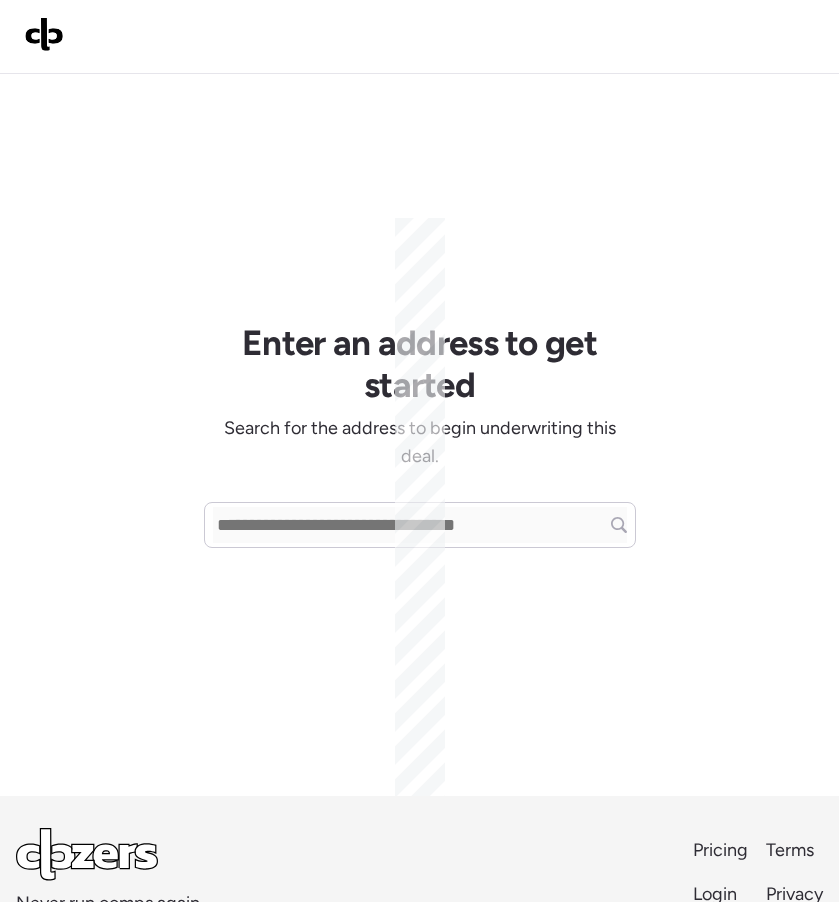 scroll, scrollTop: 0, scrollLeft: 0, axis: both 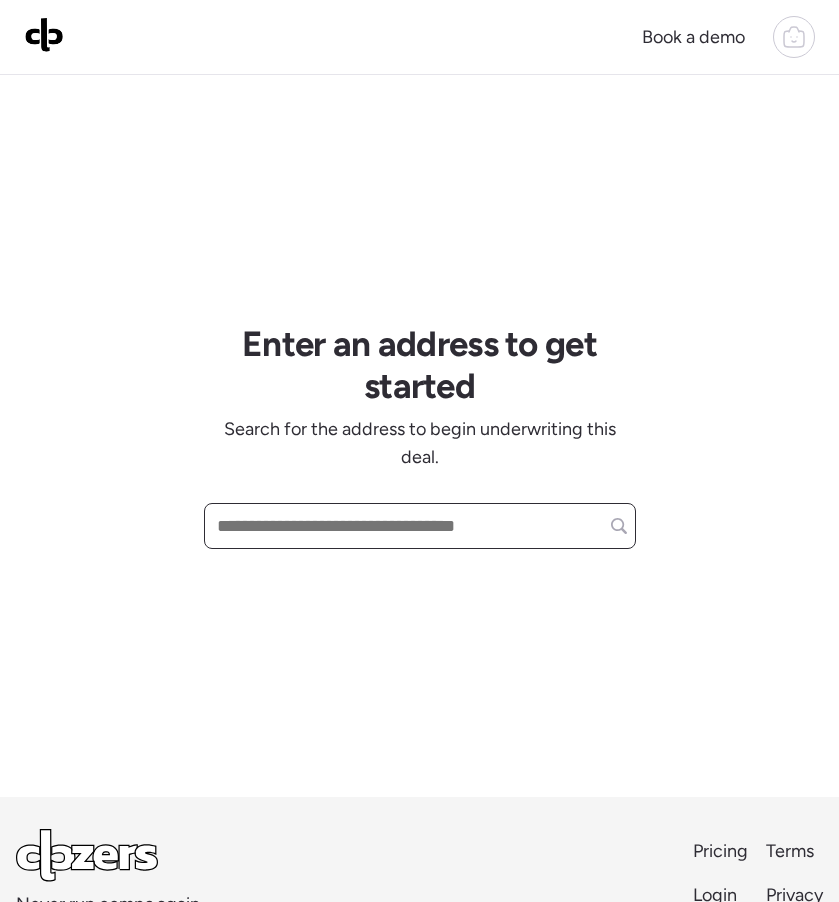 click at bounding box center (420, 526) 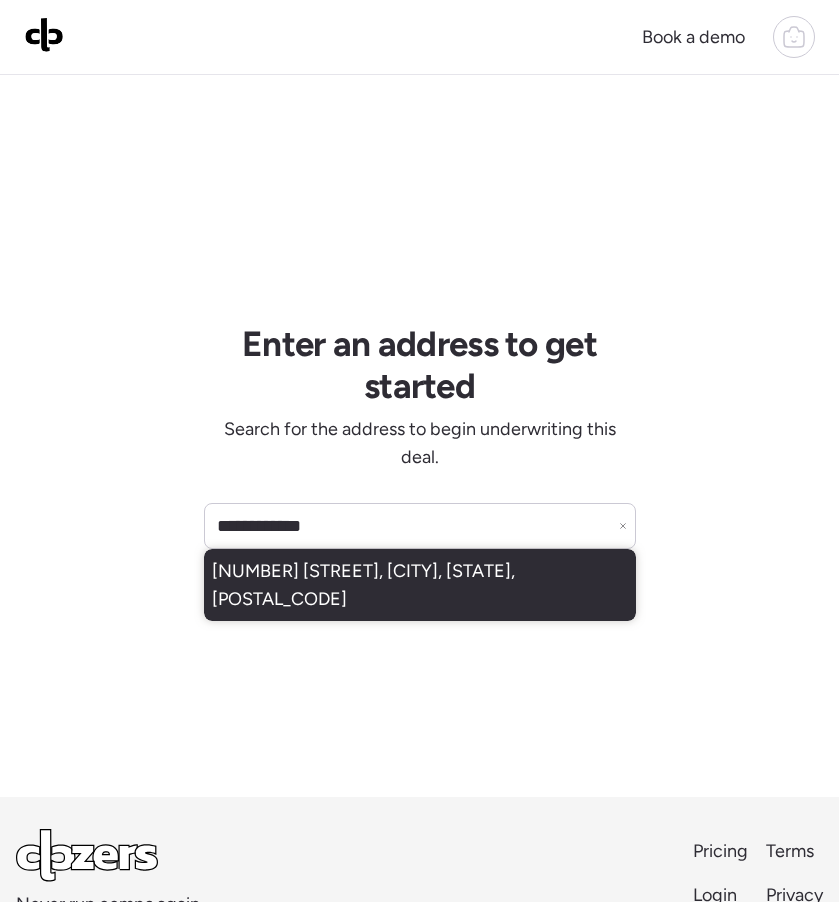 click on "[NUMBER] [STREET], [CITY], [STATE], [POSTAL_CODE]" at bounding box center (420, 585) 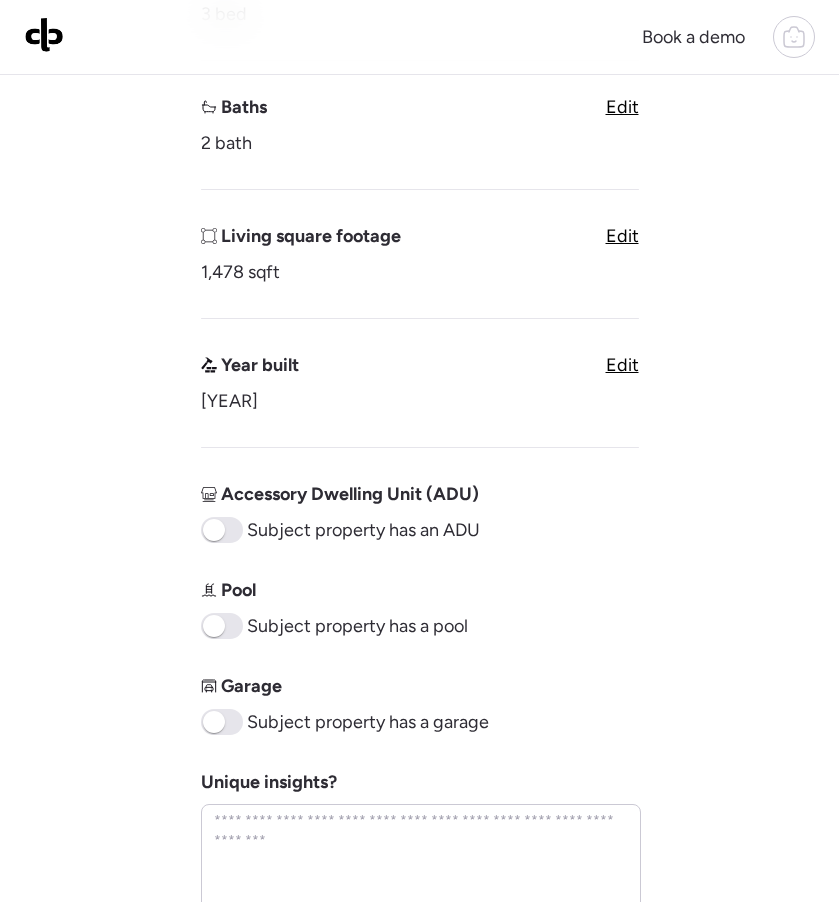 scroll, scrollTop: 555, scrollLeft: 0, axis: vertical 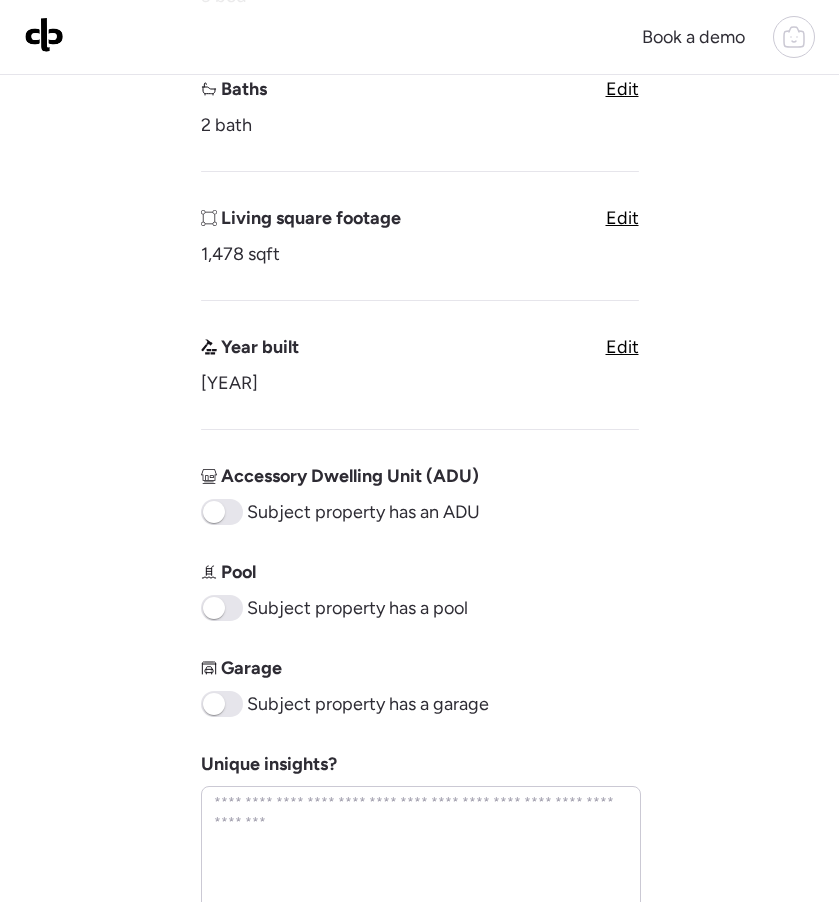 click at bounding box center [222, 608] 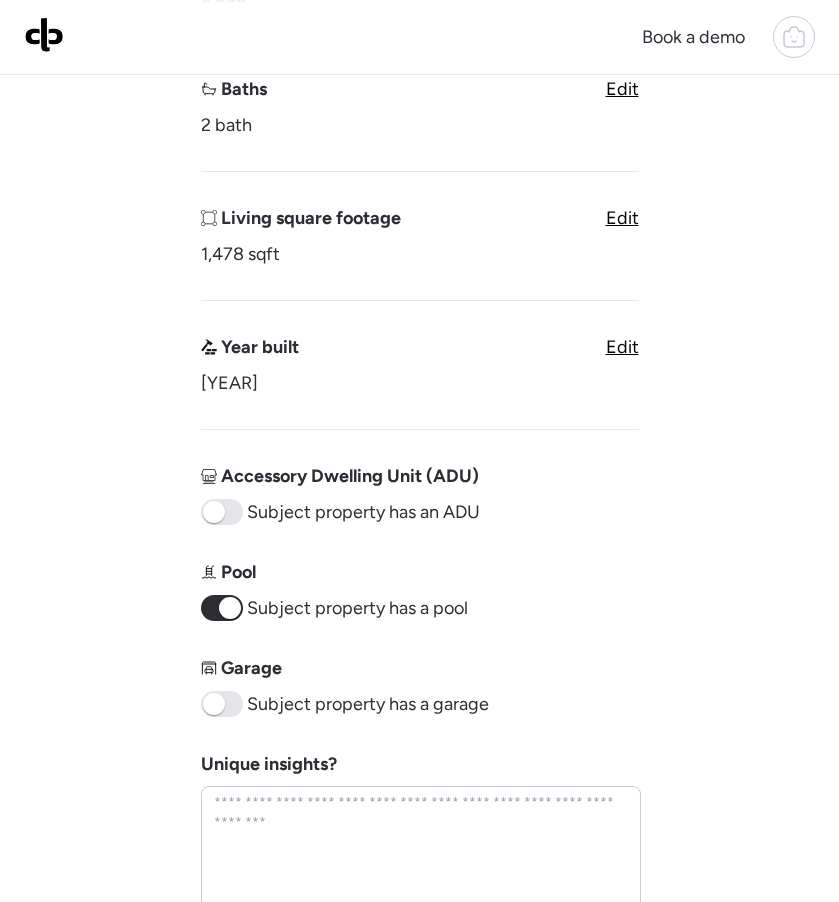 click at bounding box center (214, 704) 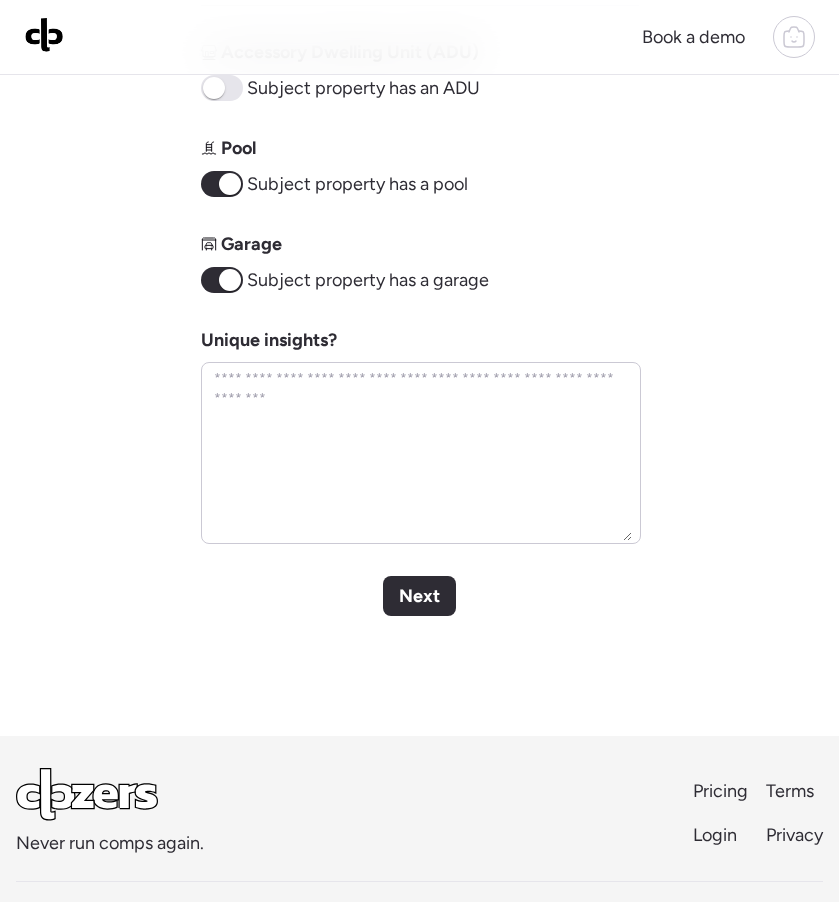 scroll, scrollTop: 1001, scrollLeft: 0, axis: vertical 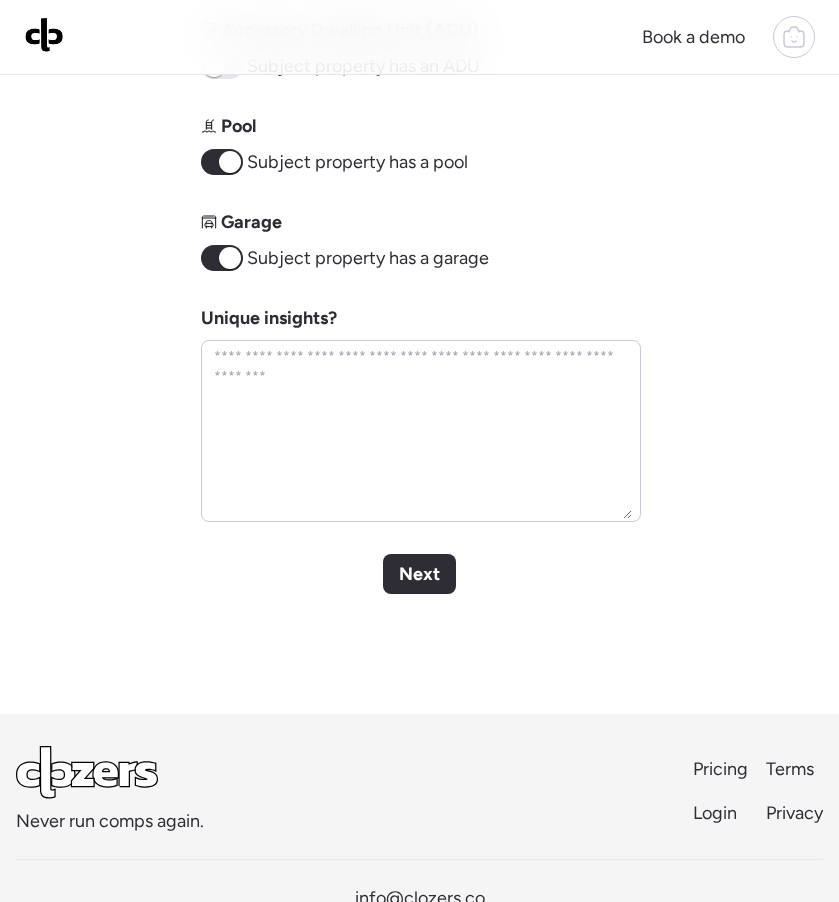 click on "Next" at bounding box center (419, 574) 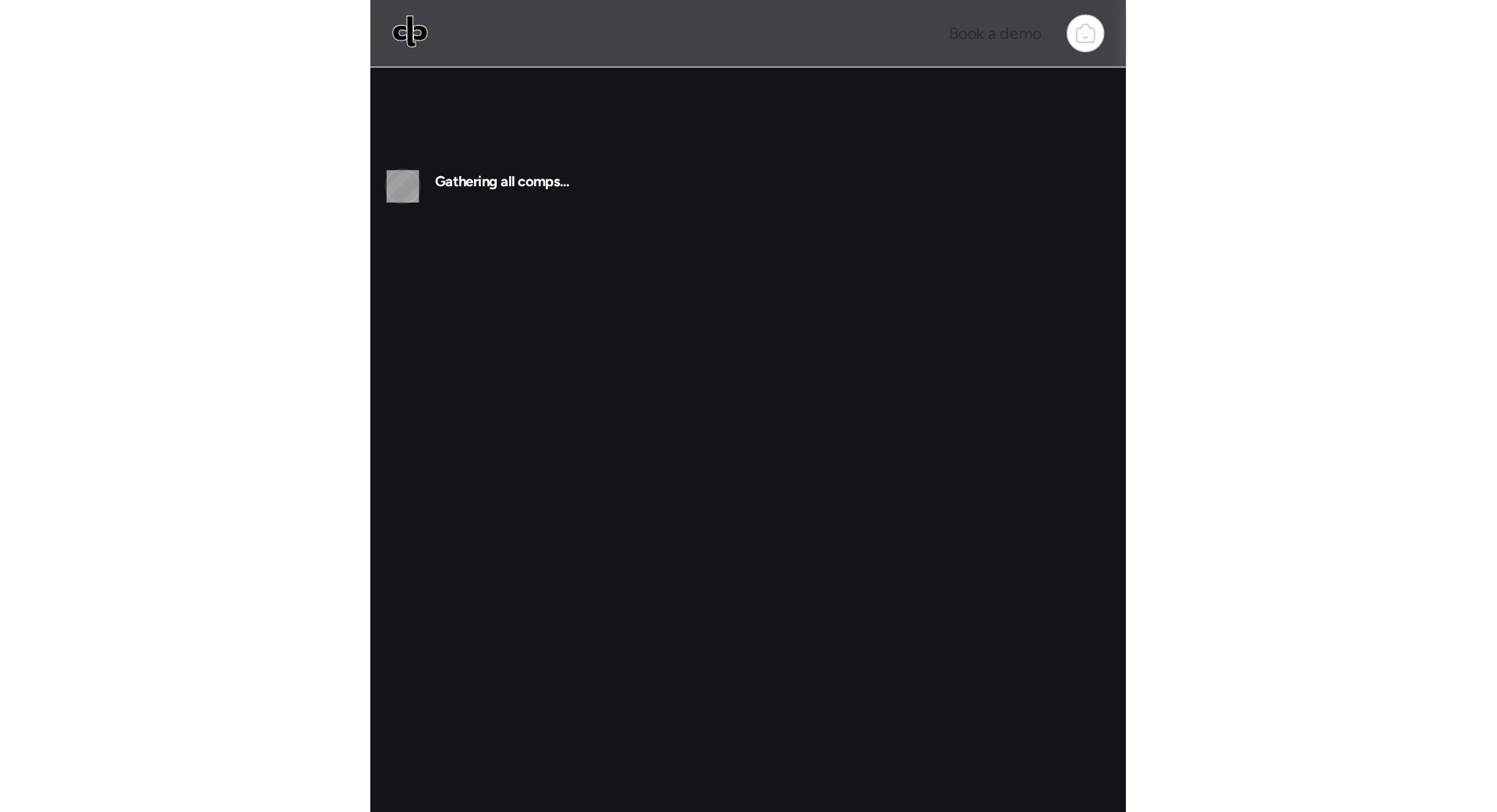 scroll, scrollTop: 0, scrollLeft: 0, axis: both 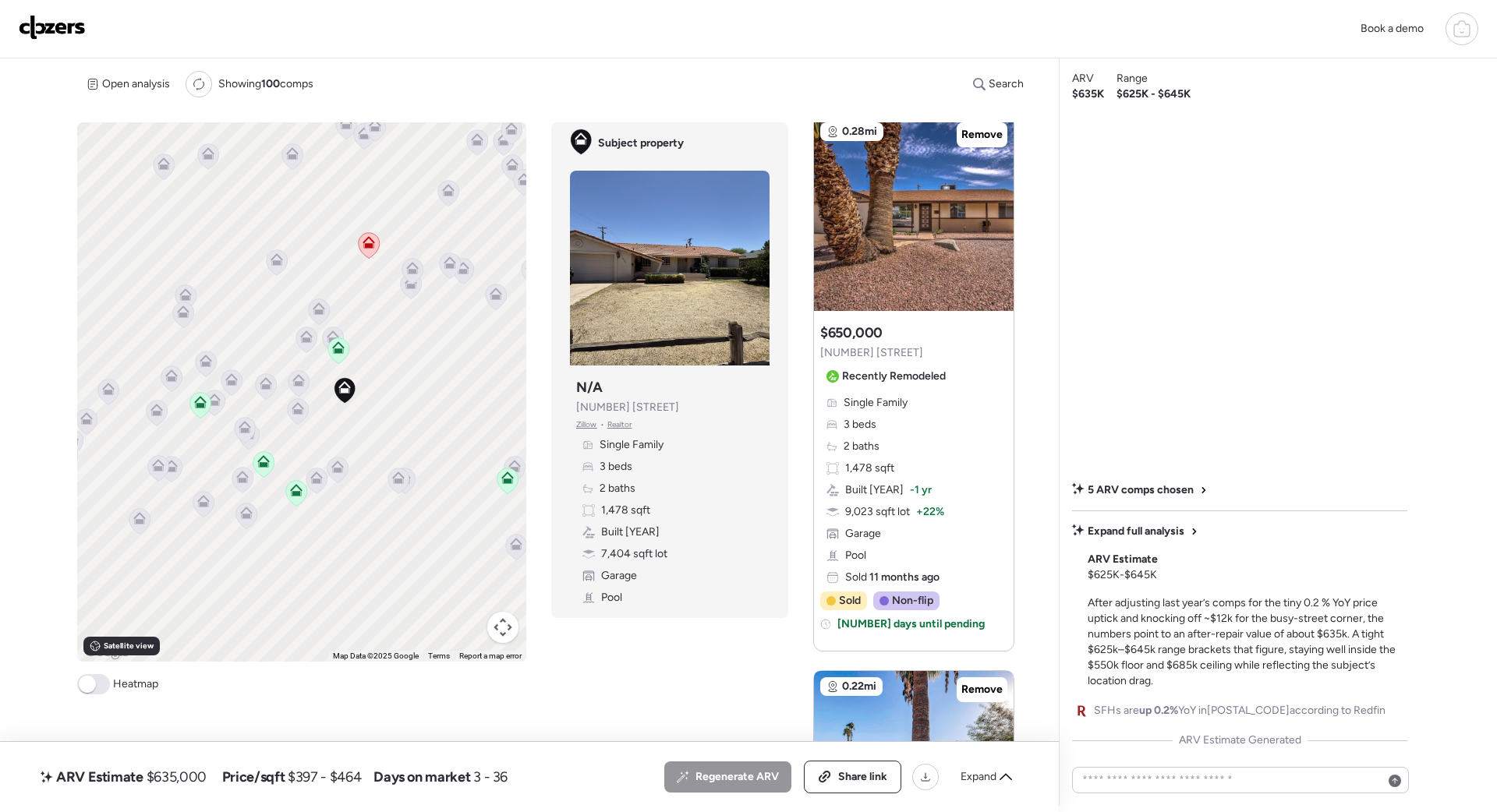 drag, startPoint x: 446, startPoint y: 432, endPoint x: 385, endPoint y: 401, distance: 68.42514 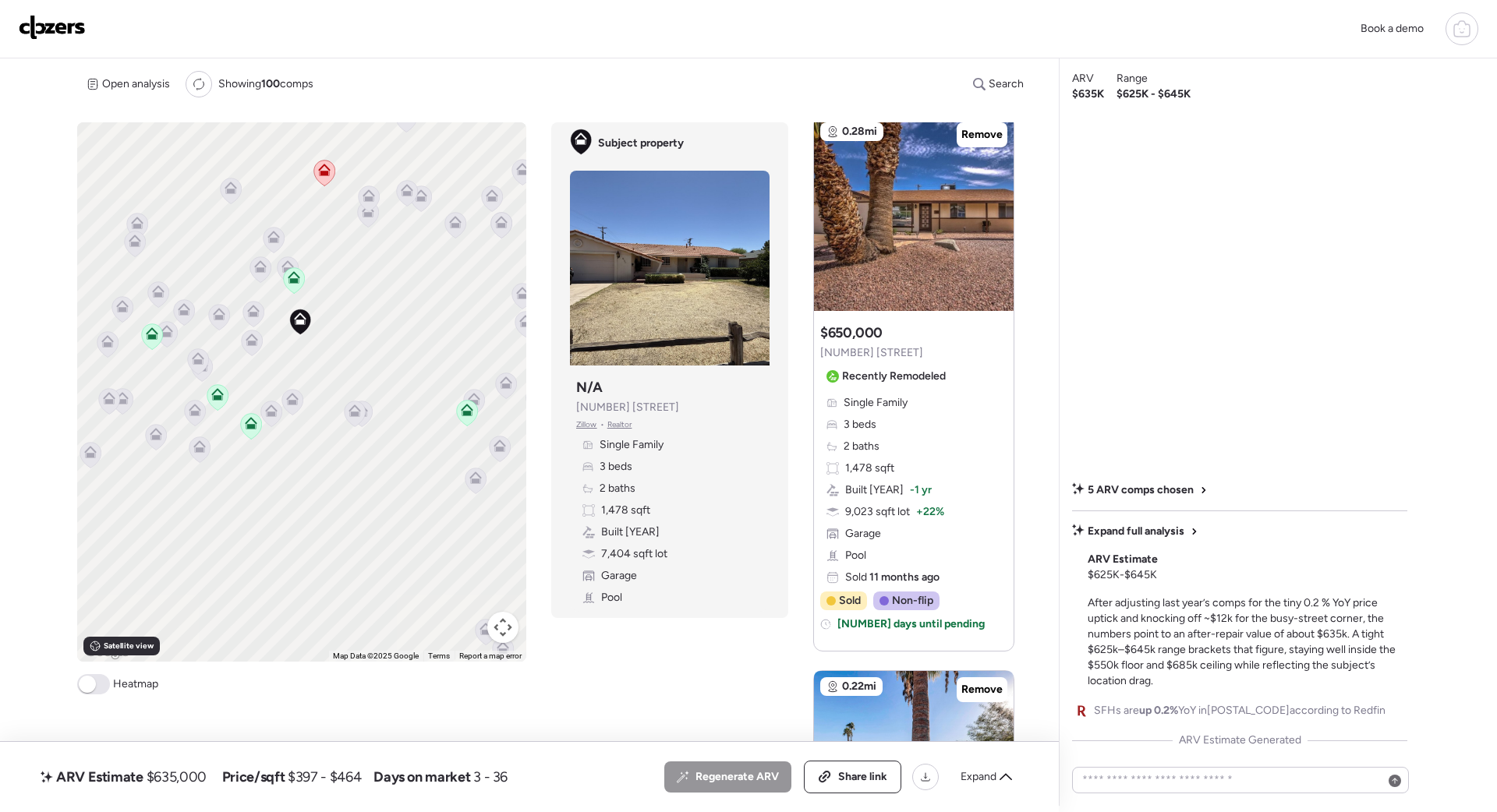 drag, startPoint x: 387, startPoint y: 408, endPoint x: 341, endPoint y: 337, distance: 84.59905 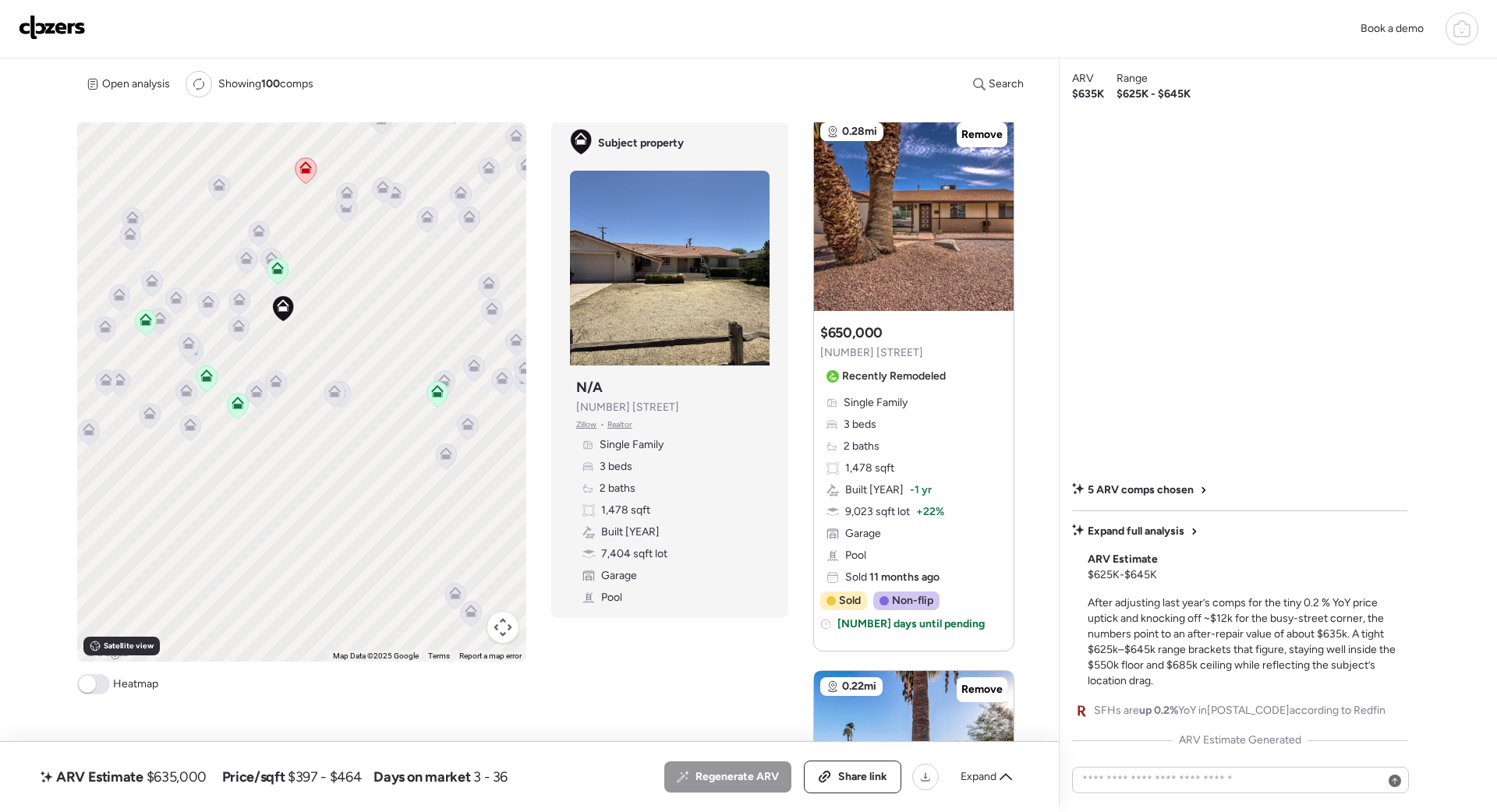 click 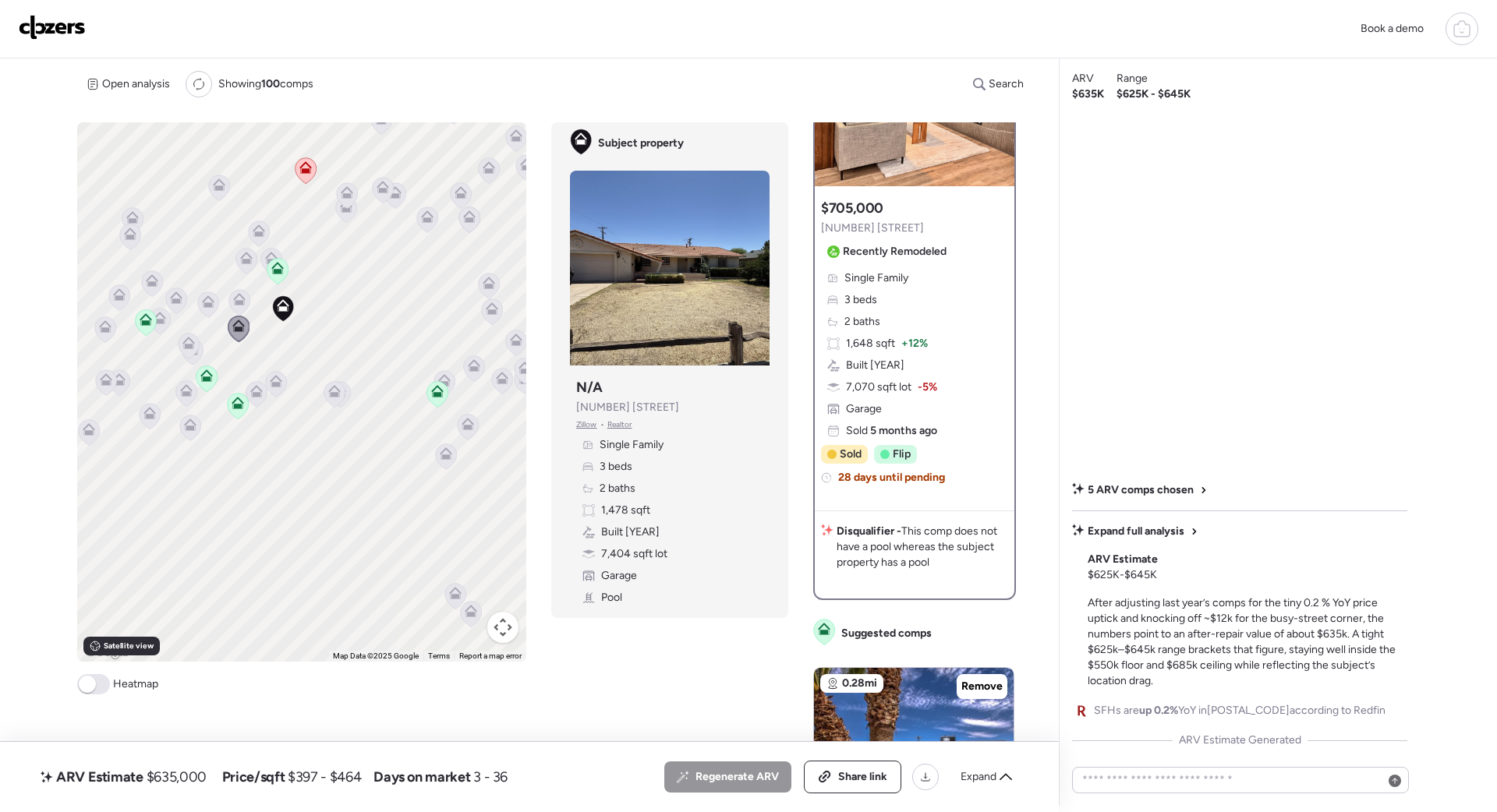scroll, scrollTop: 0, scrollLeft: 0, axis: both 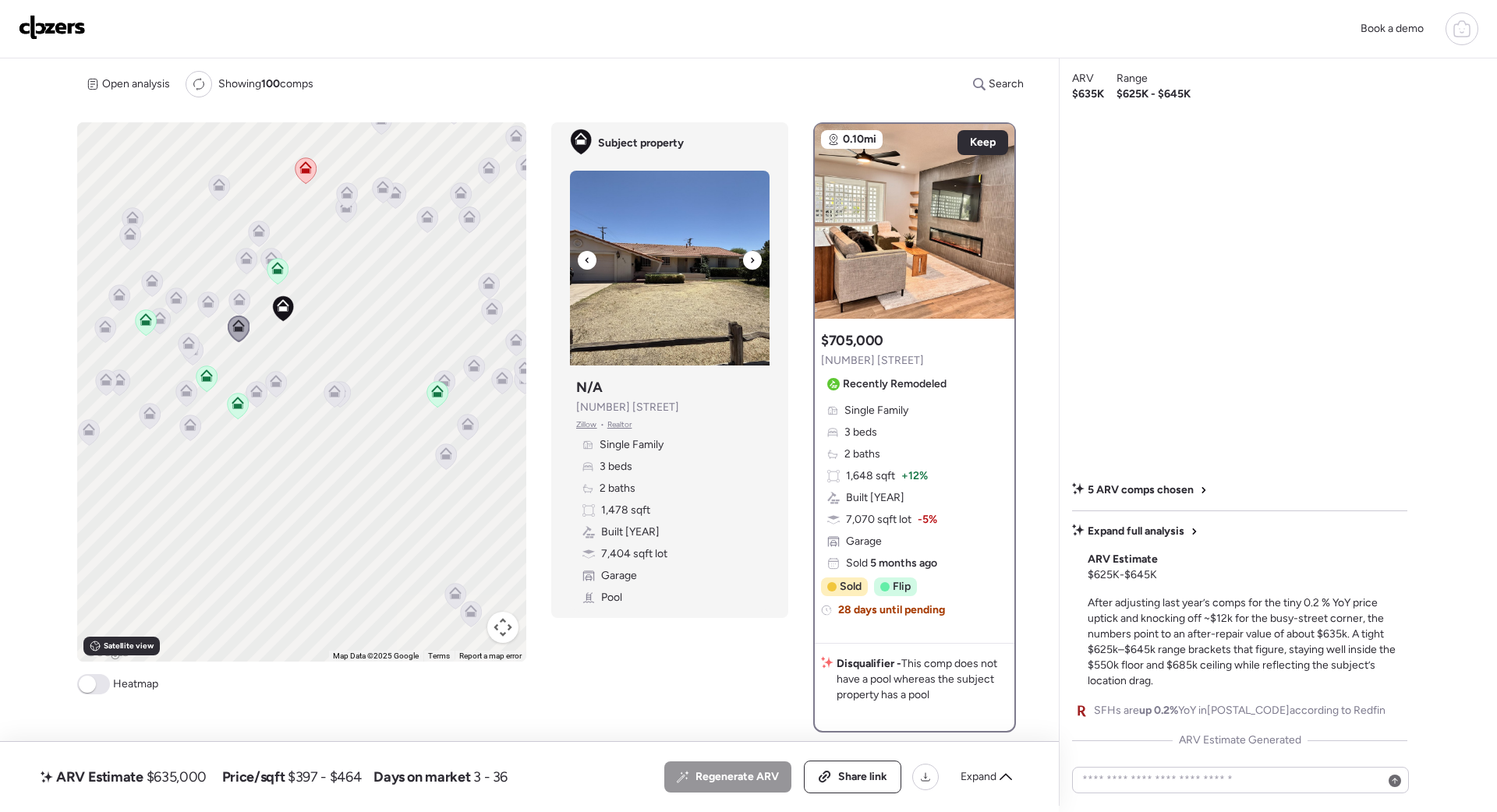 click at bounding box center (752, 260) 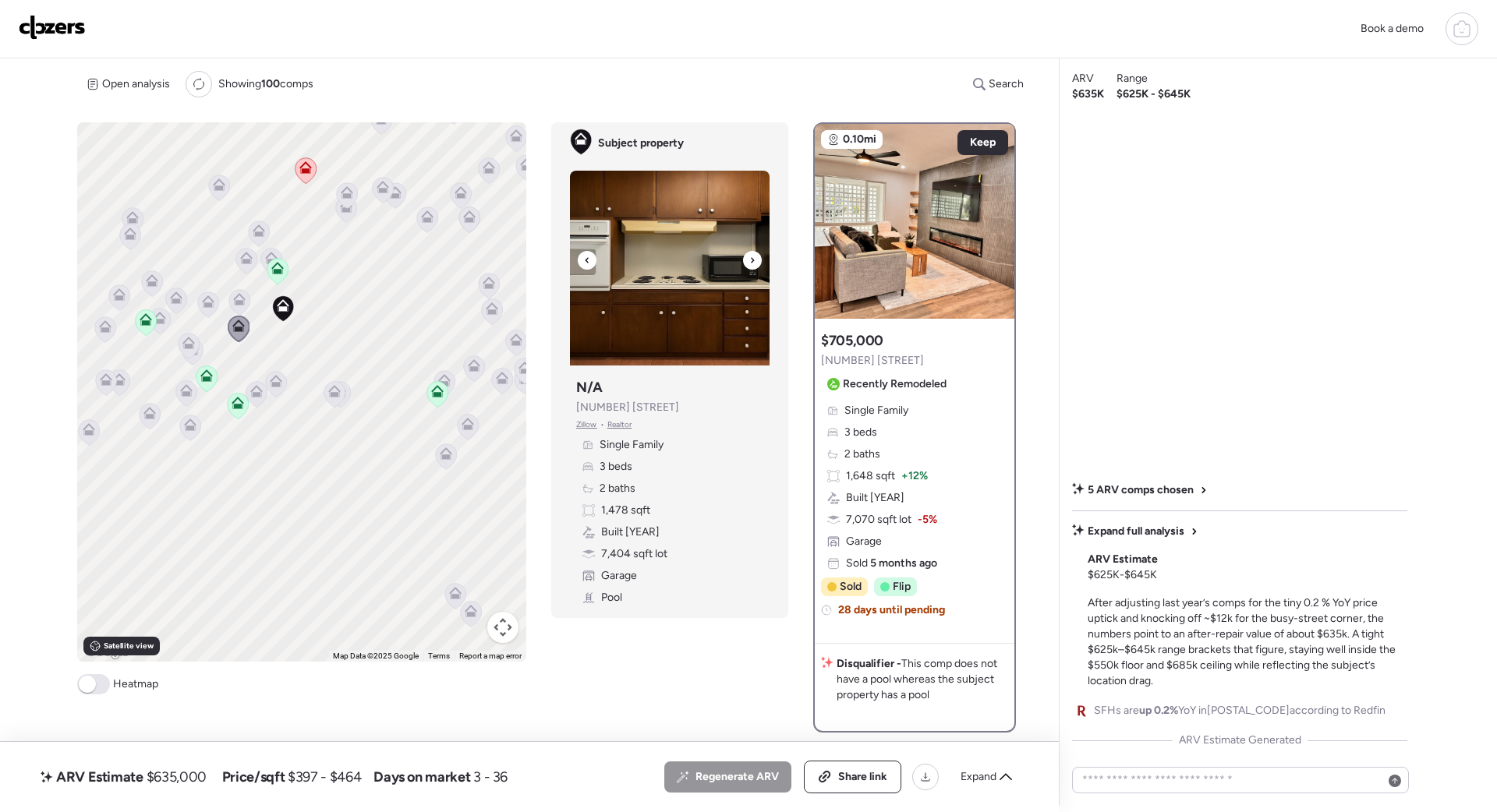 click at bounding box center [752, 260] 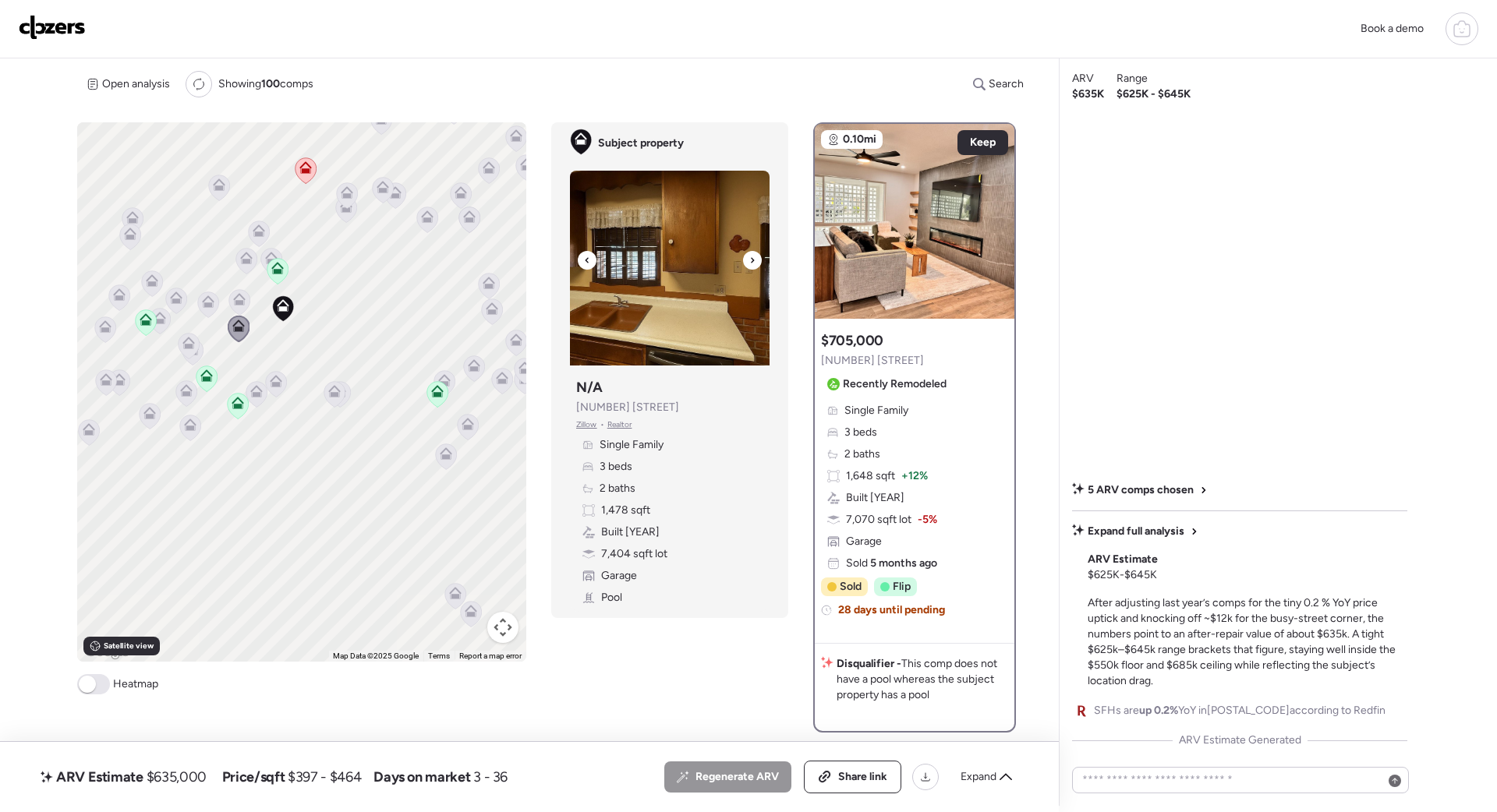 click at bounding box center (752, 260) 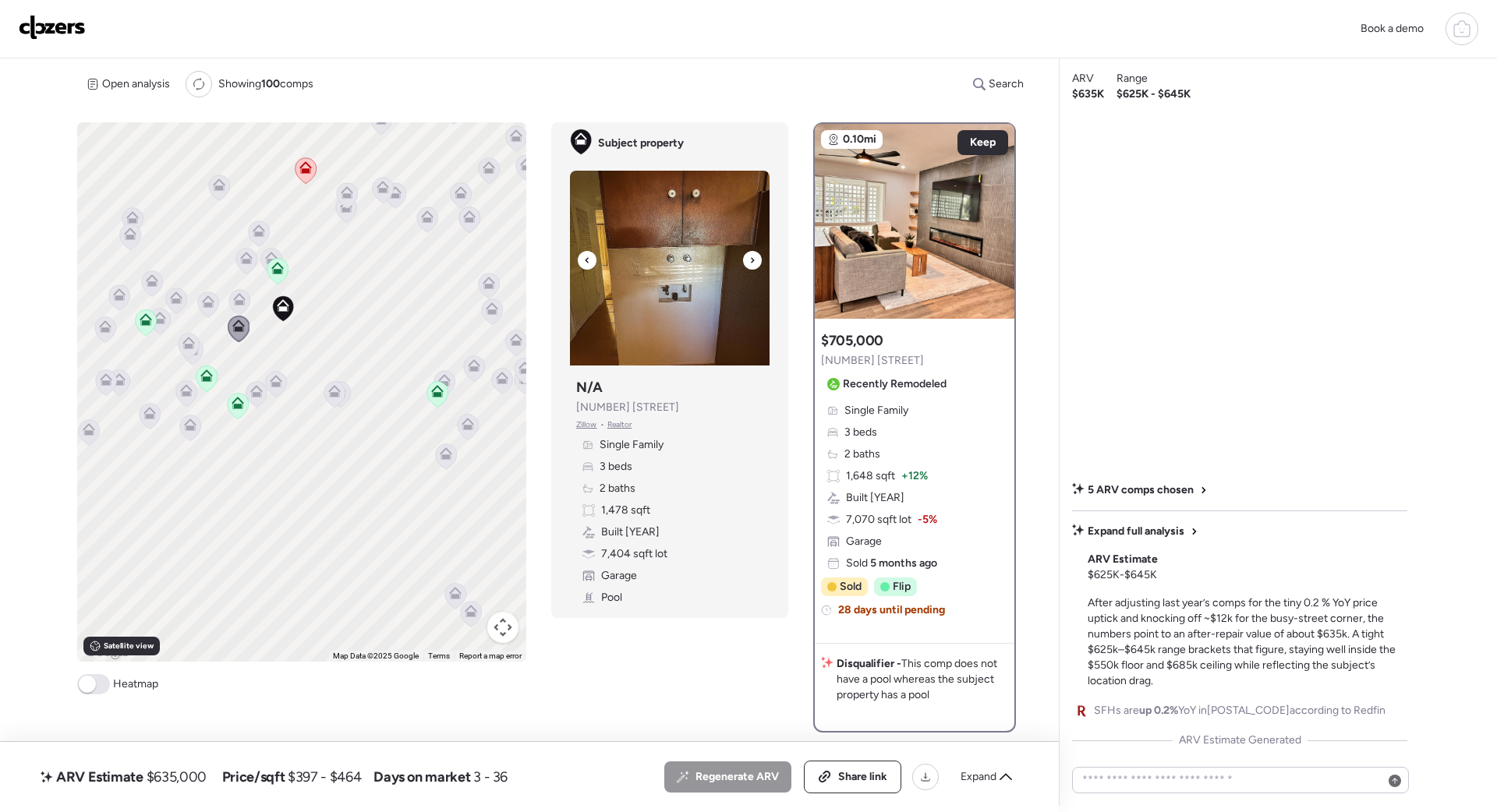 click at bounding box center (752, 260) 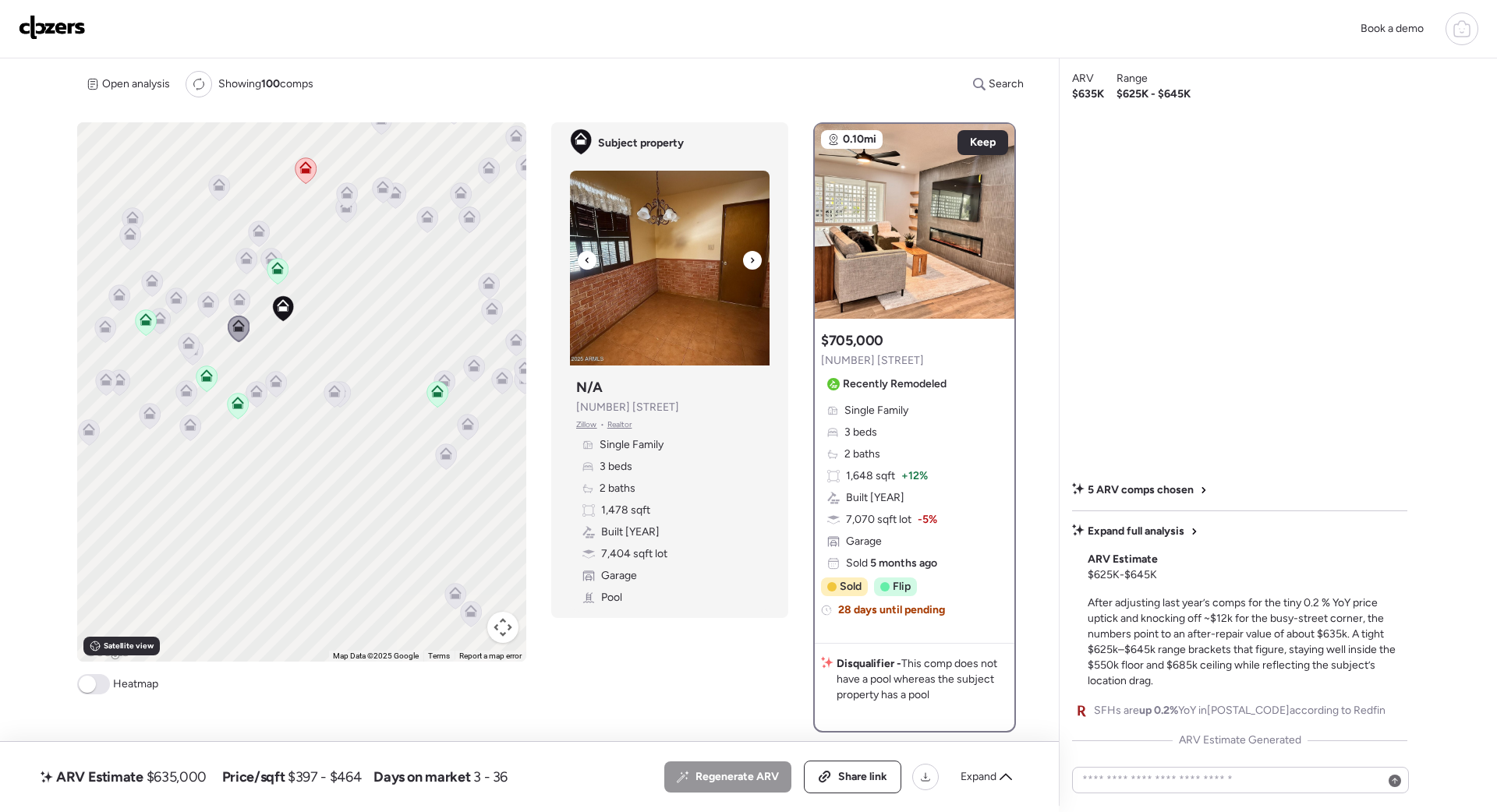 click at bounding box center (752, 260) 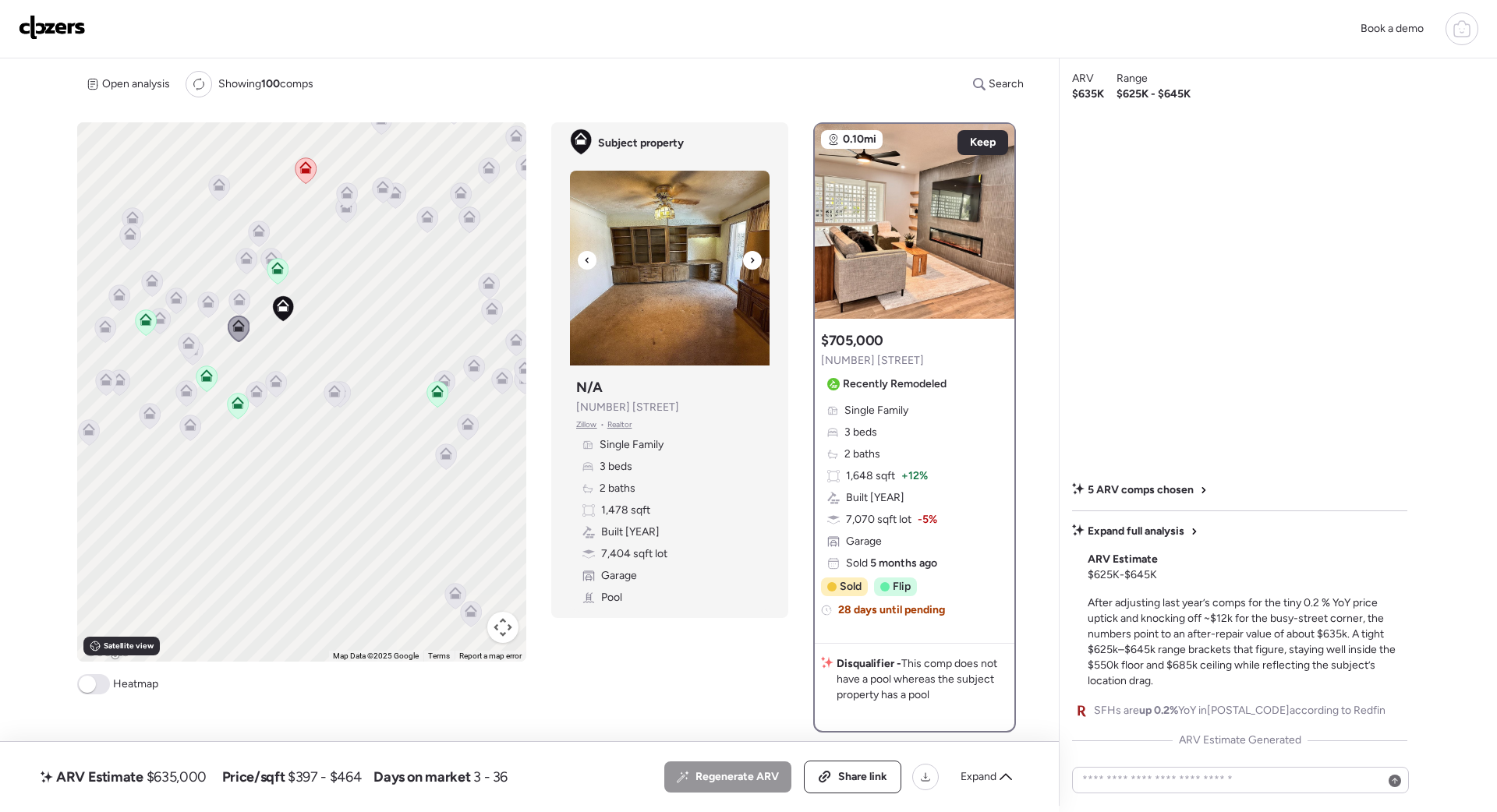 click at bounding box center (752, 260) 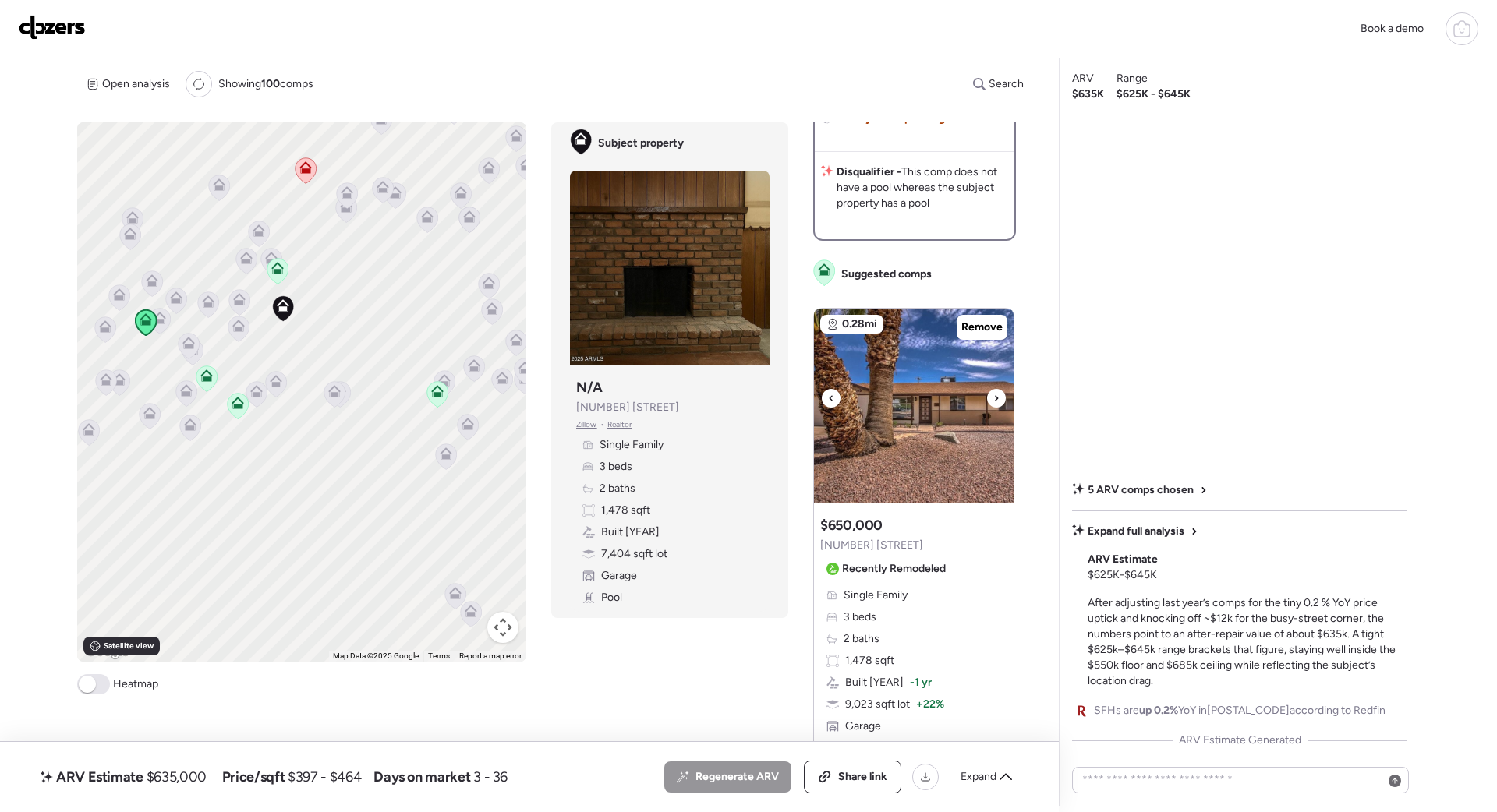 scroll, scrollTop: 492, scrollLeft: 0, axis: vertical 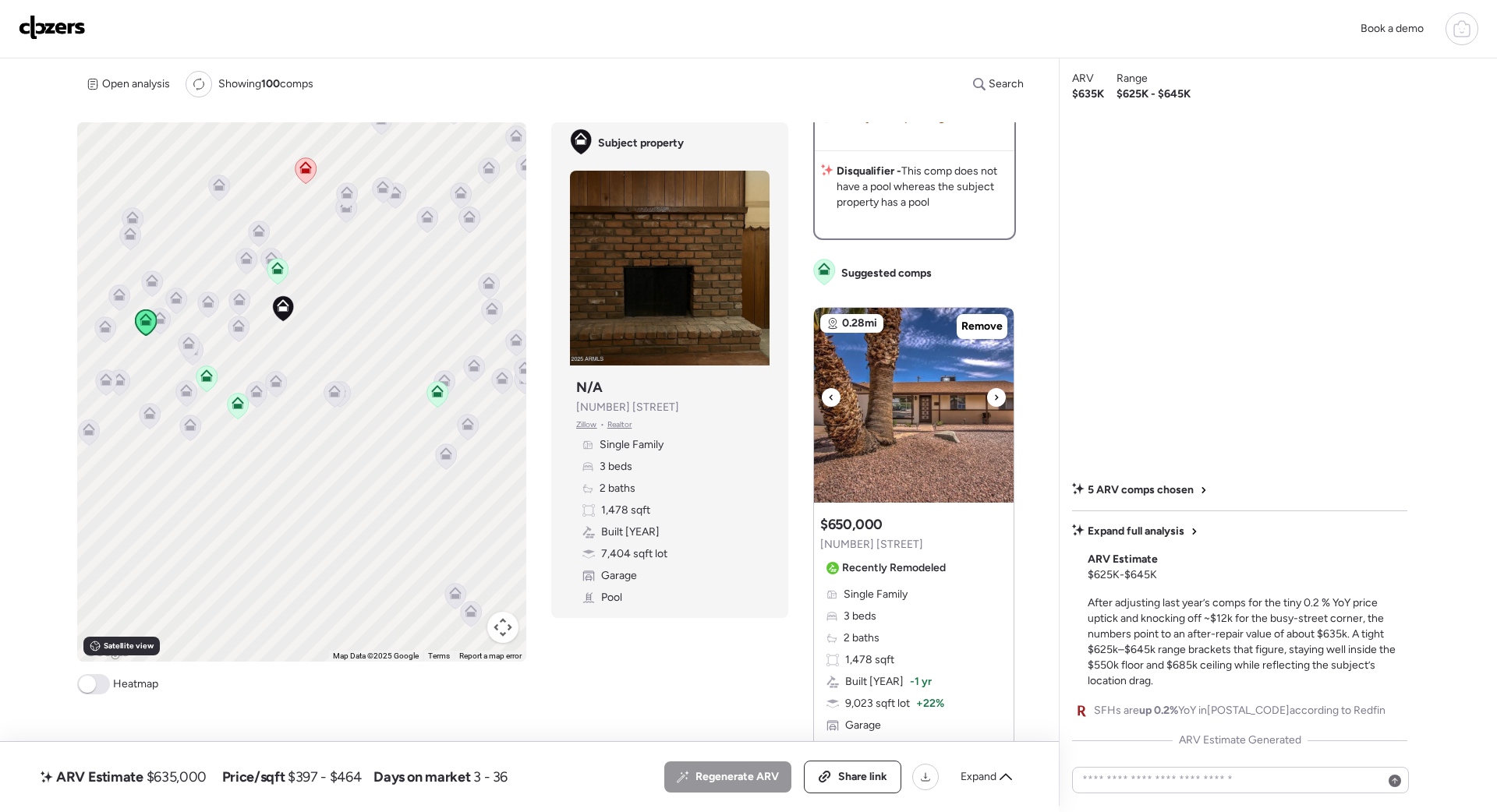 click at bounding box center (996, 397) 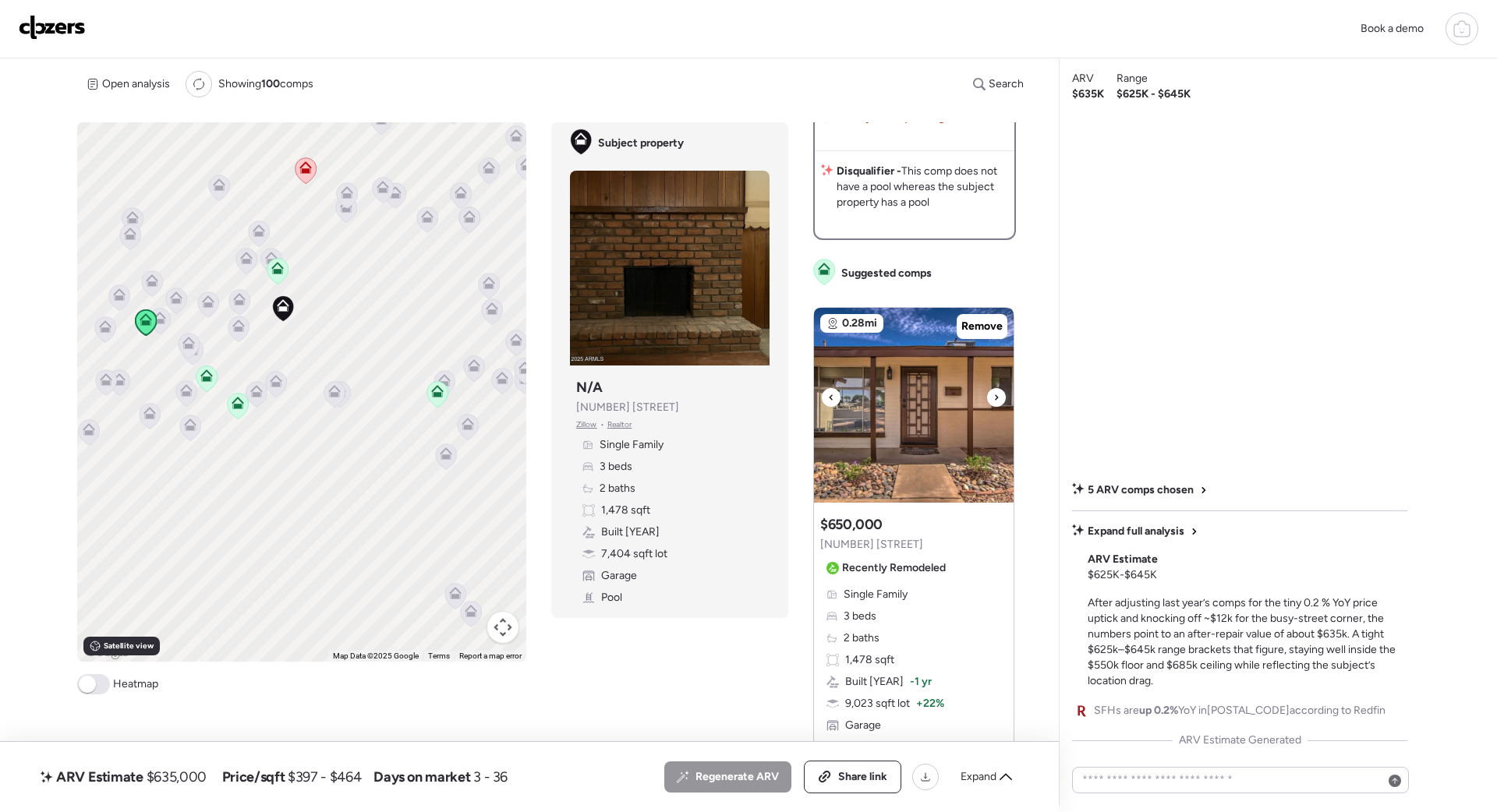click at bounding box center [996, 397] 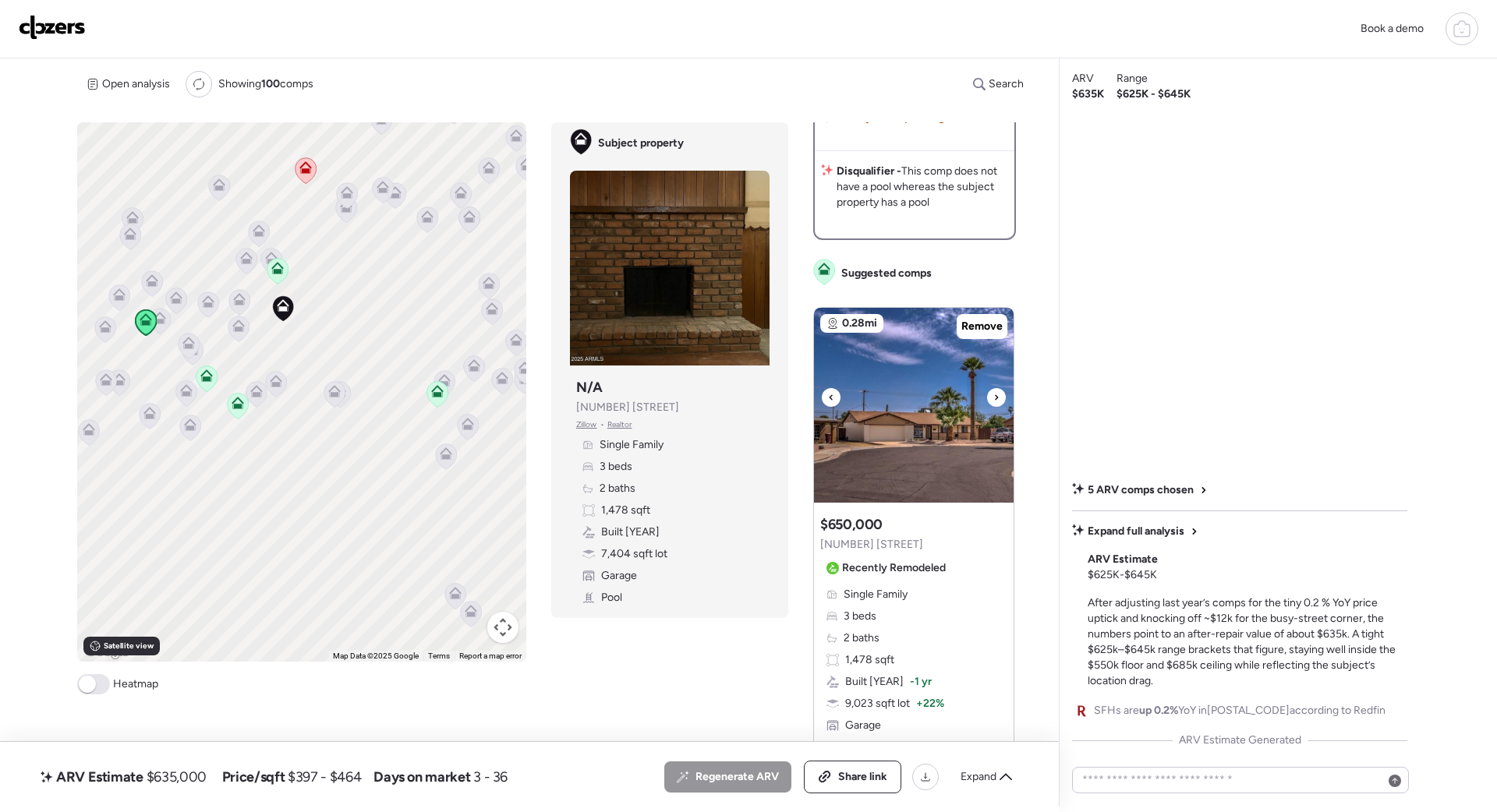 click at bounding box center (996, 397) 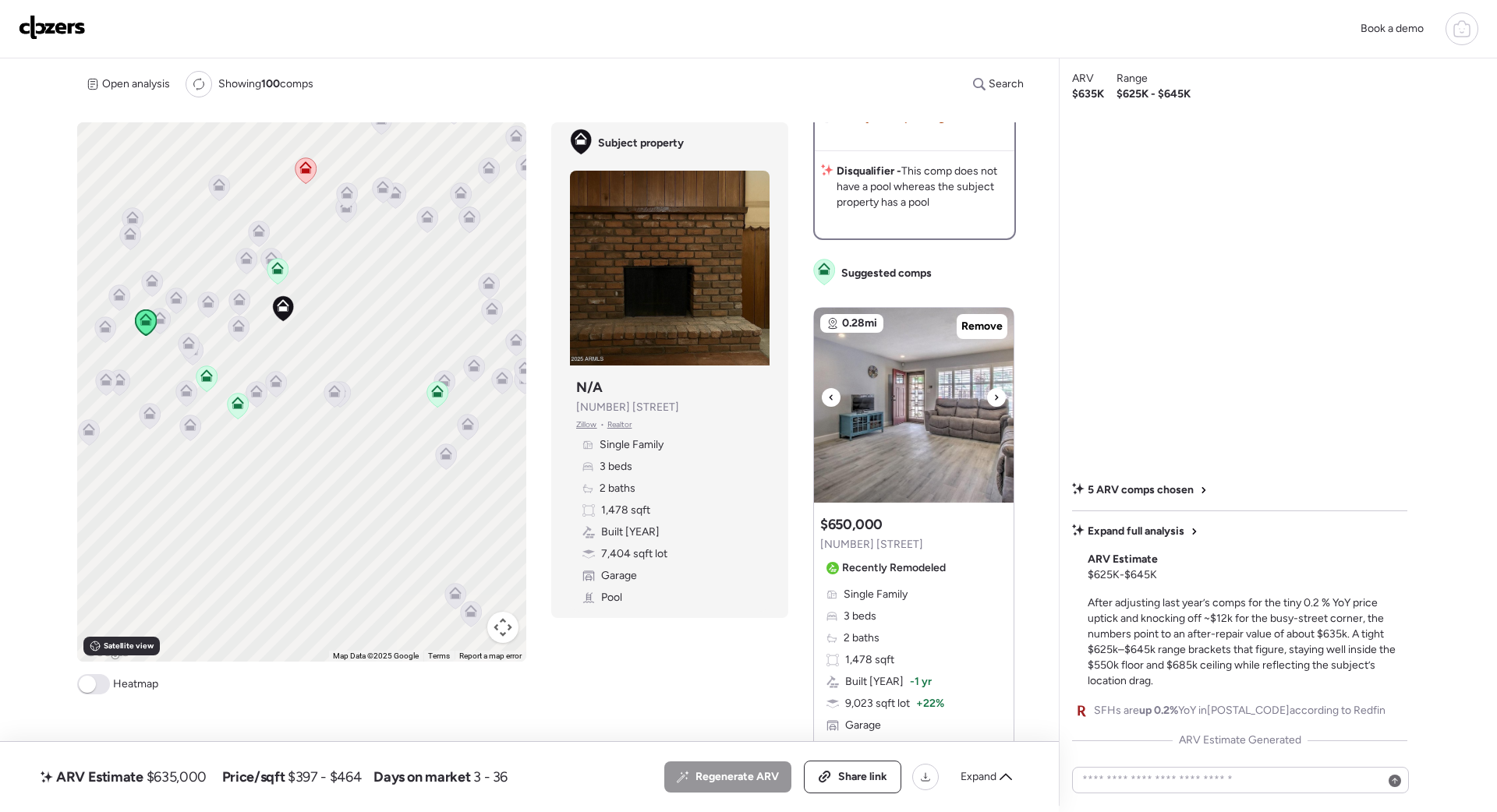 click at bounding box center [996, 397] 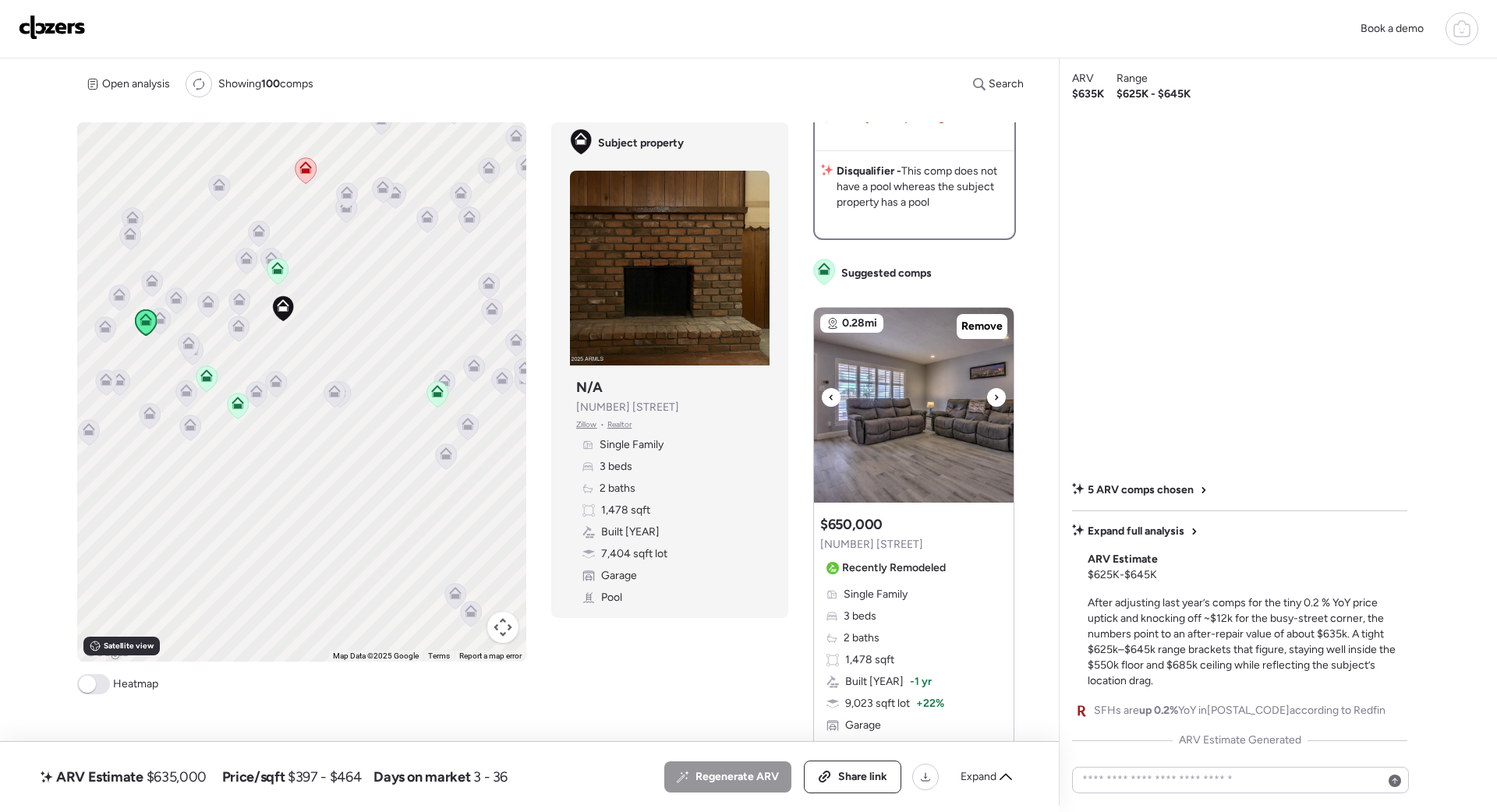 click at bounding box center [996, 397] 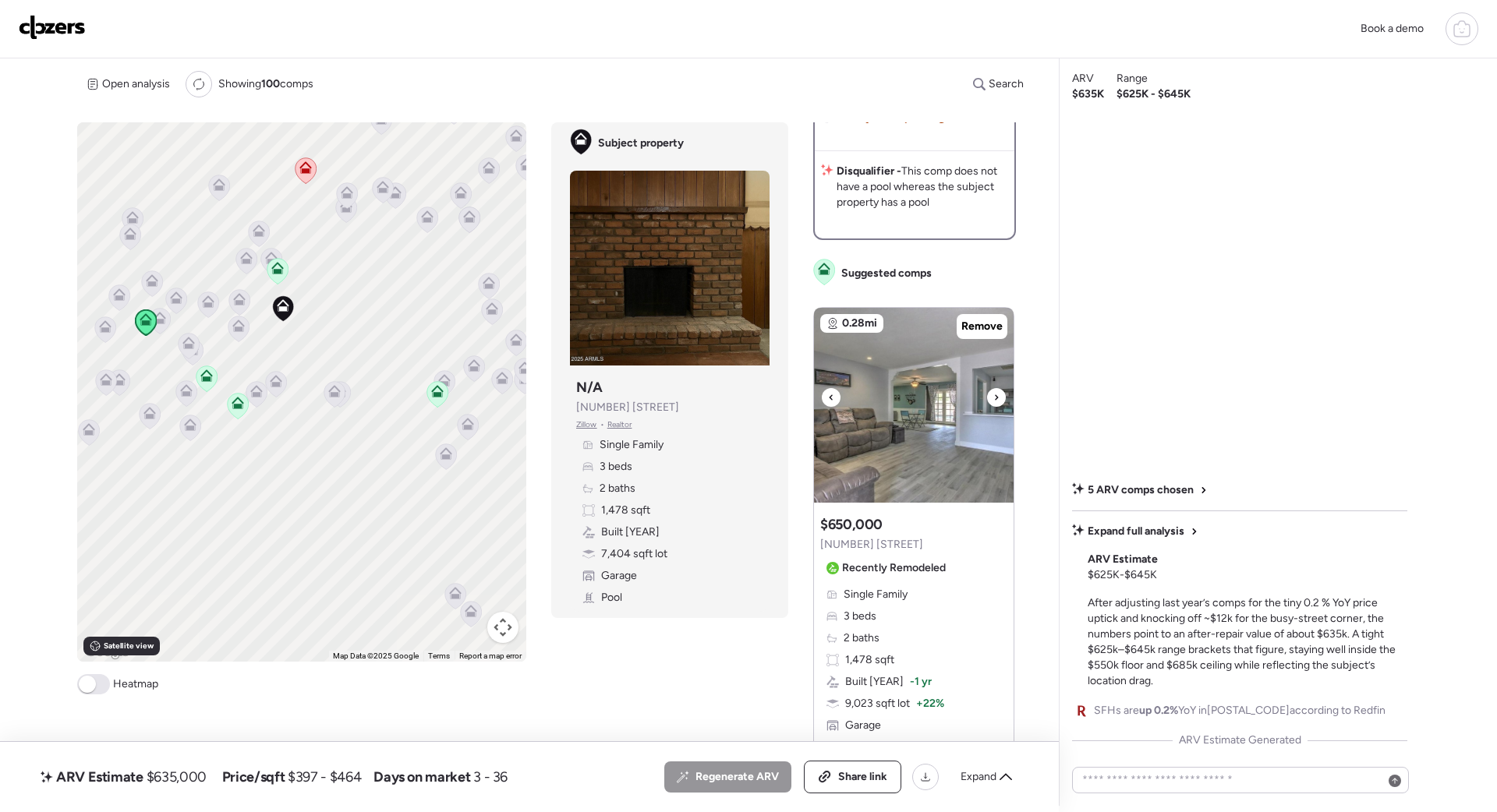 click at bounding box center [996, 397] 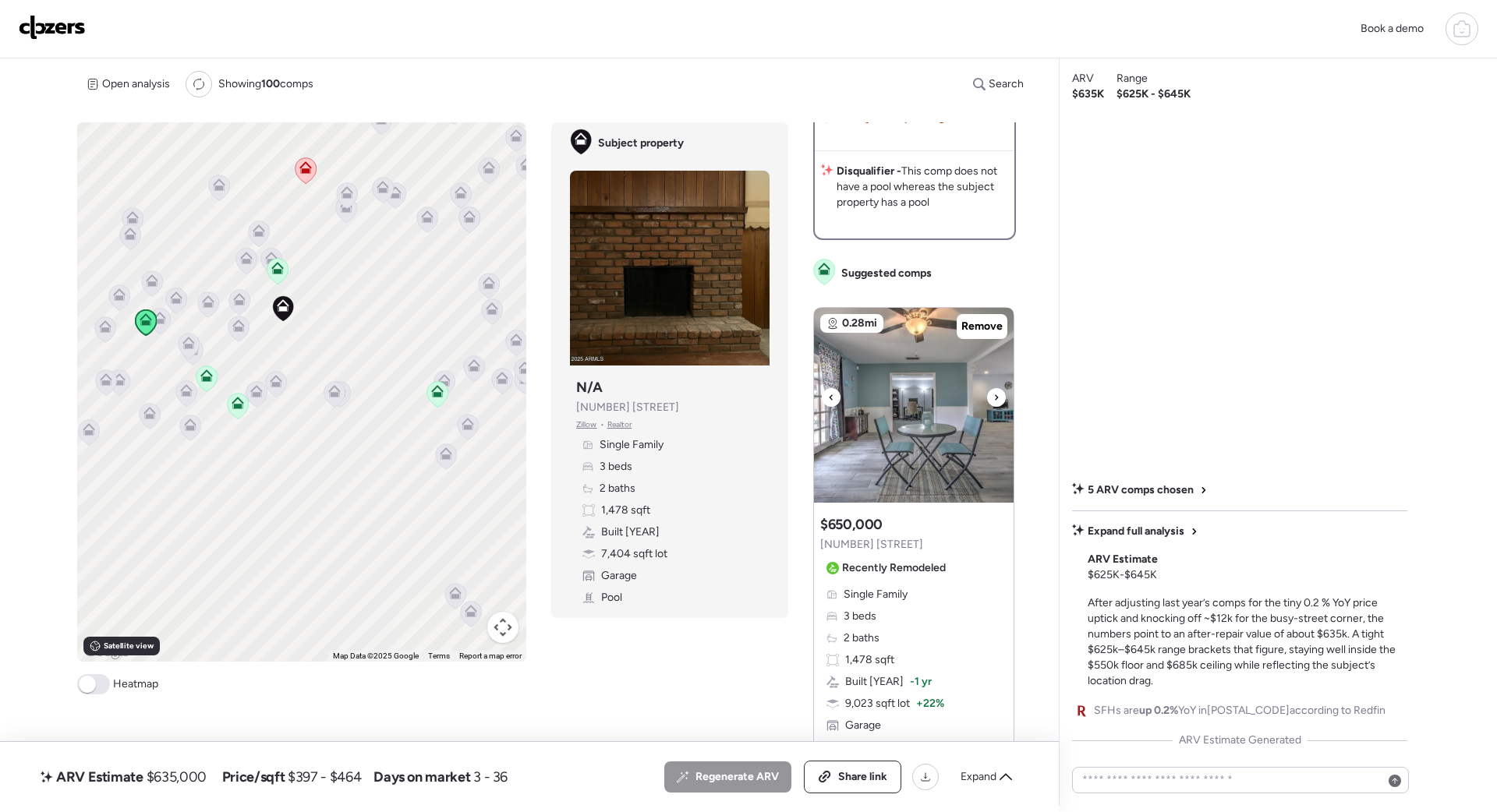 click at bounding box center (996, 397) 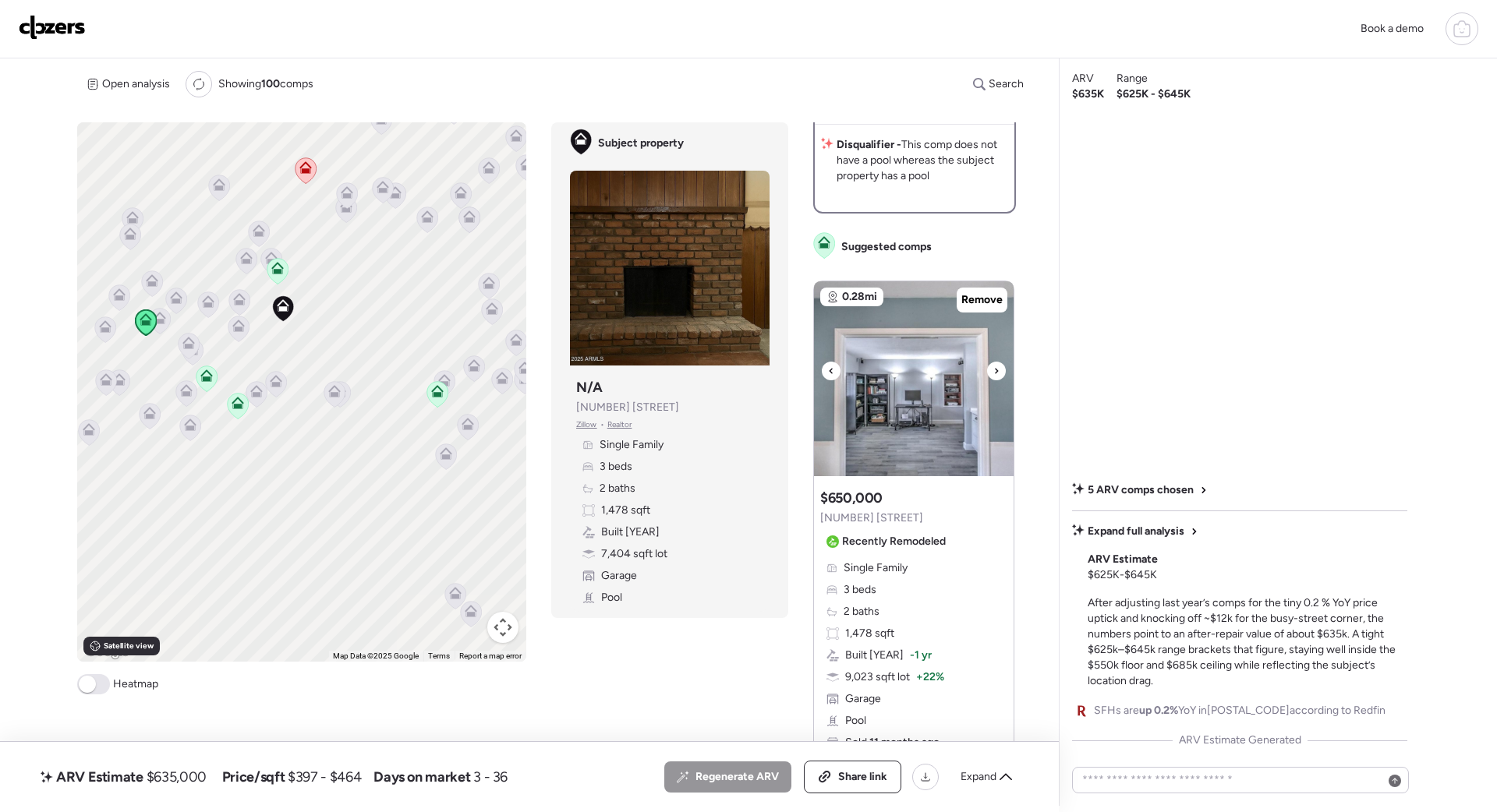 scroll, scrollTop: 526, scrollLeft: 0, axis: vertical 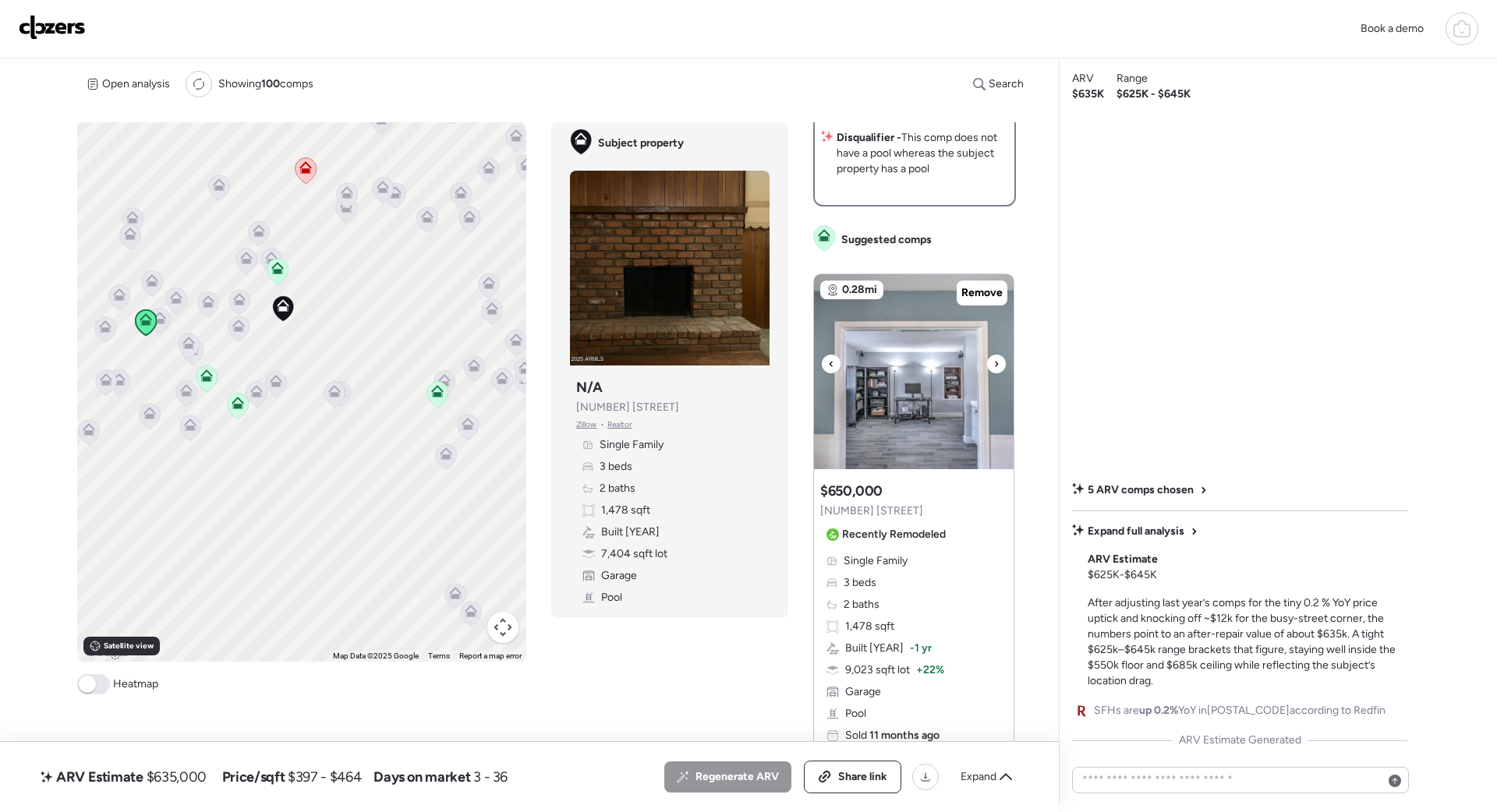 click at bounding box center [996, 364] 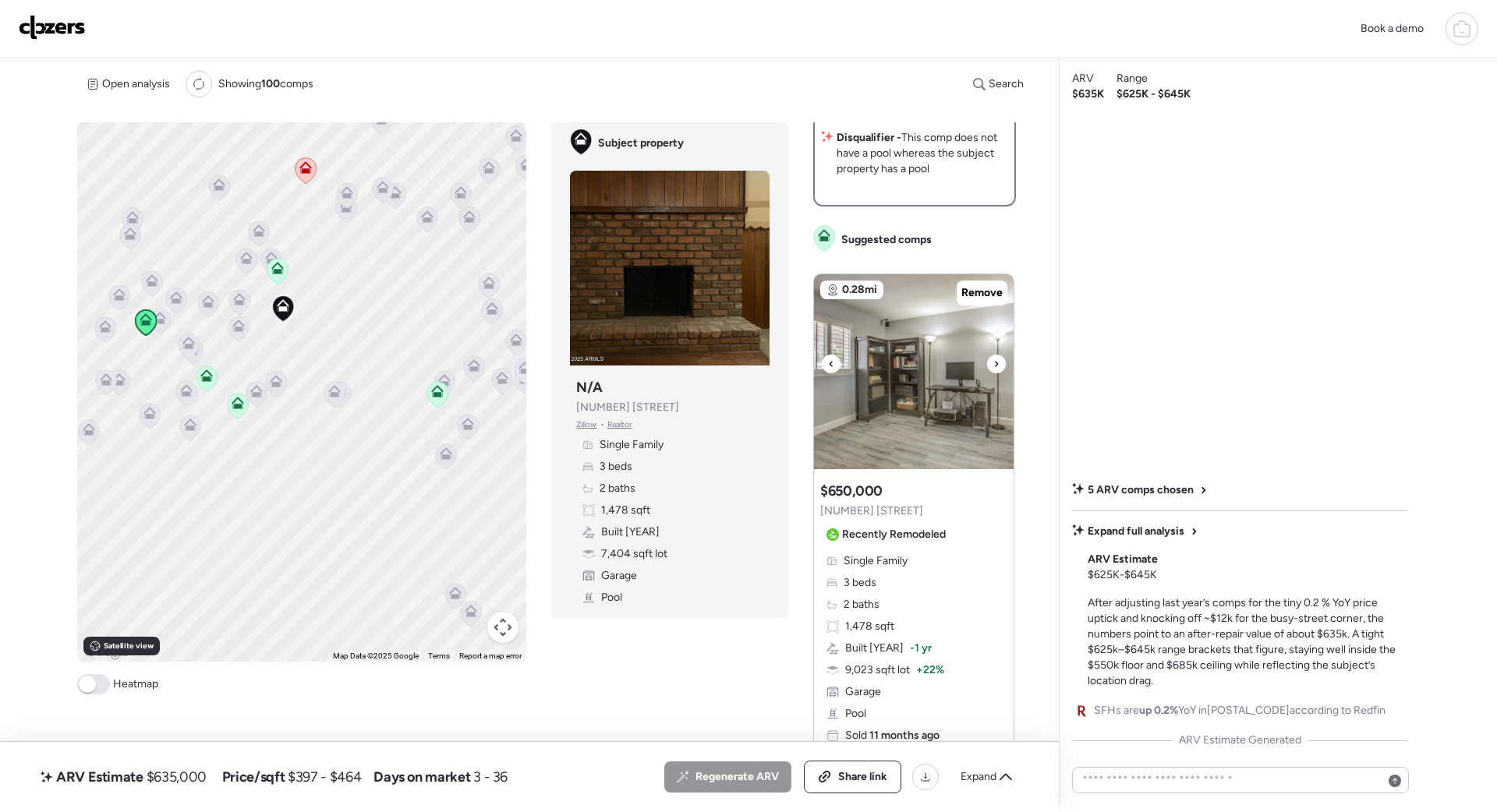 click at bounding box center [996, 364] 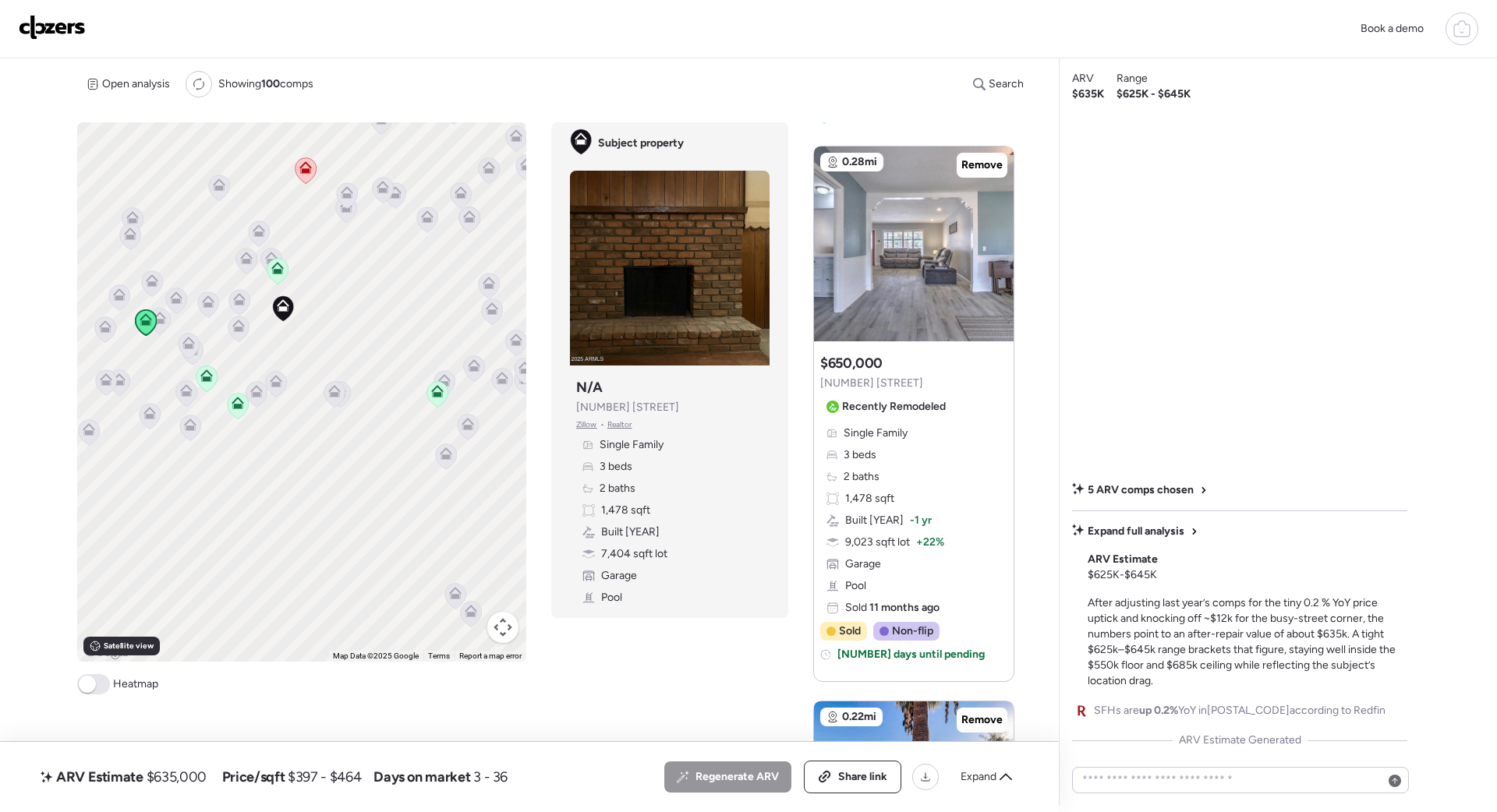 scroll, scrollTop: 655, scrollLeft: 0, axis: vertical 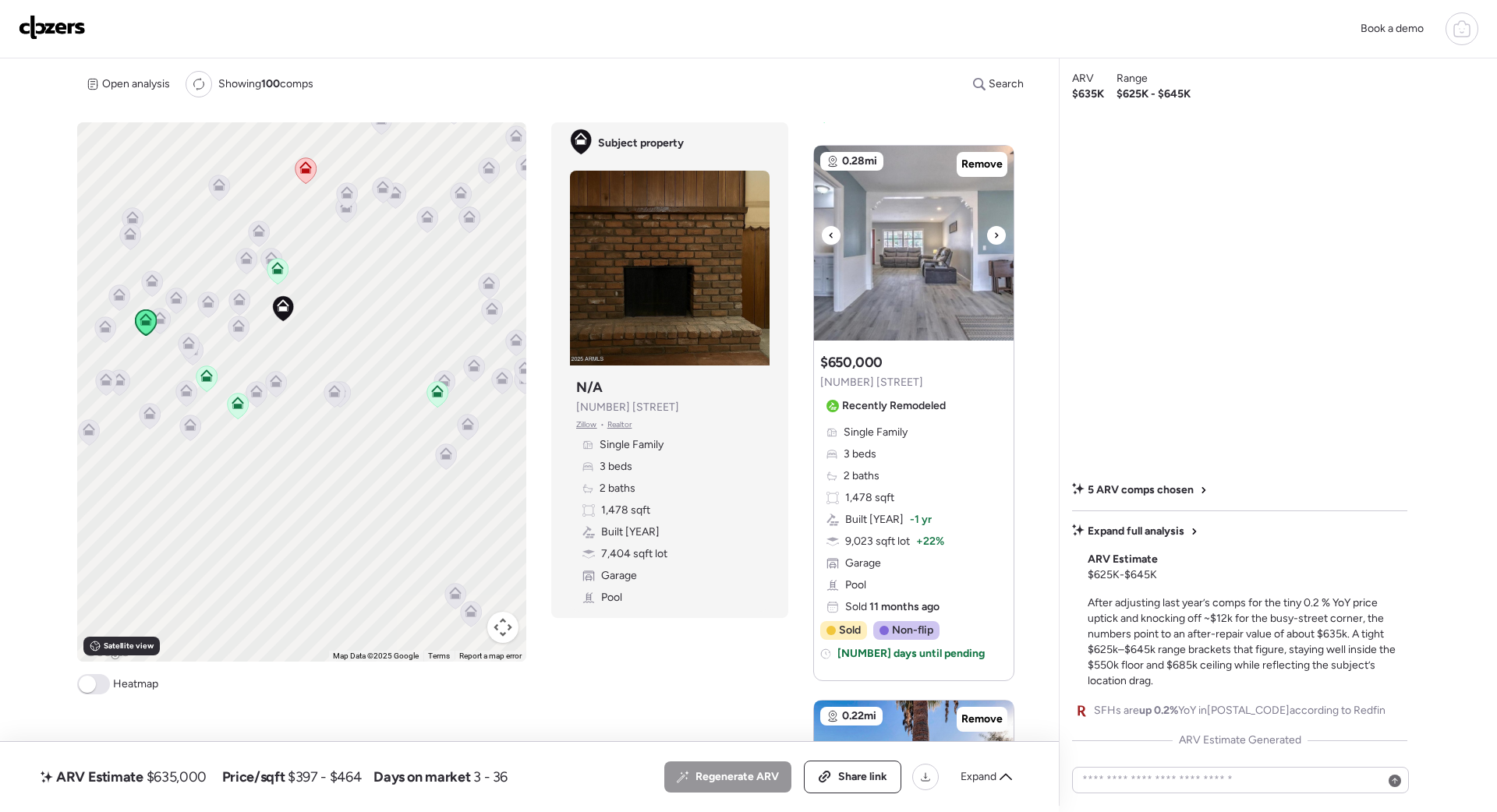click 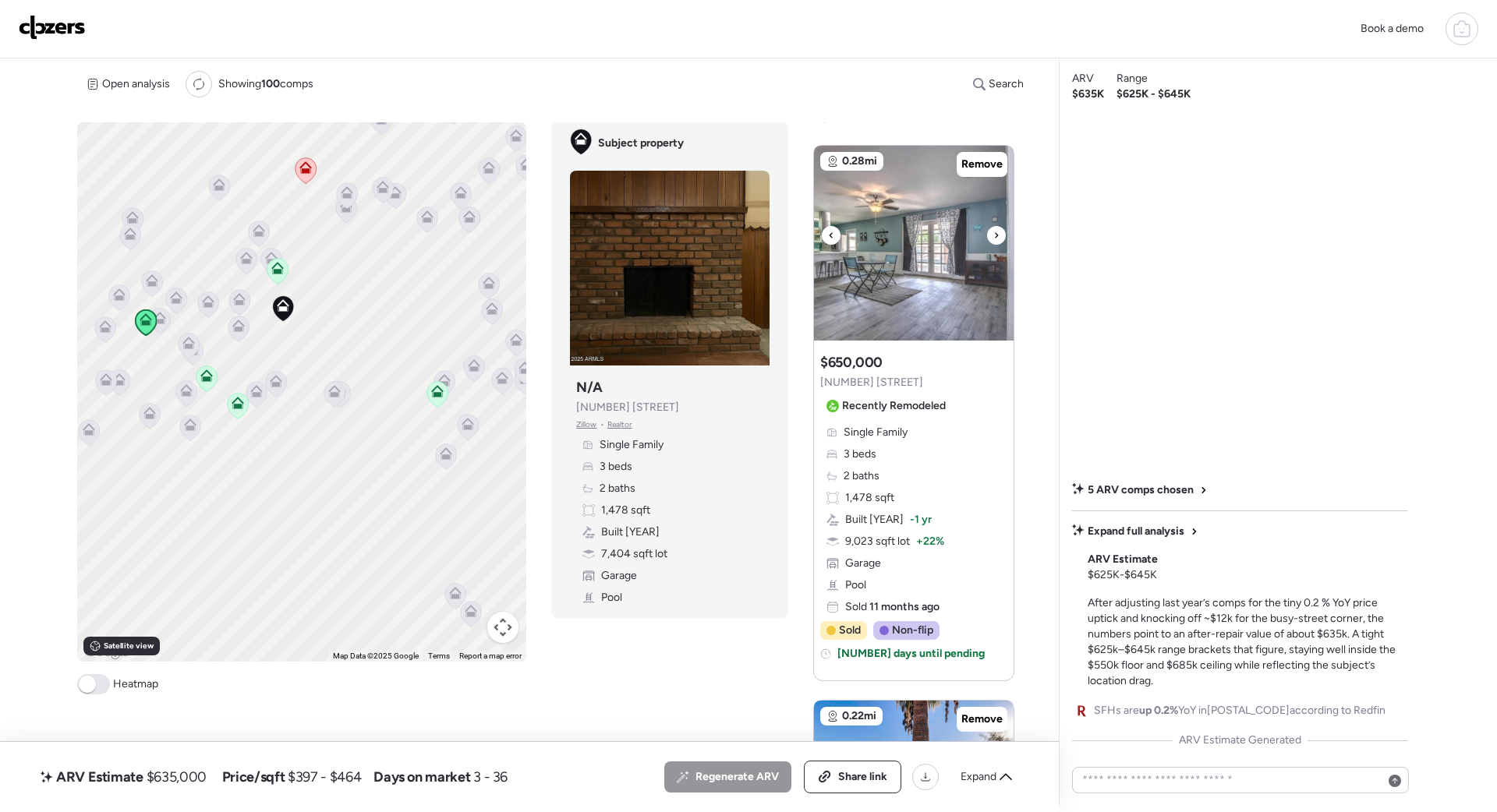 click 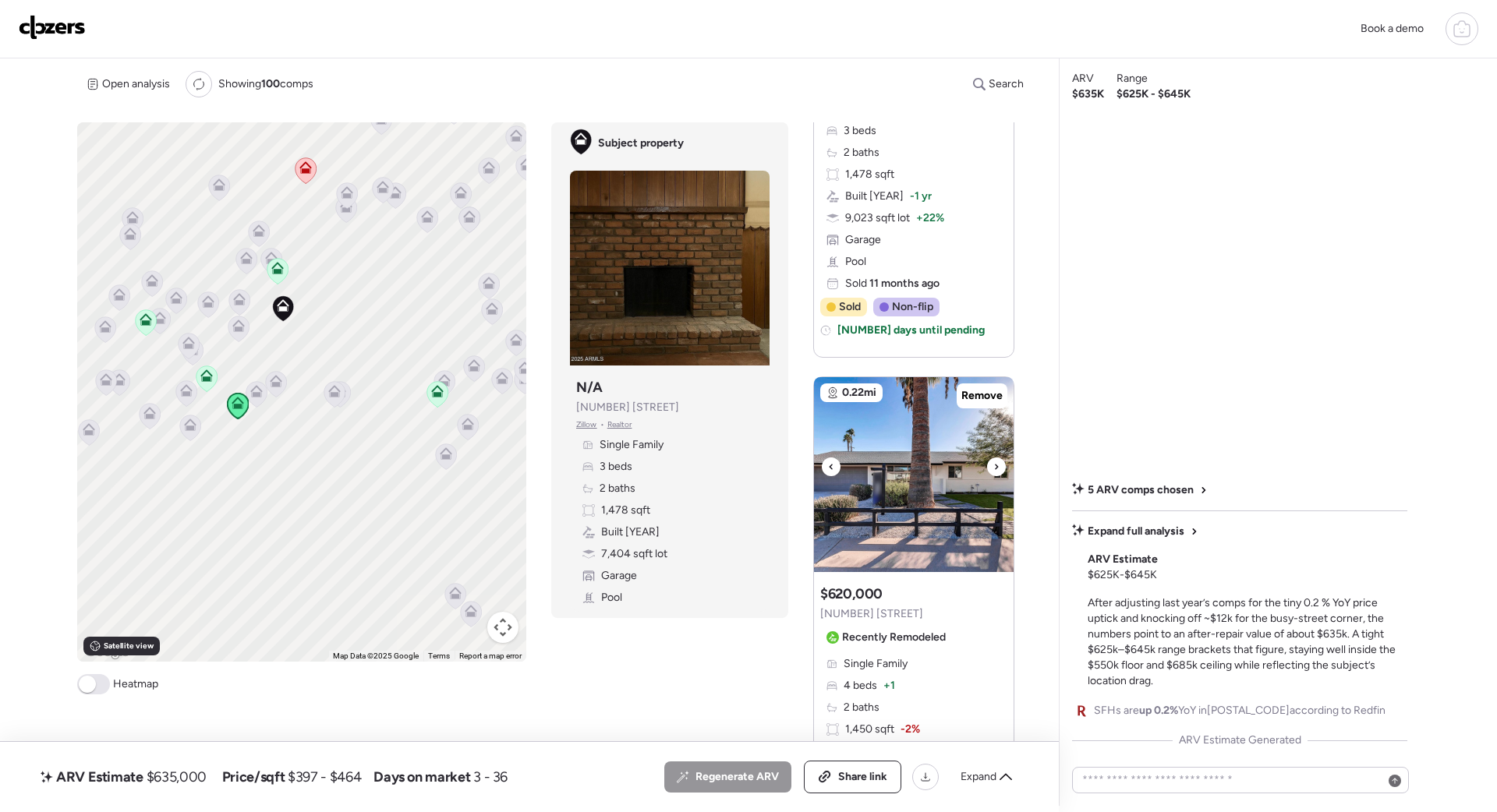 scroll, scrollTop: 983, scrollLeft: 0, axis: vertical 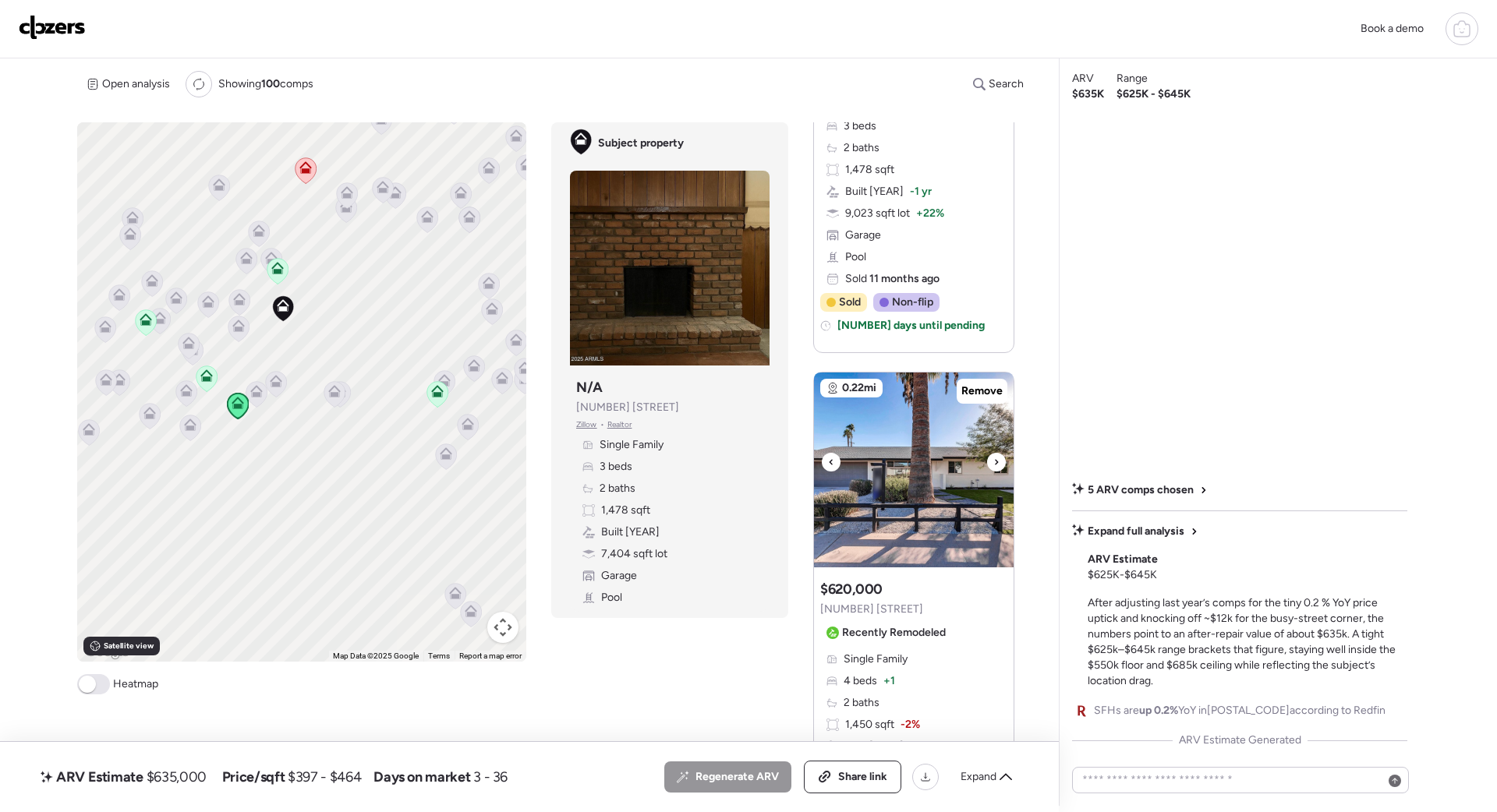 click 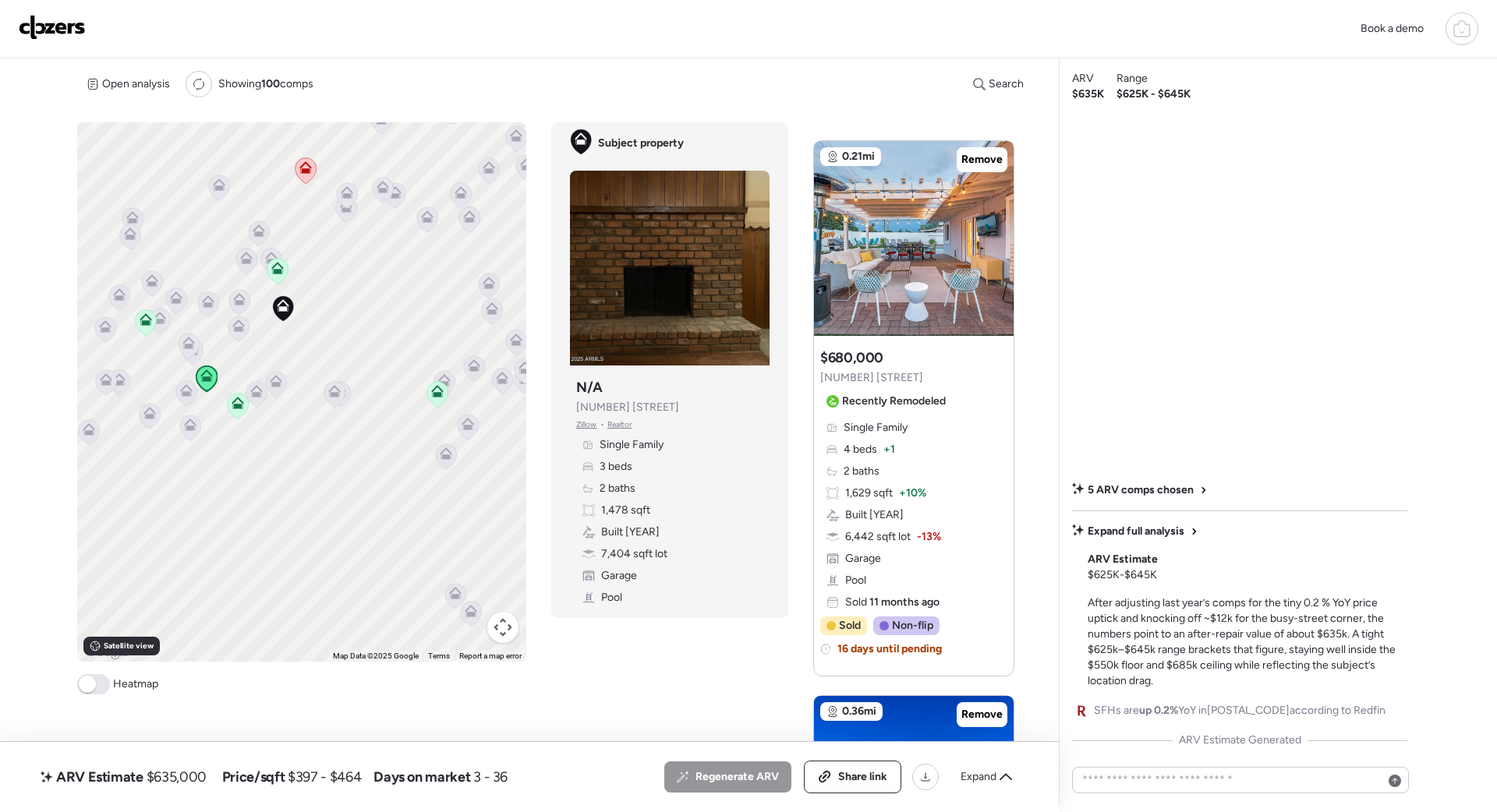 scroll, scrollTop: 1774, scrollLeft: 0, axis: vertical 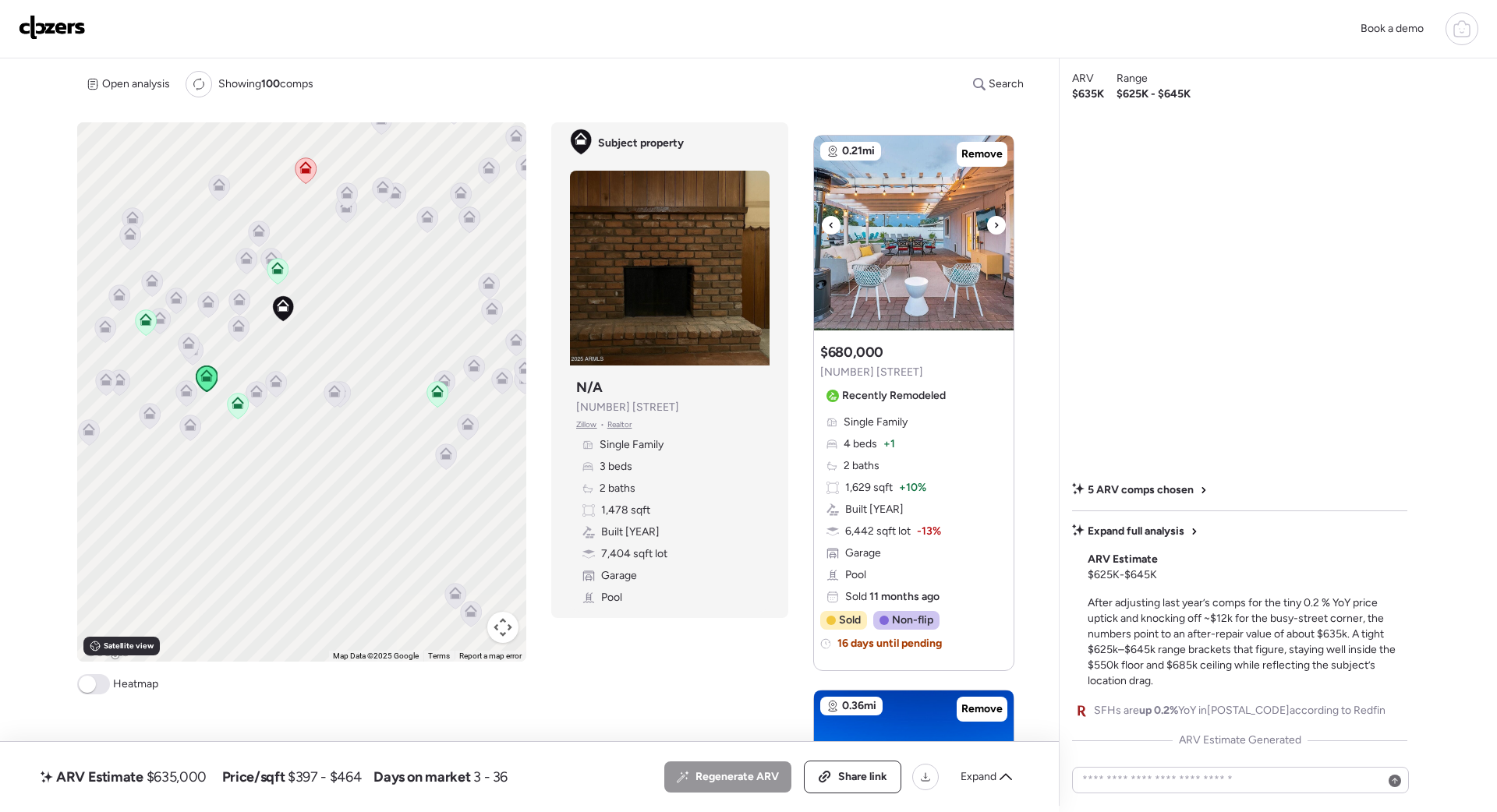 click at bounding box center (996, 225) 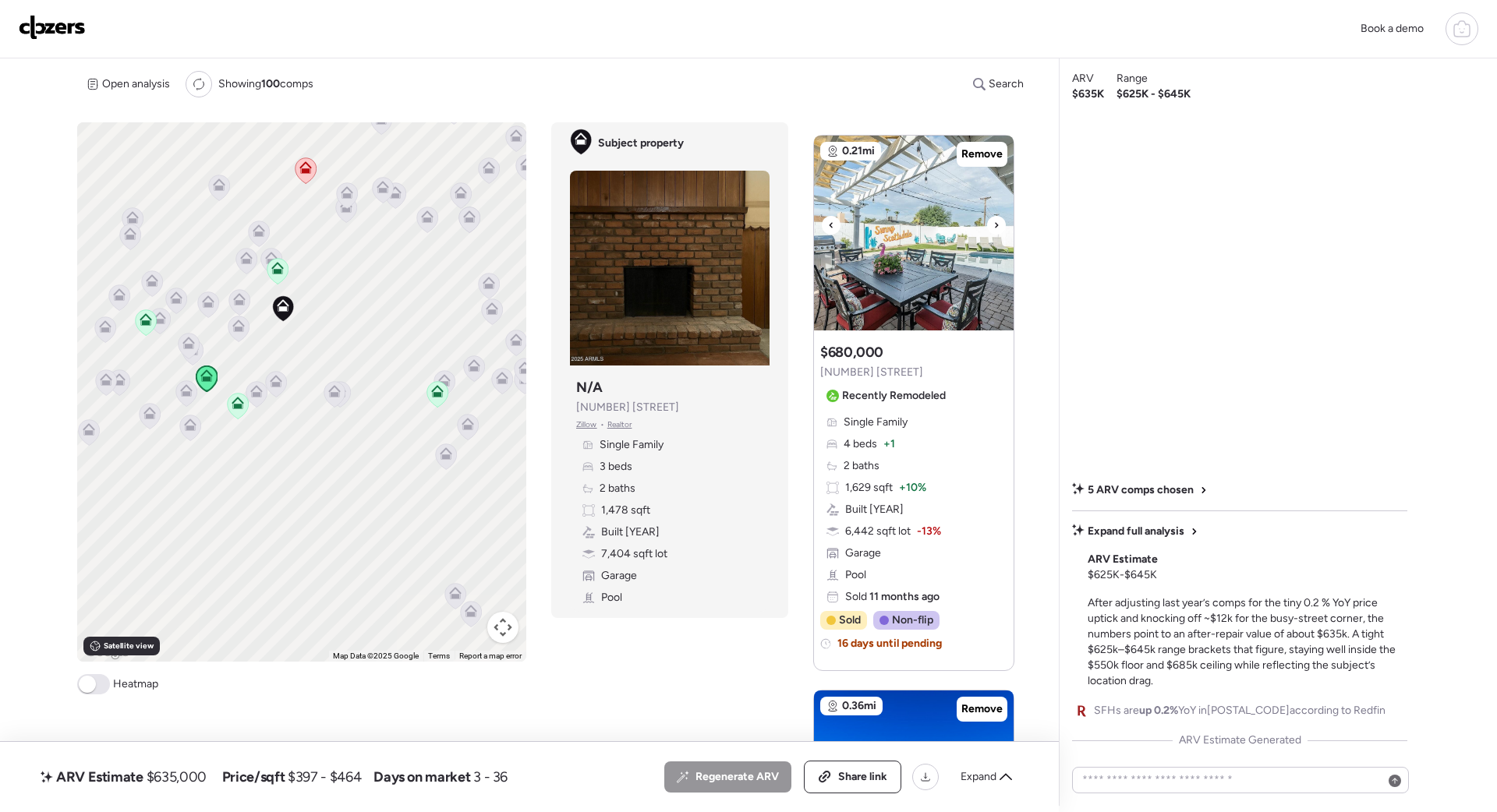 click at bounding box center [996, 225] 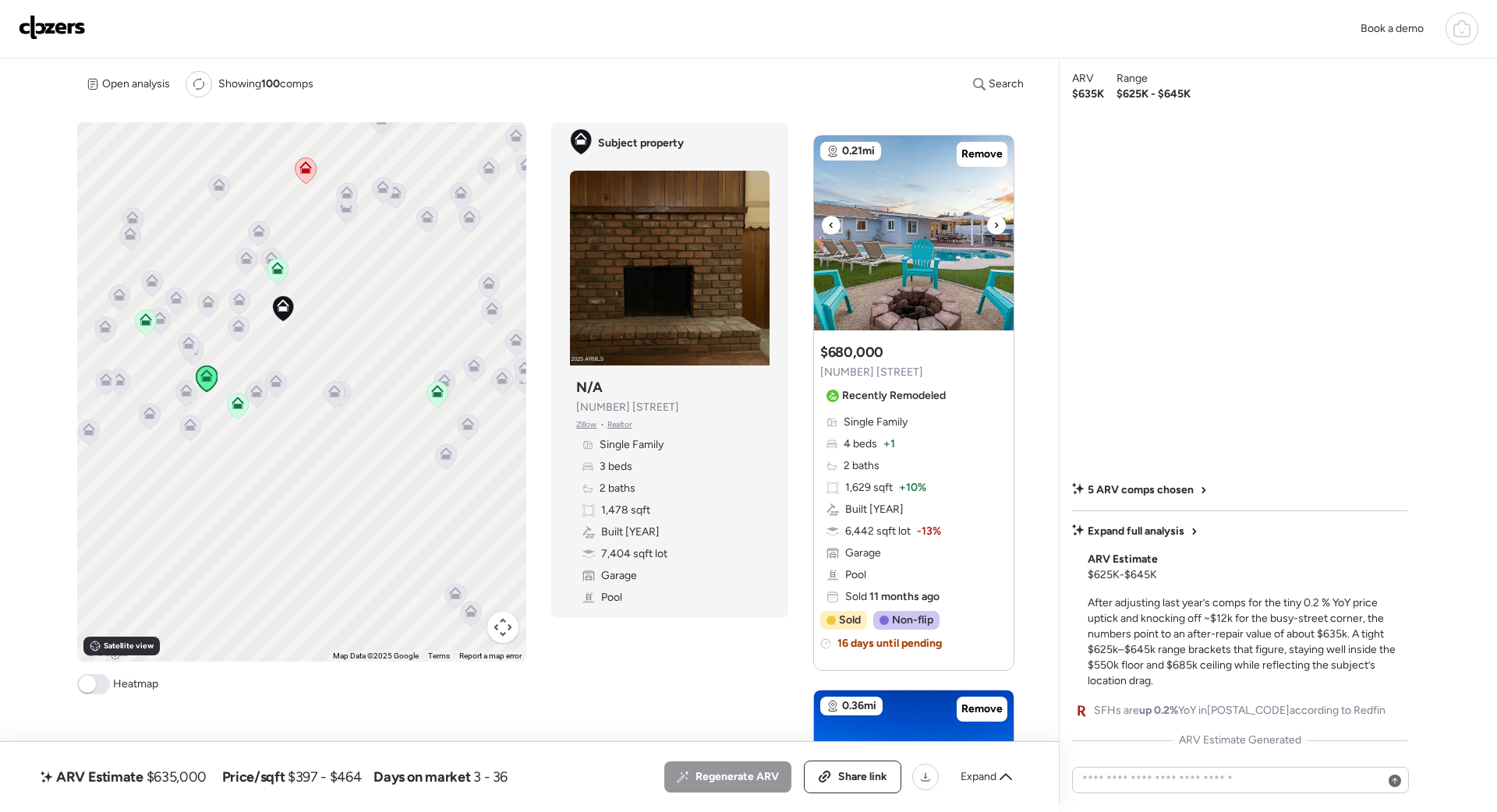 click 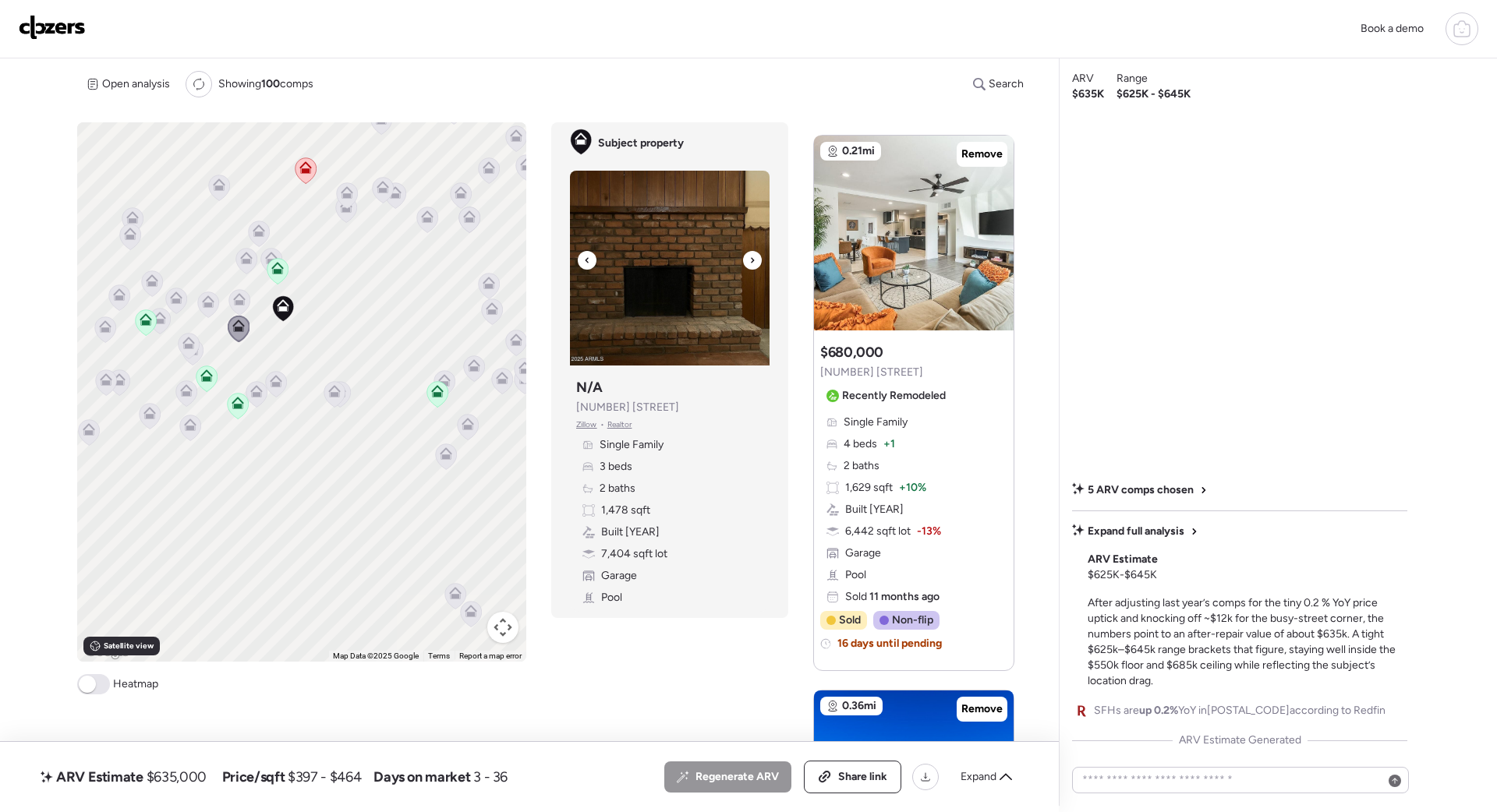 click 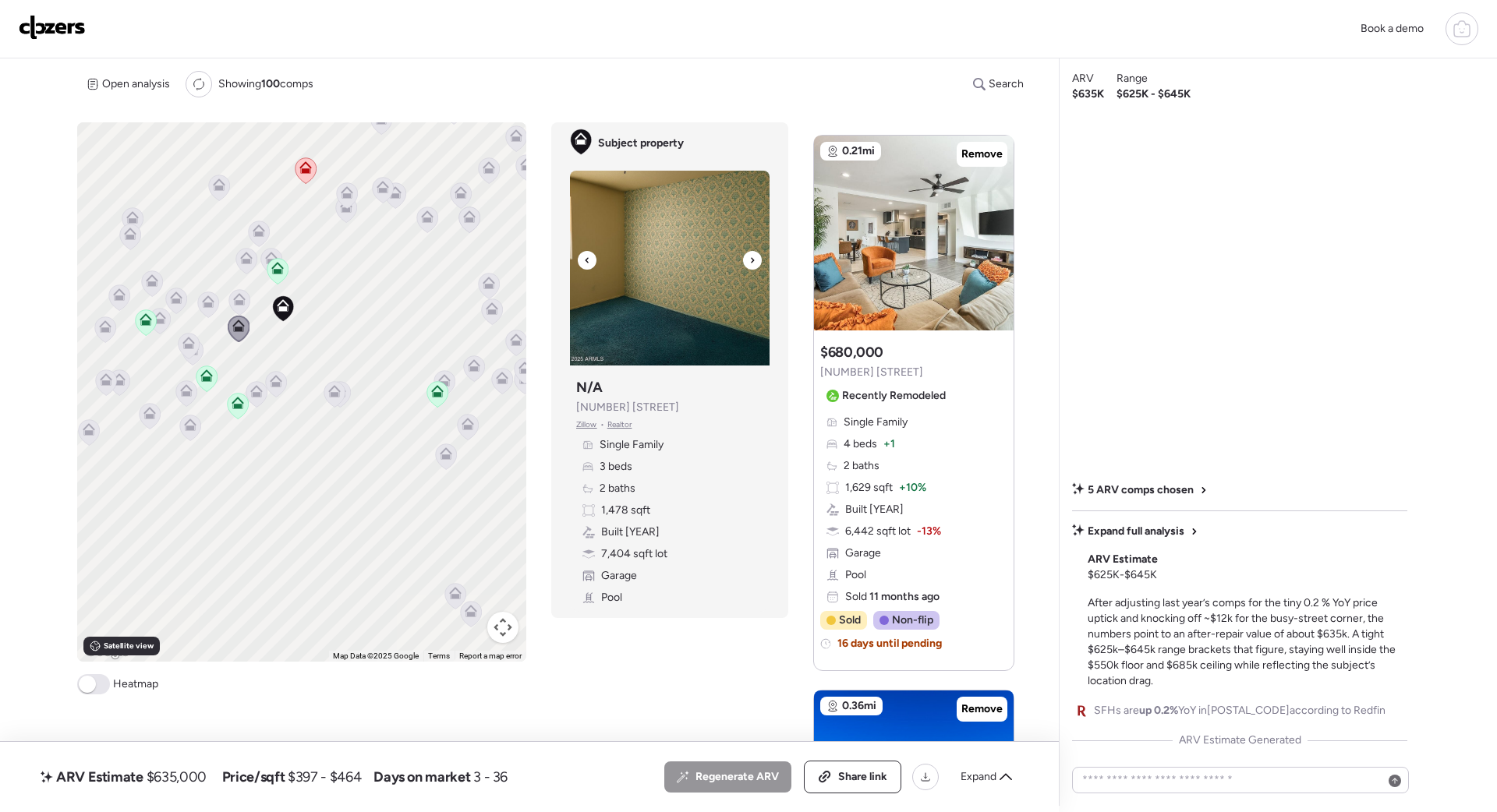 click 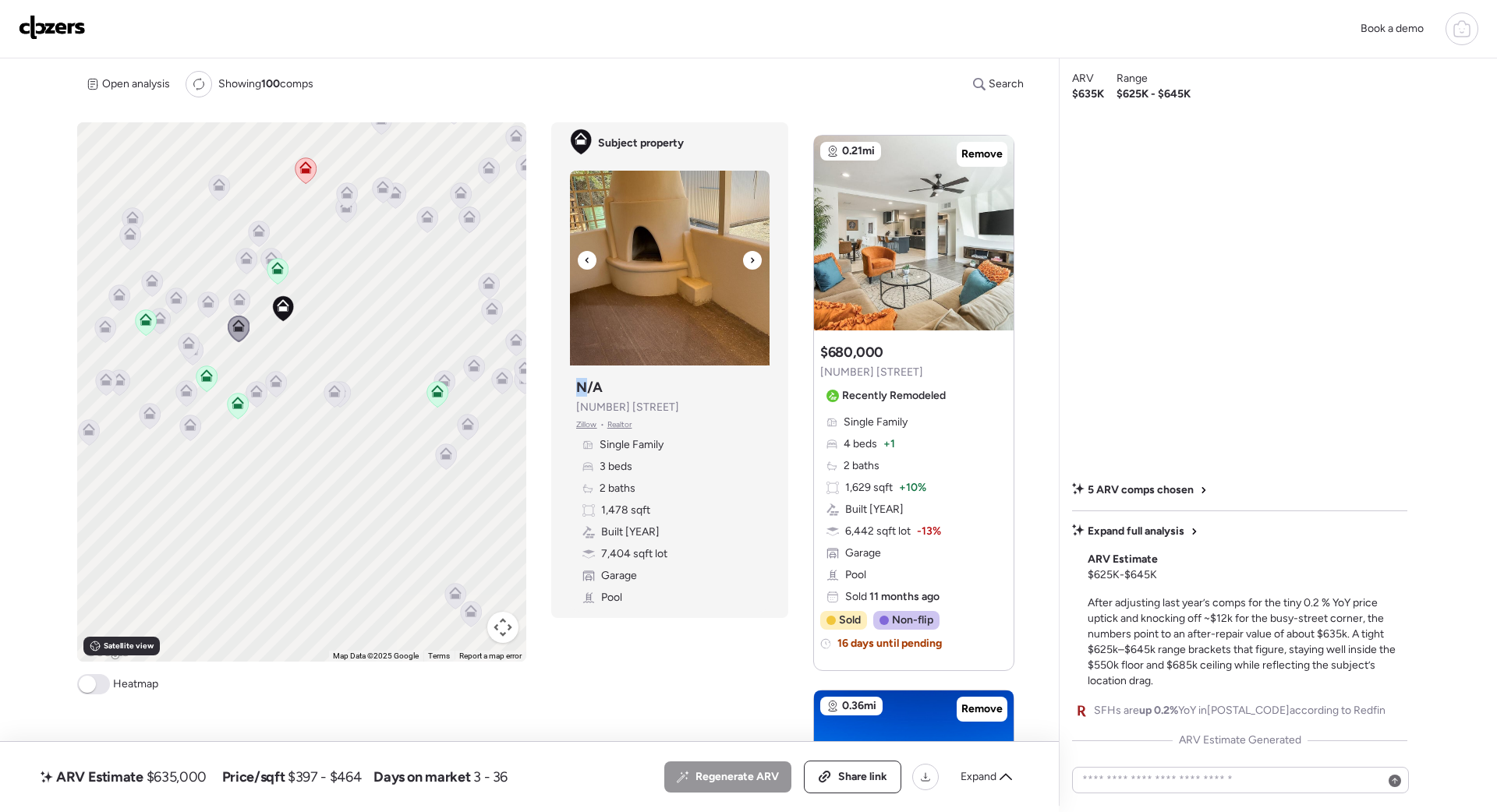 click 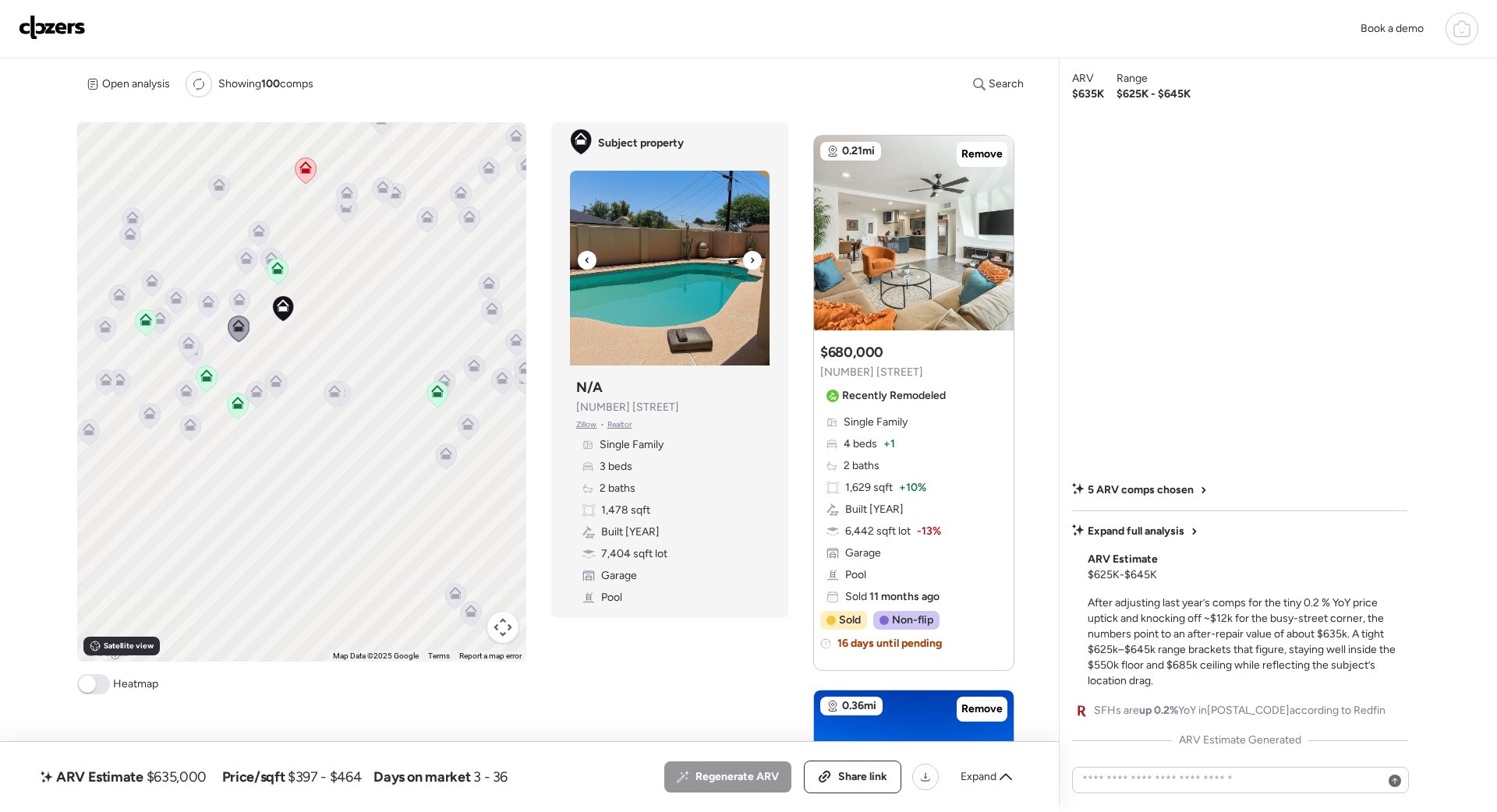 click 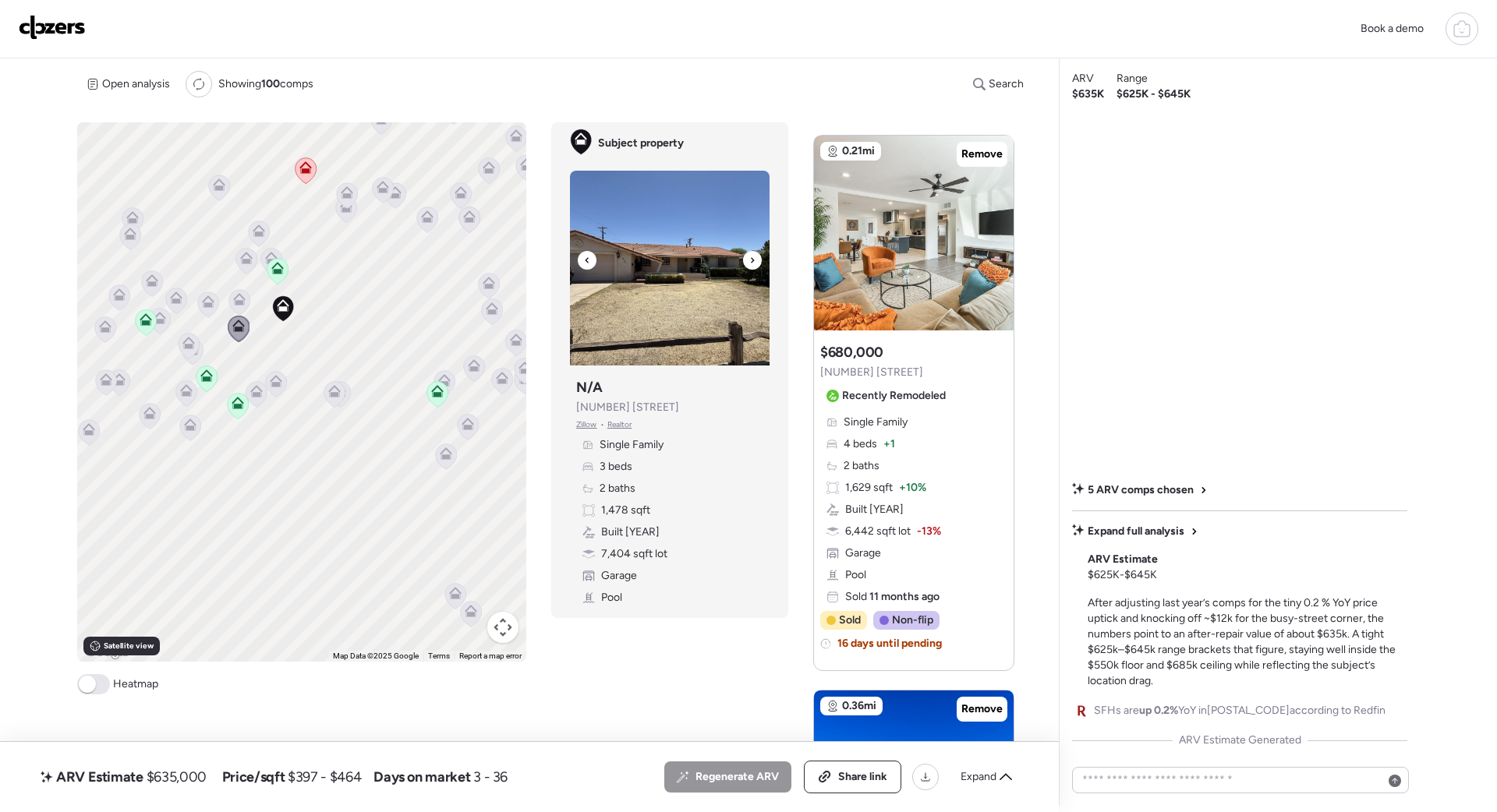 click 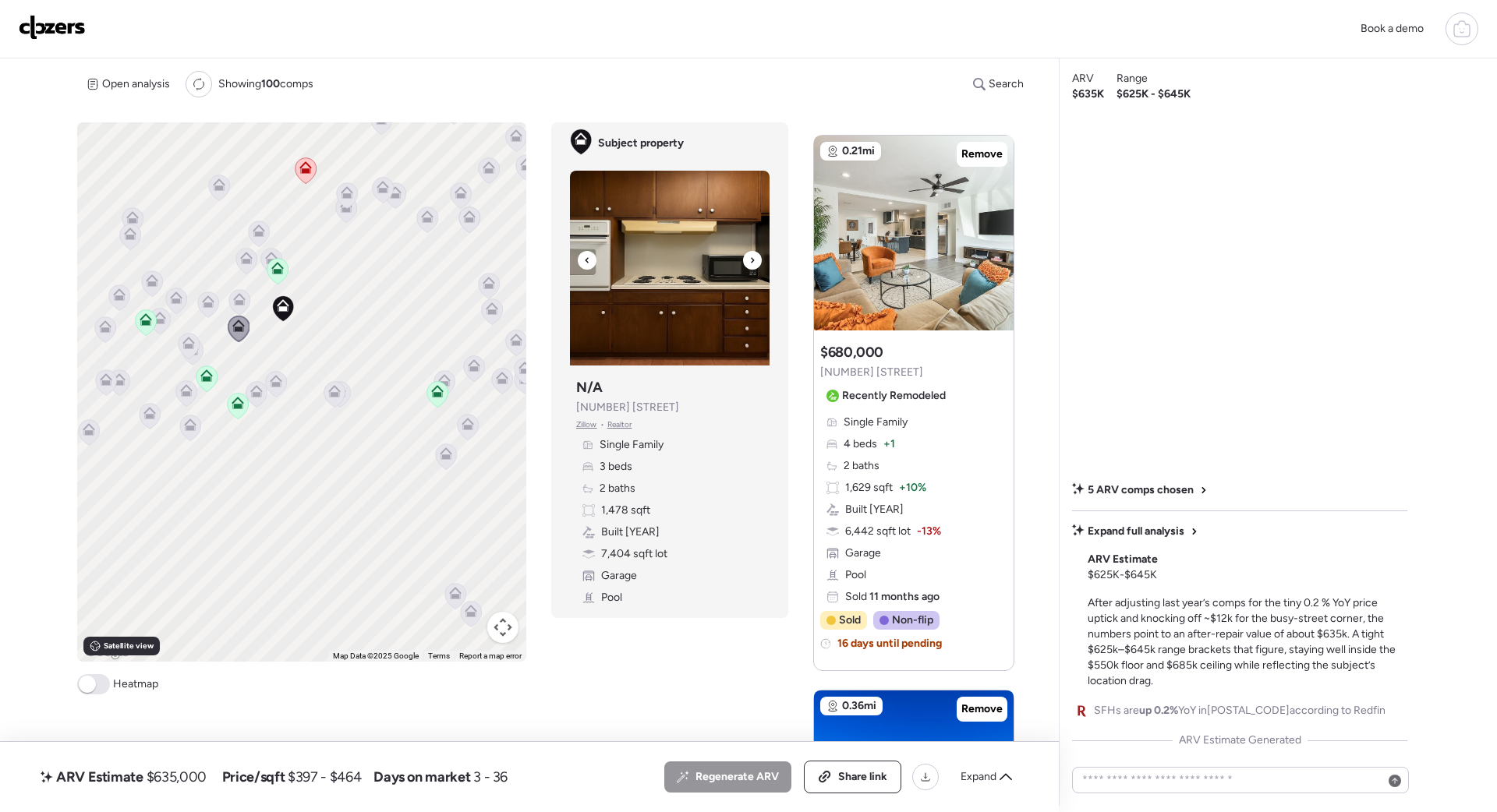 click 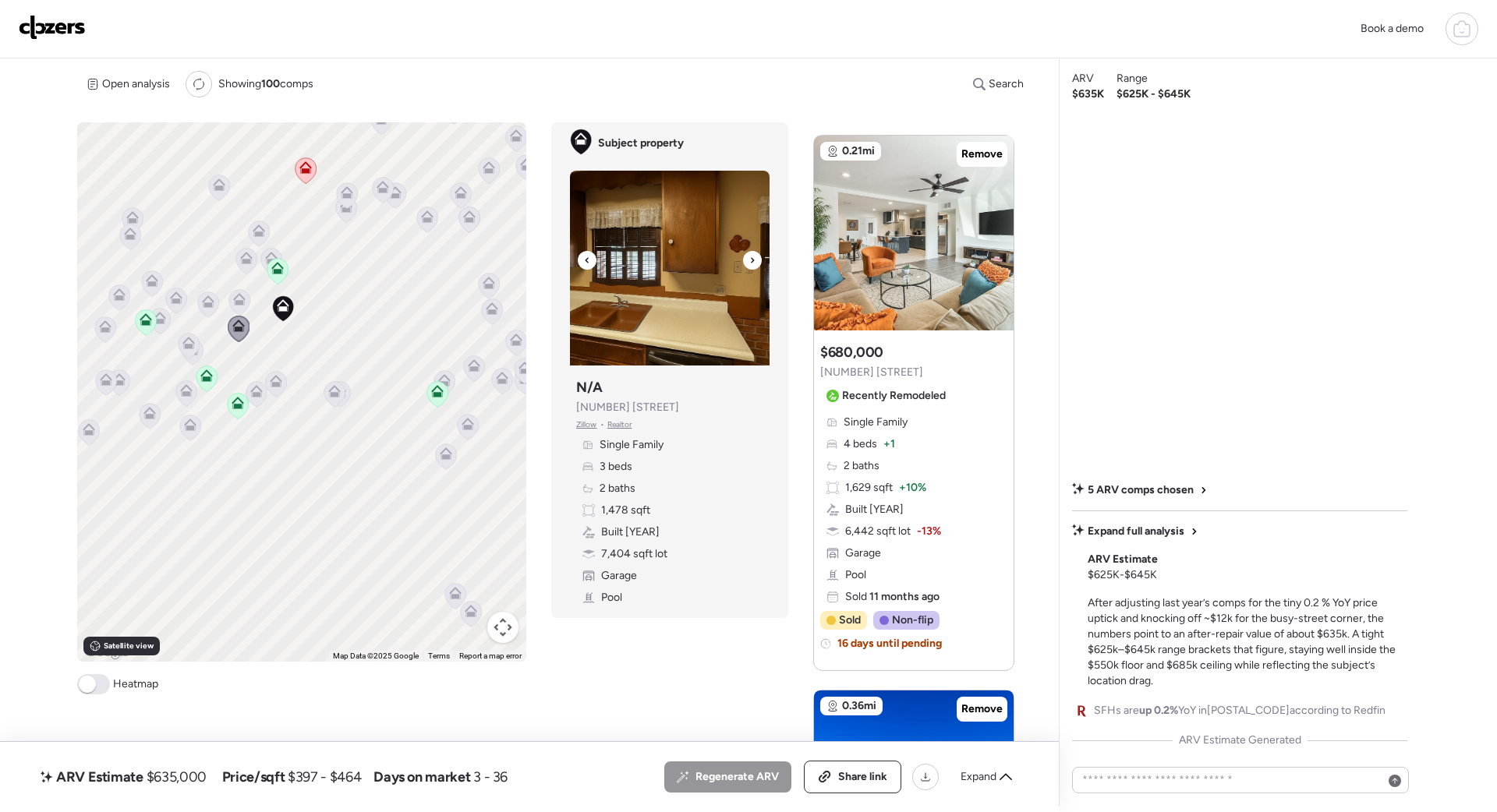 click 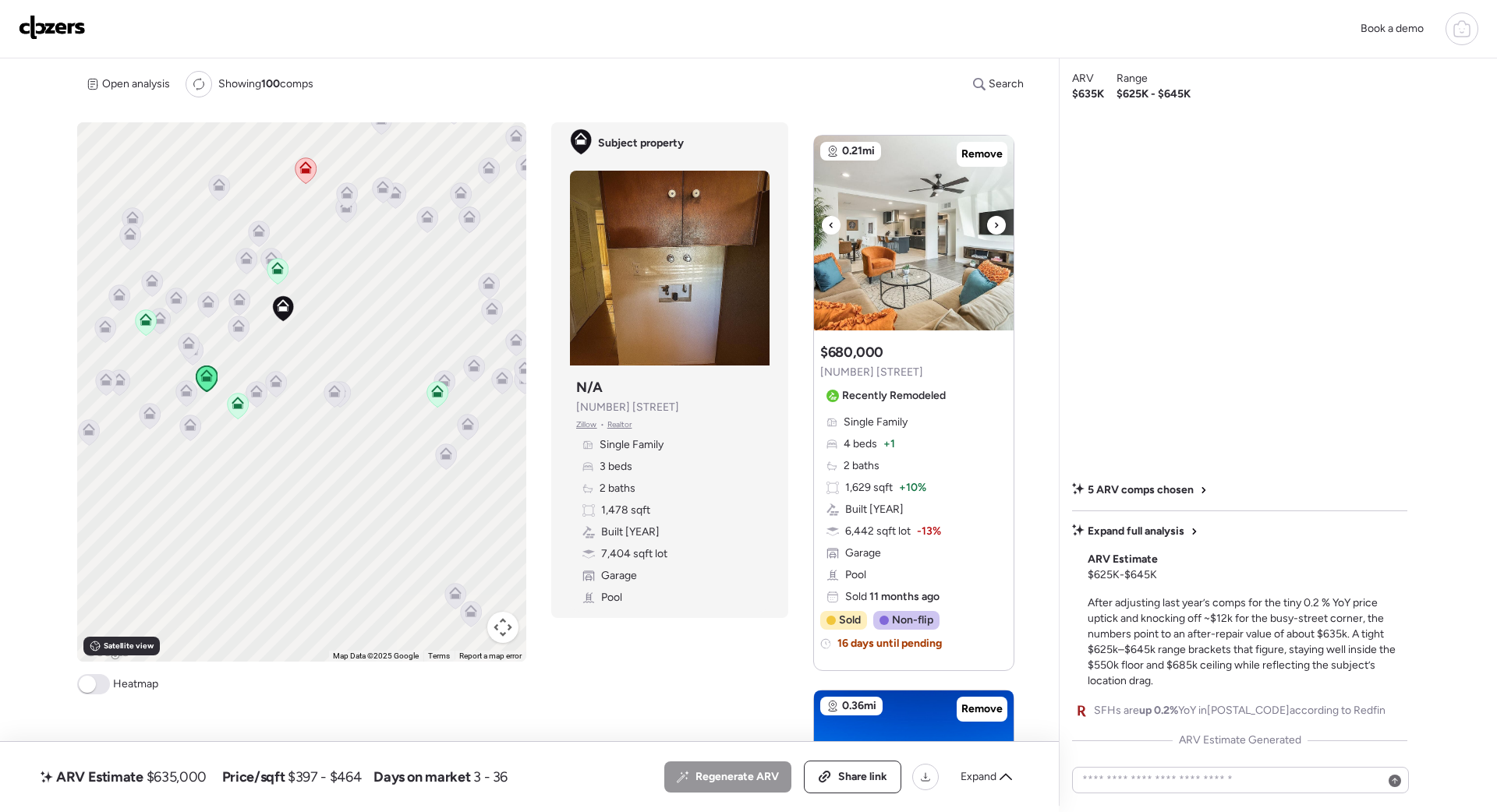 click 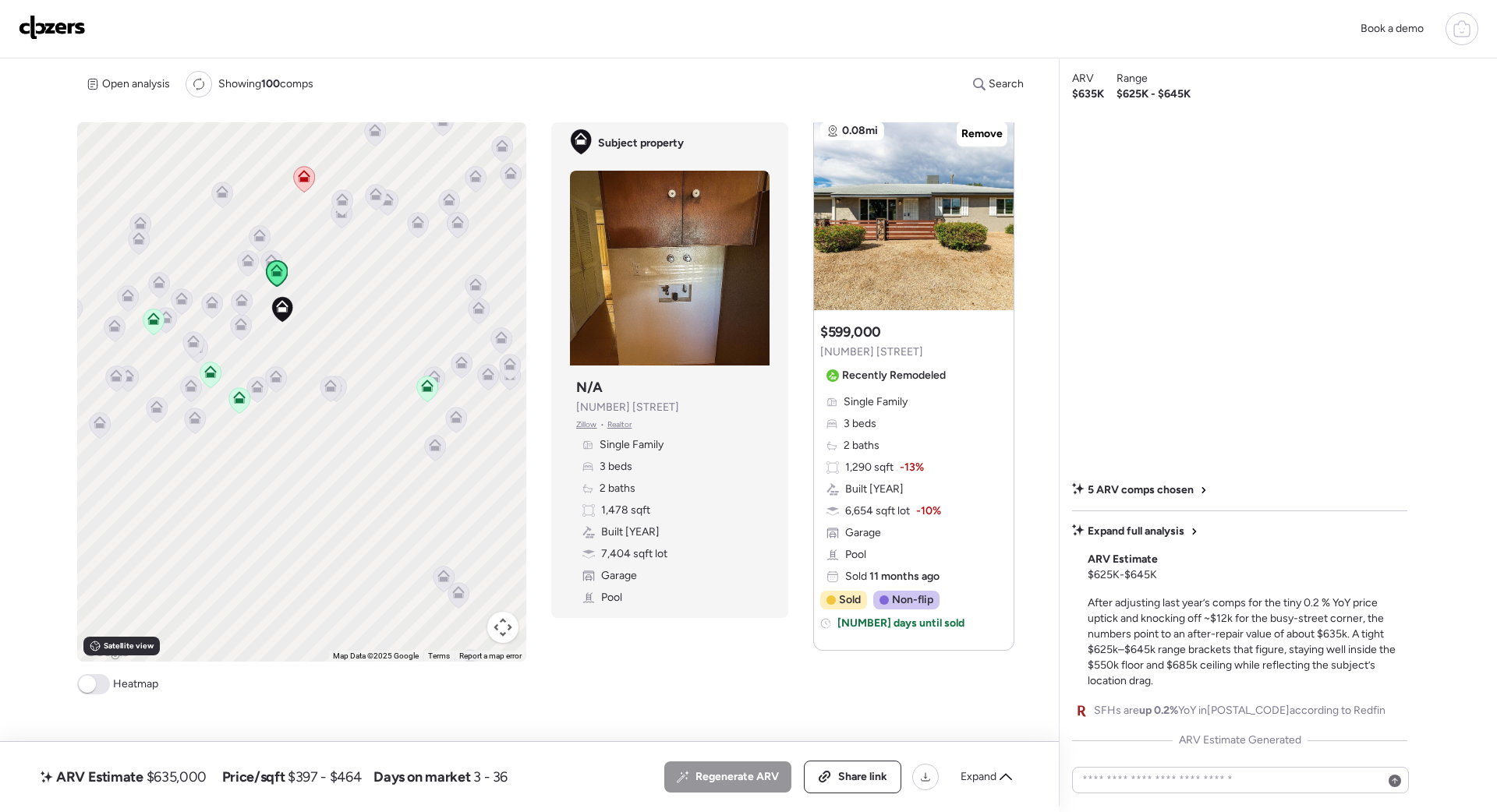 scroll, scrollTop: 2874, scrollLeft: 0, axis: vertical 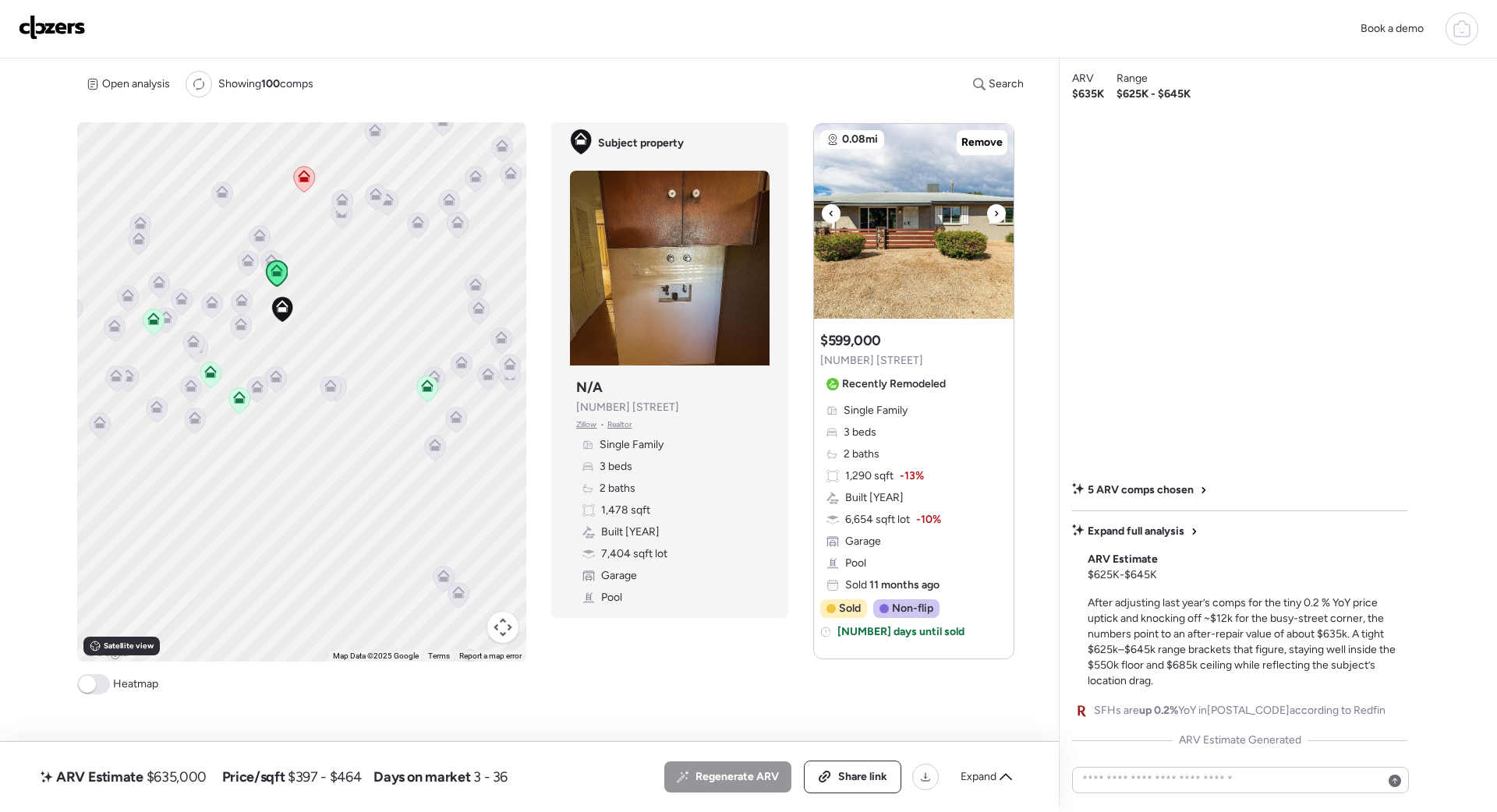 click 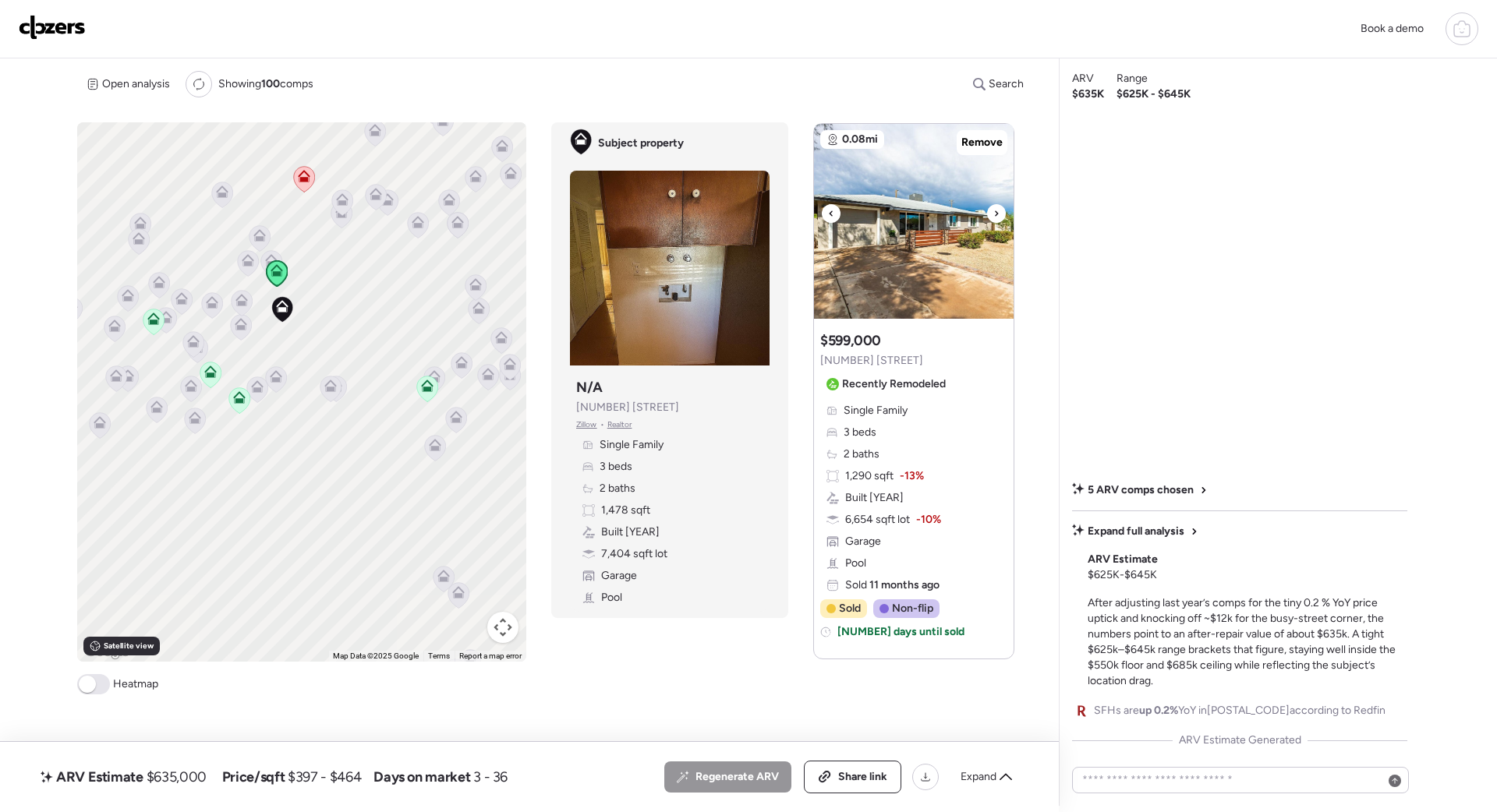 click 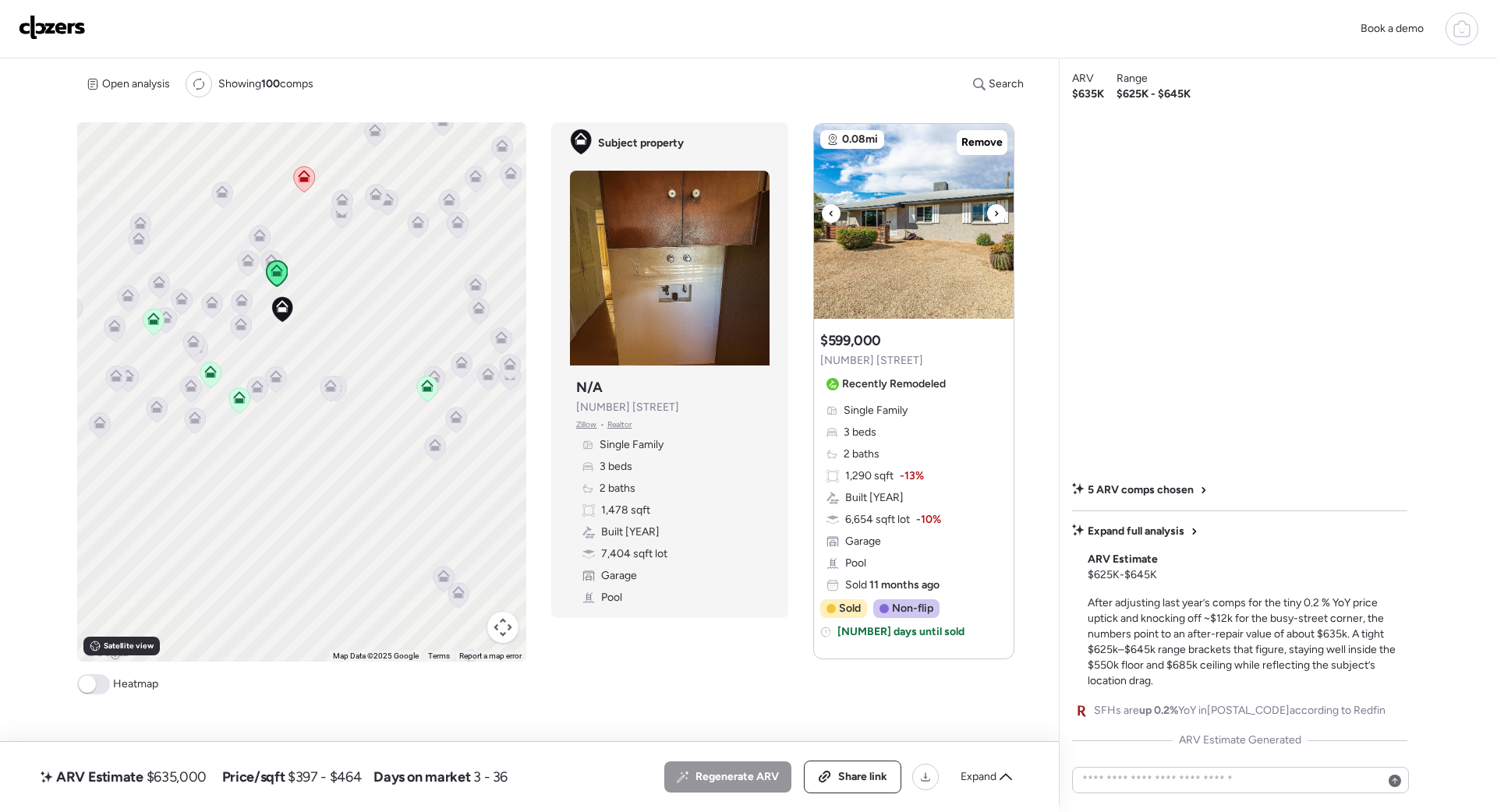 click 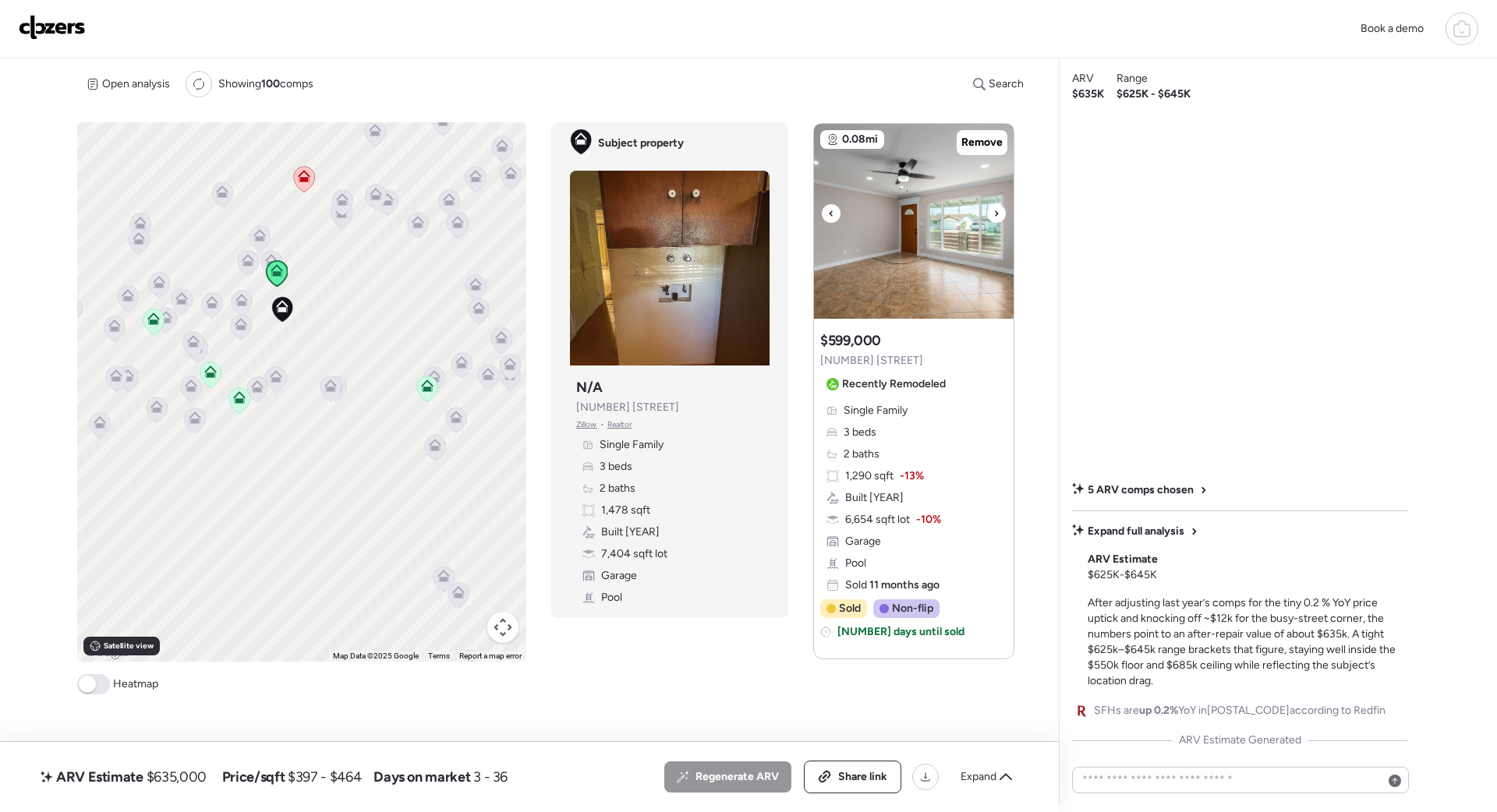 click 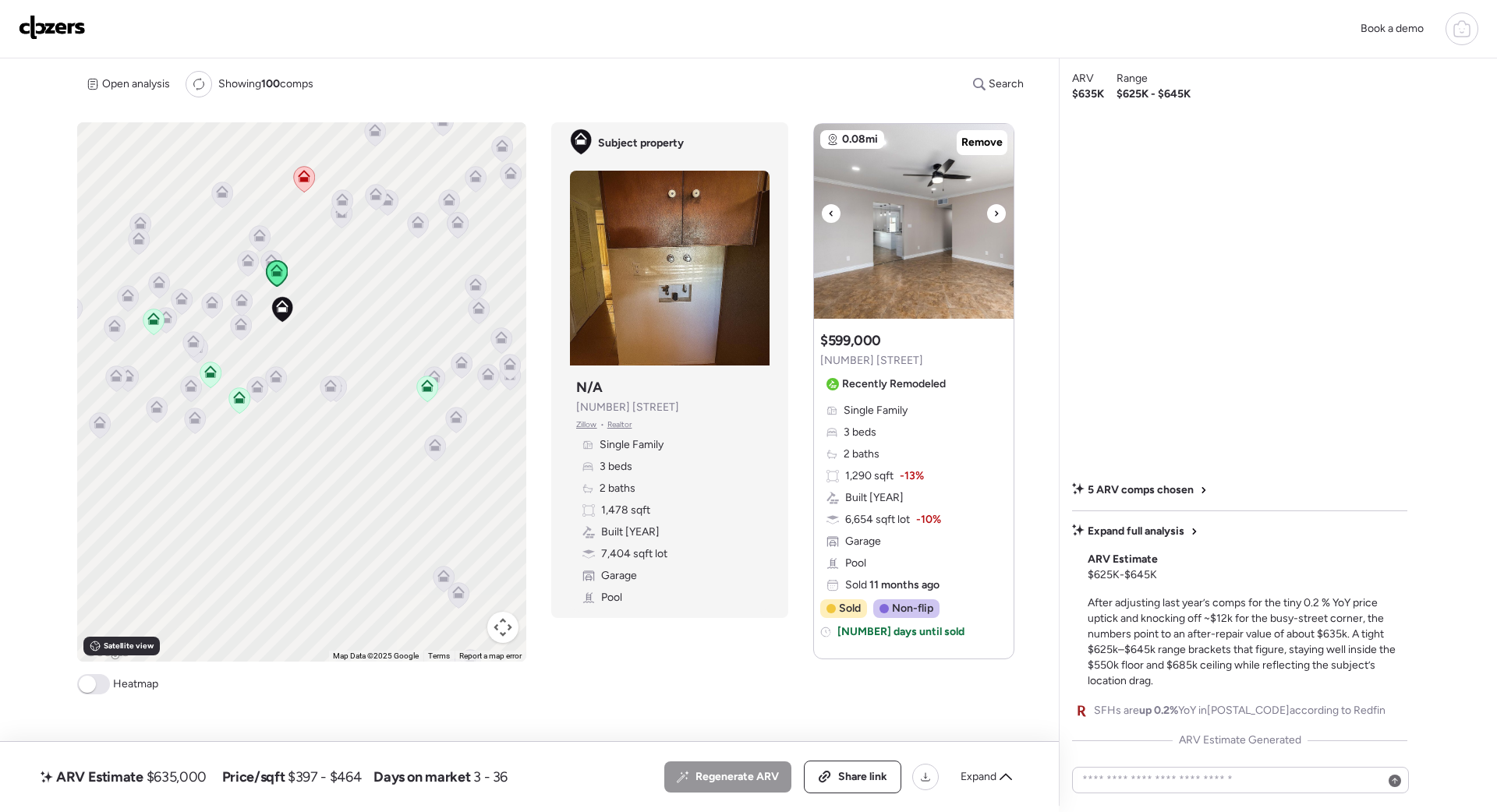 click 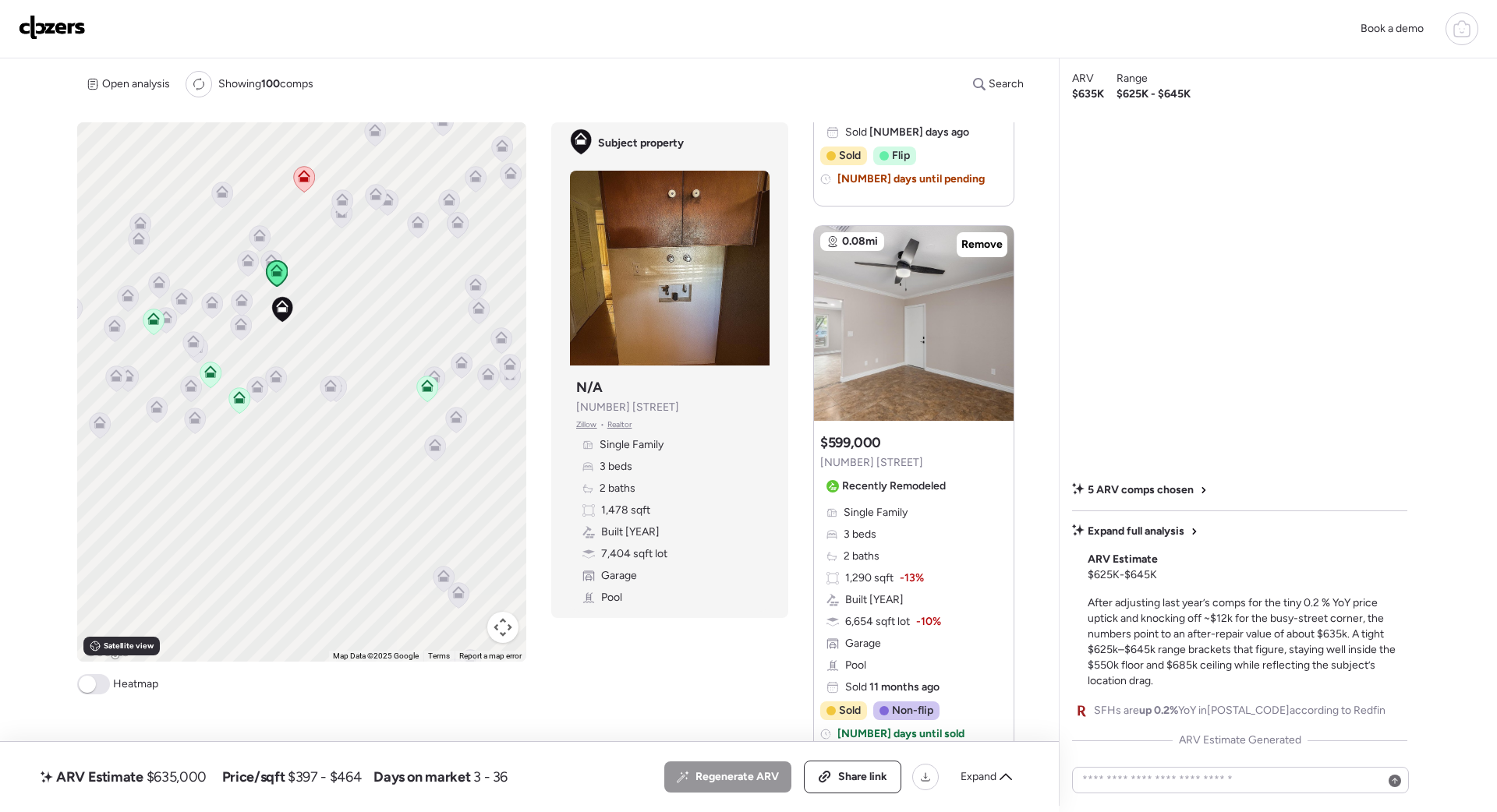 scroll, scrollTop: 2766, scrollLeft: 0, axis: vertical 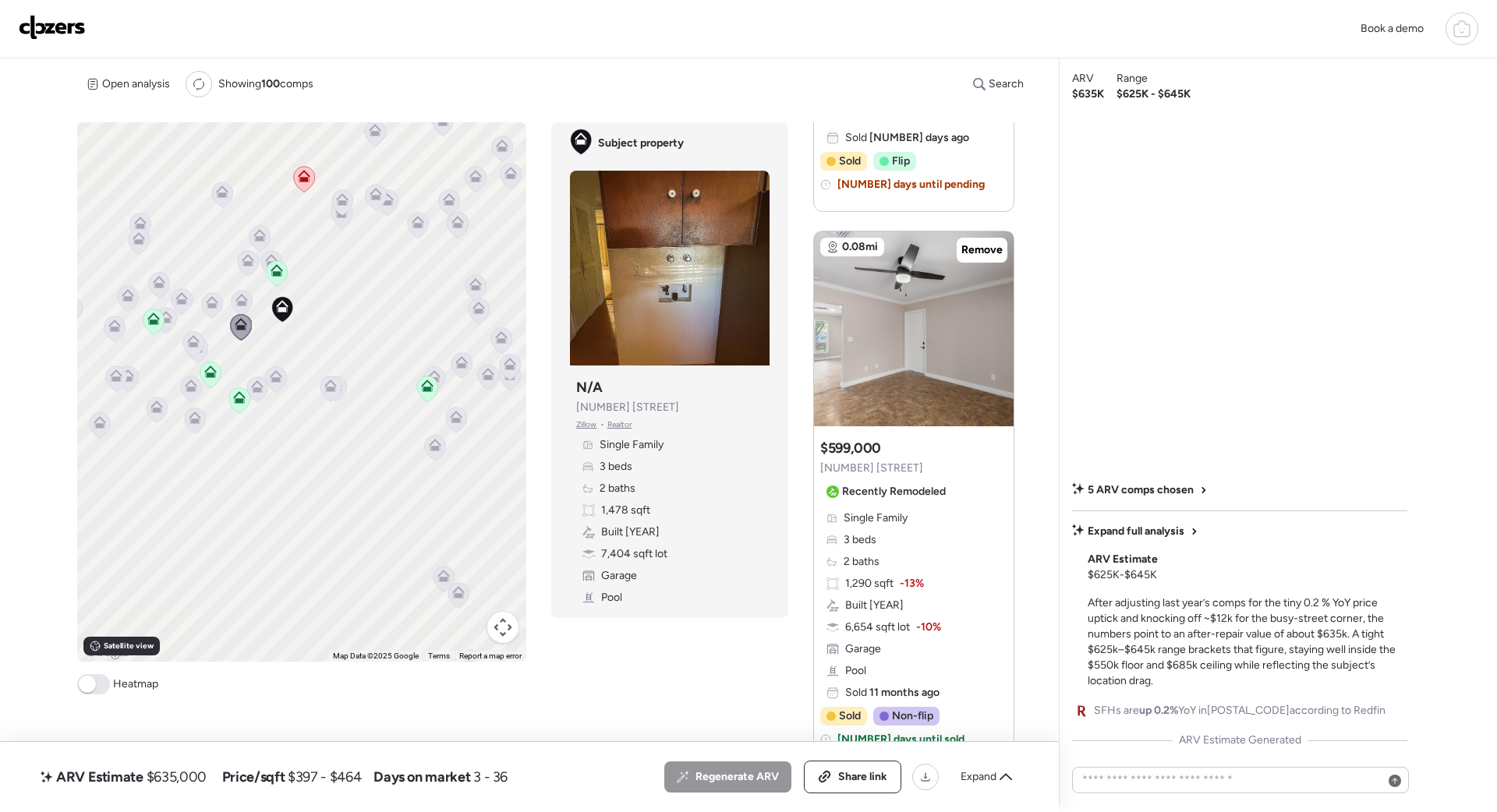 click 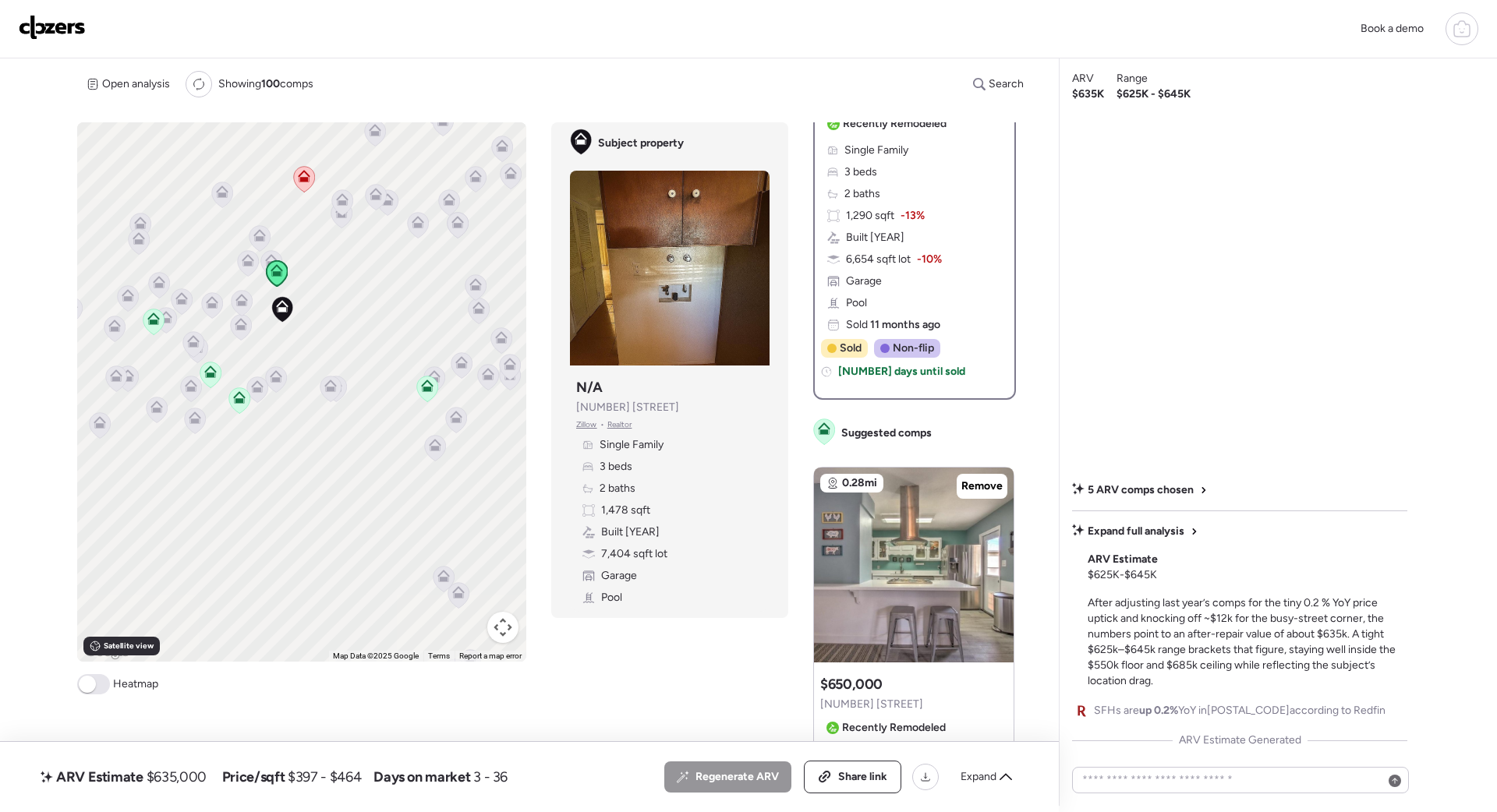 scroll, scrollTop: 0, scrollLeft: 0, axis: both 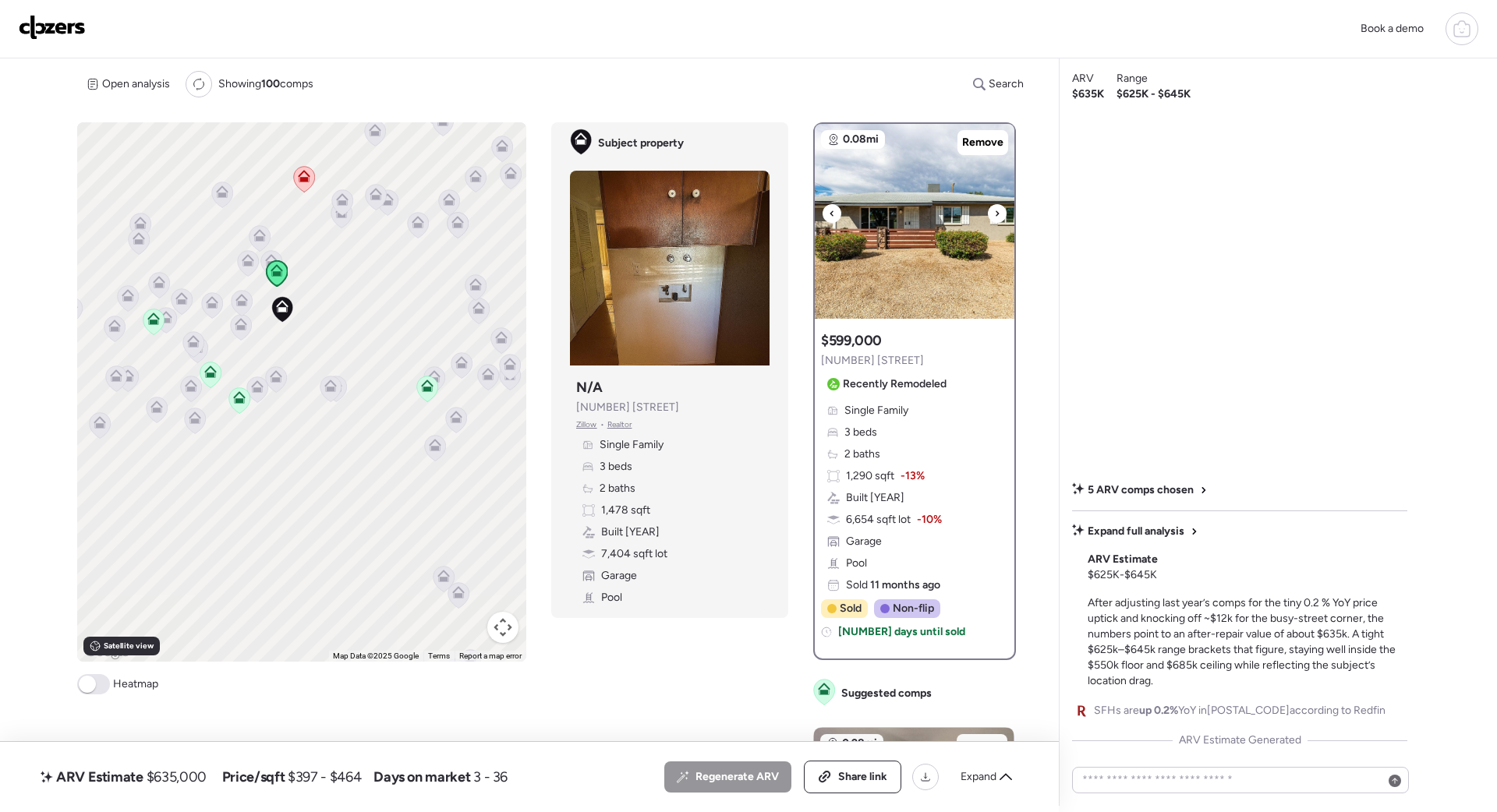 click 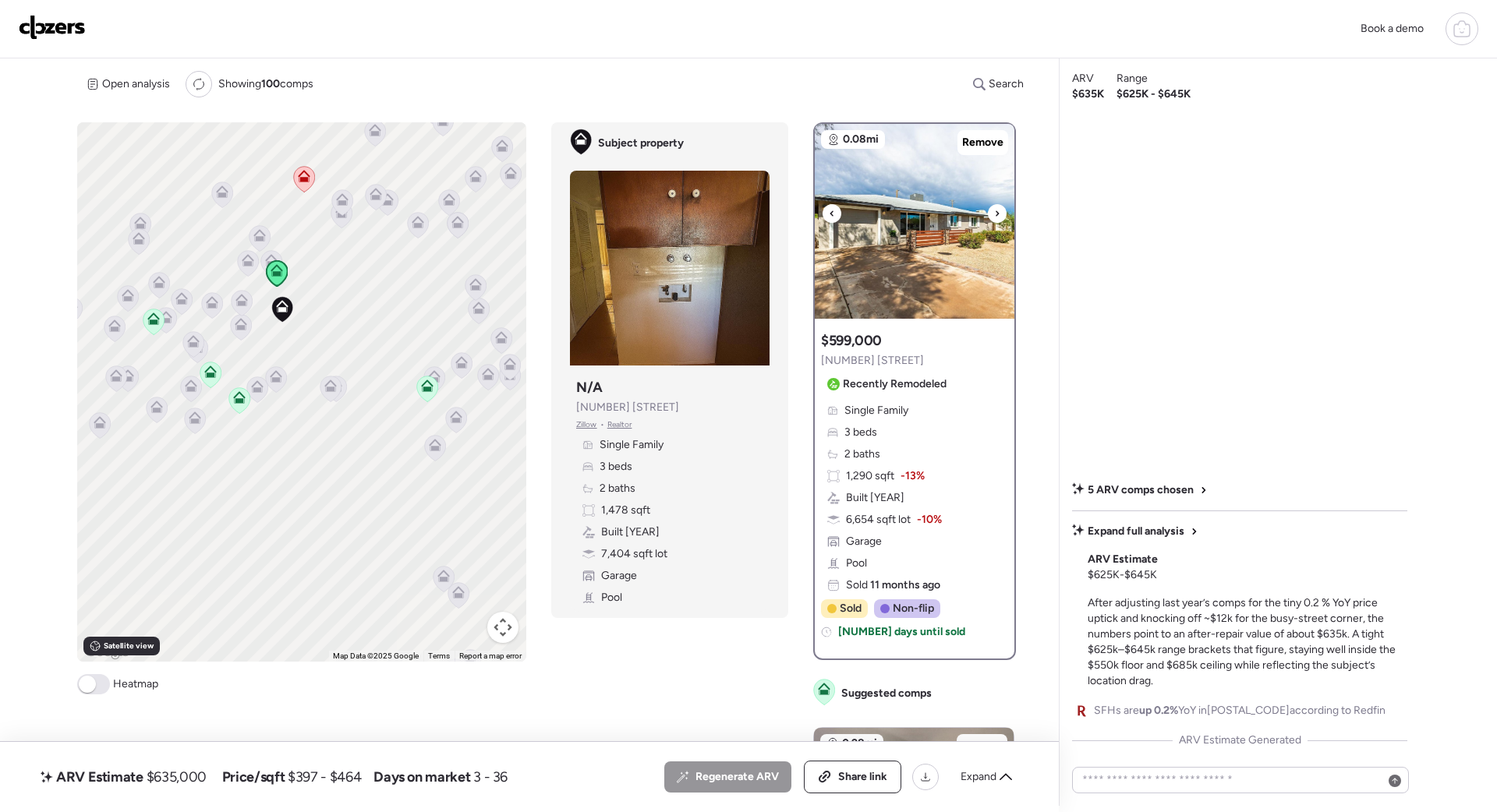 click 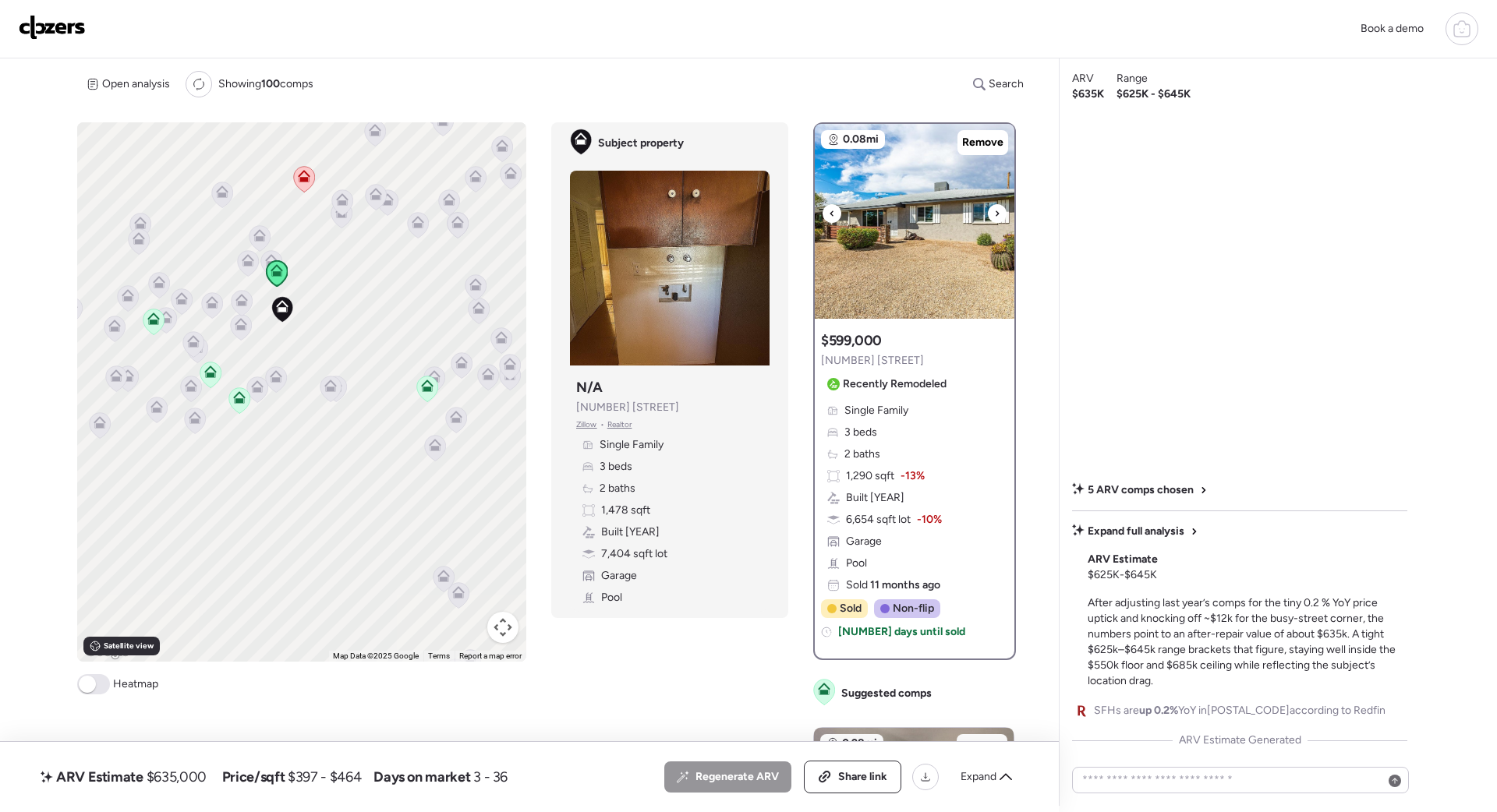 click 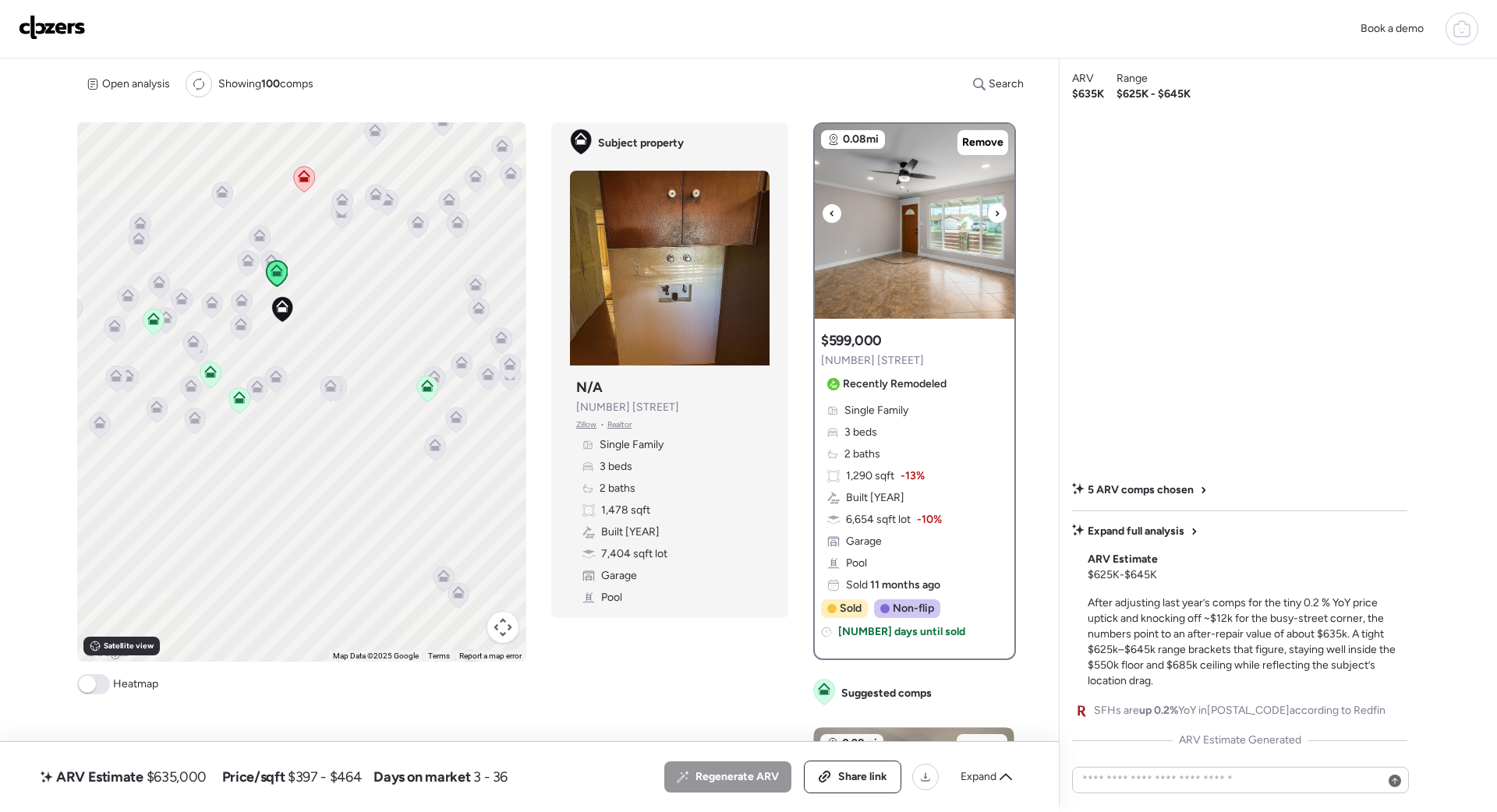 click 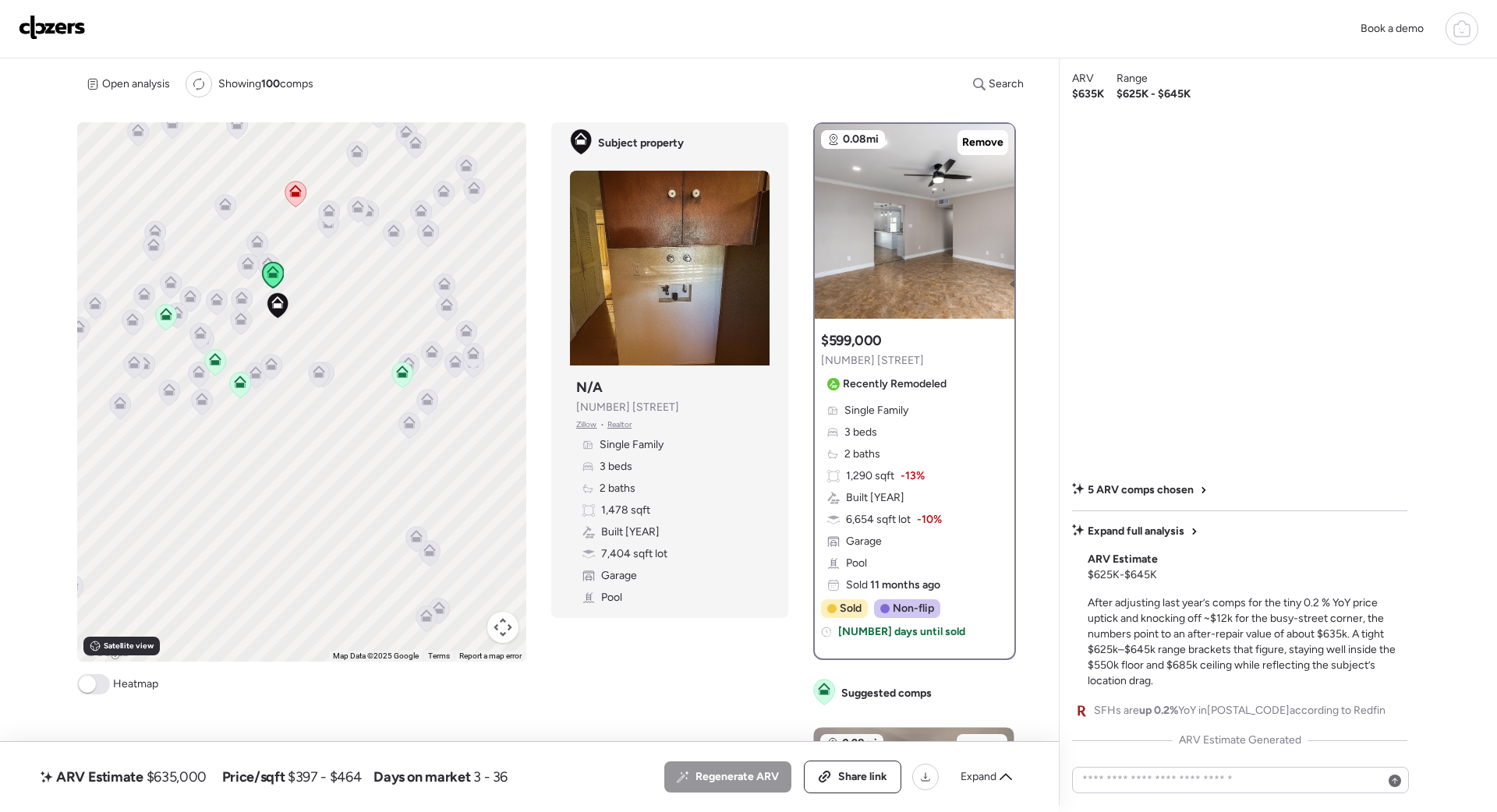 click 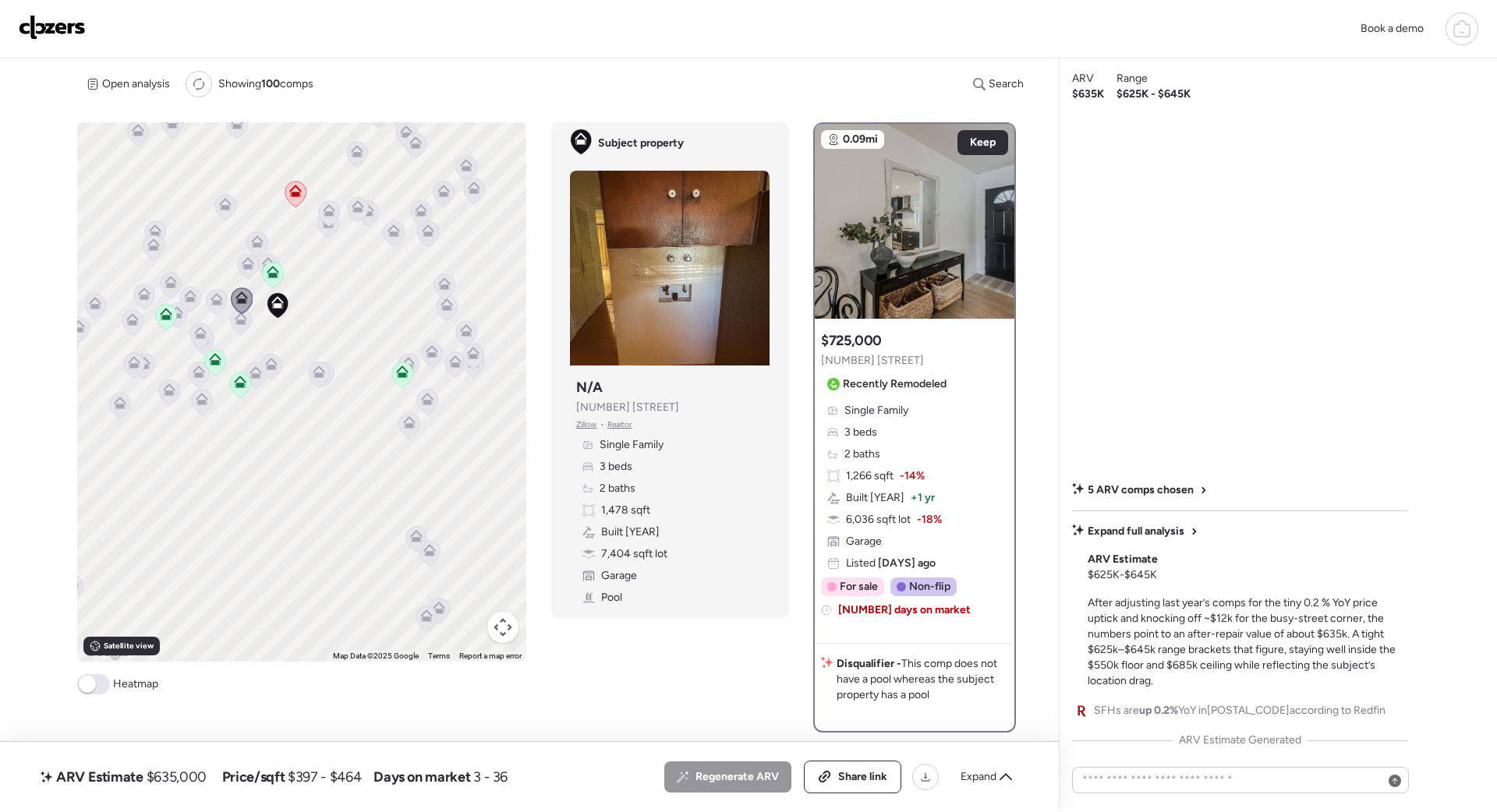 click 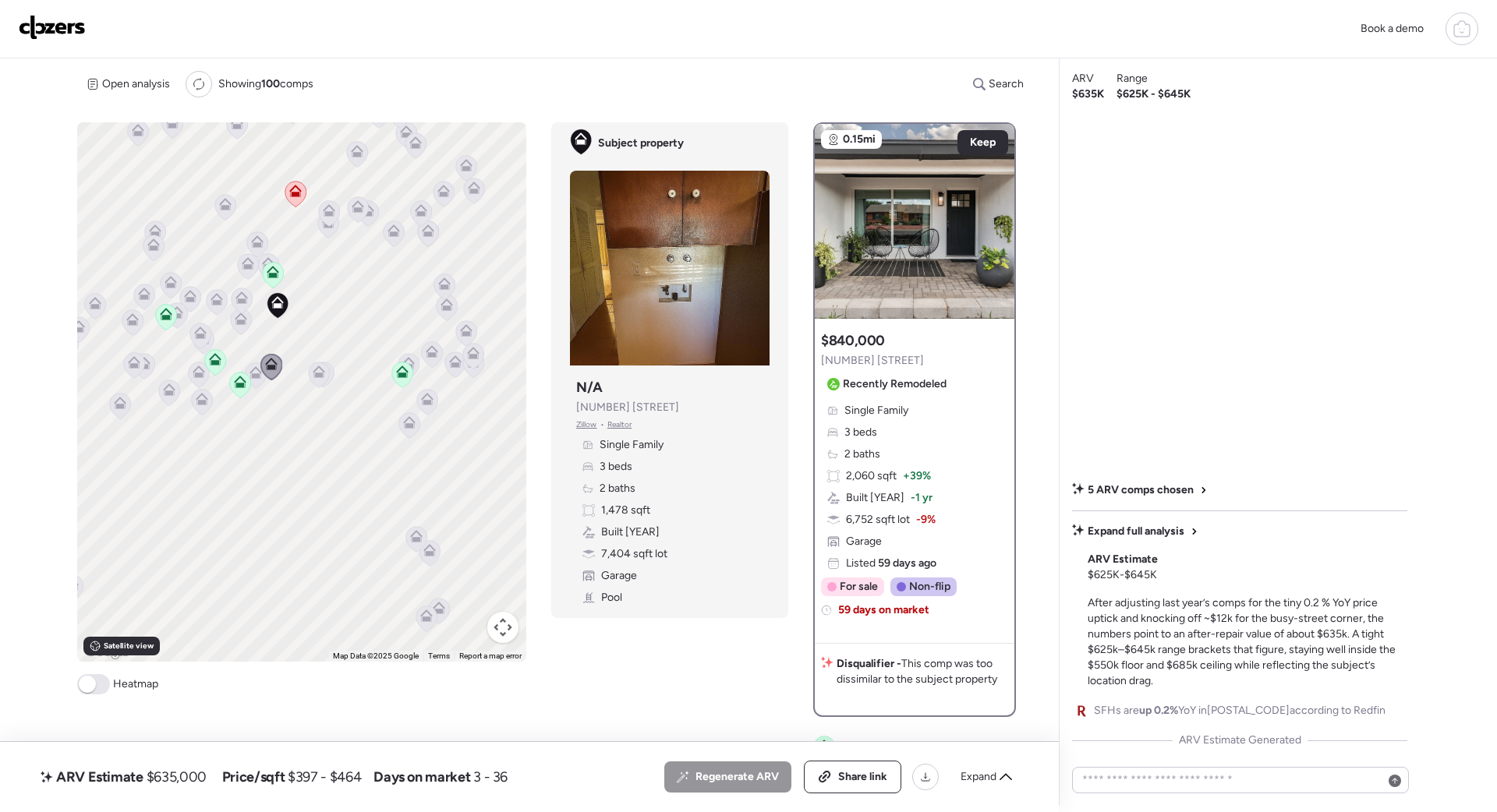 click 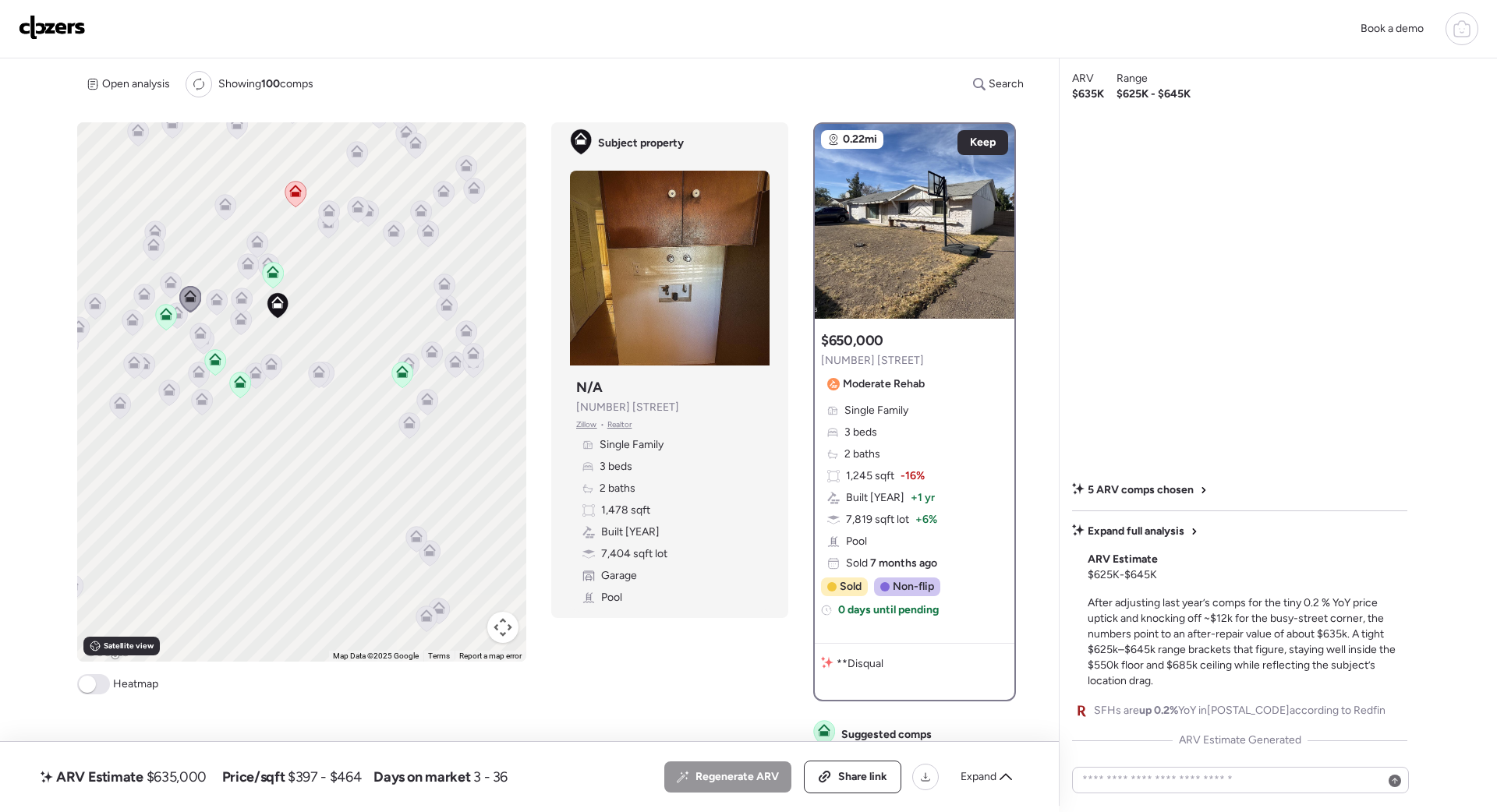 click 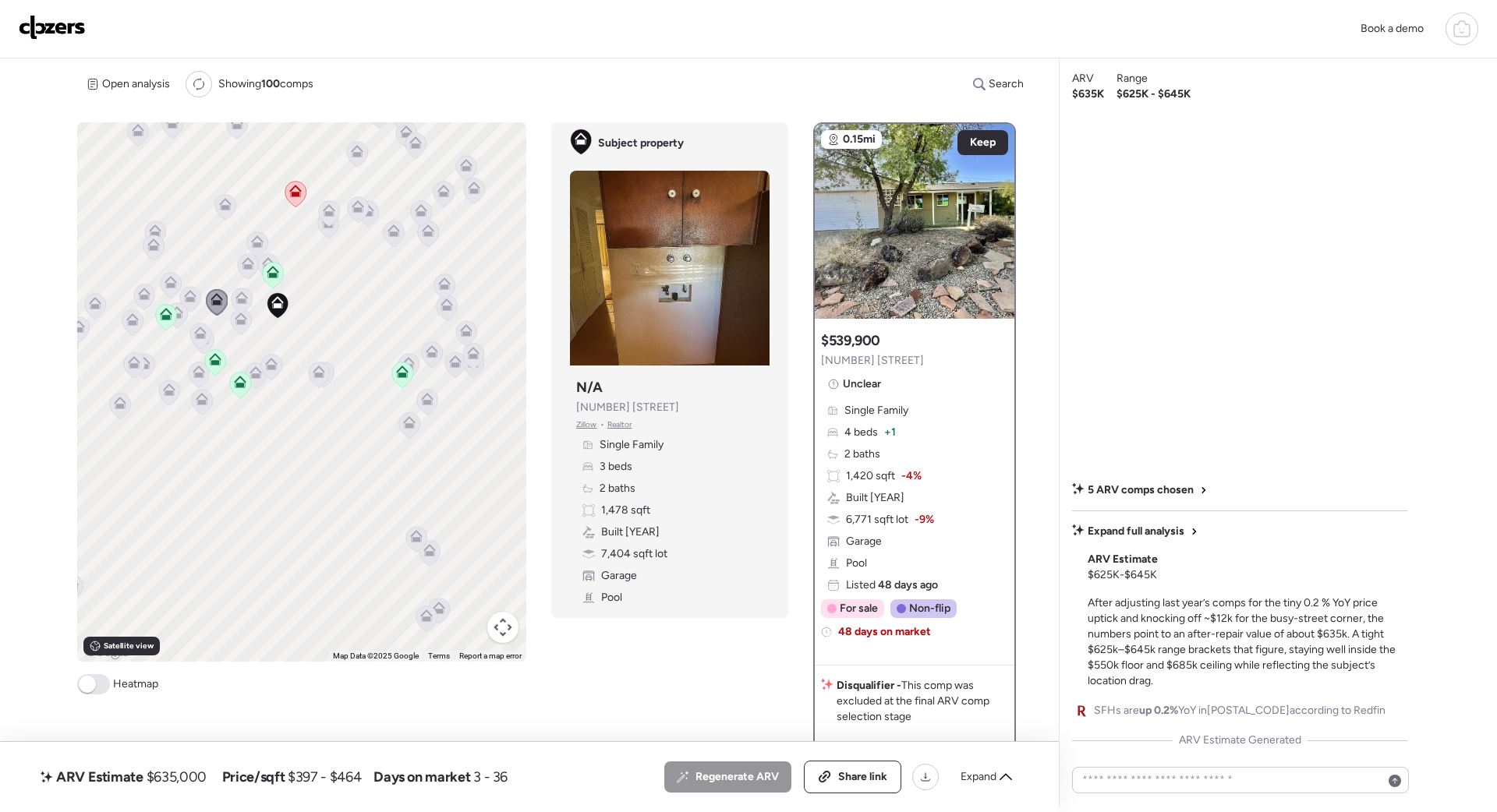 click 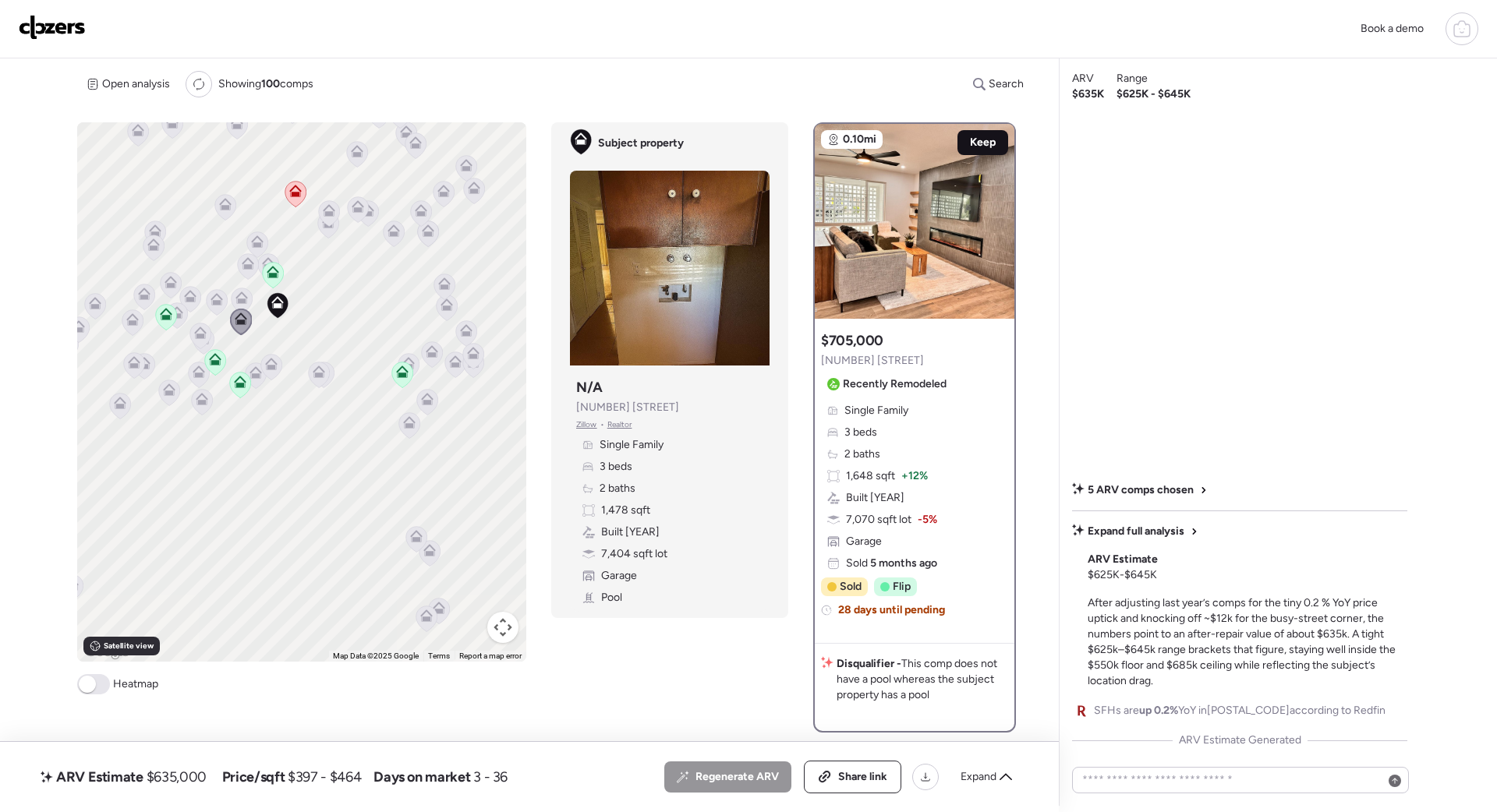 click on "Keep" at bounding box center [982, 143] 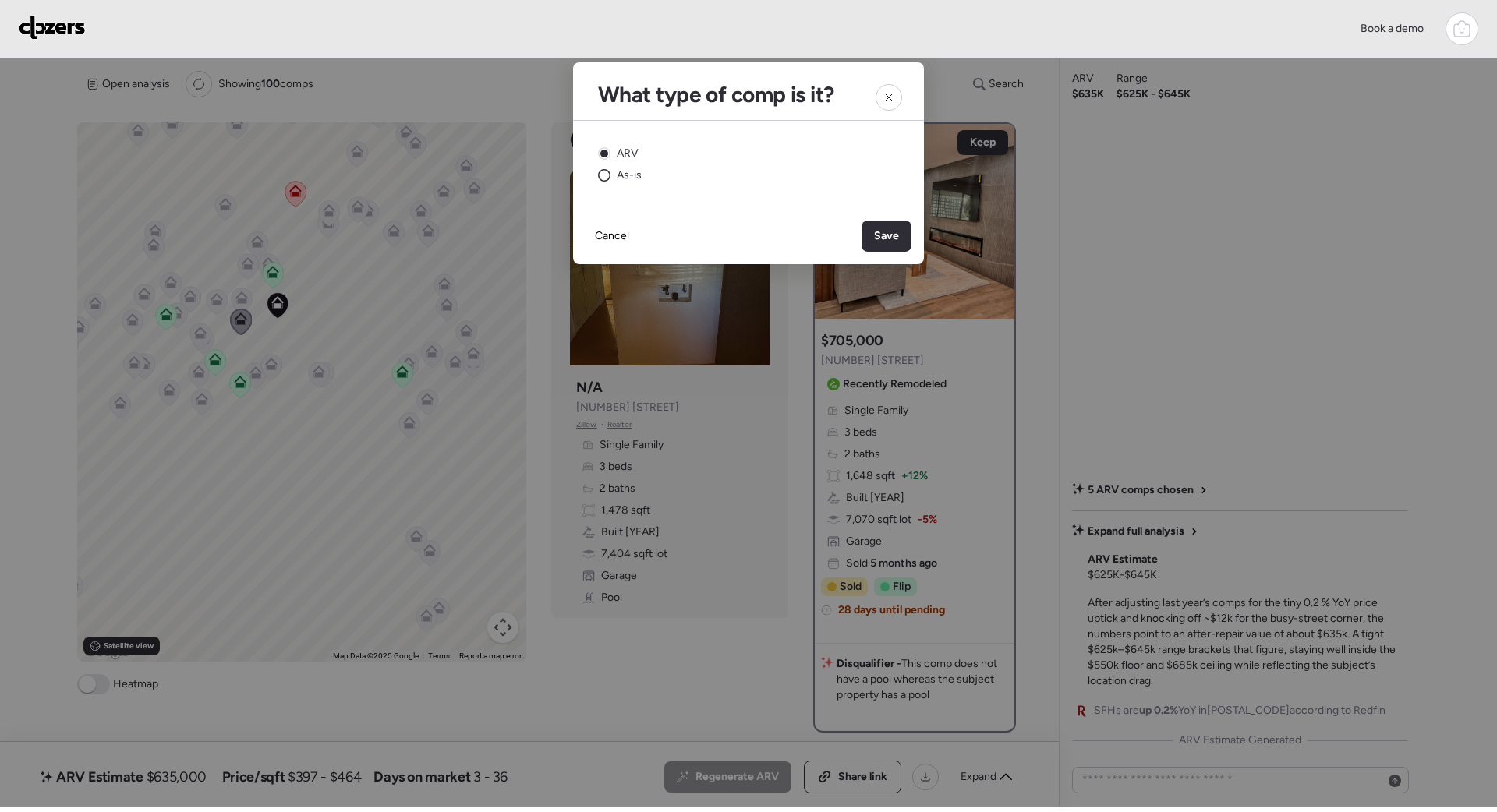 click 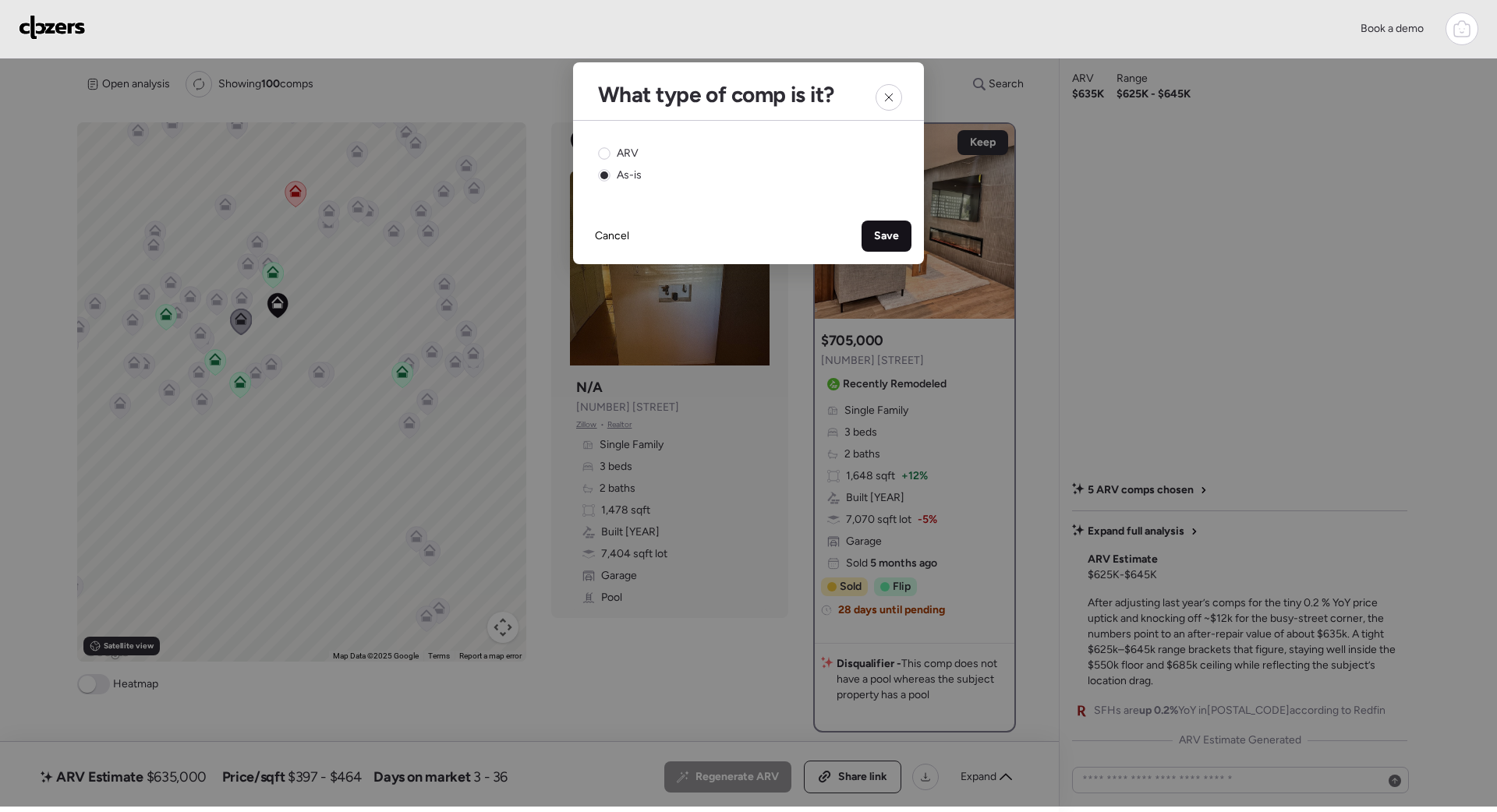 click on "Save" at bounding box center (887, 236) 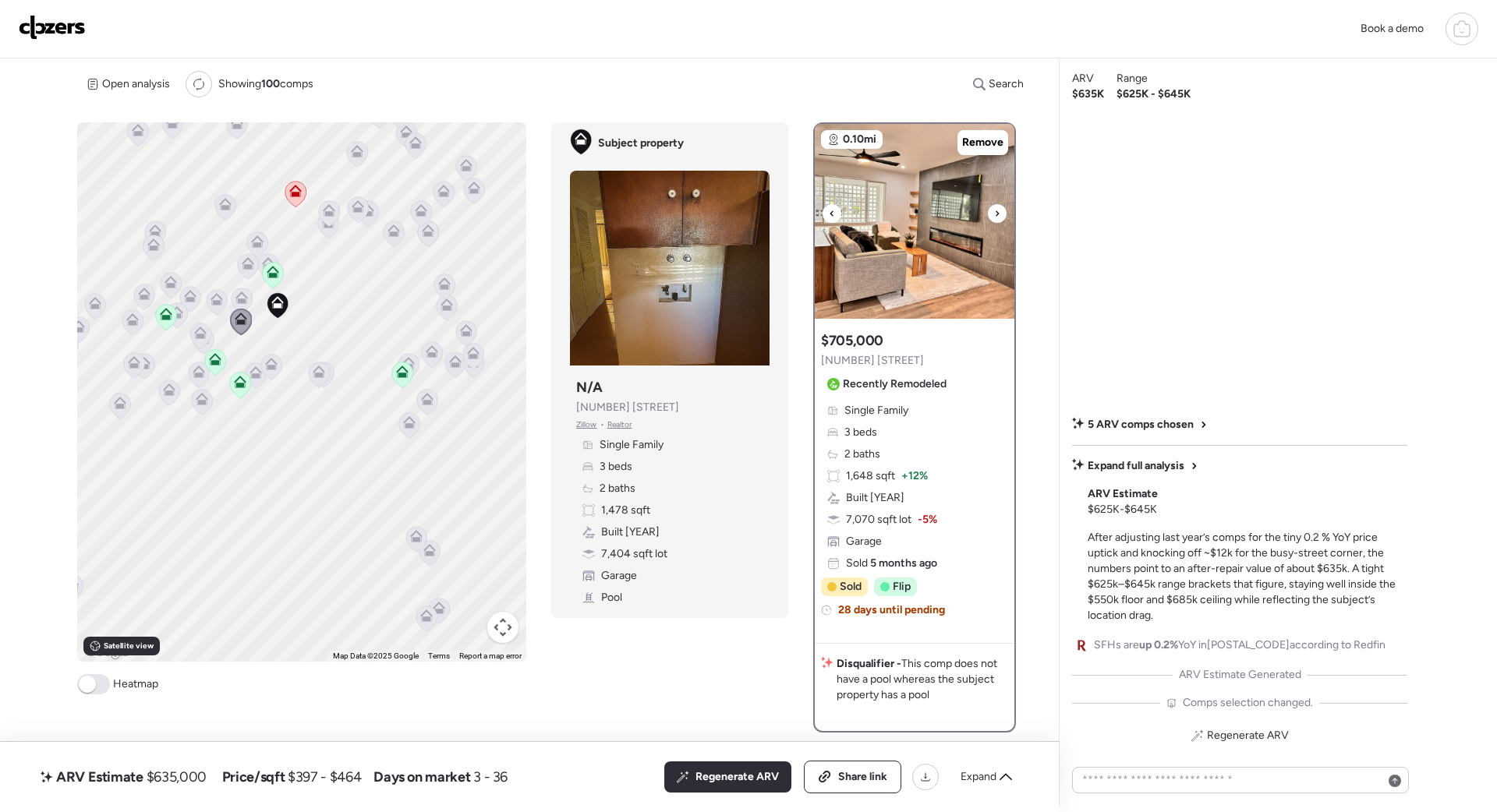 click 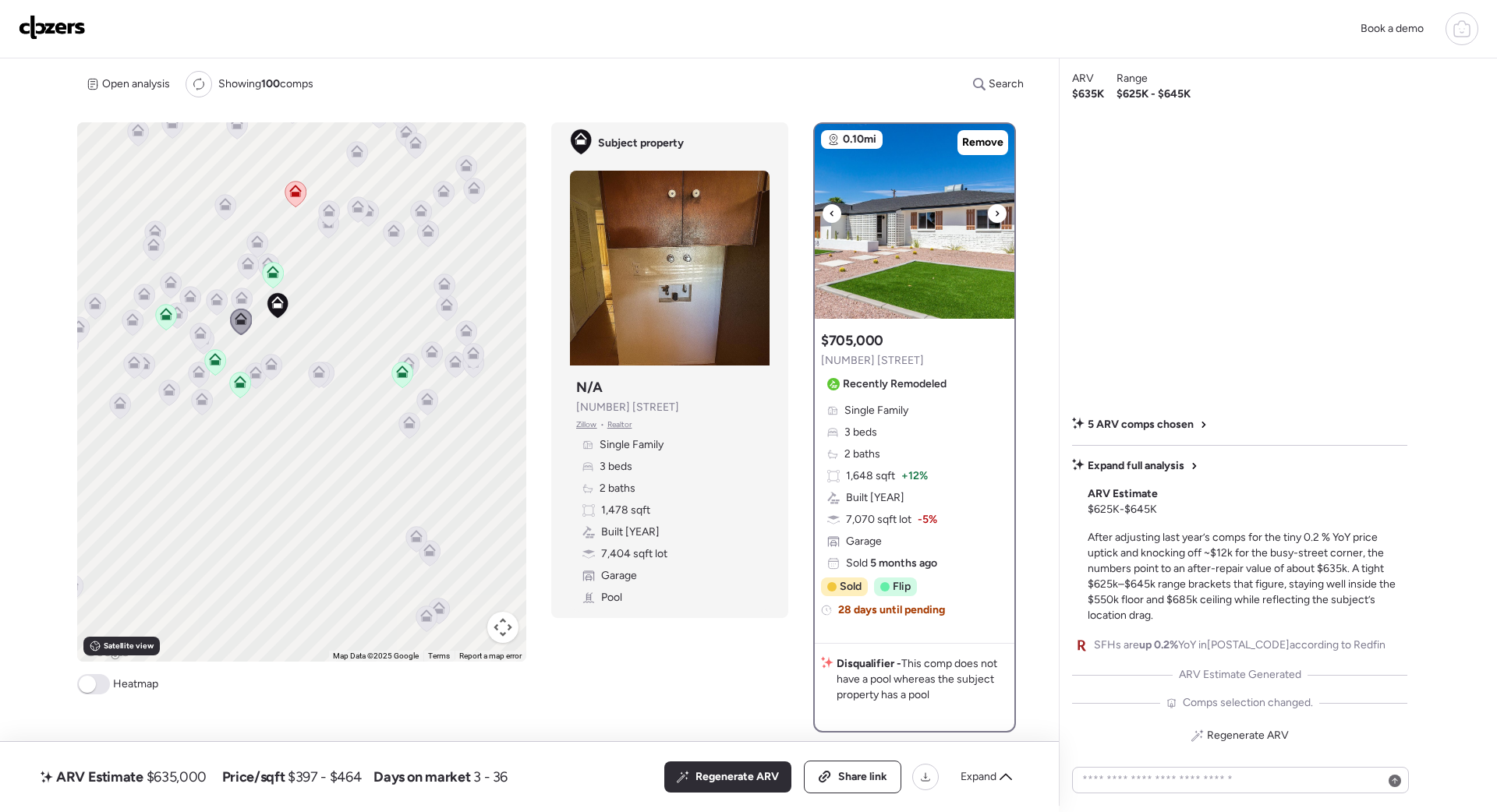 click 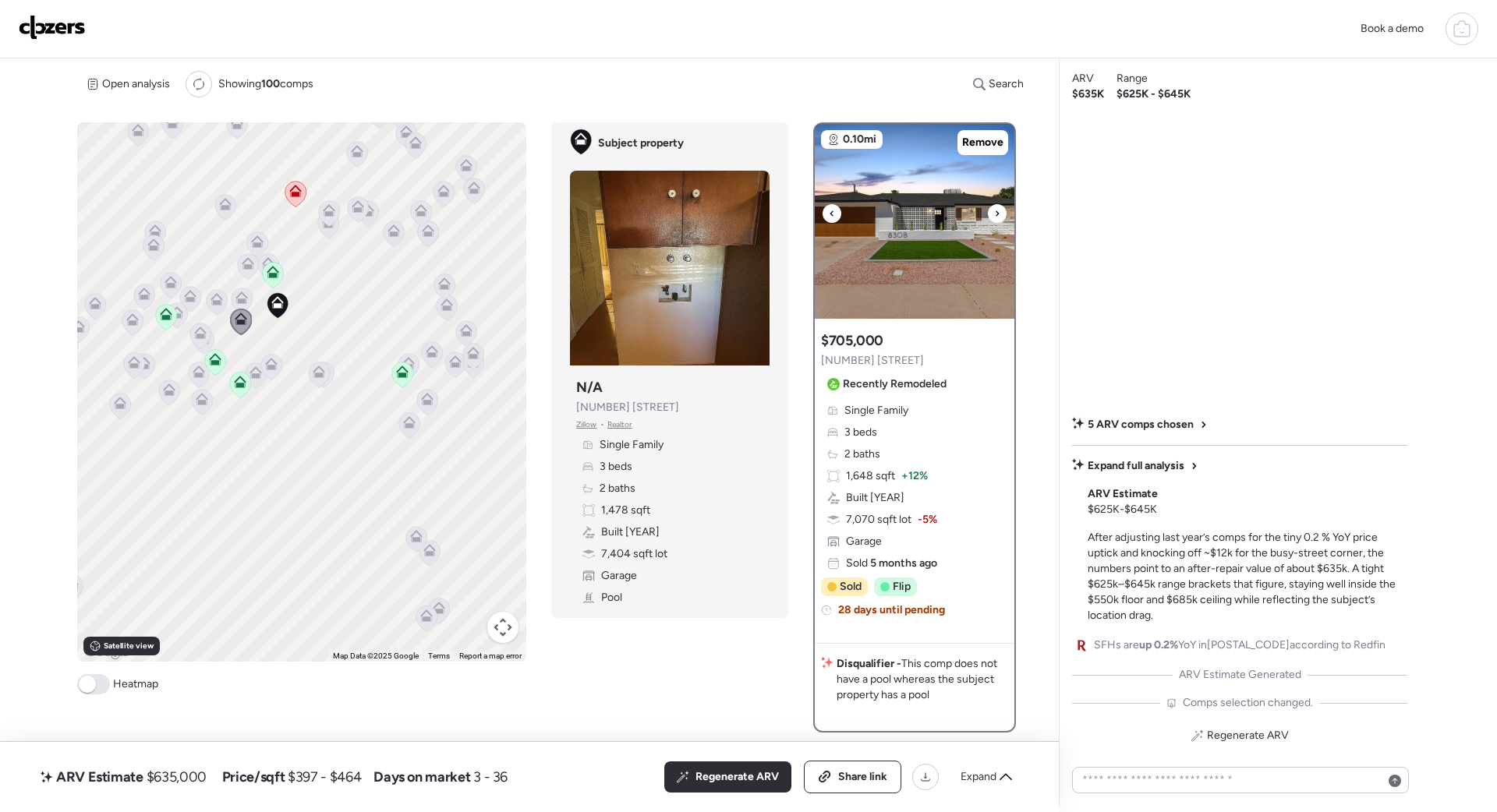 click 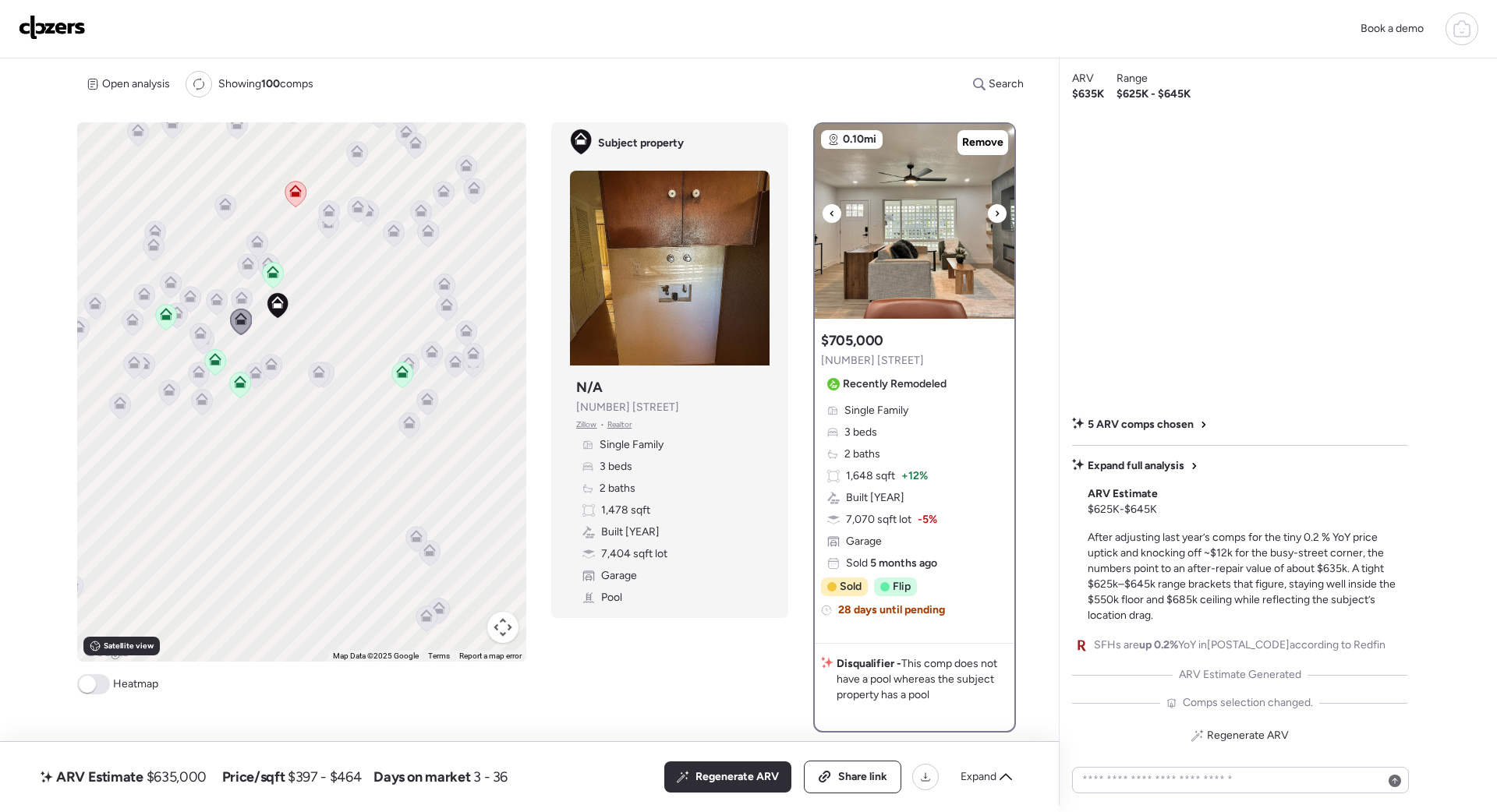 click 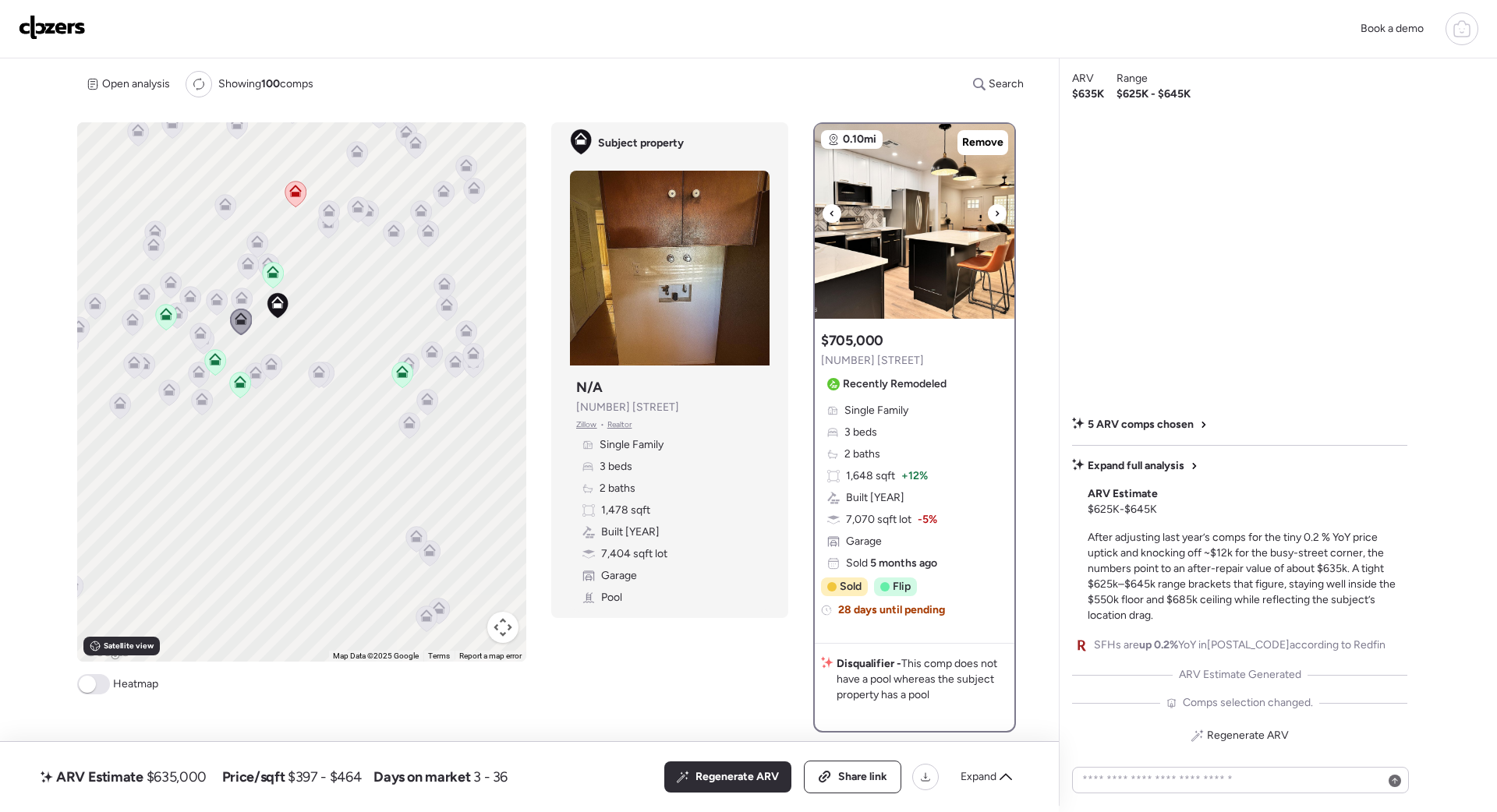 click 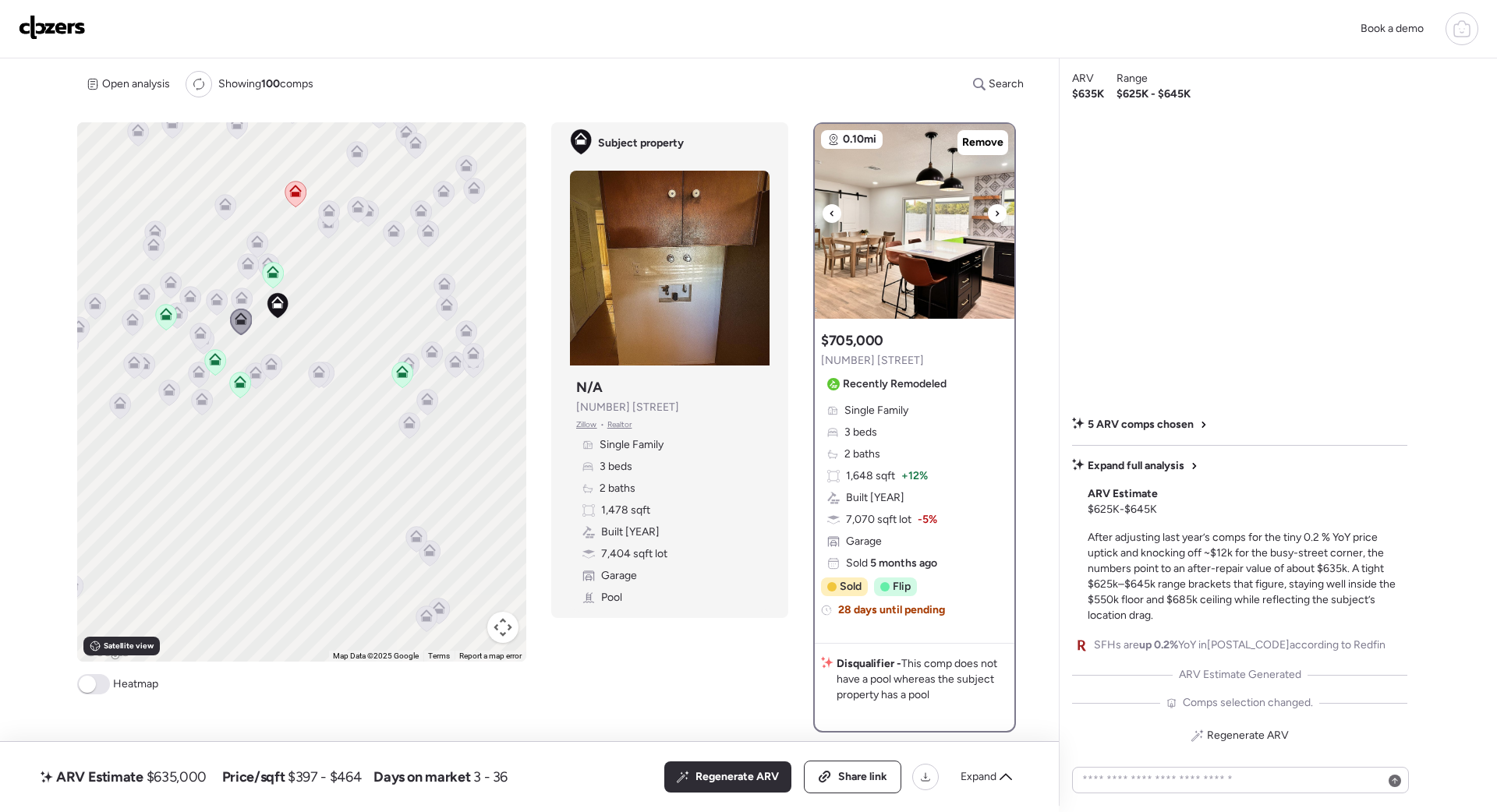 click 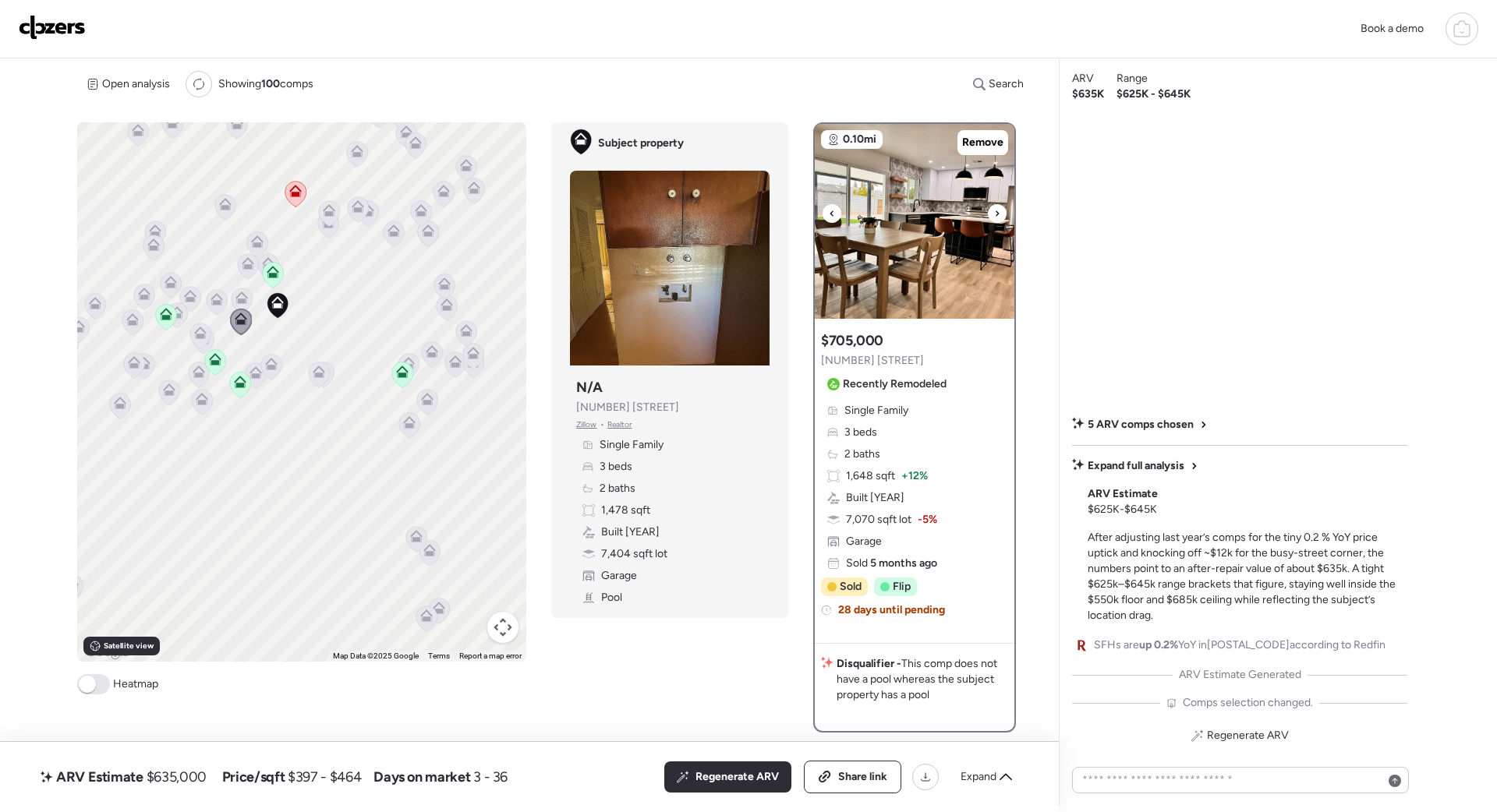 click 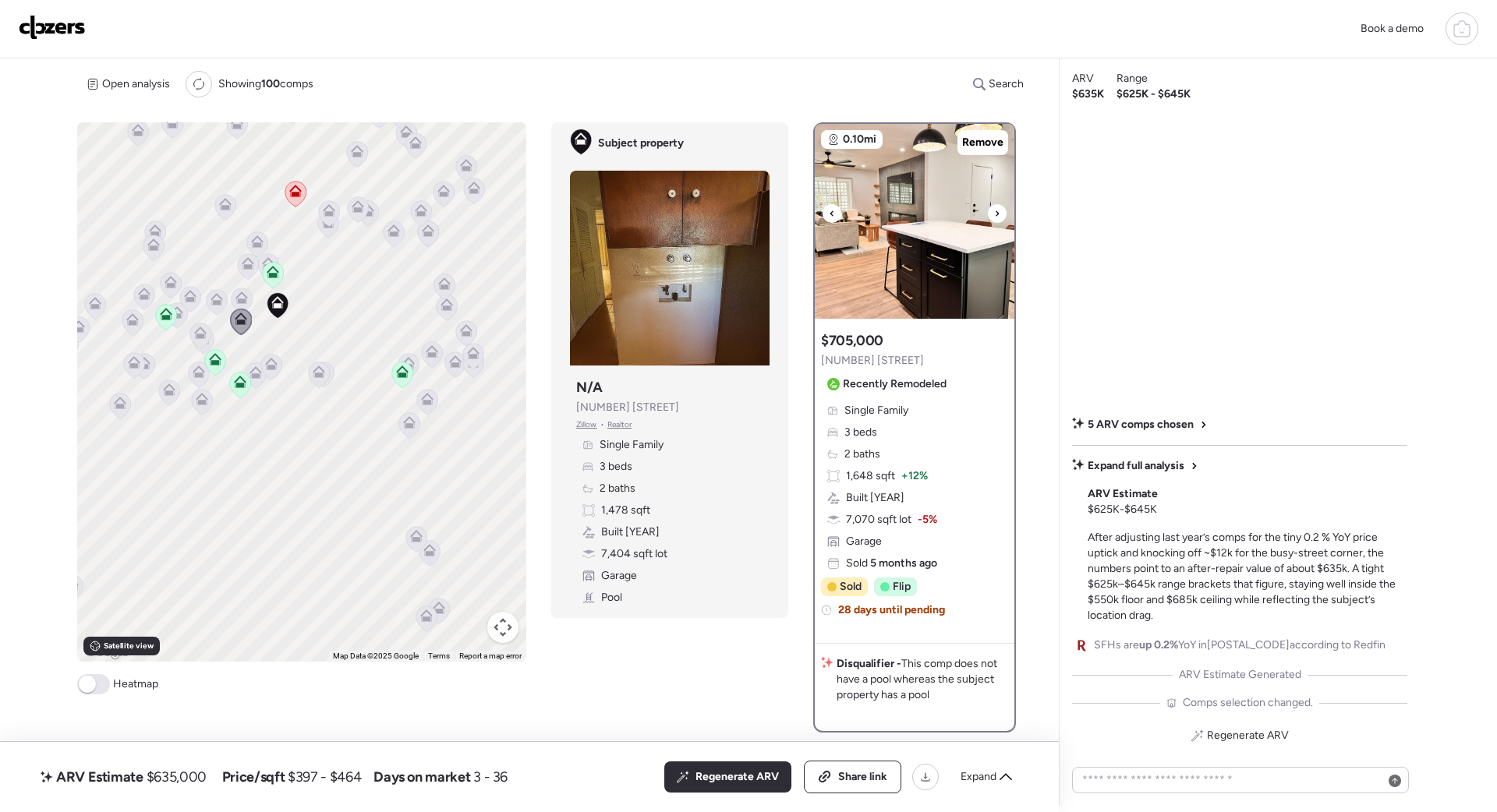 click 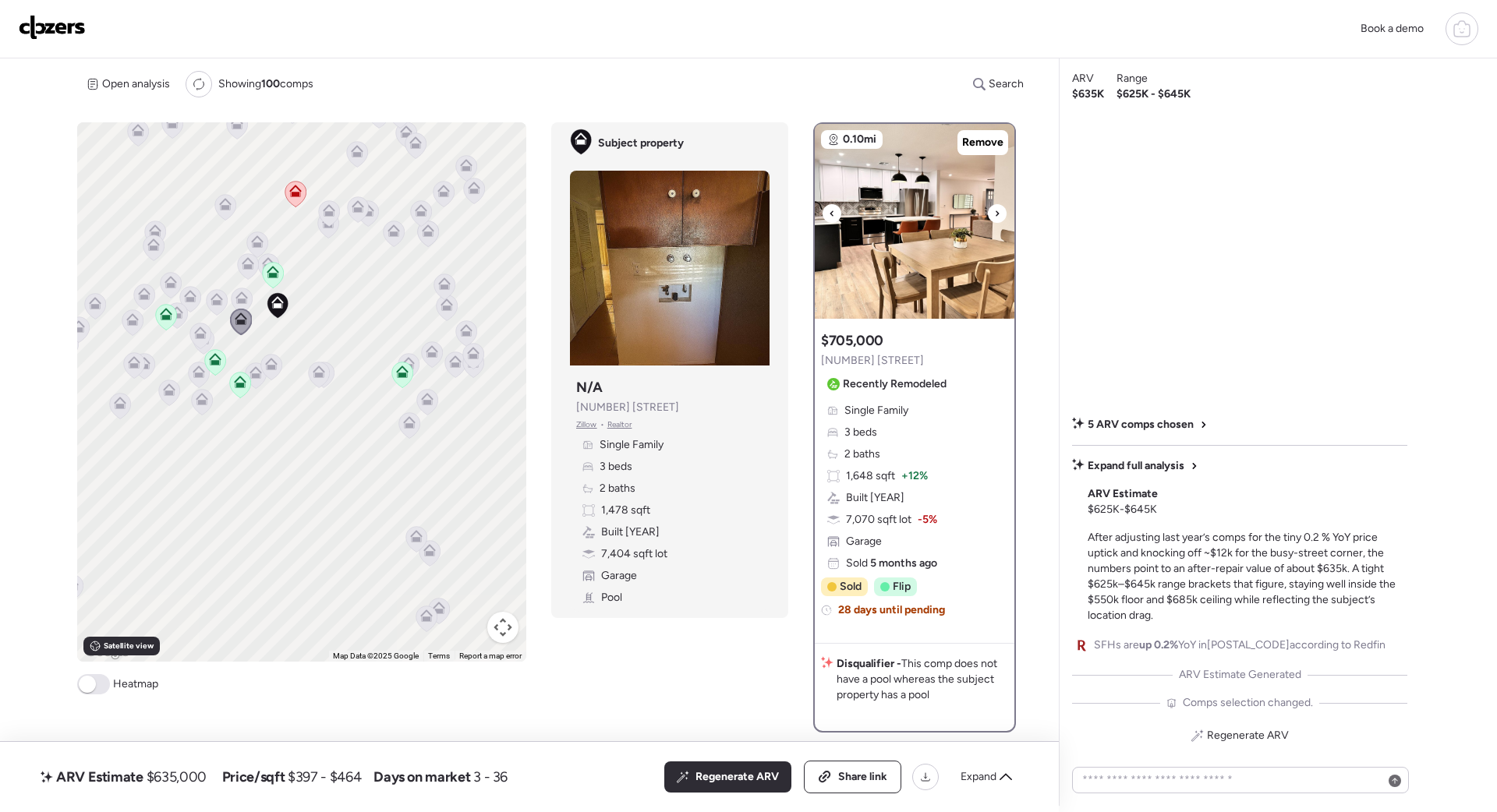 click 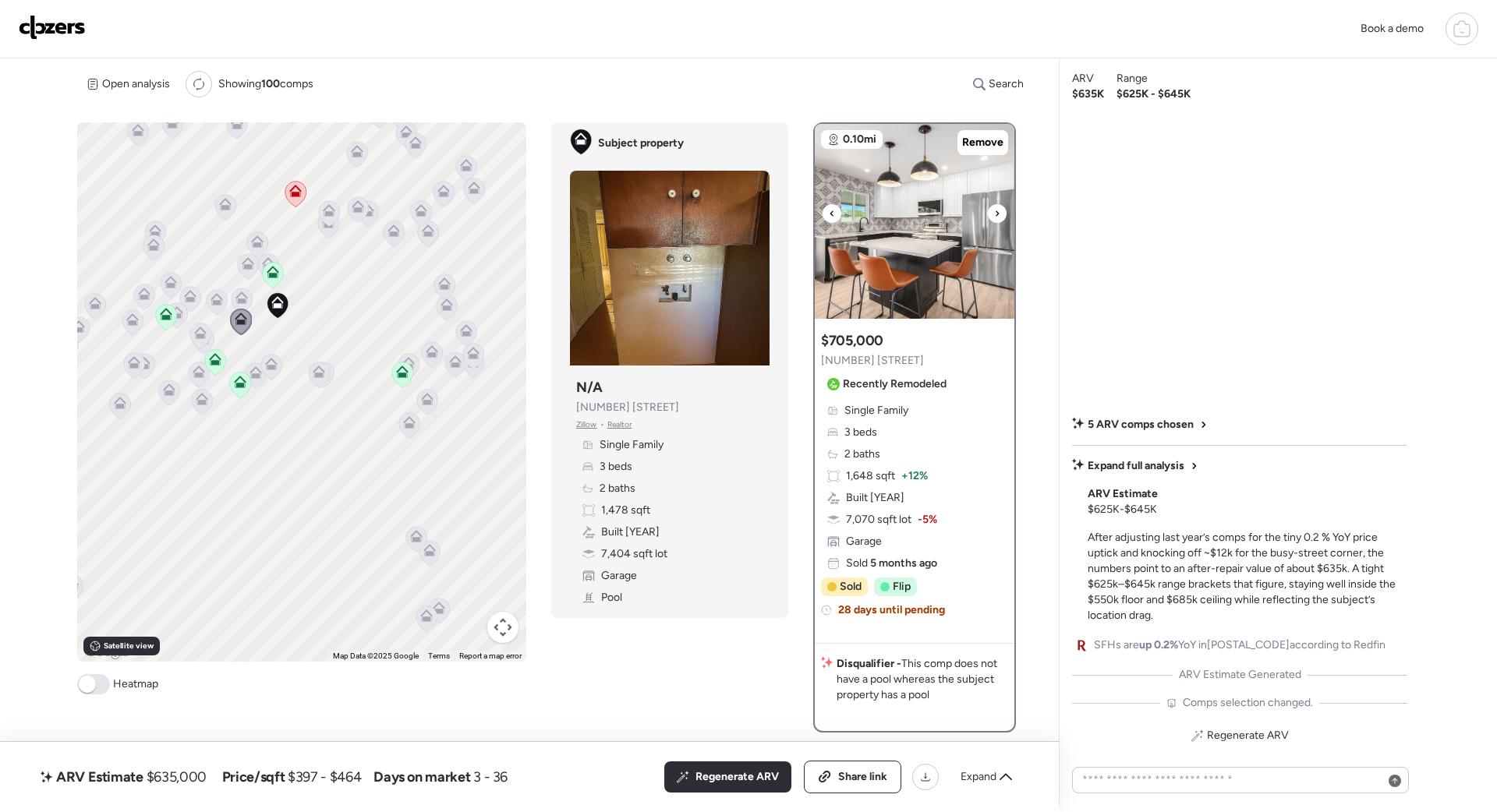 click 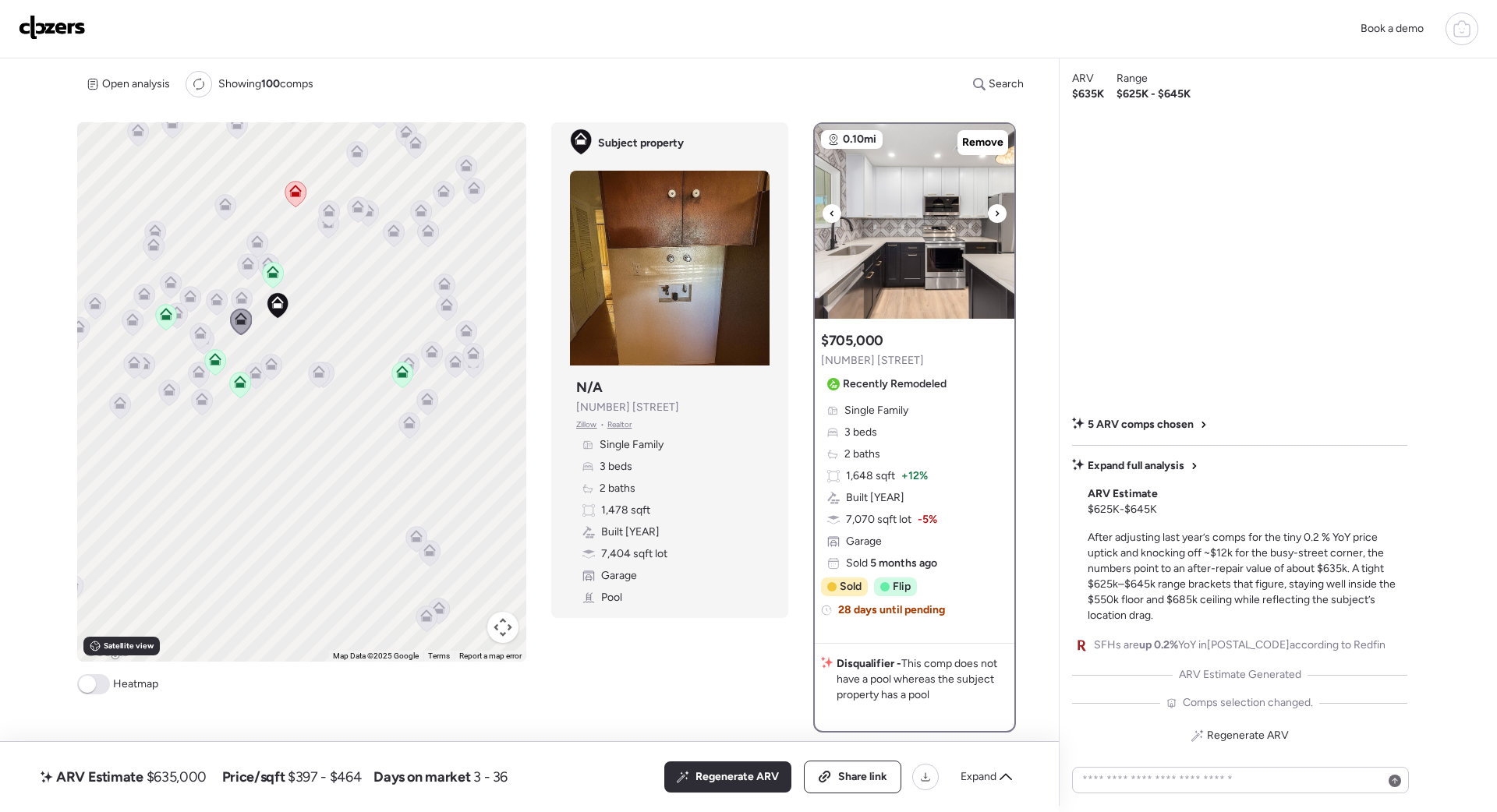 click 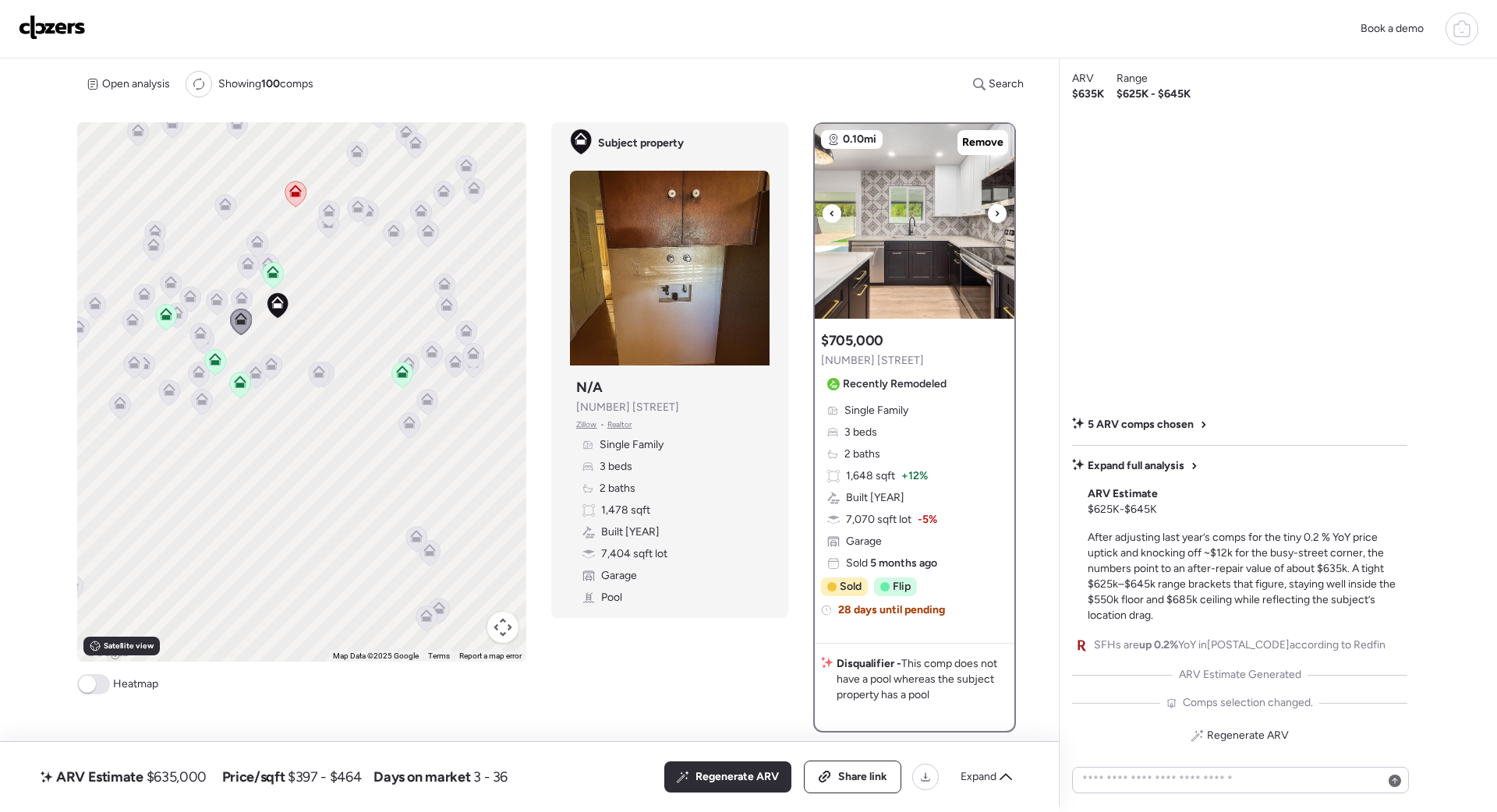 click 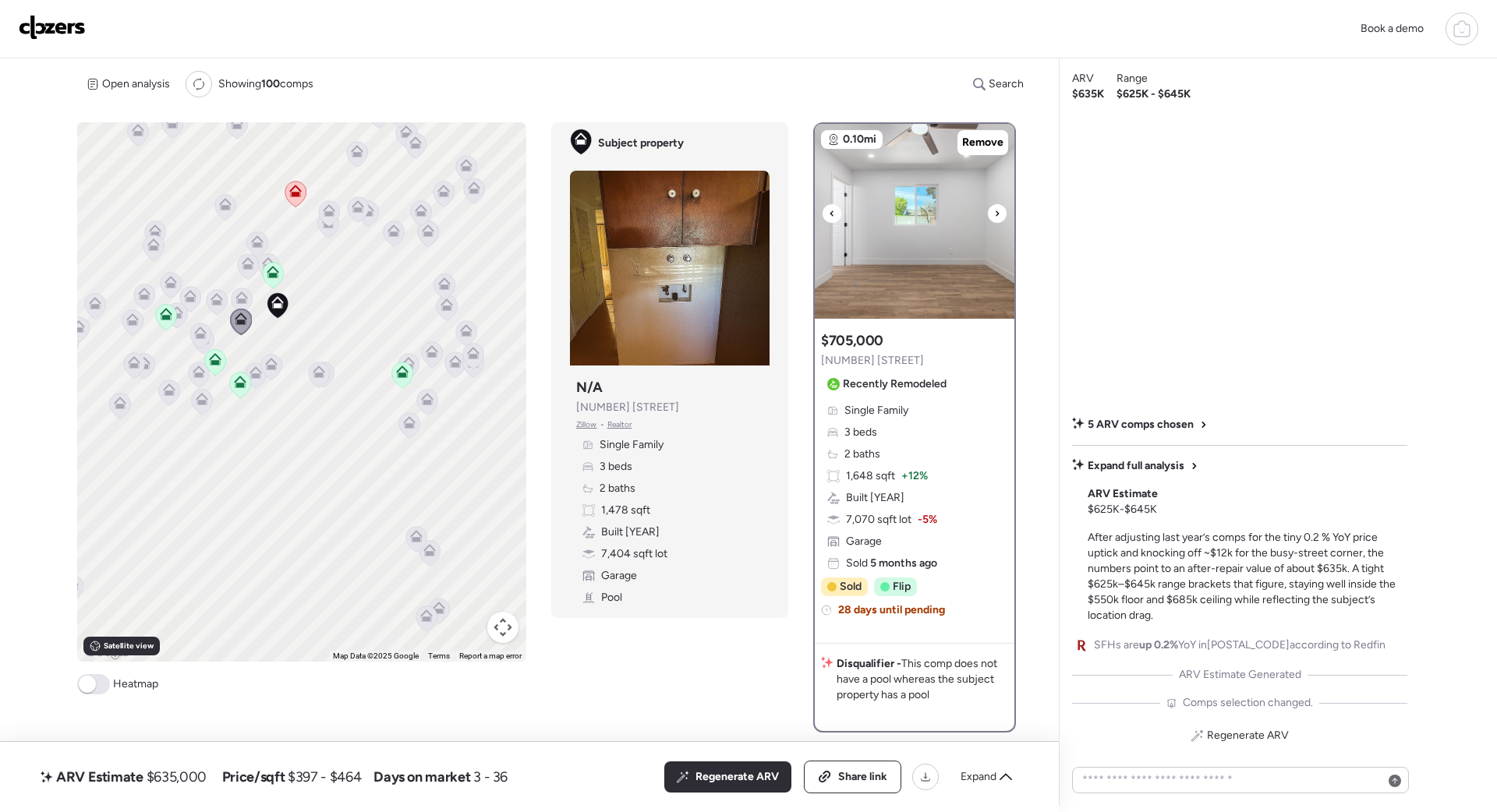 click 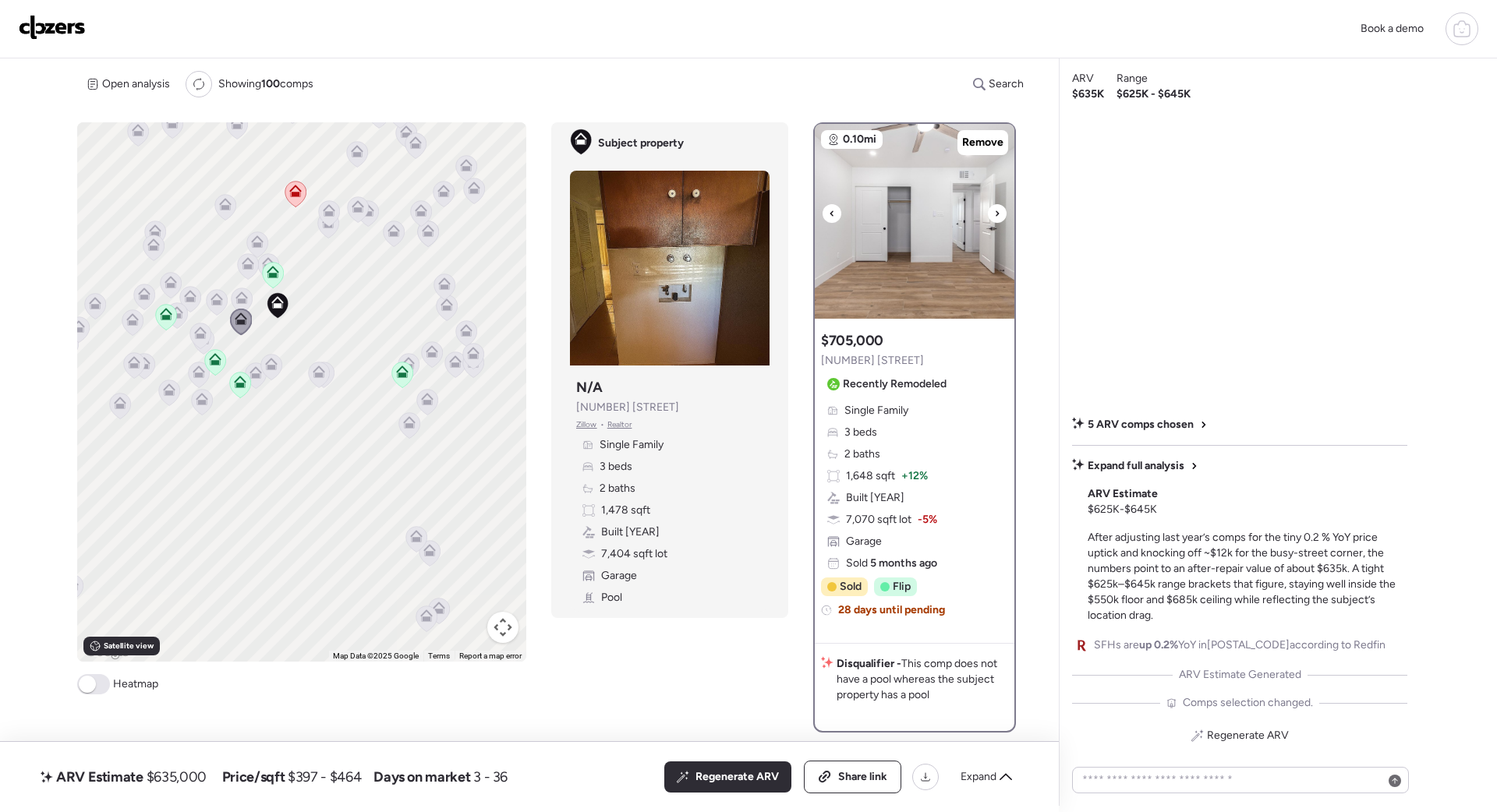 click 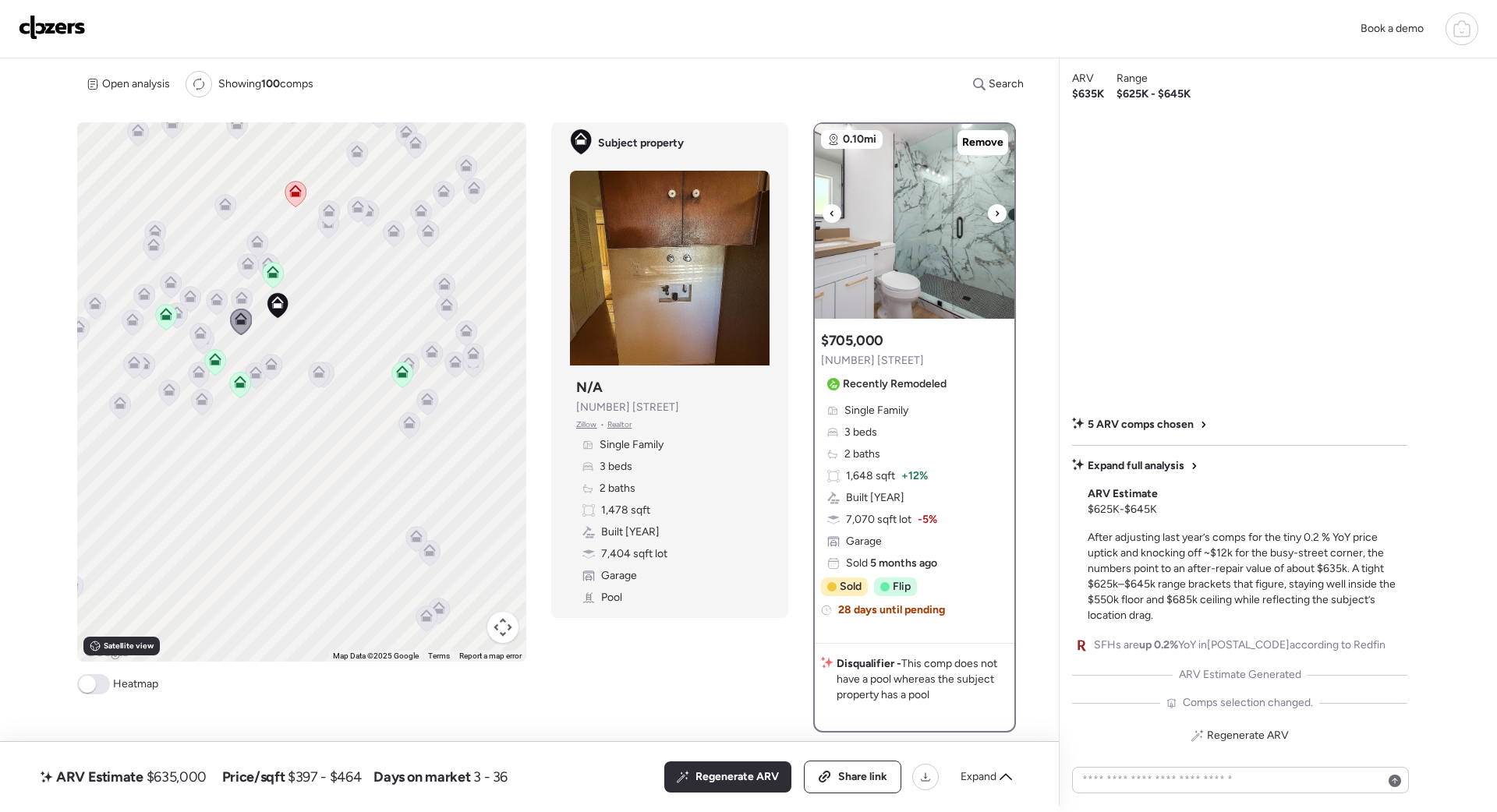 click 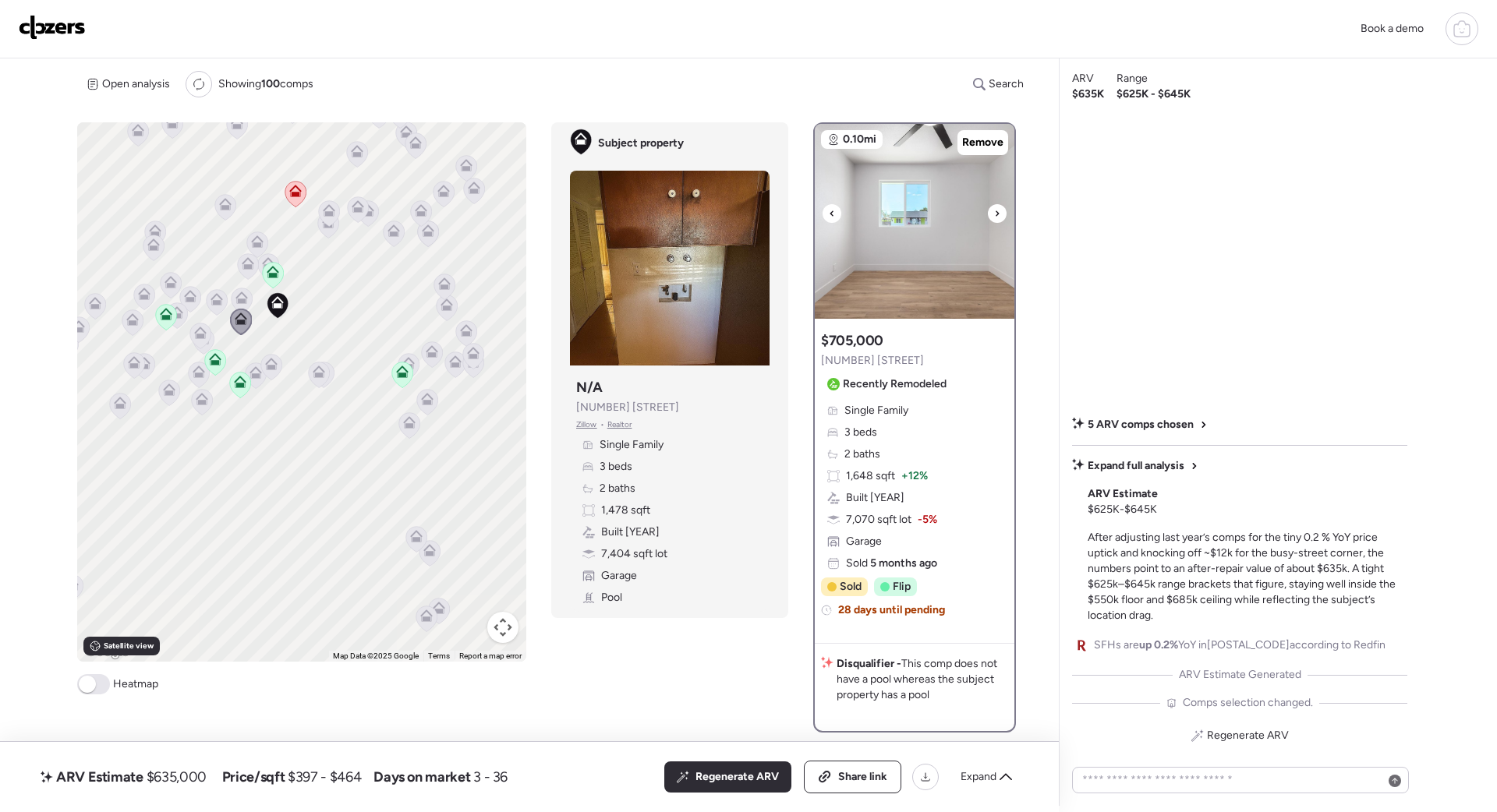 click 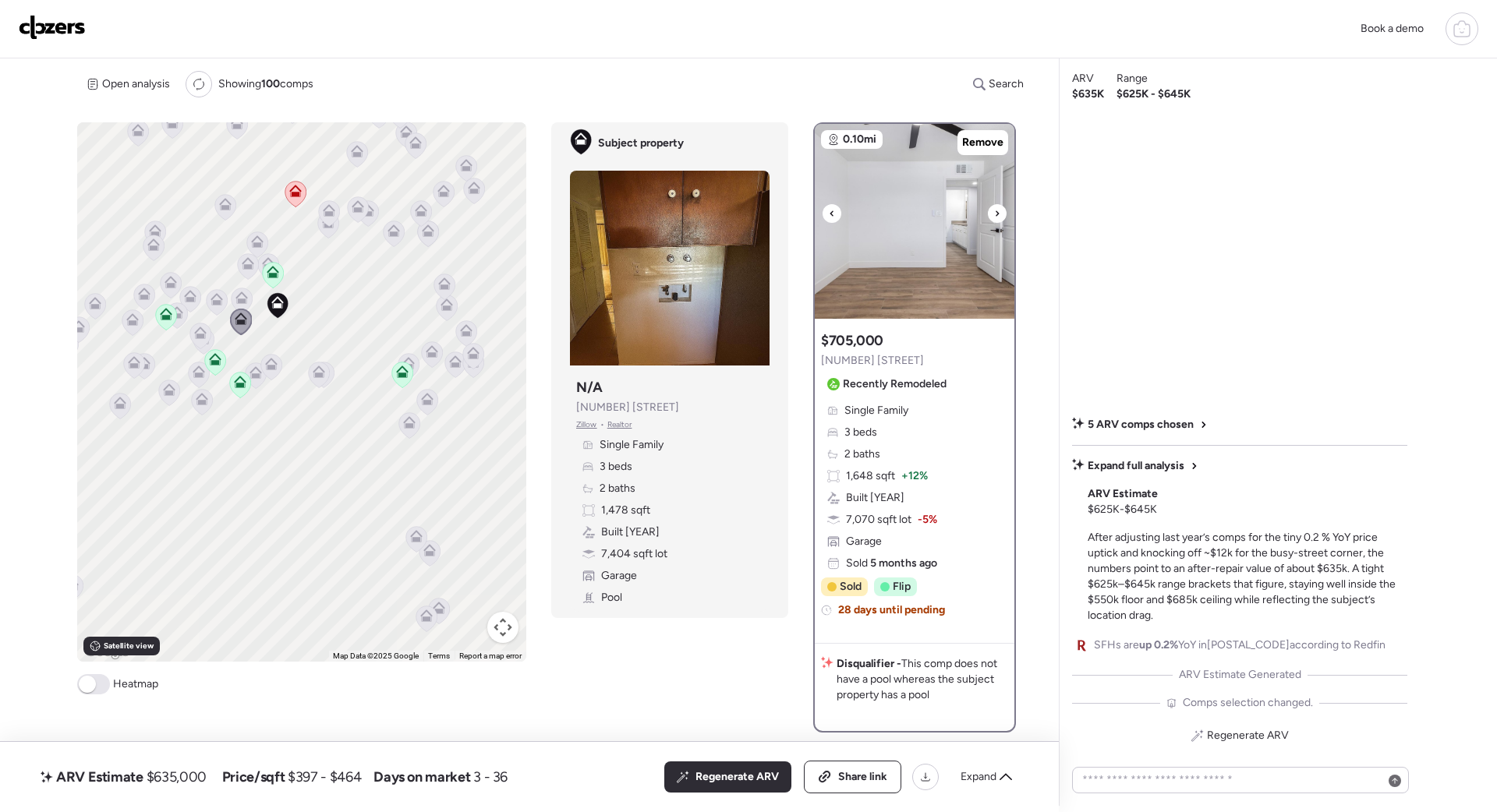 click 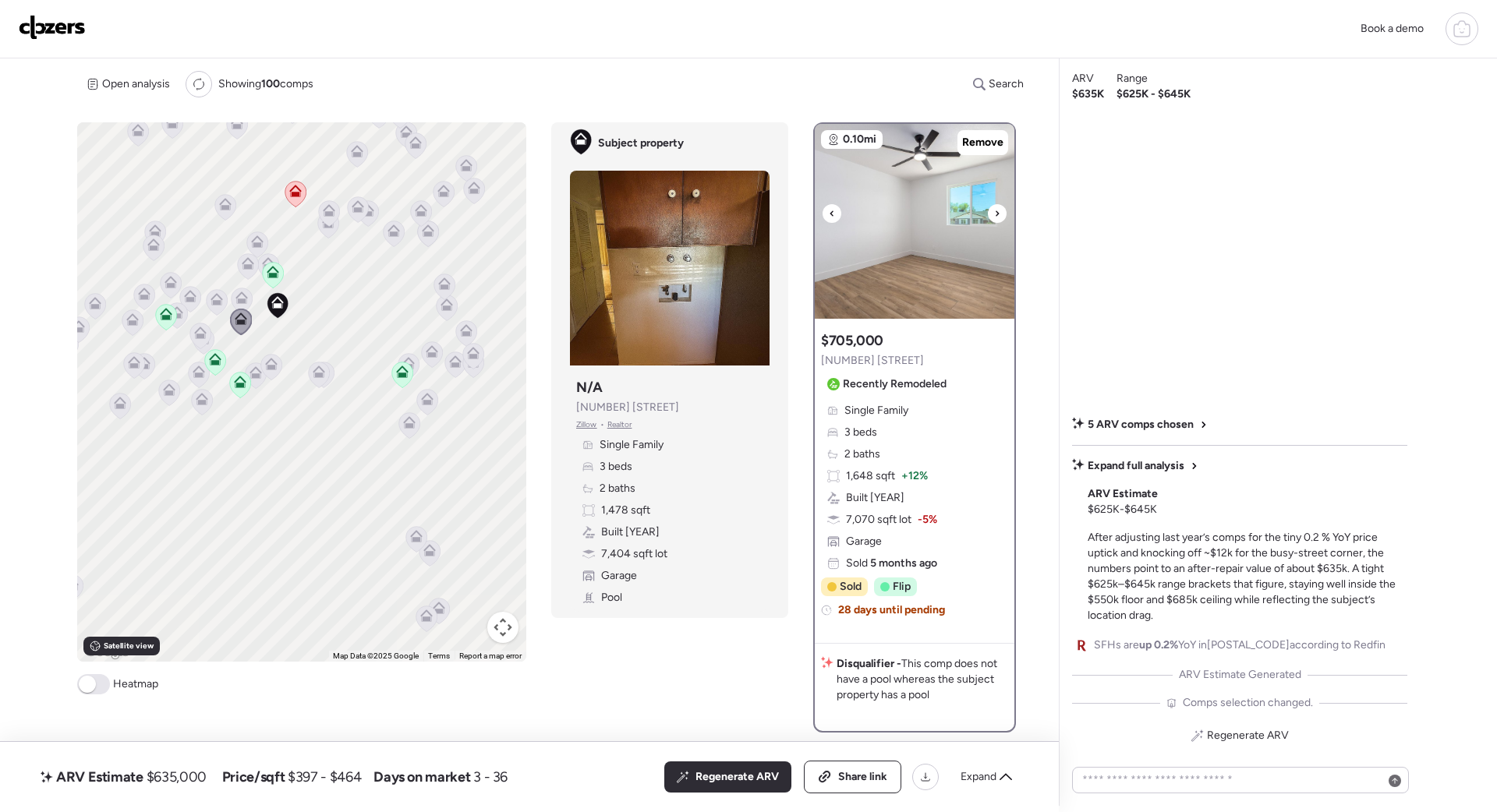 click 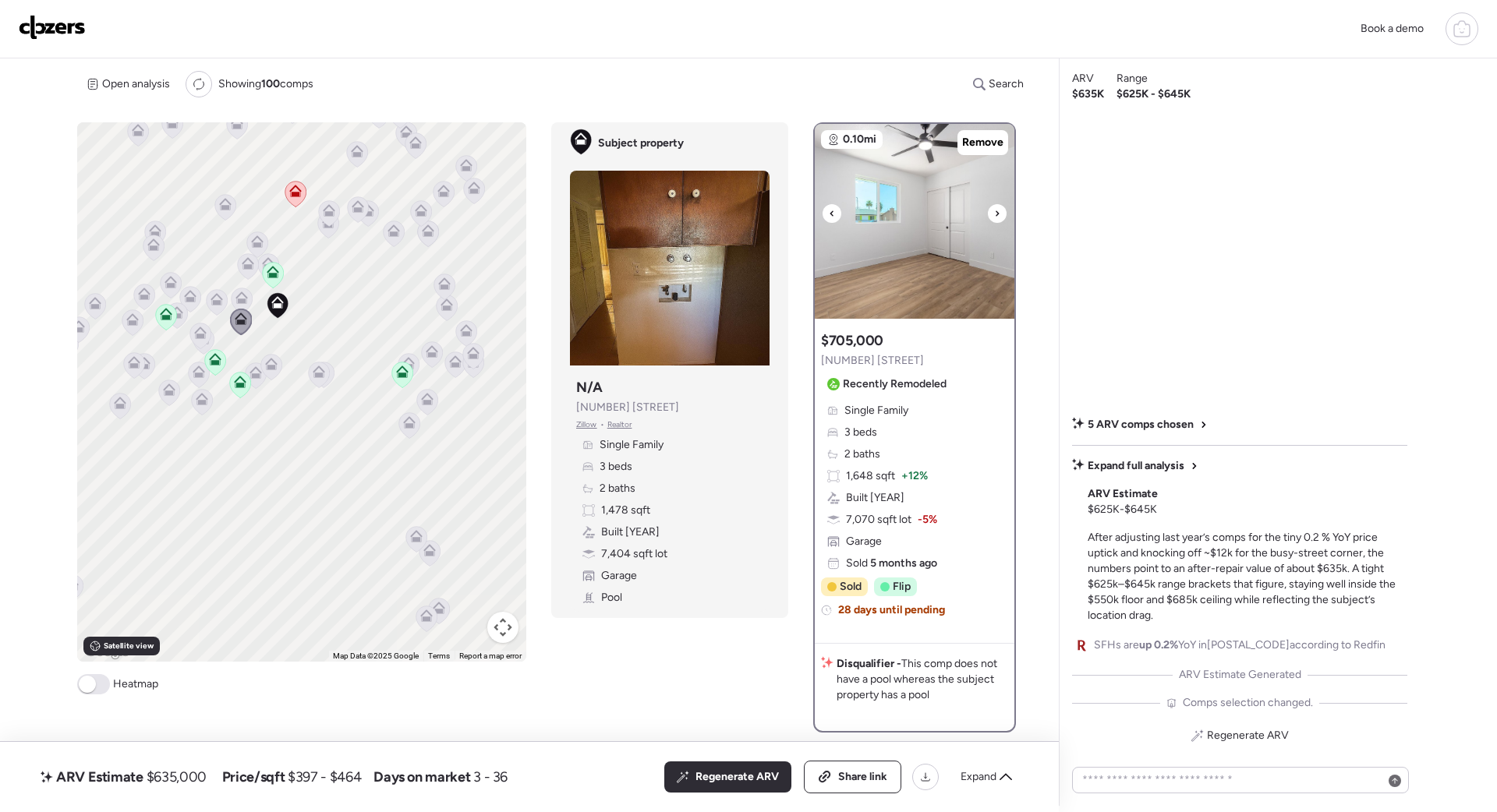 click 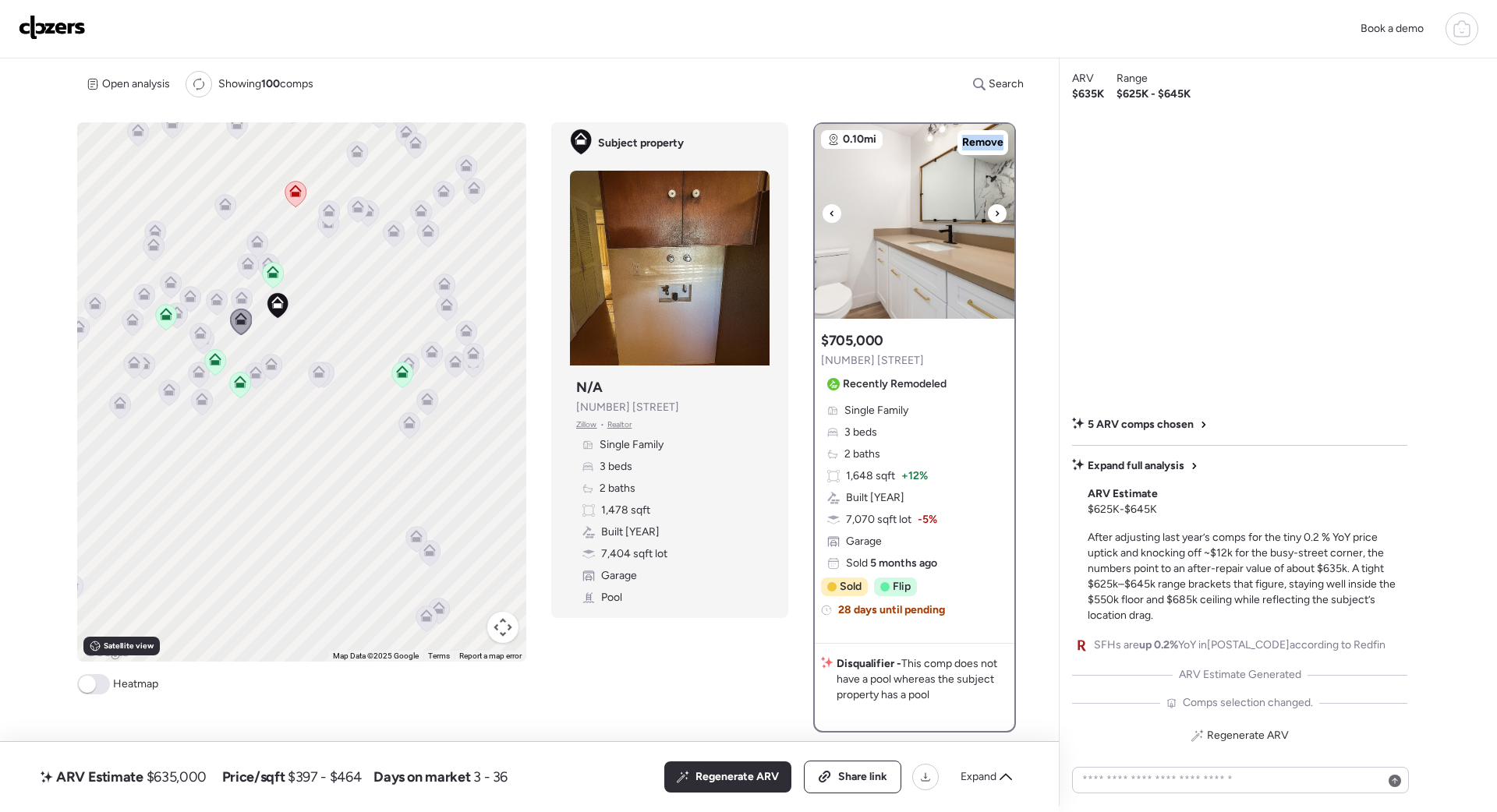 click 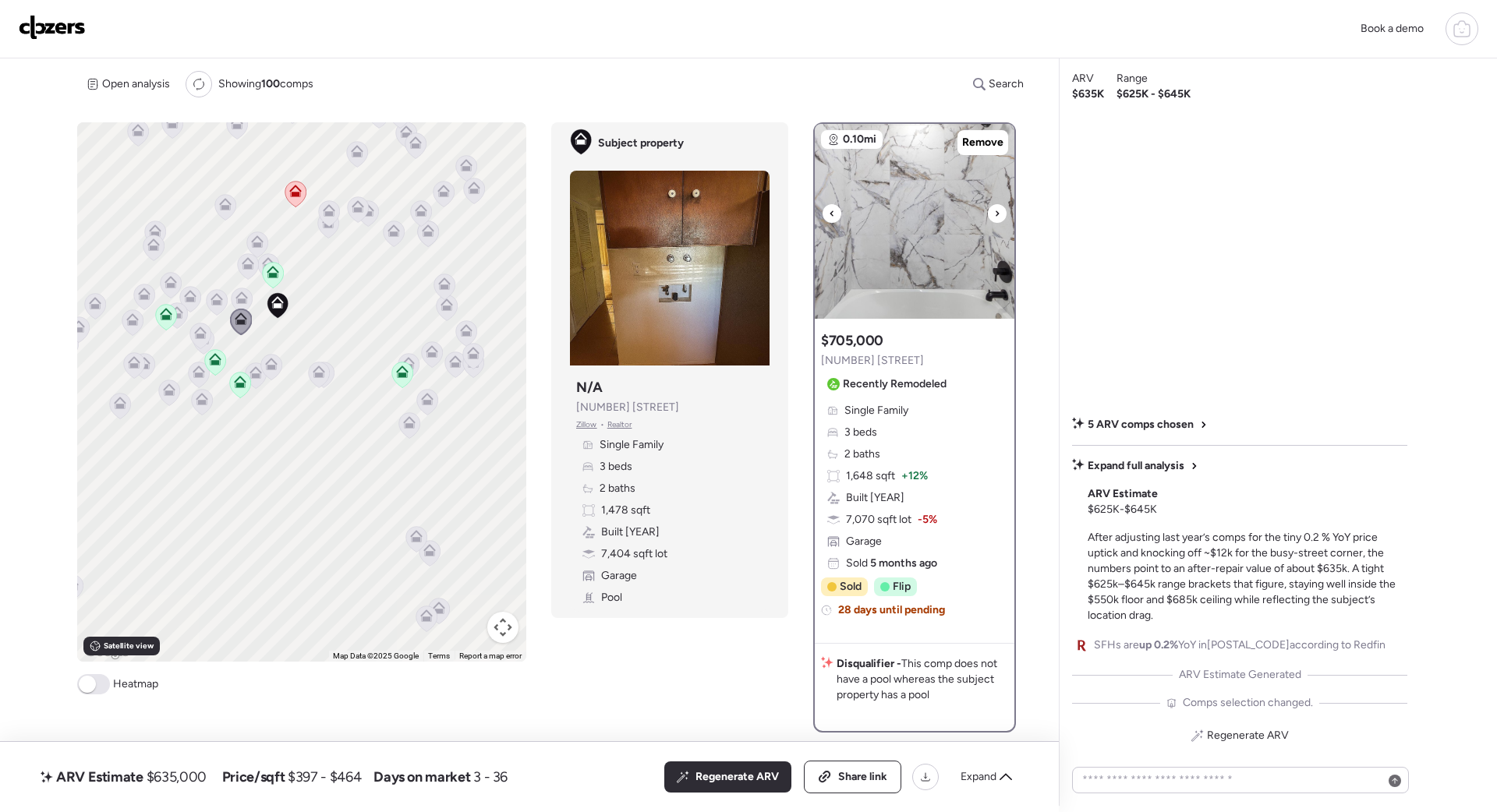 click 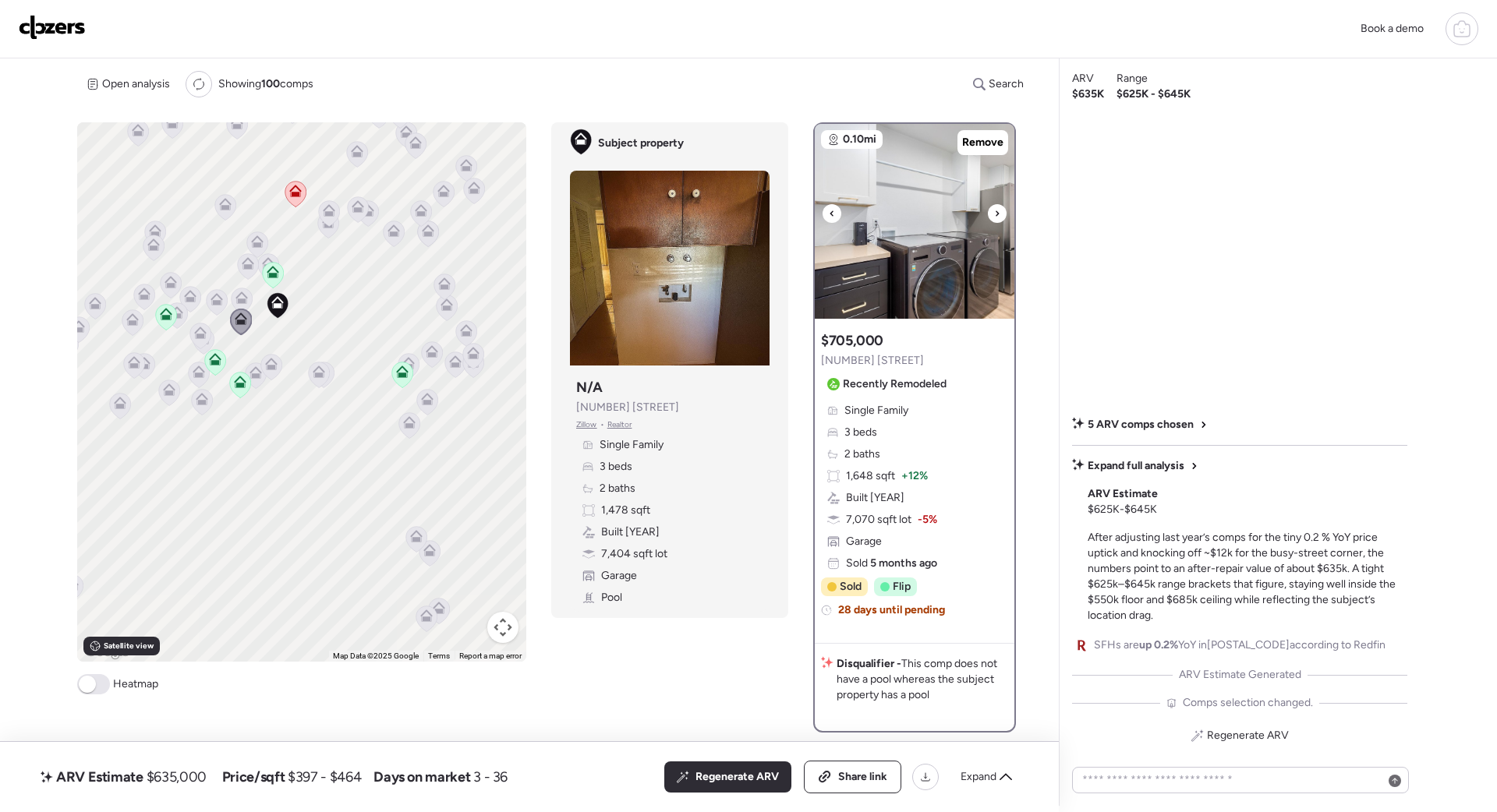 click 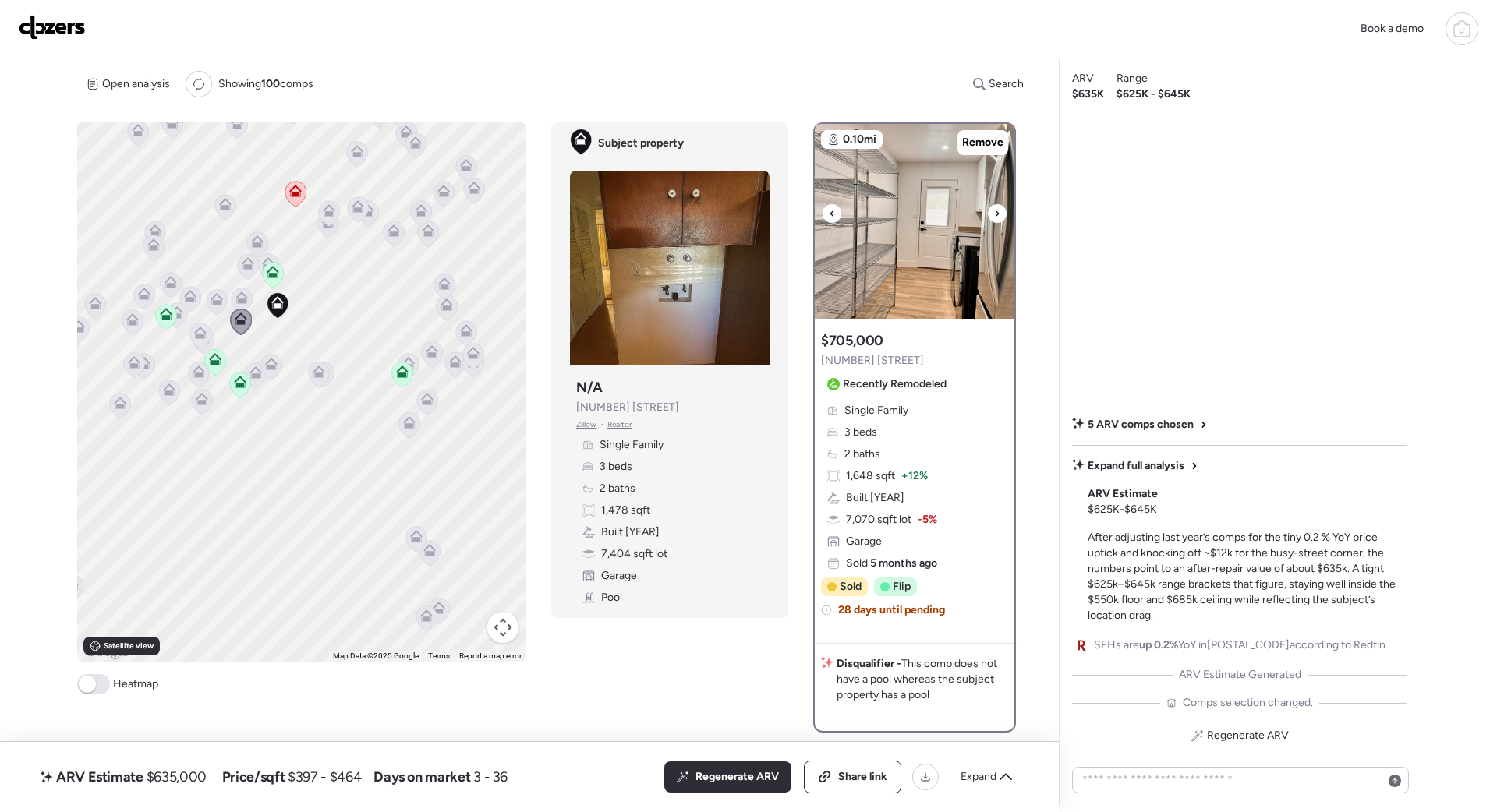 click 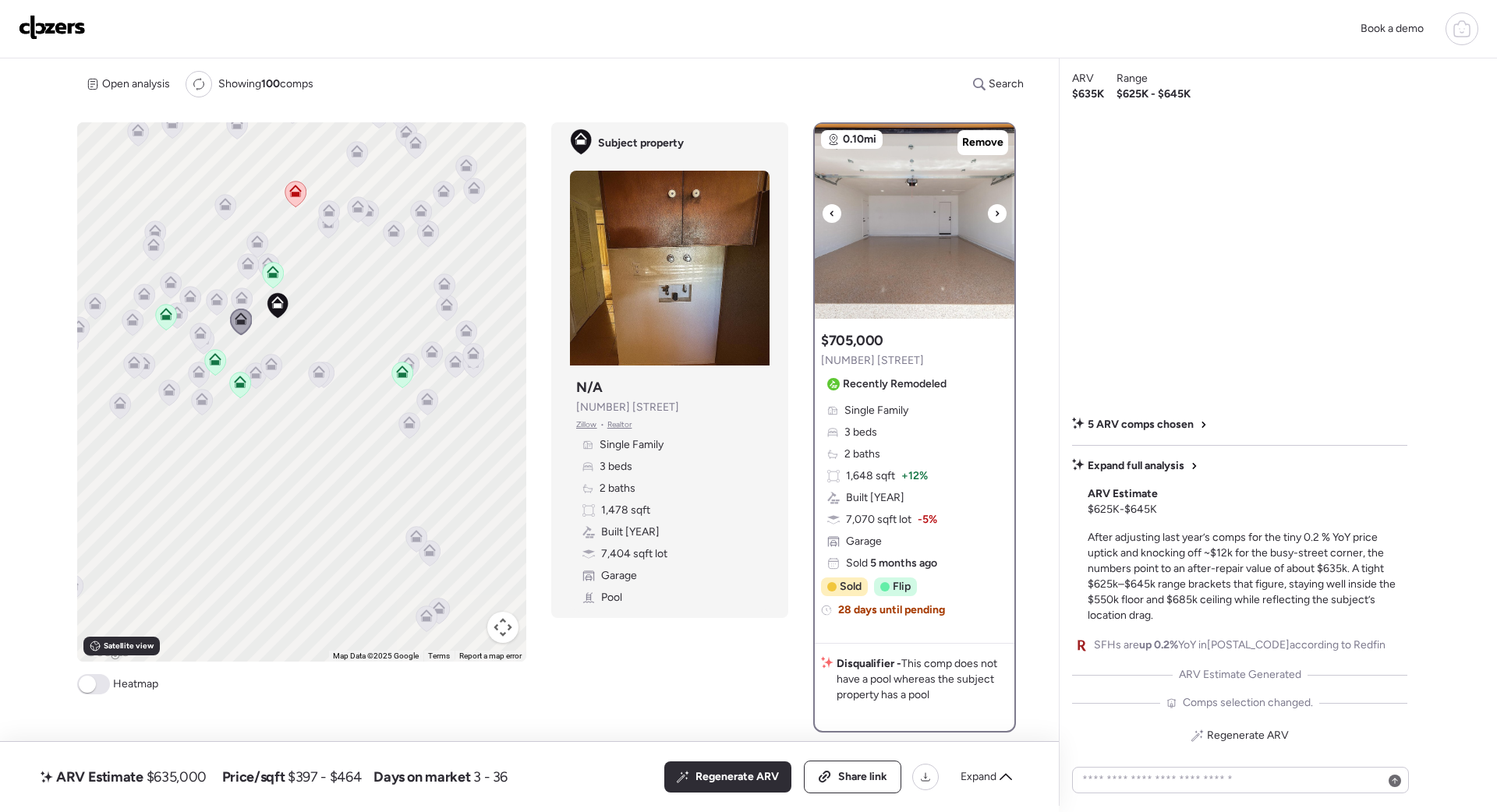 click 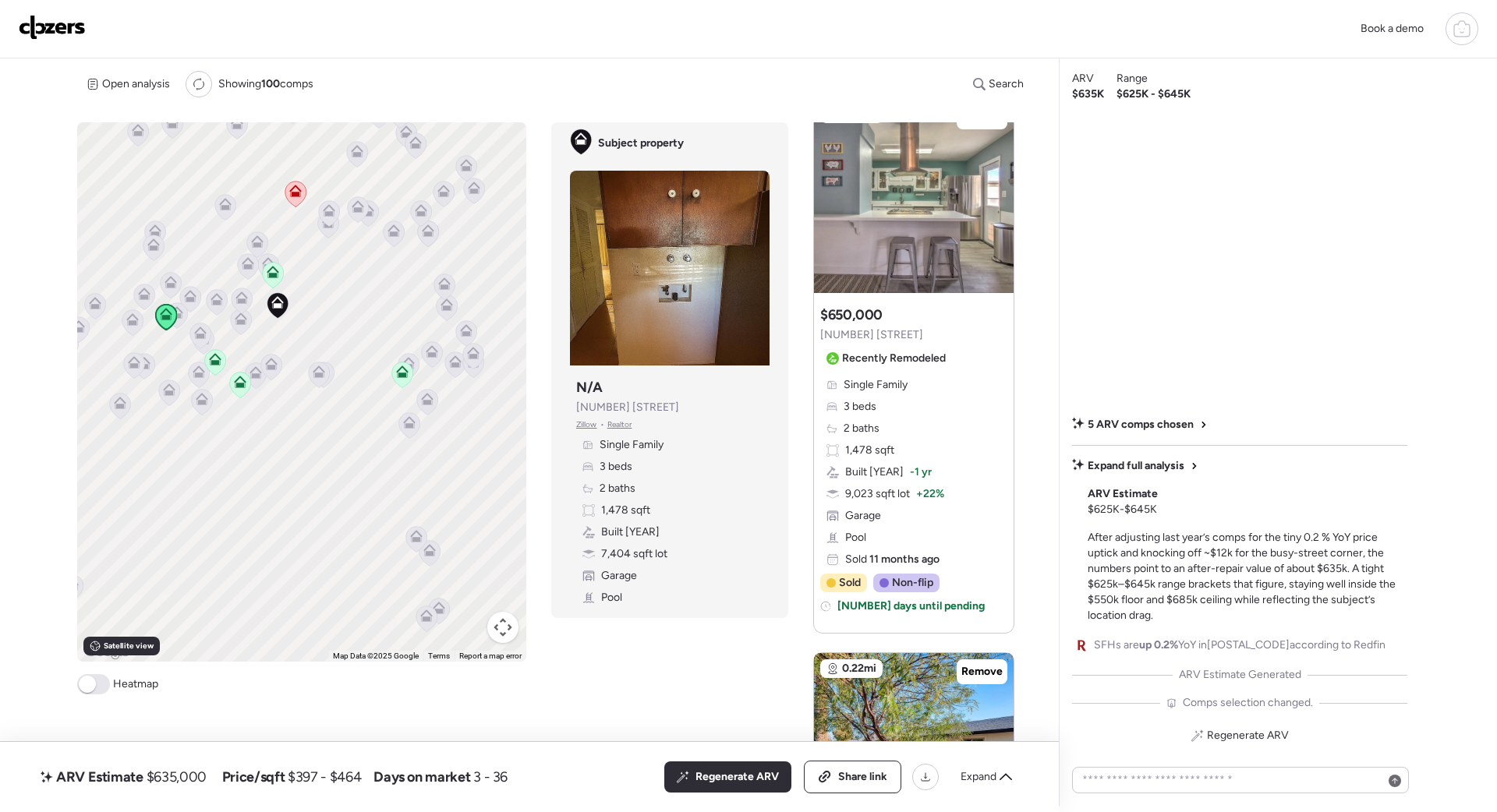 scroll, scrollTop: 703, scrollLeft: 0, axis: vertical 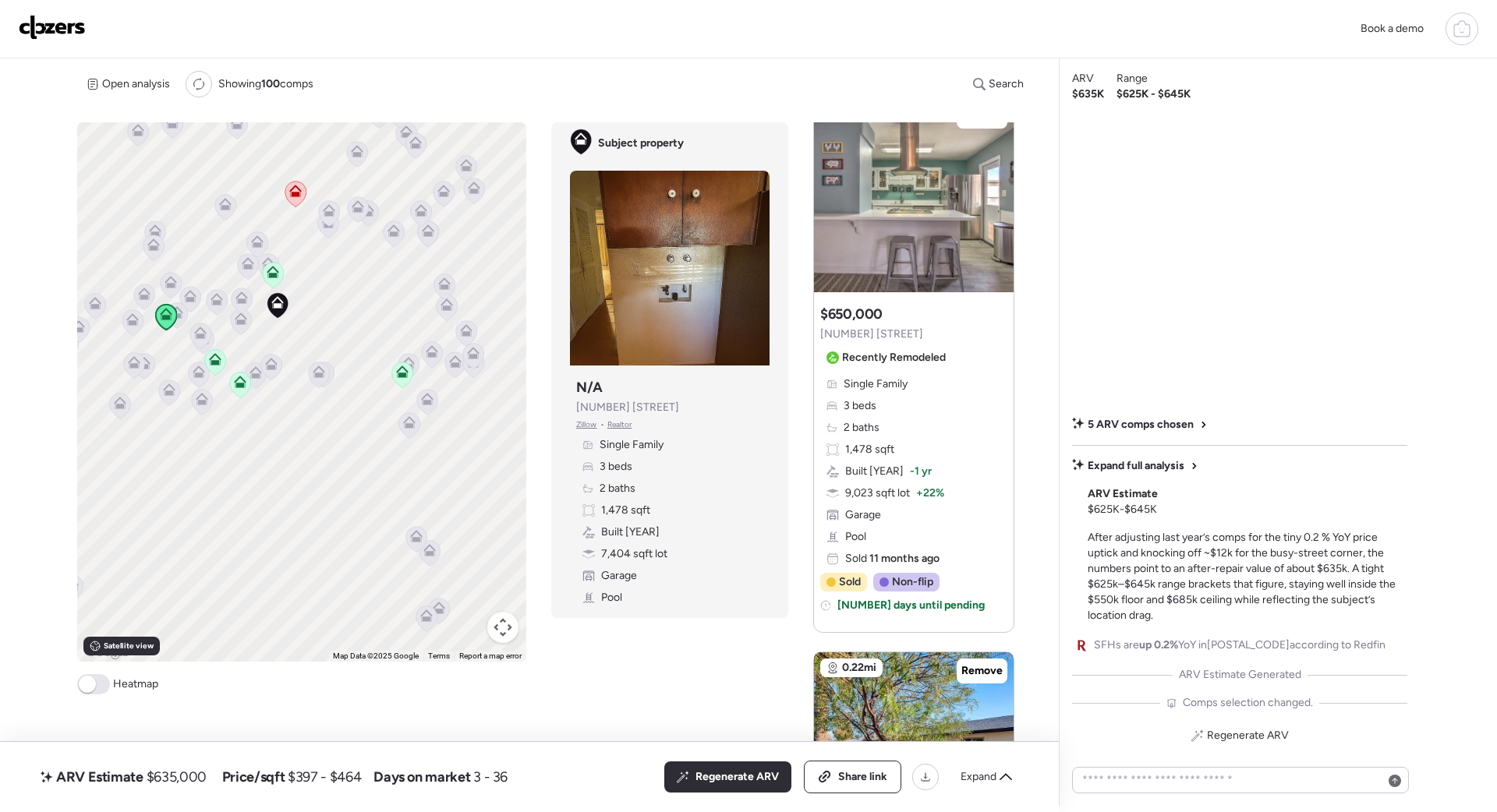 click on "Suggested comp $650,000 8209 E Cypress St Recently Remodeled" at bounding box center [886, 337] 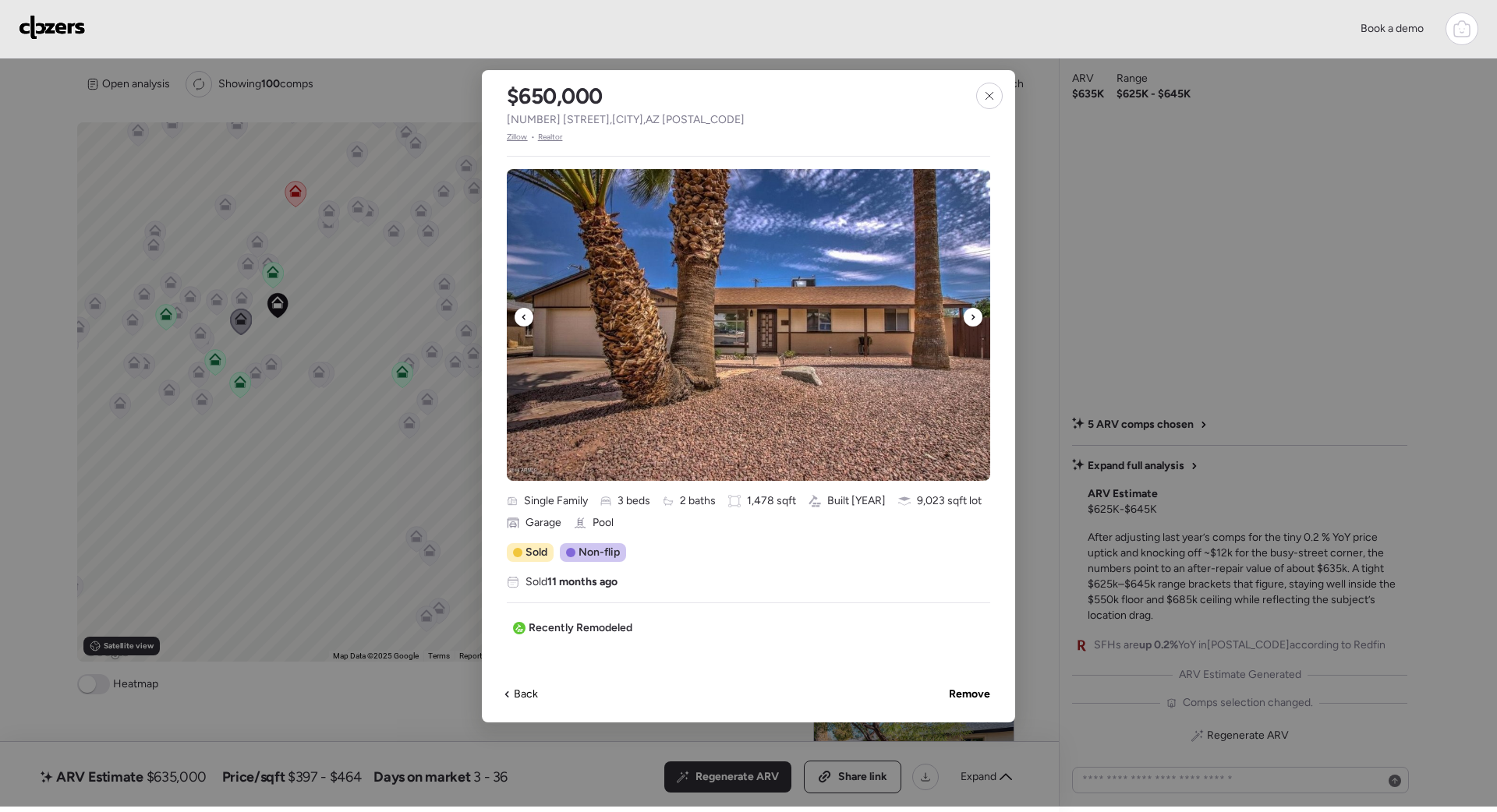 scroll, scrollTop: 5, scrollLeft: 0, axis: vertical 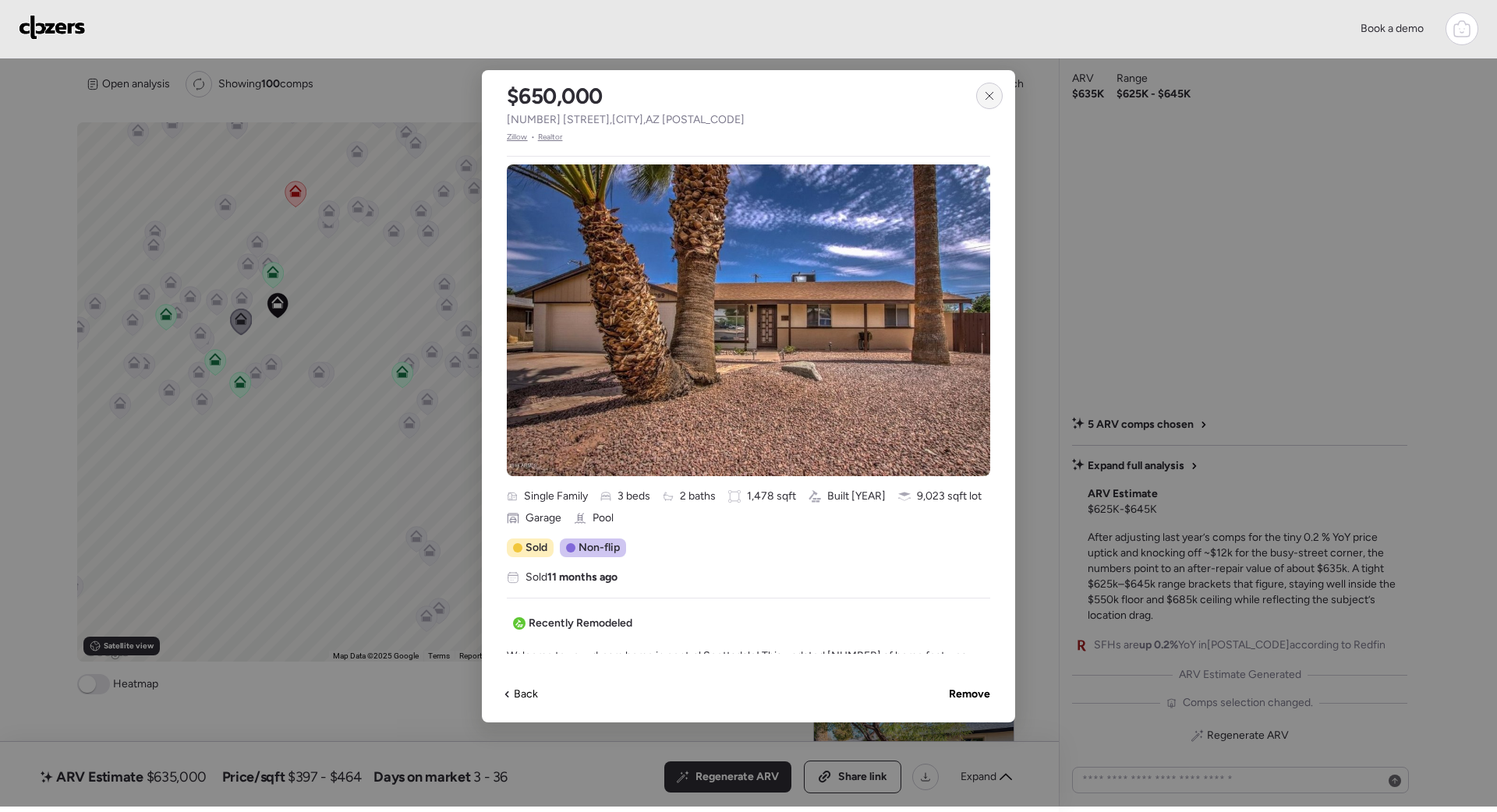 click 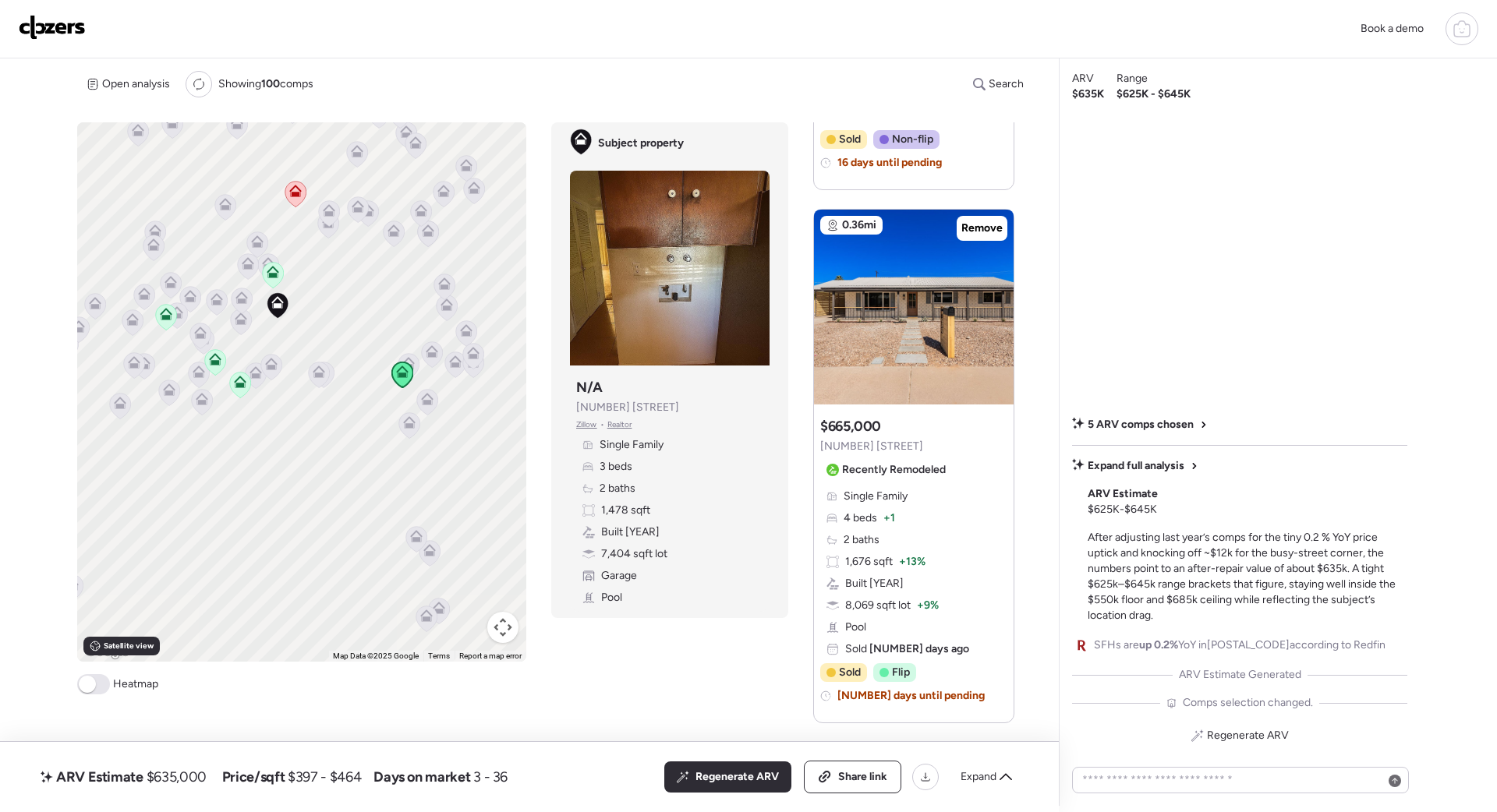 scroll, scrollTop: 2254, scrollLeft: 0, axis: vertical 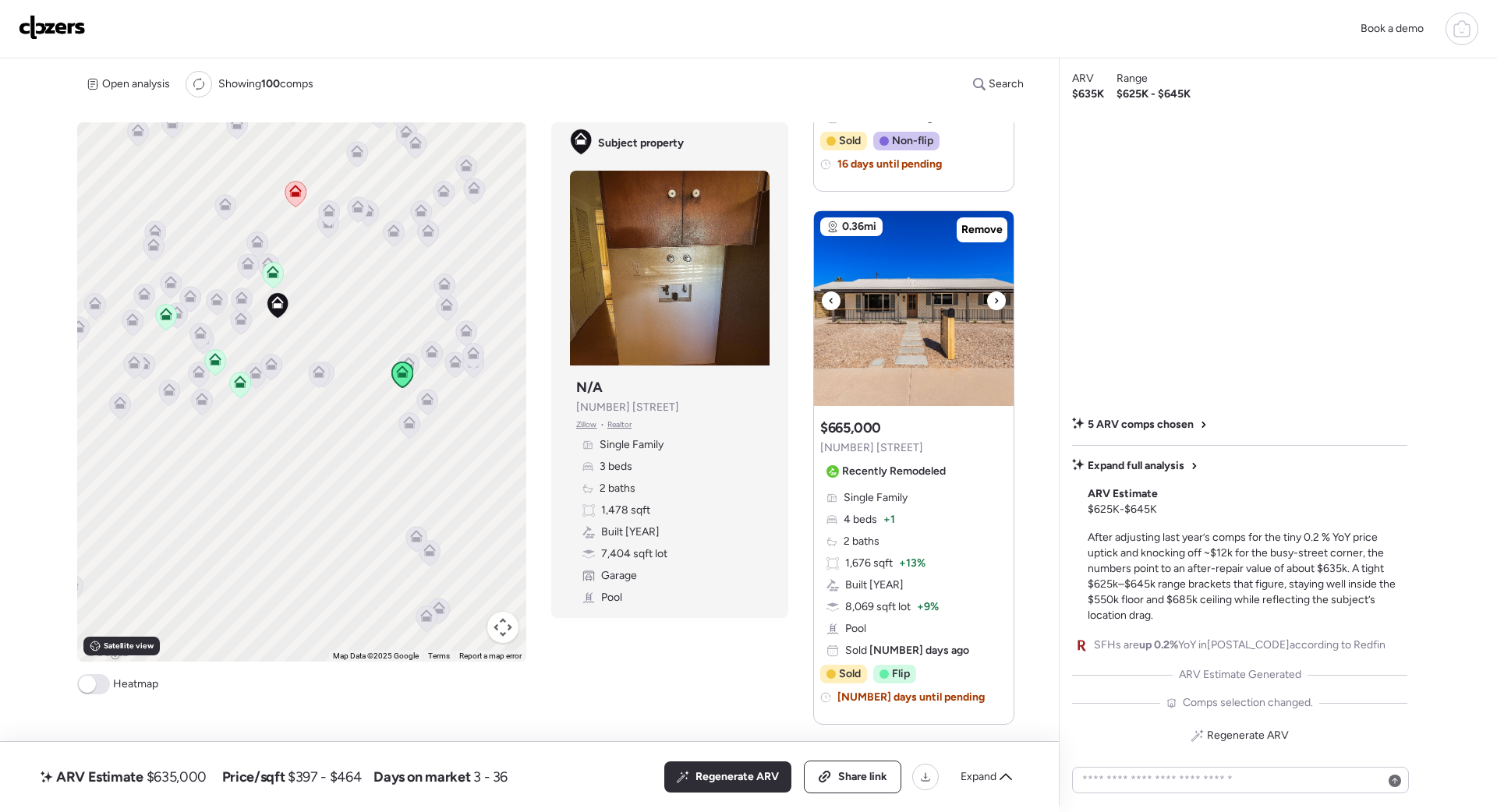 click at bounding box center (914, 309) 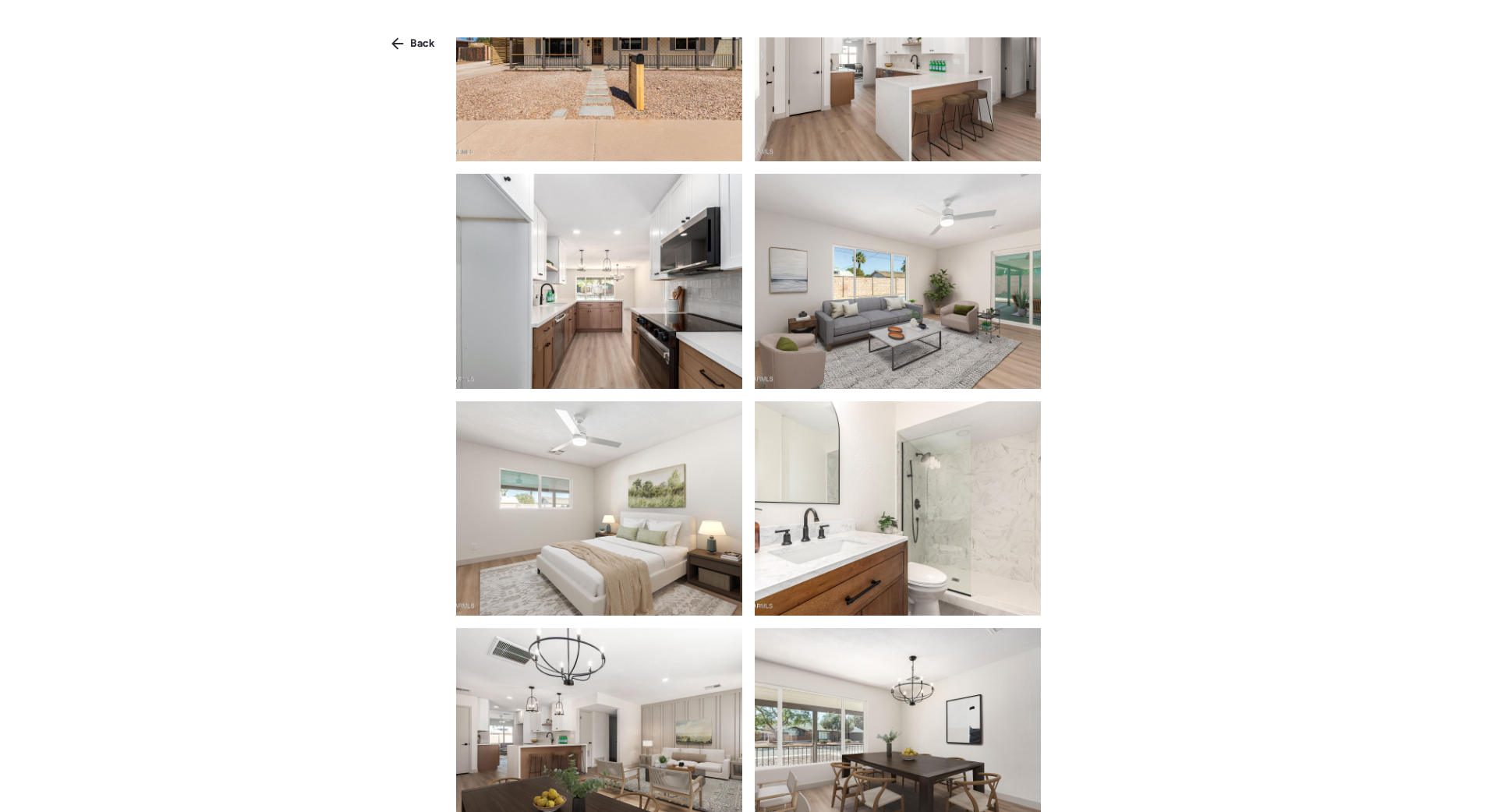 scroll, scrollTop: 0, scrollLeft: 0, axis: both 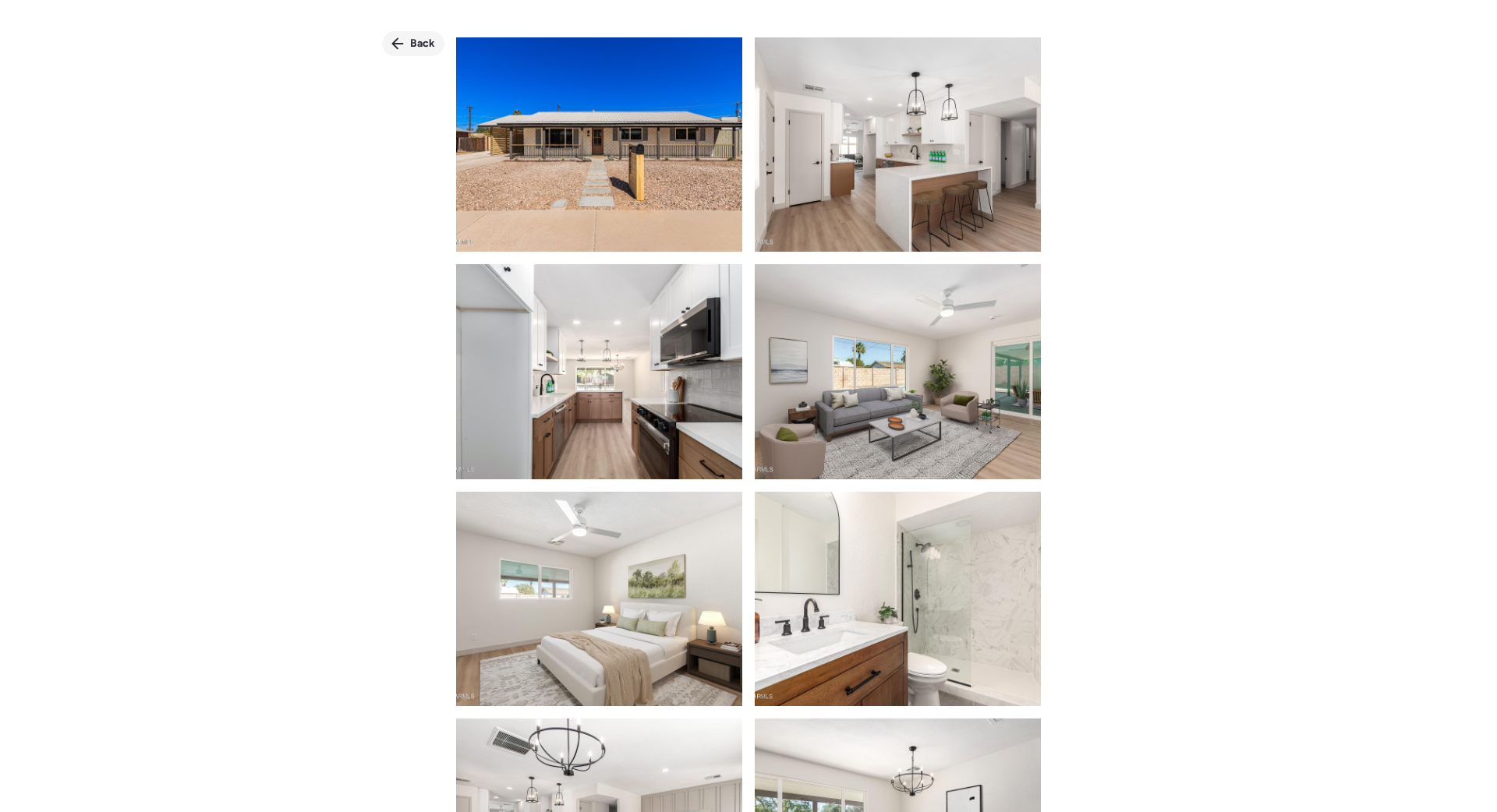 click 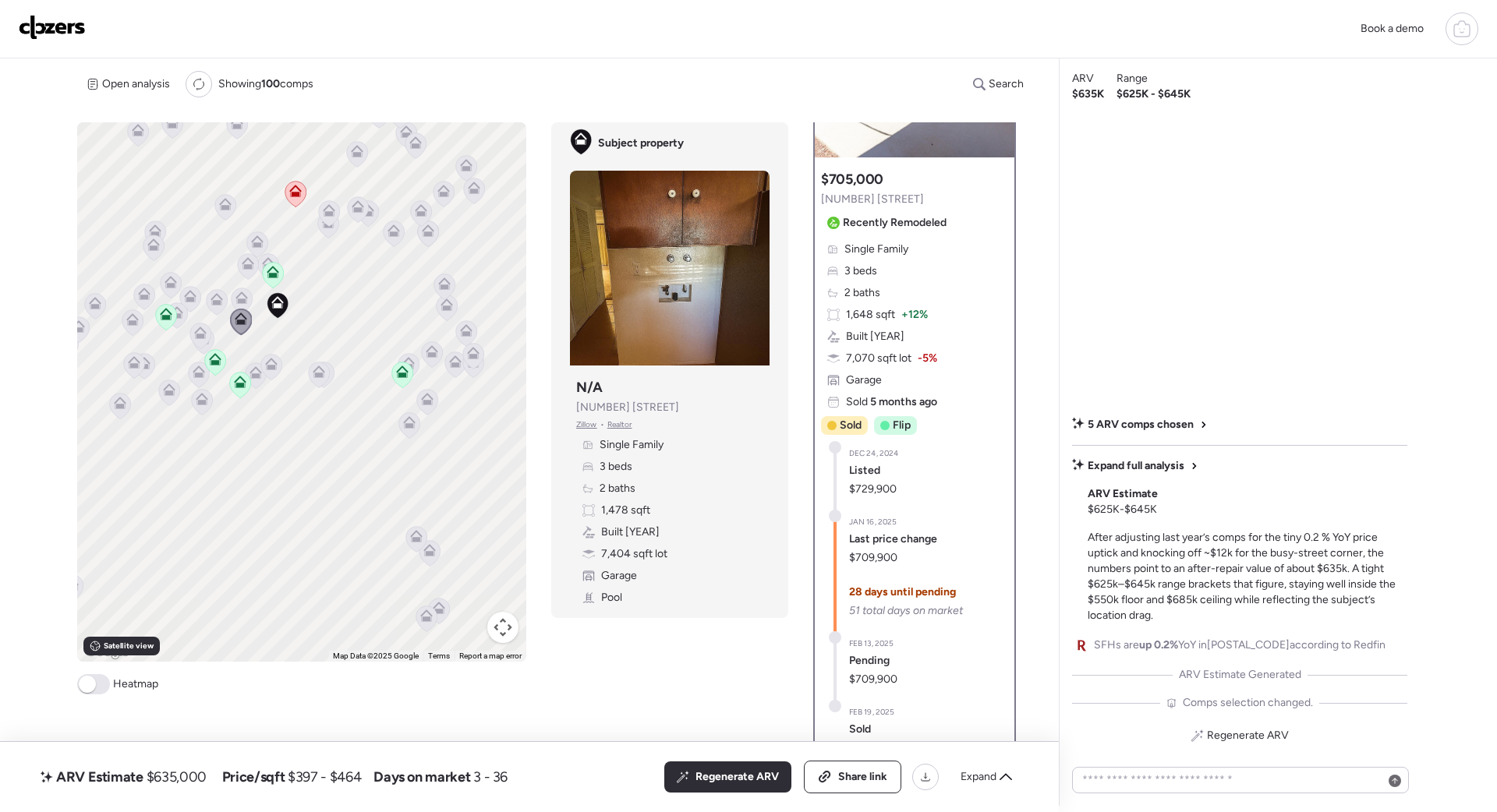 scroll, scrollTop: 0, scrollLeft: 0, axis: both 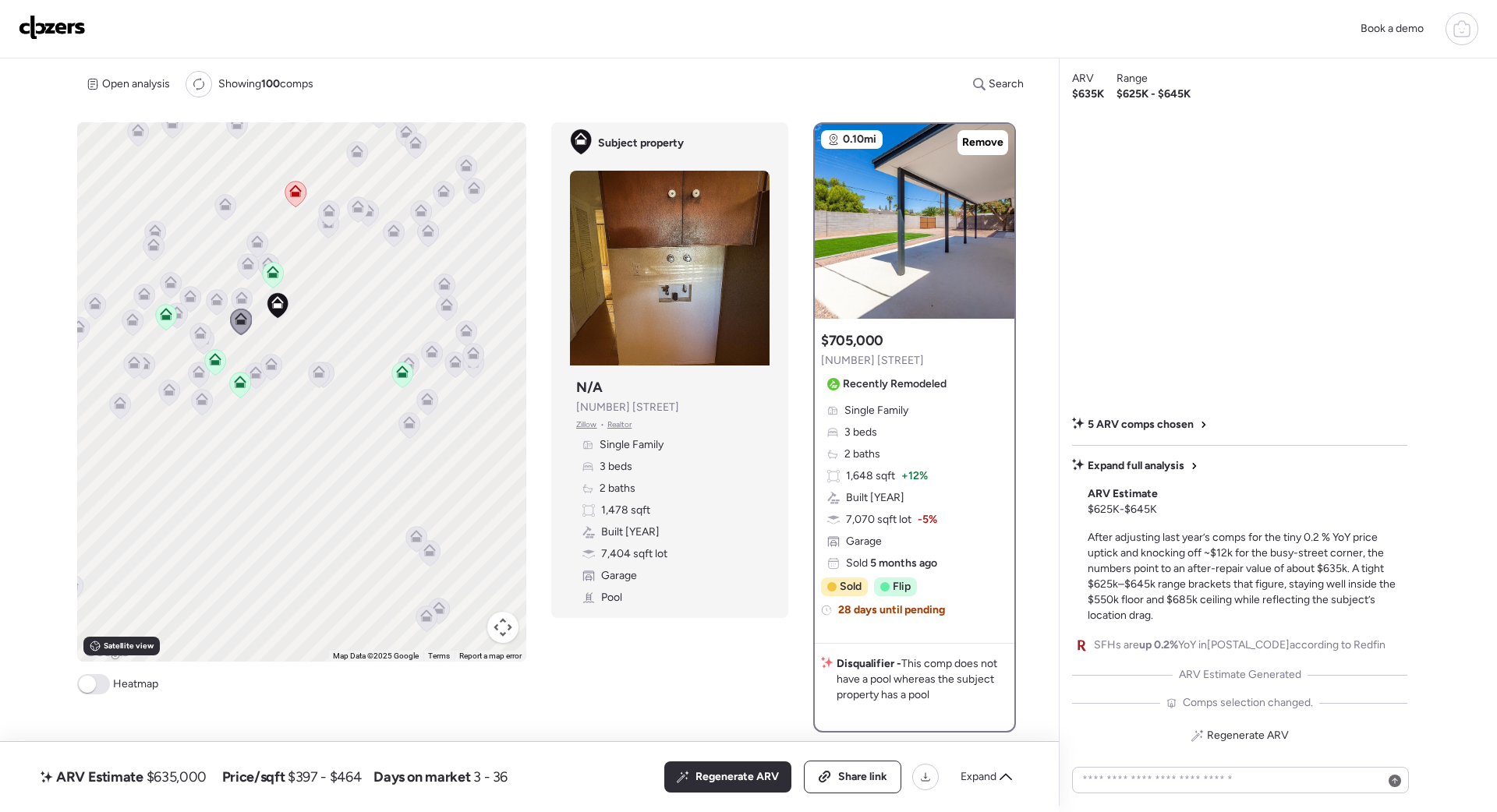 click at bounding box center [52, 27] 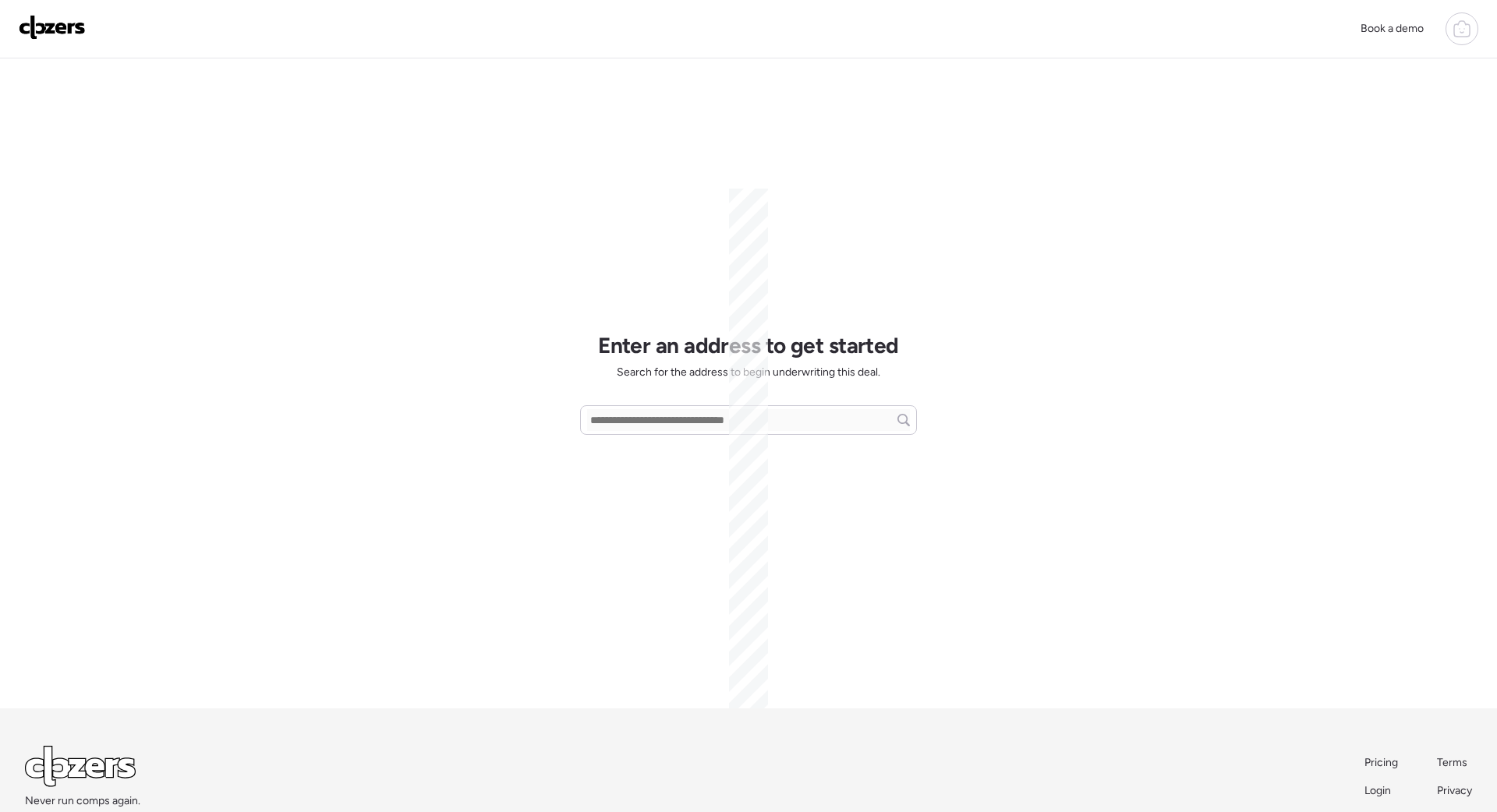 scroll, scrollTop: 0, scrollLeft: 0, axis: both 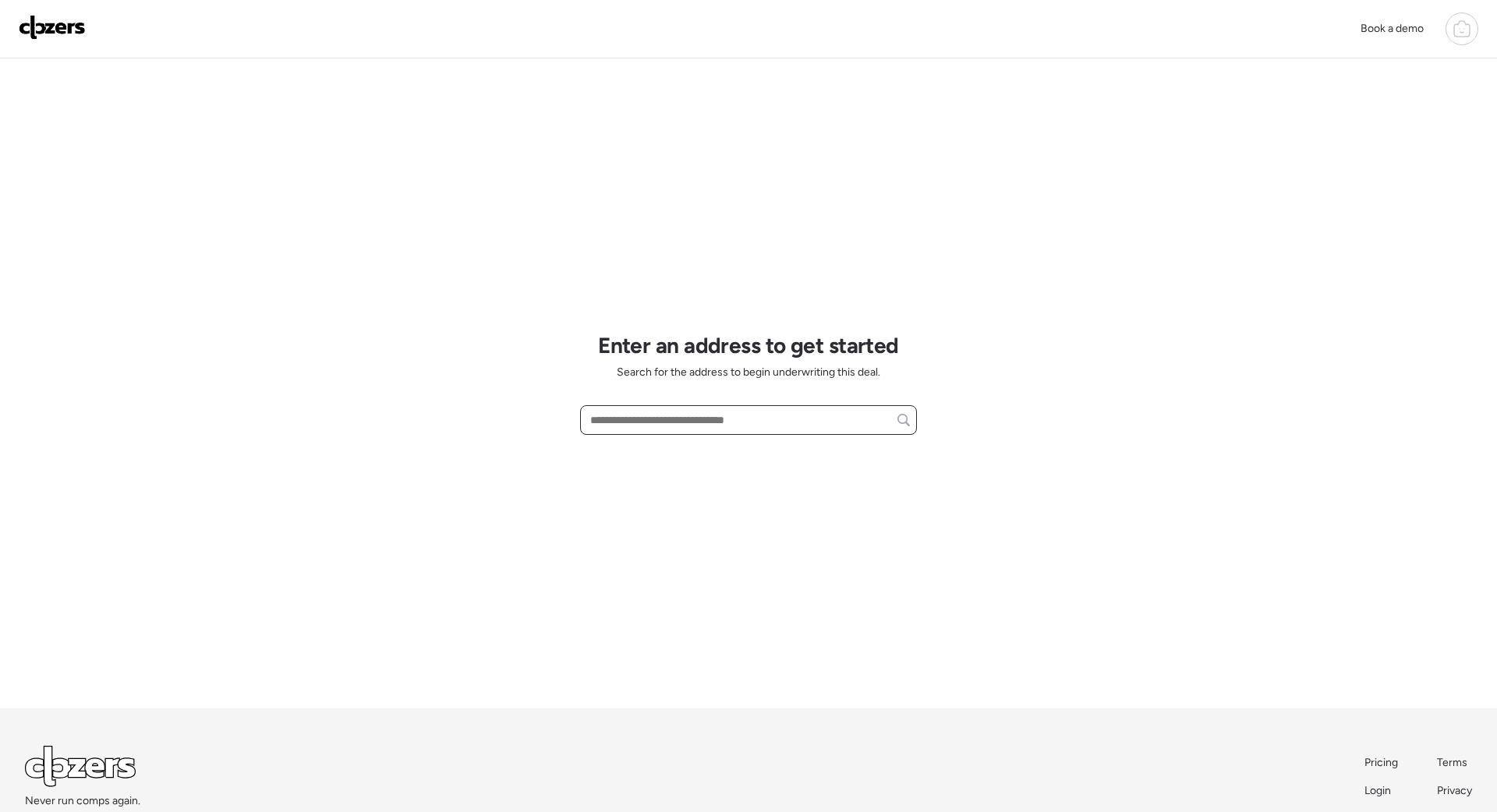 click at bounding box center [748, 420] 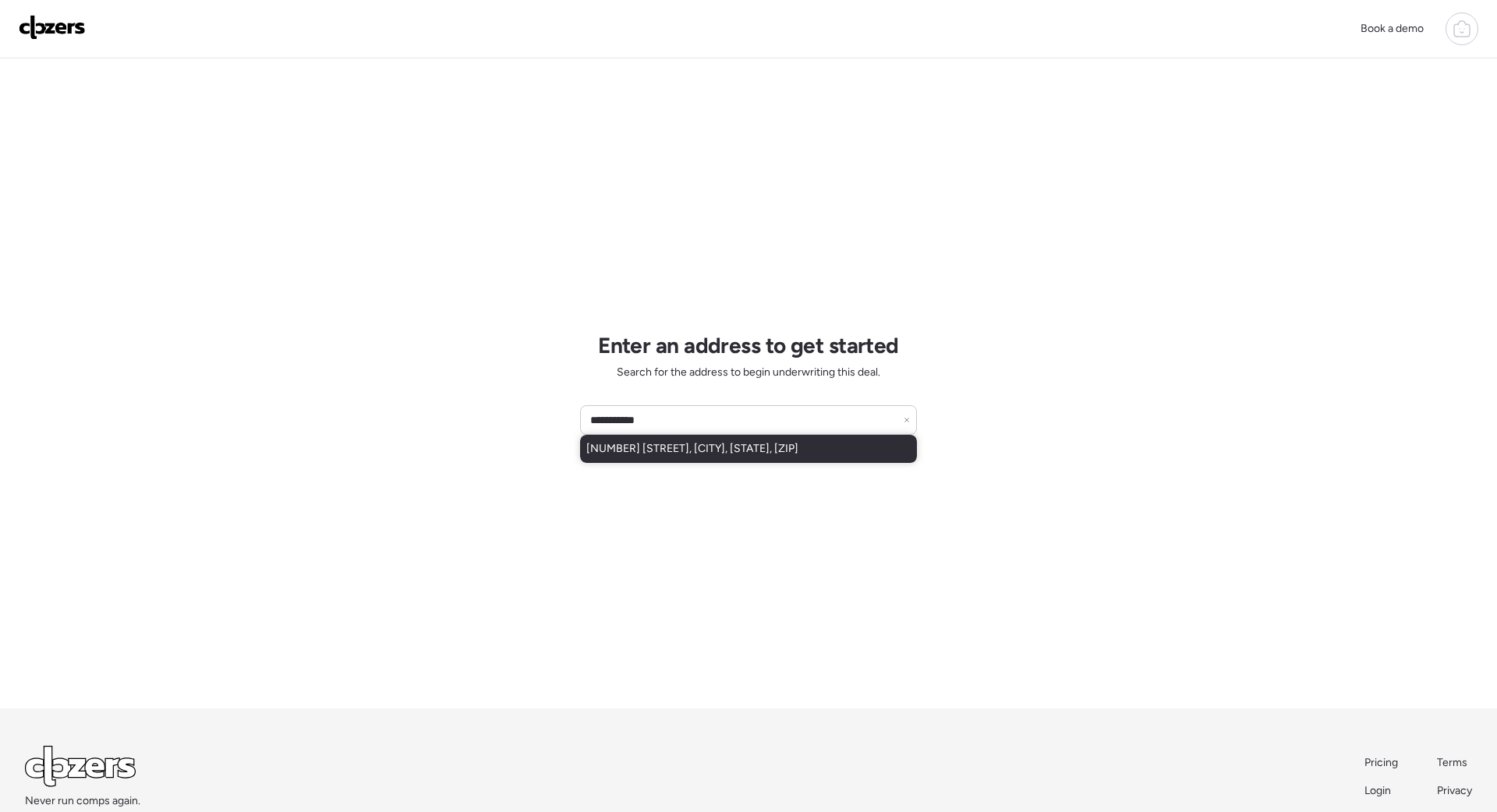 click on "1606 W Keim Dr, Phoenix, AZ, 85015" at bounding box center [748, 449] 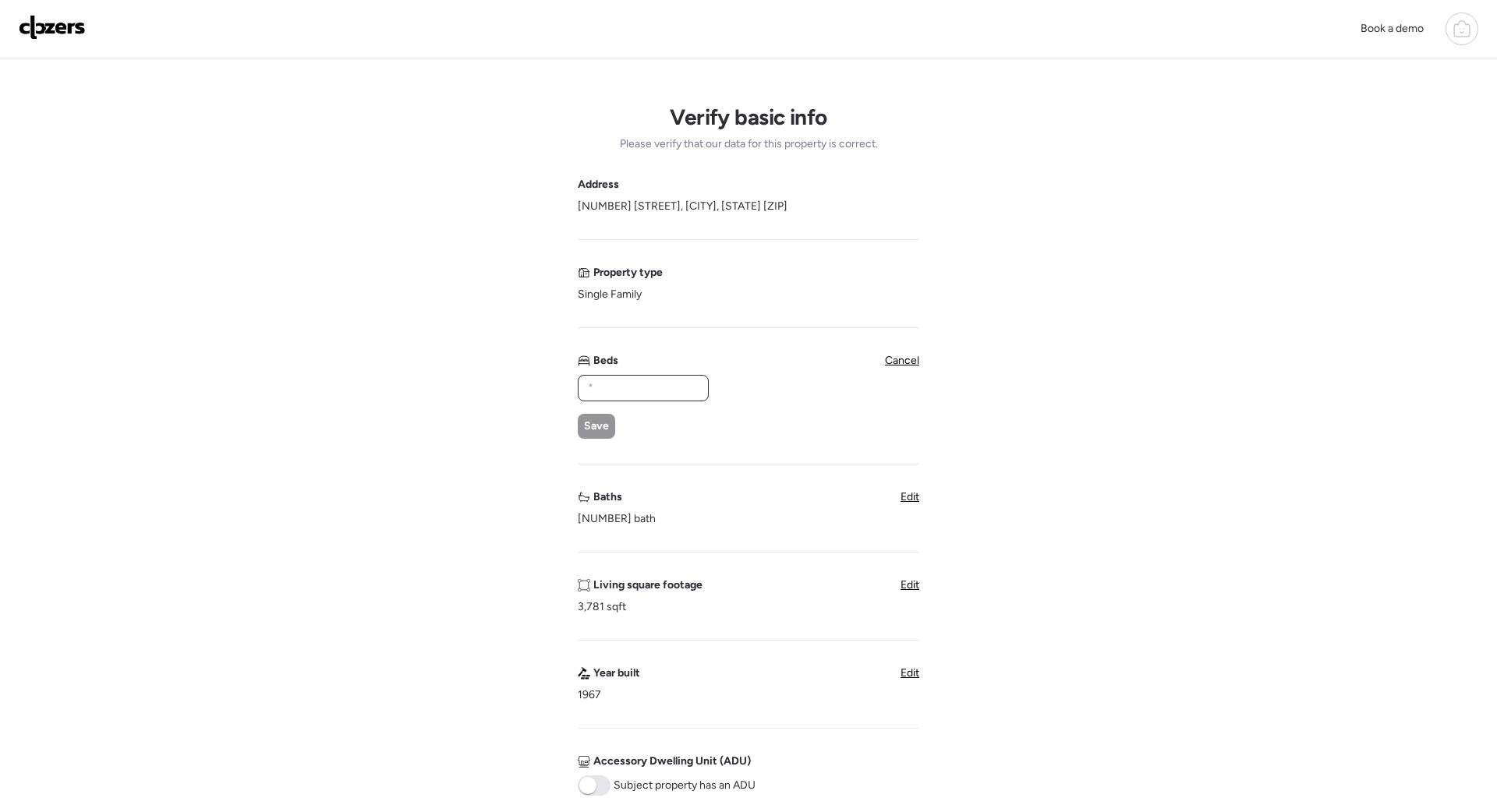click at bounding box center (643, 388) 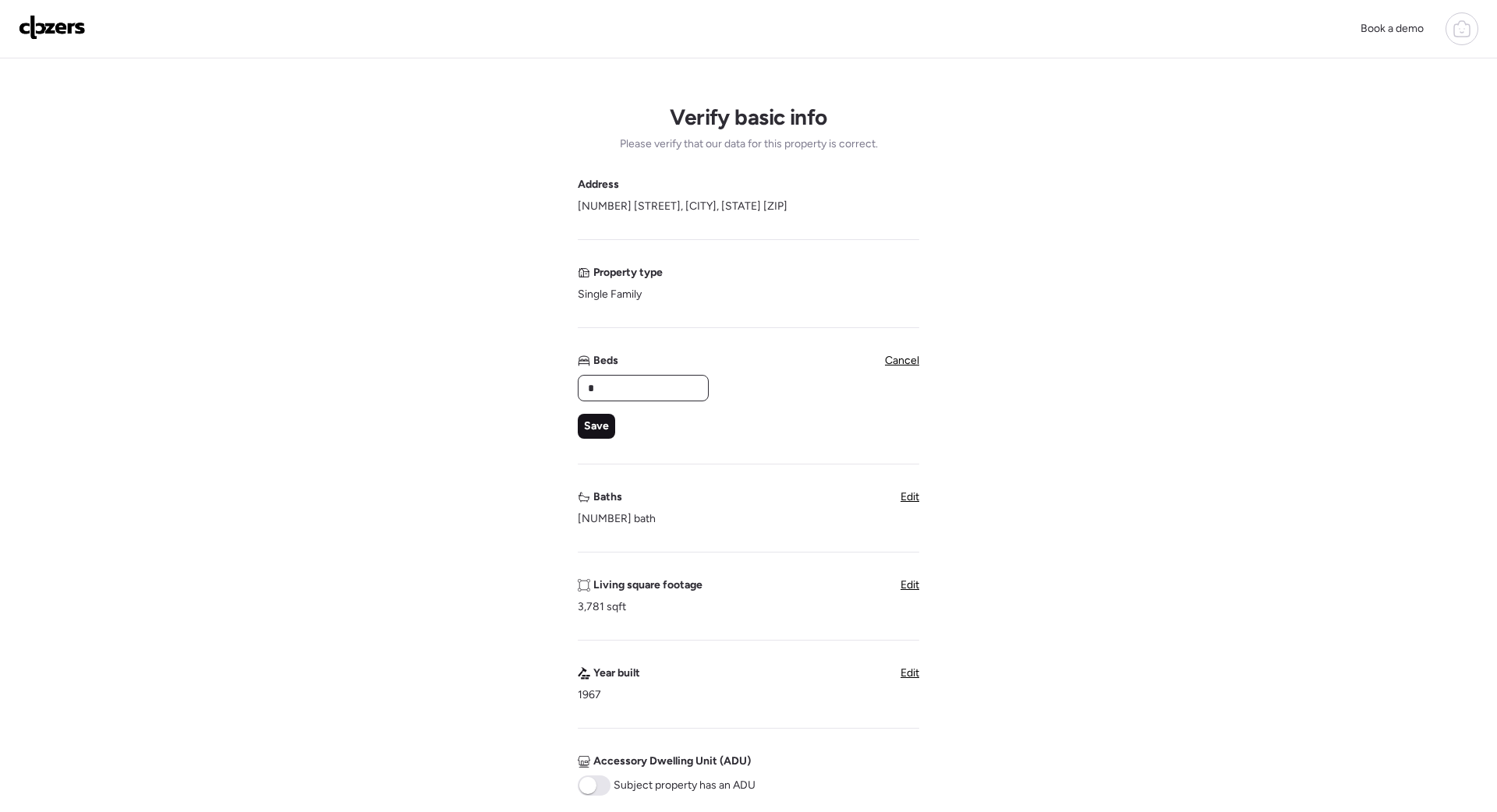 type on "*" 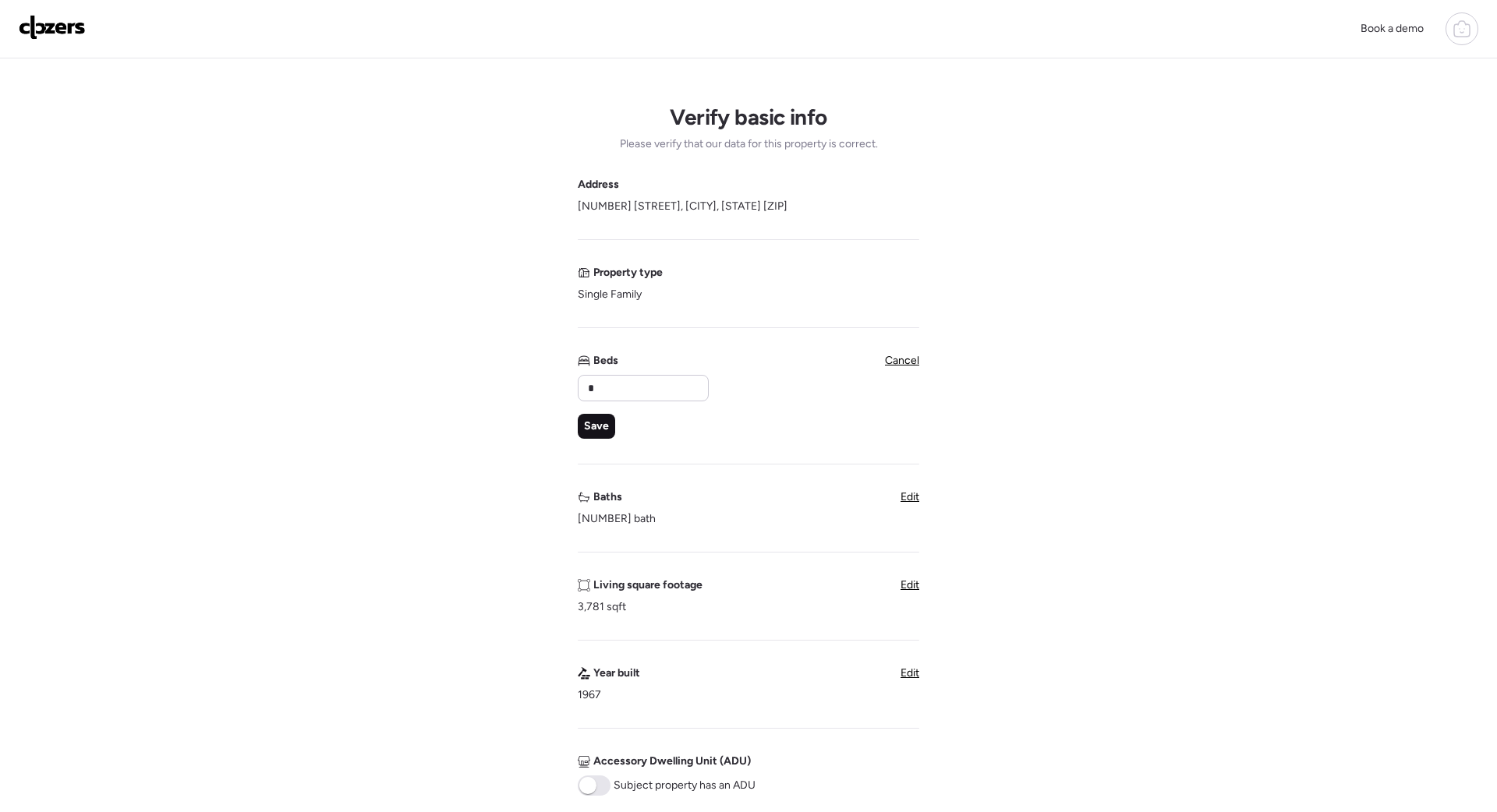 click on "Save" at bounding box center (596, 426) 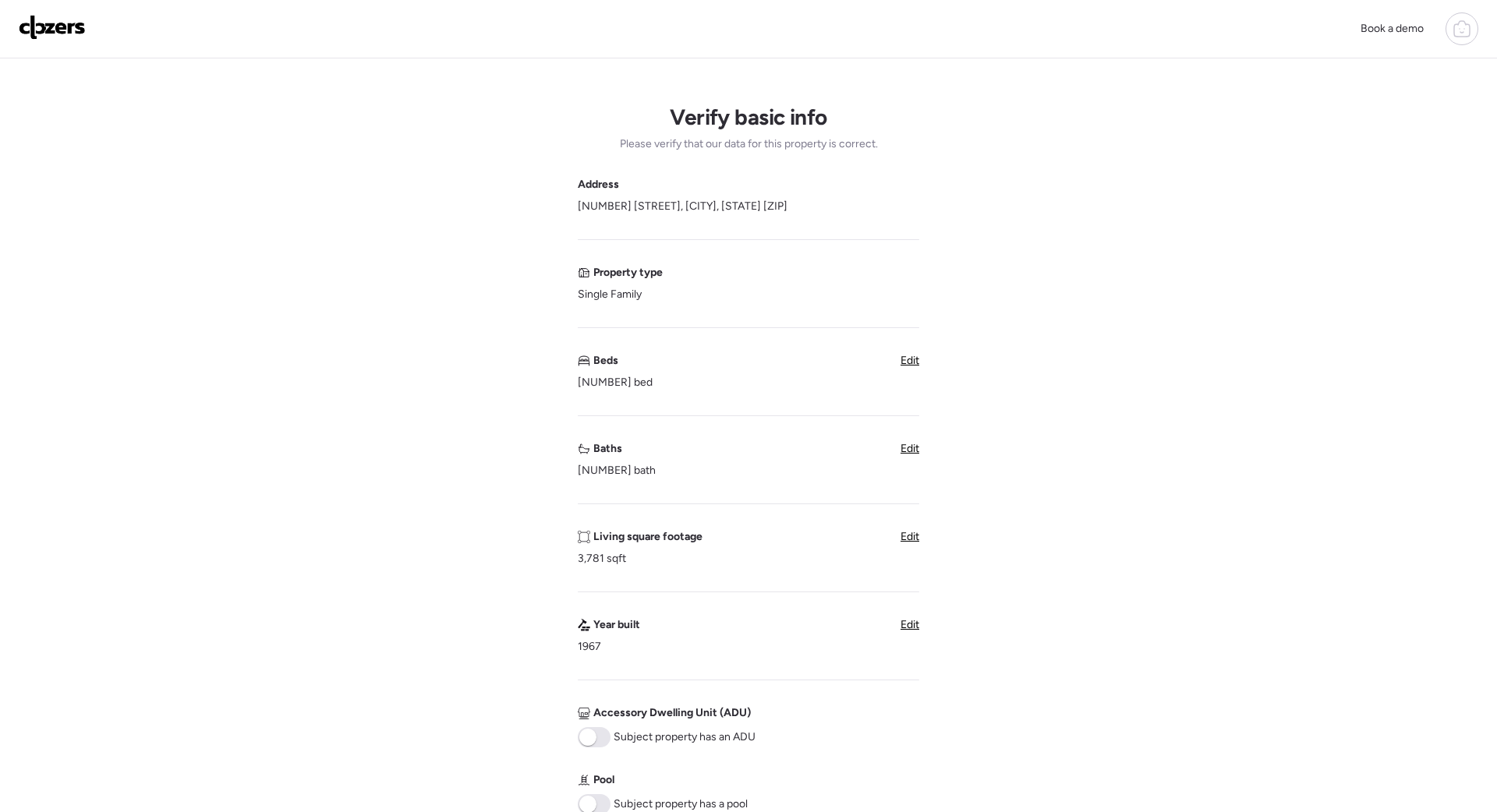 click on "Edit" at bounding box center (910, 448) 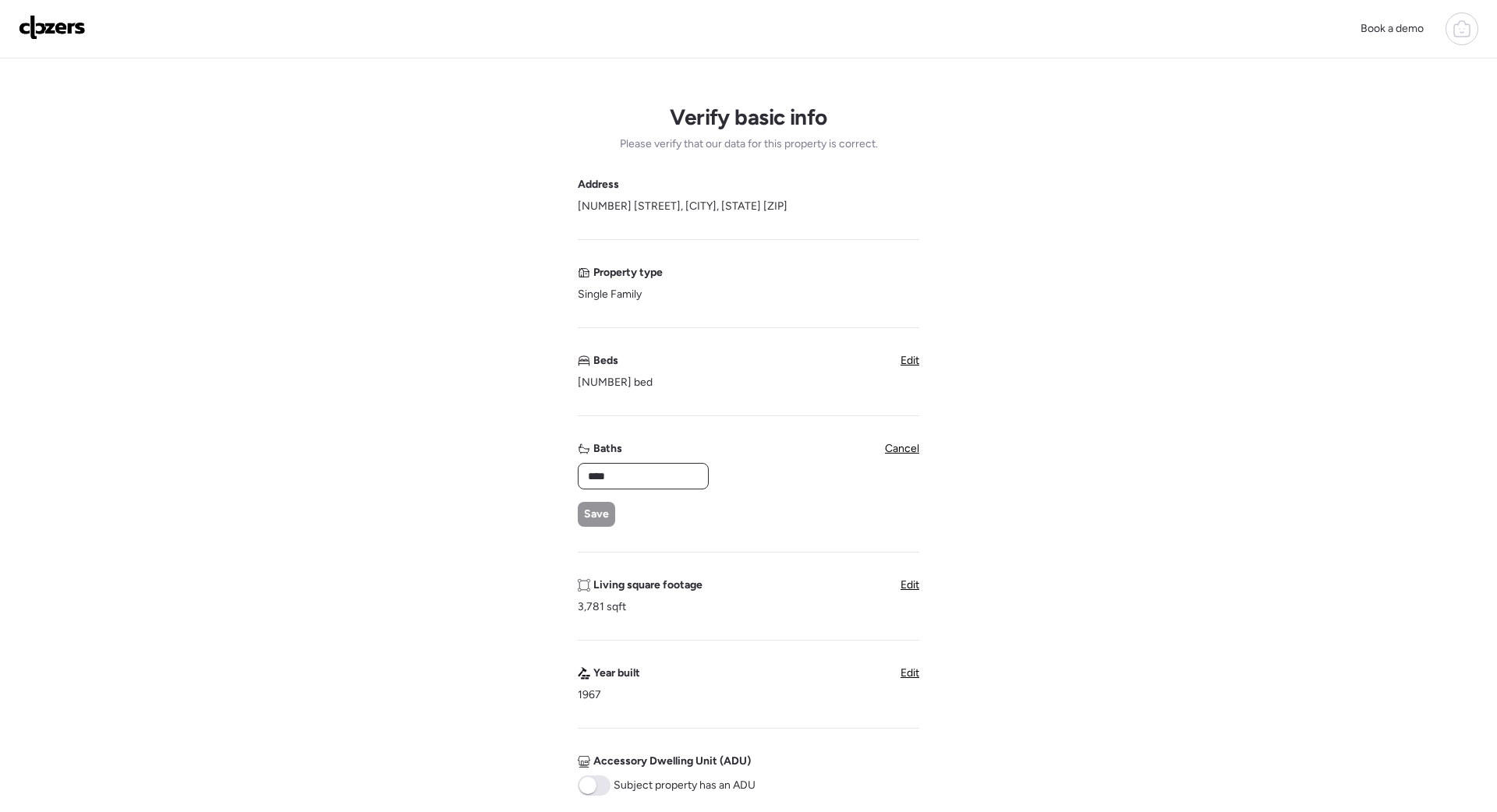 drag, startPoint x: 565, startPoint y: 474, endPoint x: 546, endPoint y: 472, distance: 19.104973 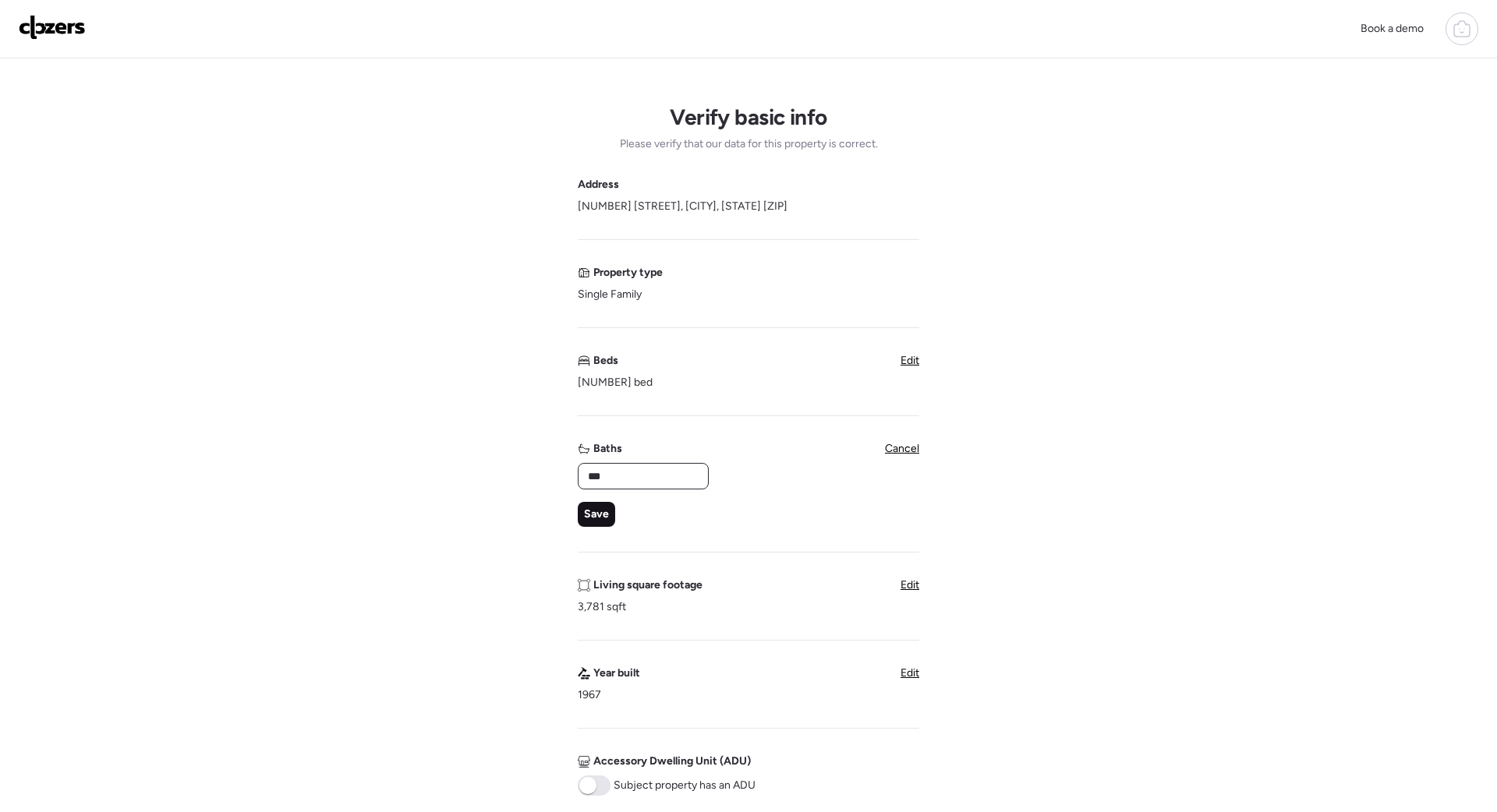 type on "***" 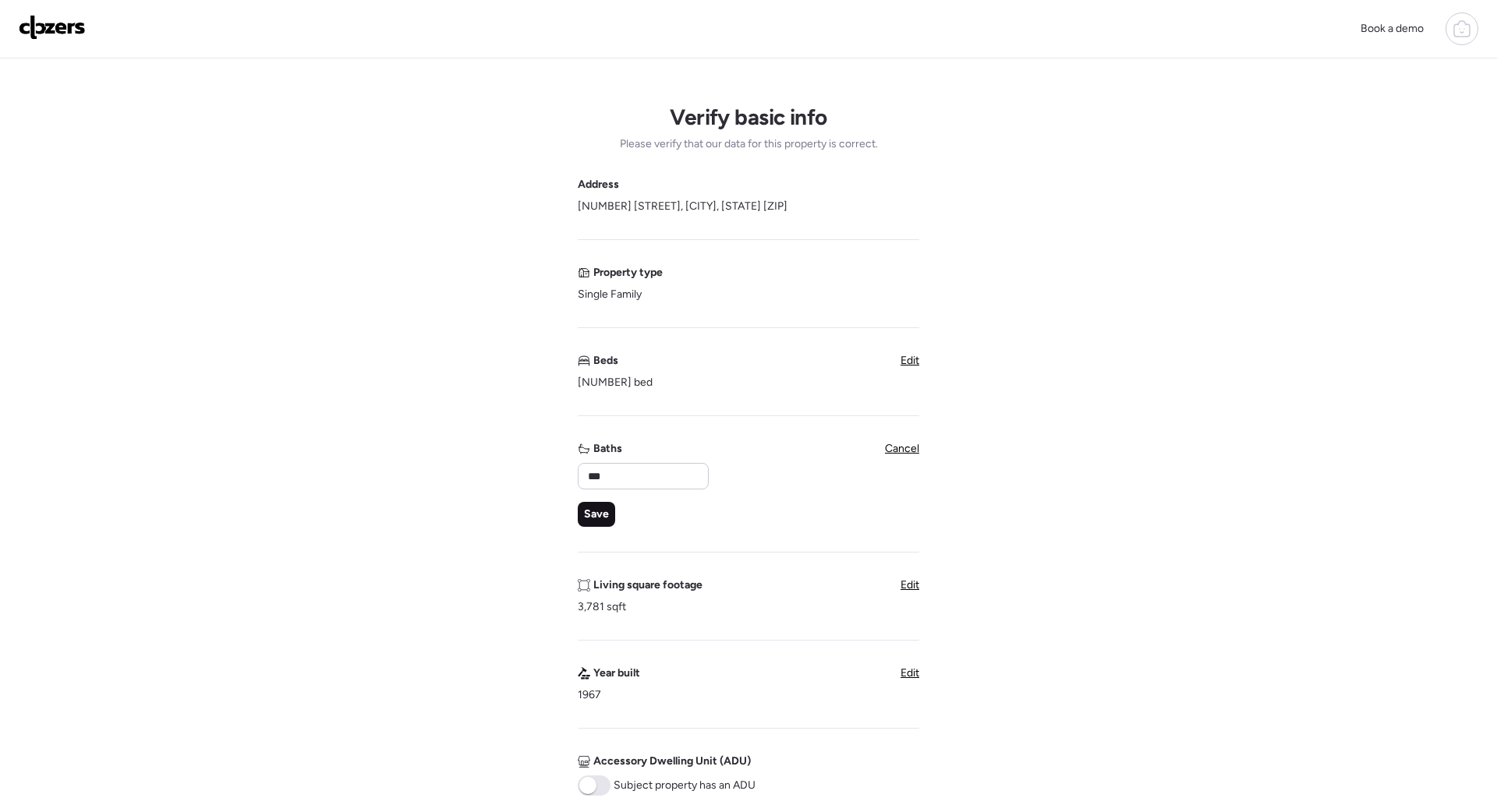click on "Save" at bounding box center [596, 514] 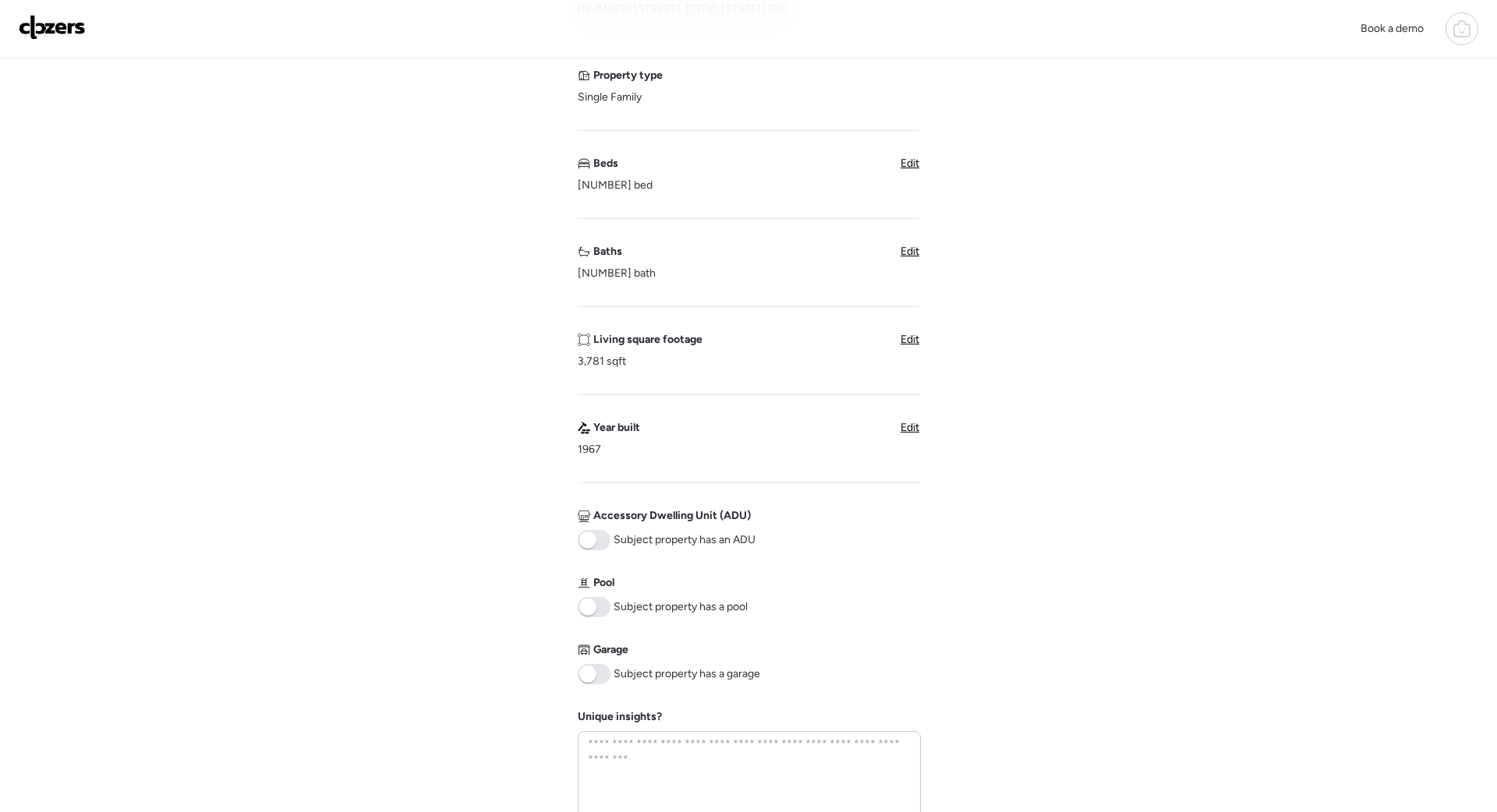 scroll, scrollTop: 222, scrollLeft: 0, axis: vertical 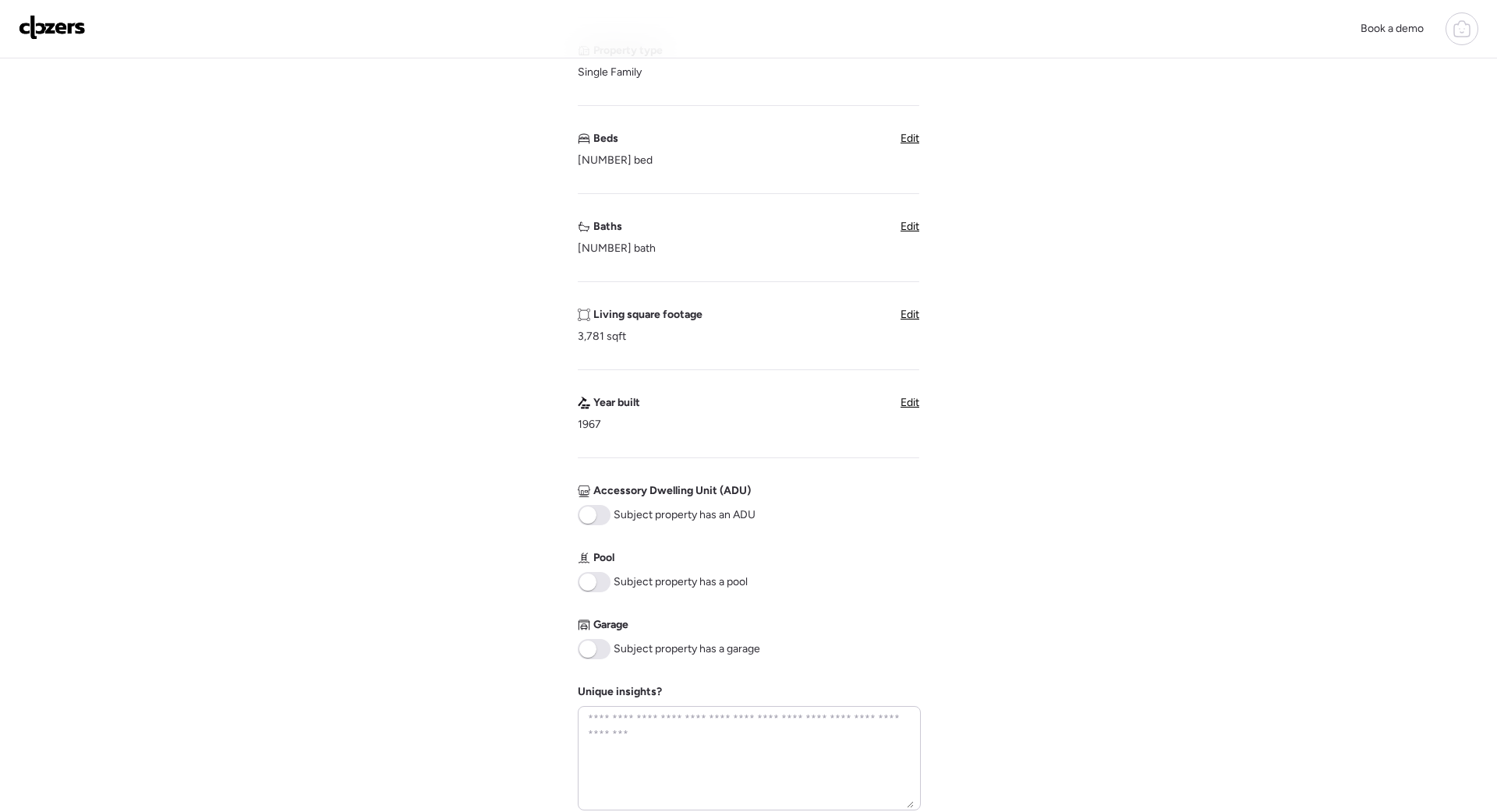 click at bounding box center (594, 582) 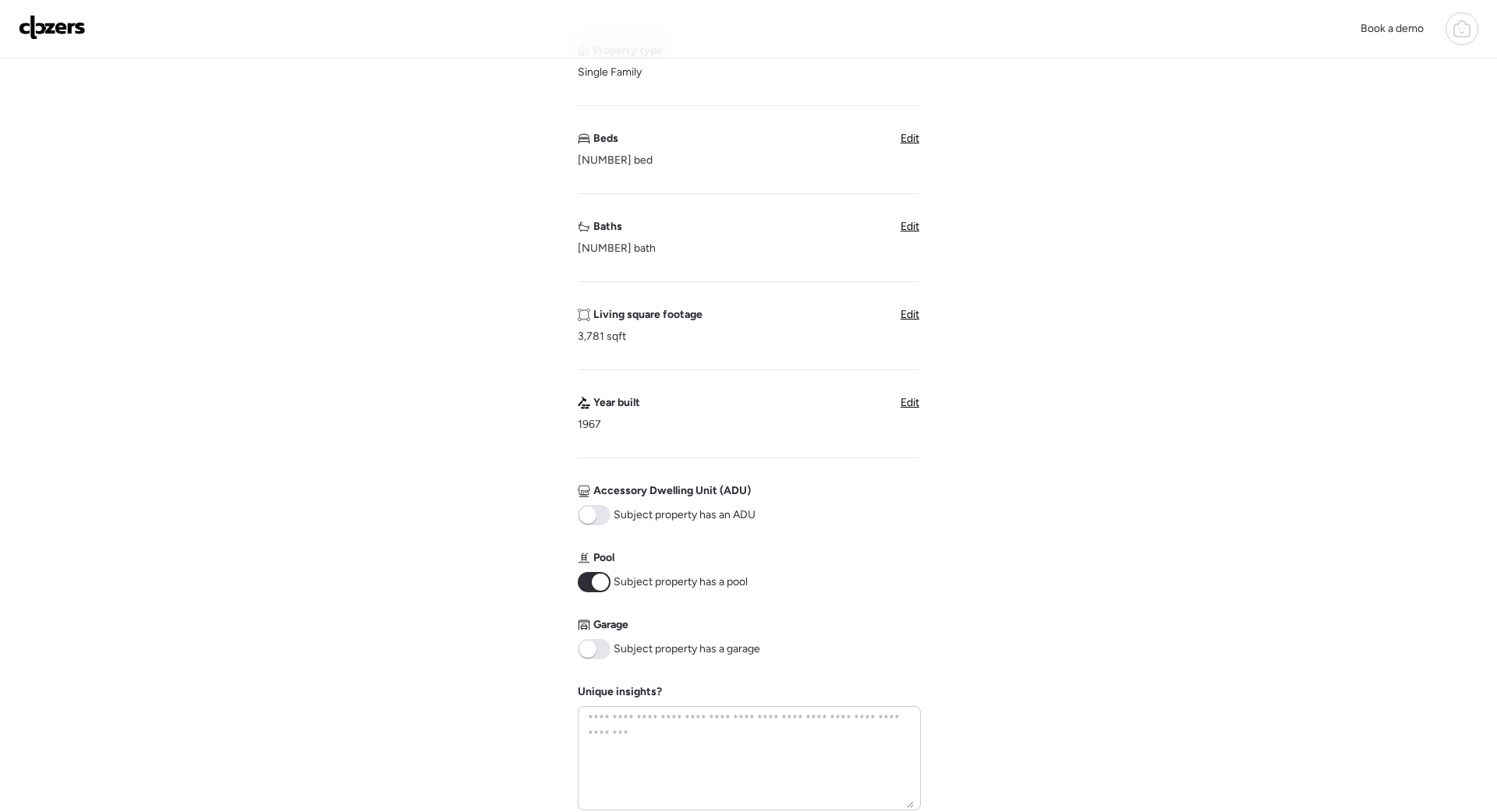 click at bounding box center (588, 649) 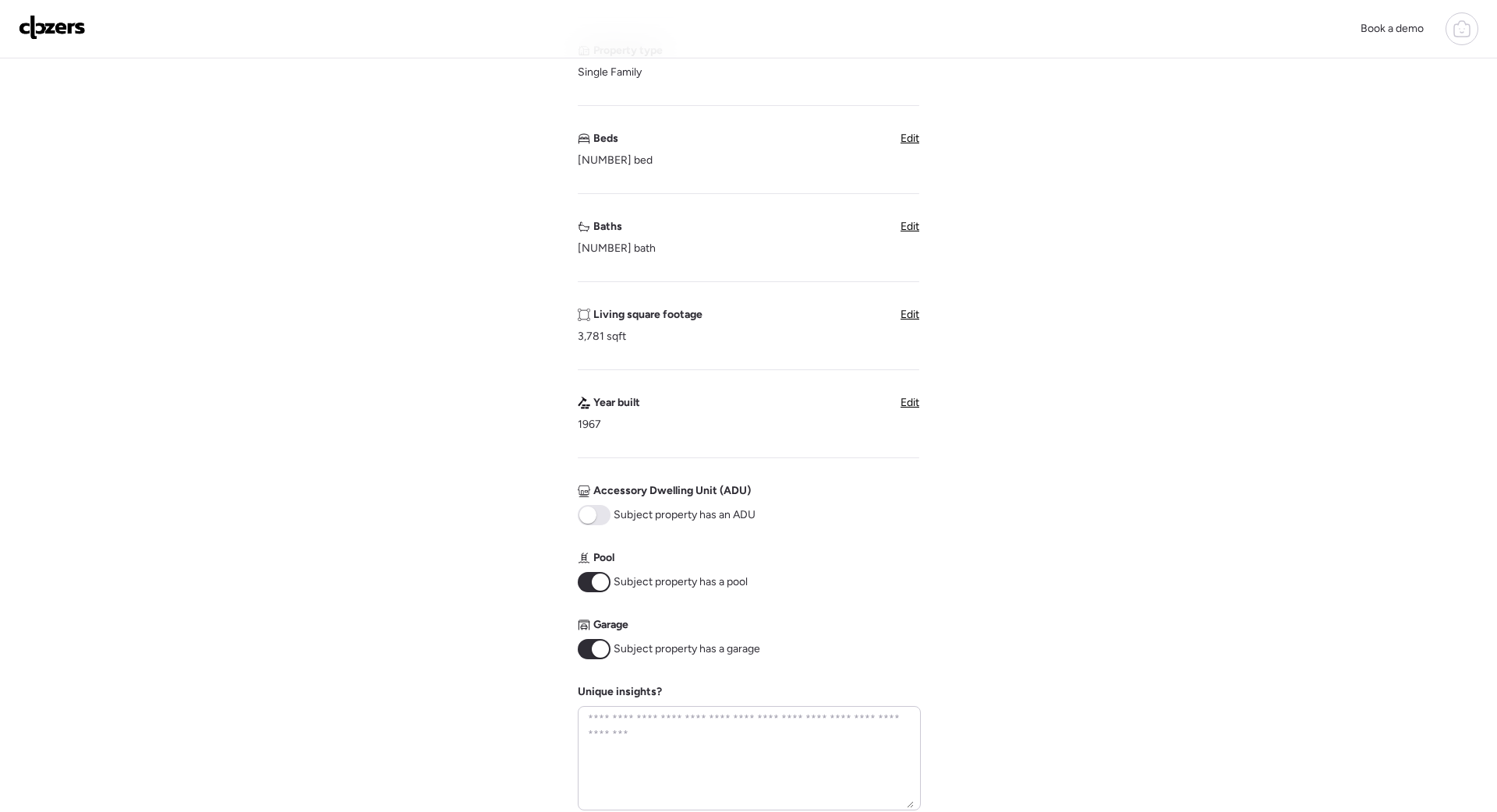 click at bounding box center [600, 582] 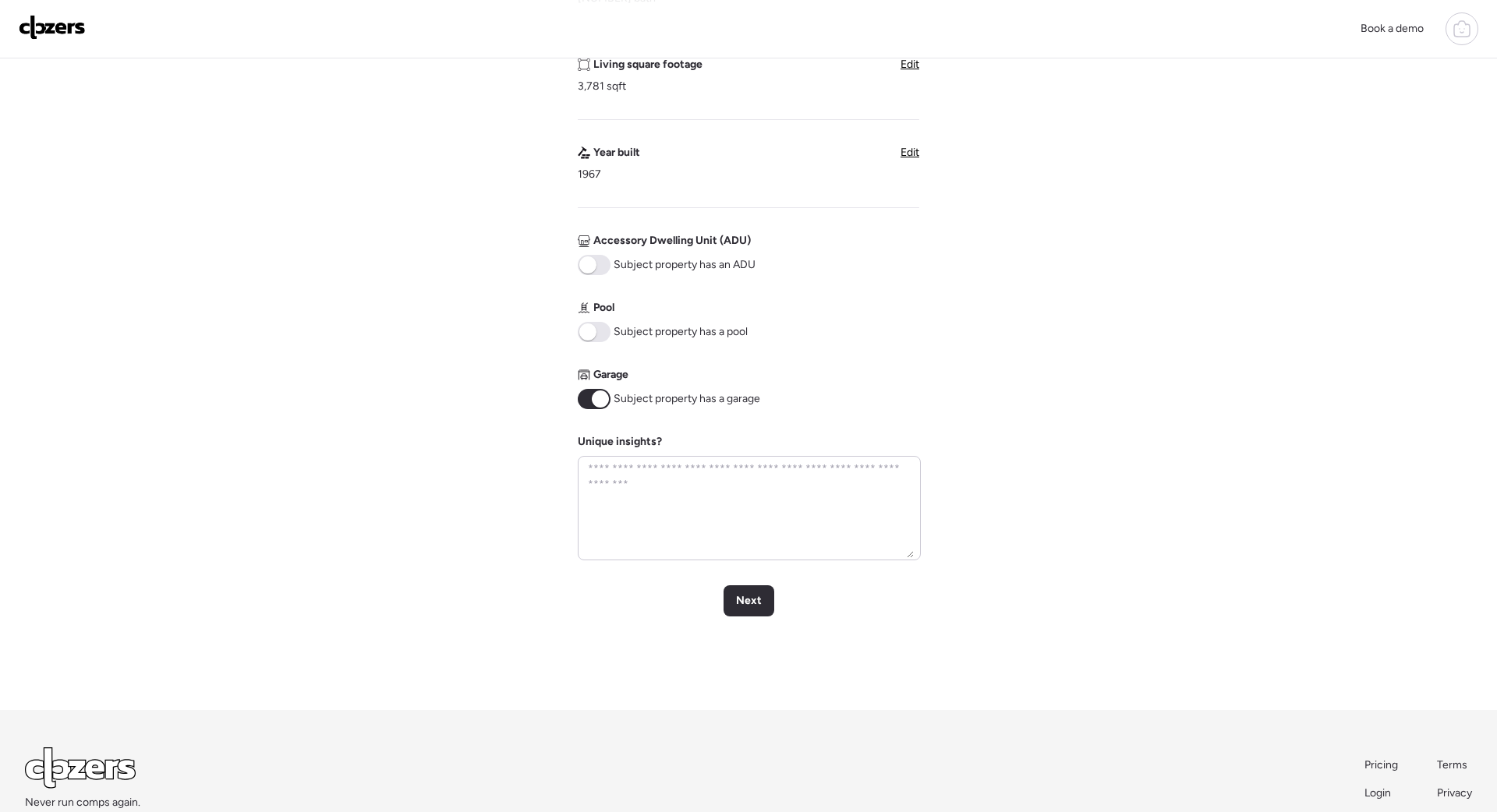 scroll, scrollTop: 506, scrollLeft: 0, axis: vertical 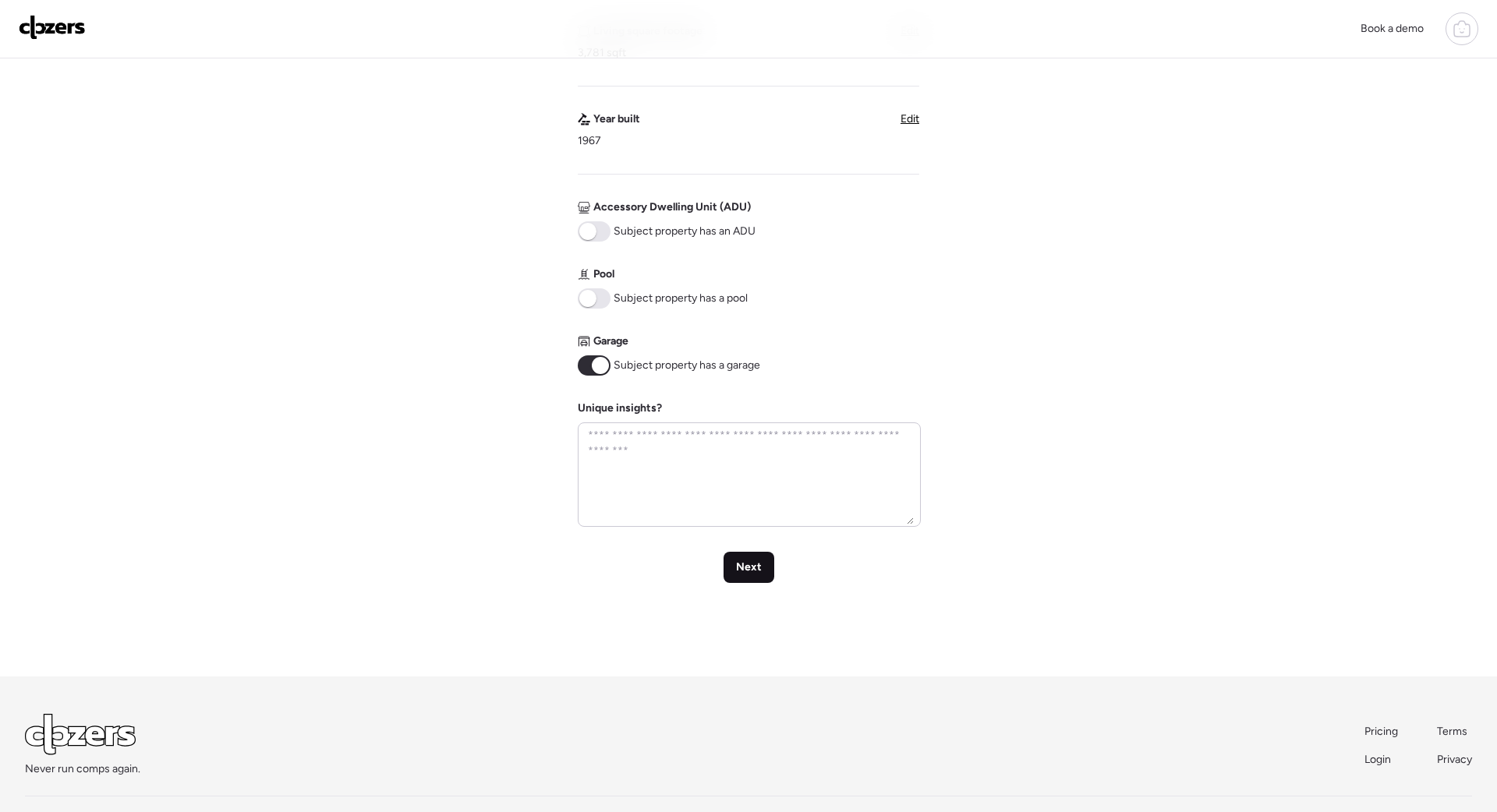 click on "Next" at bounding box center [748, 567] 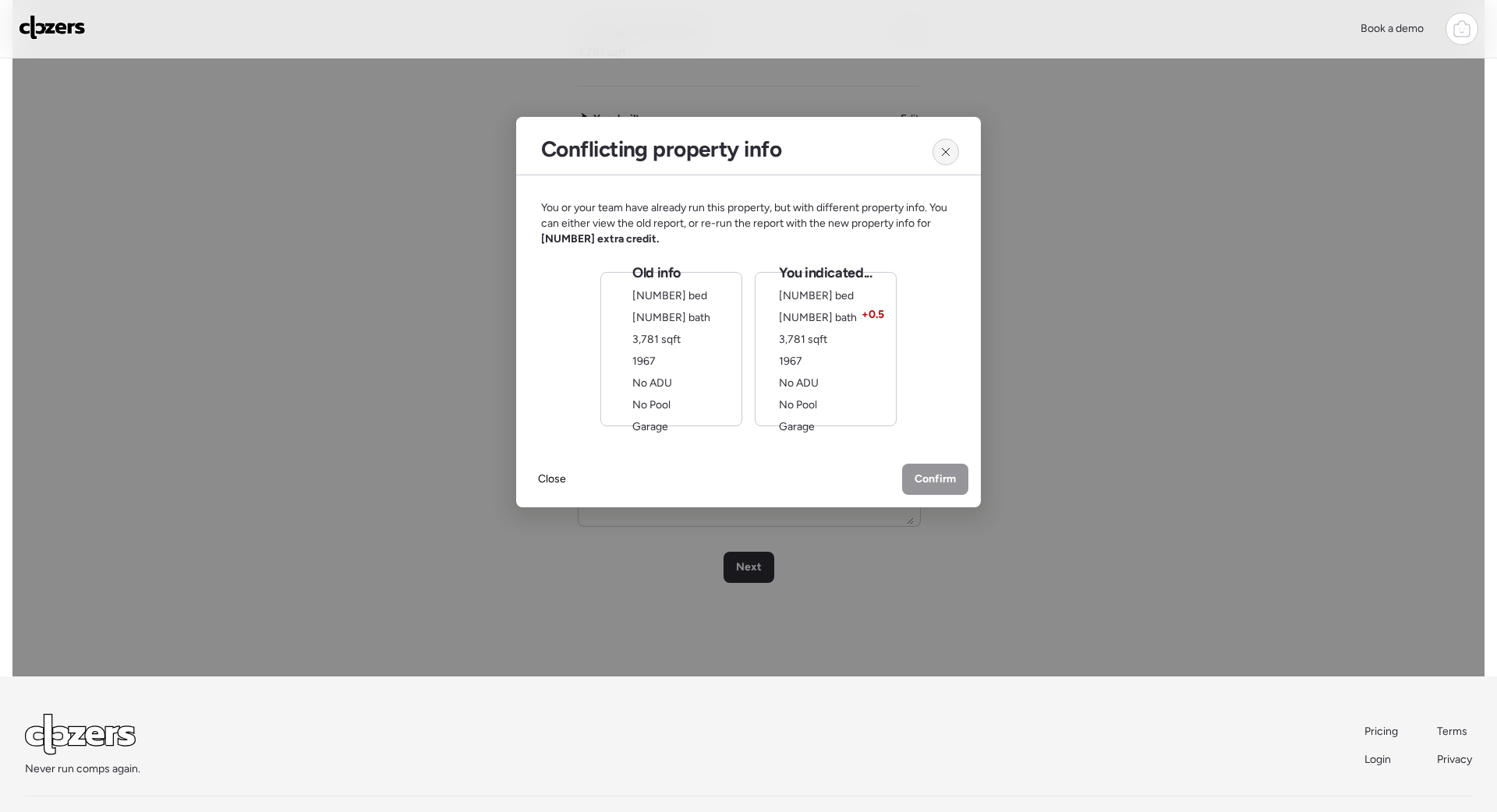 click 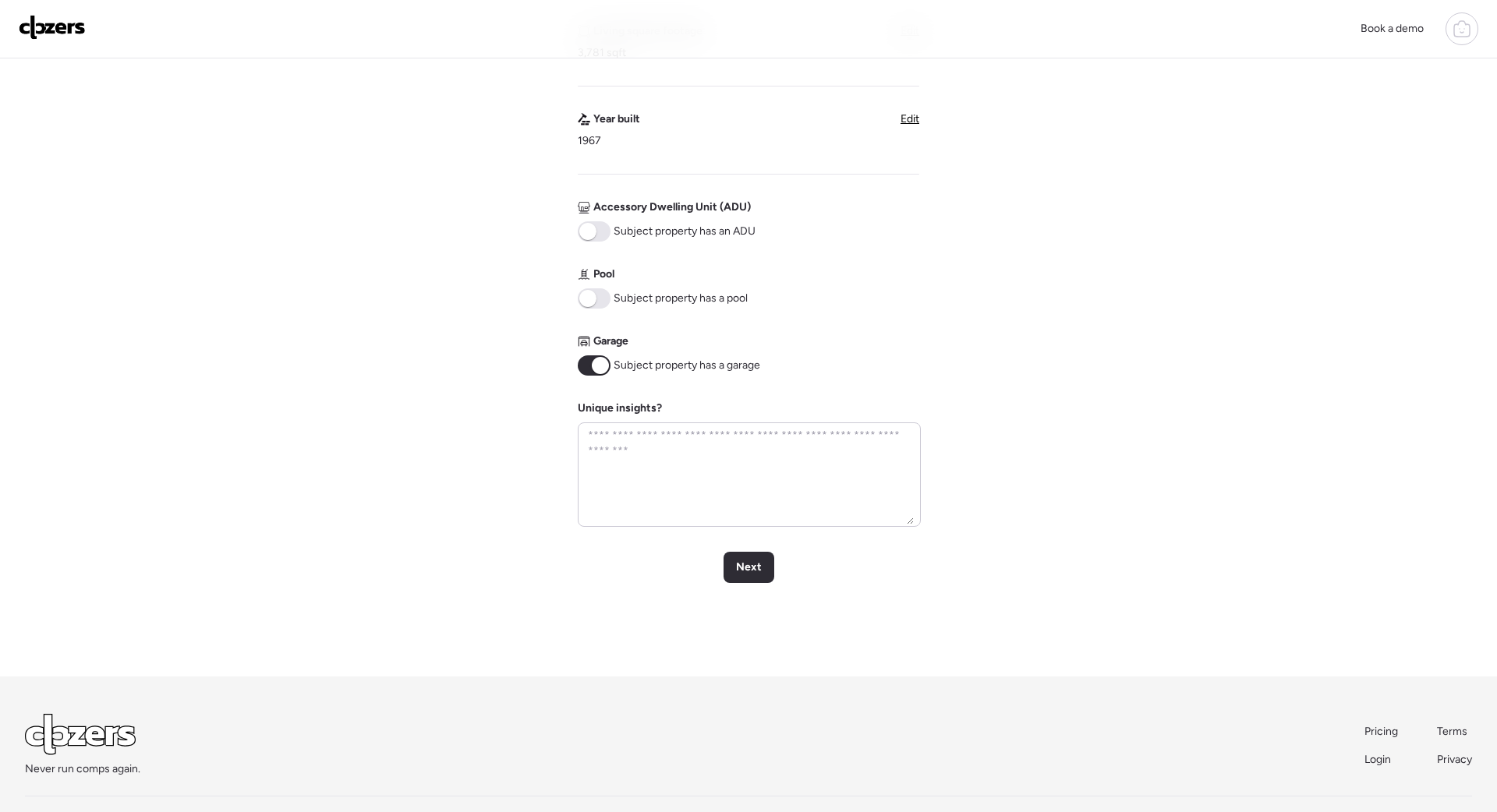 click at bounding box center (600, 365) 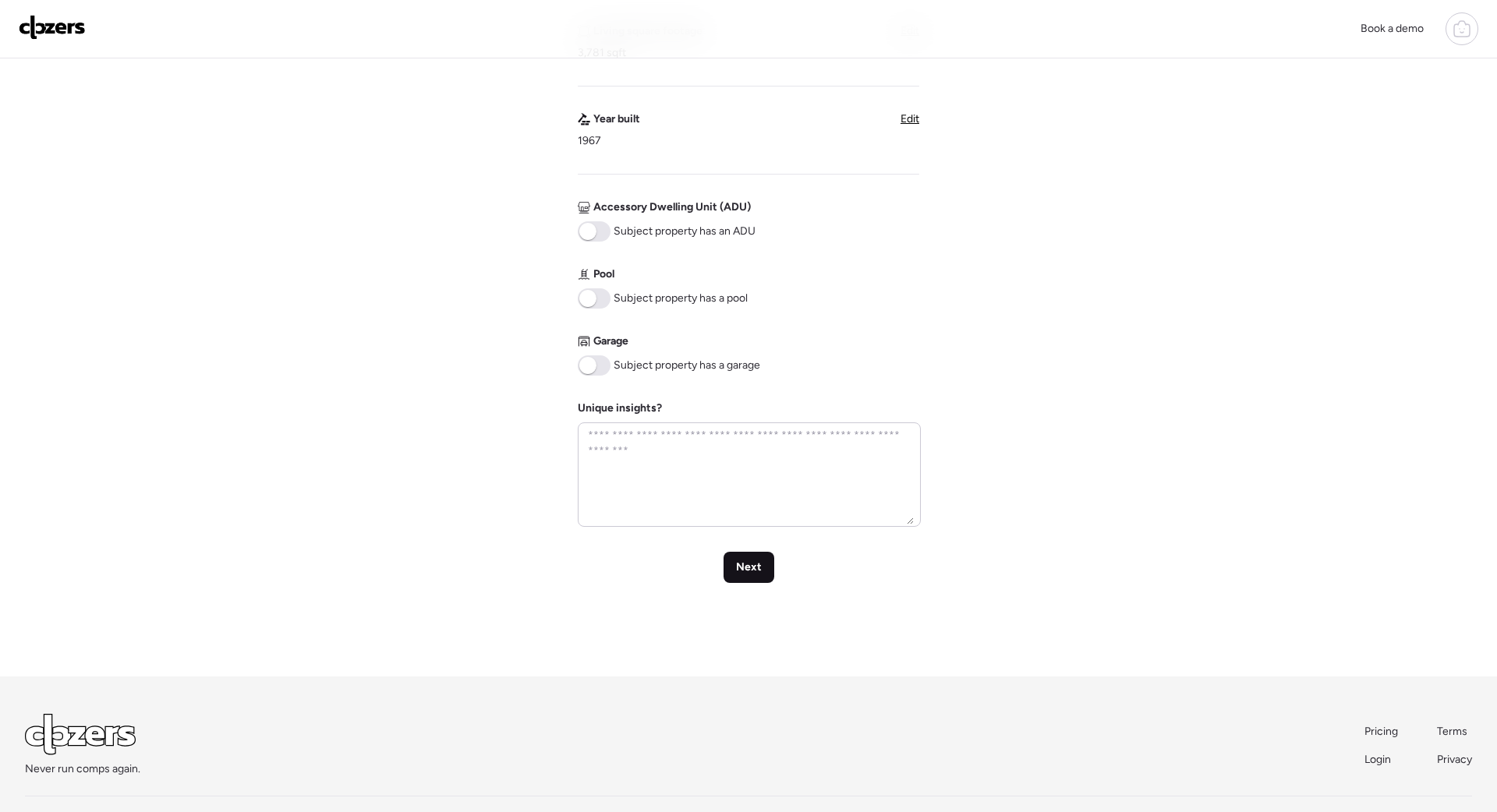click on "Next" at bounding box center (748, 567) 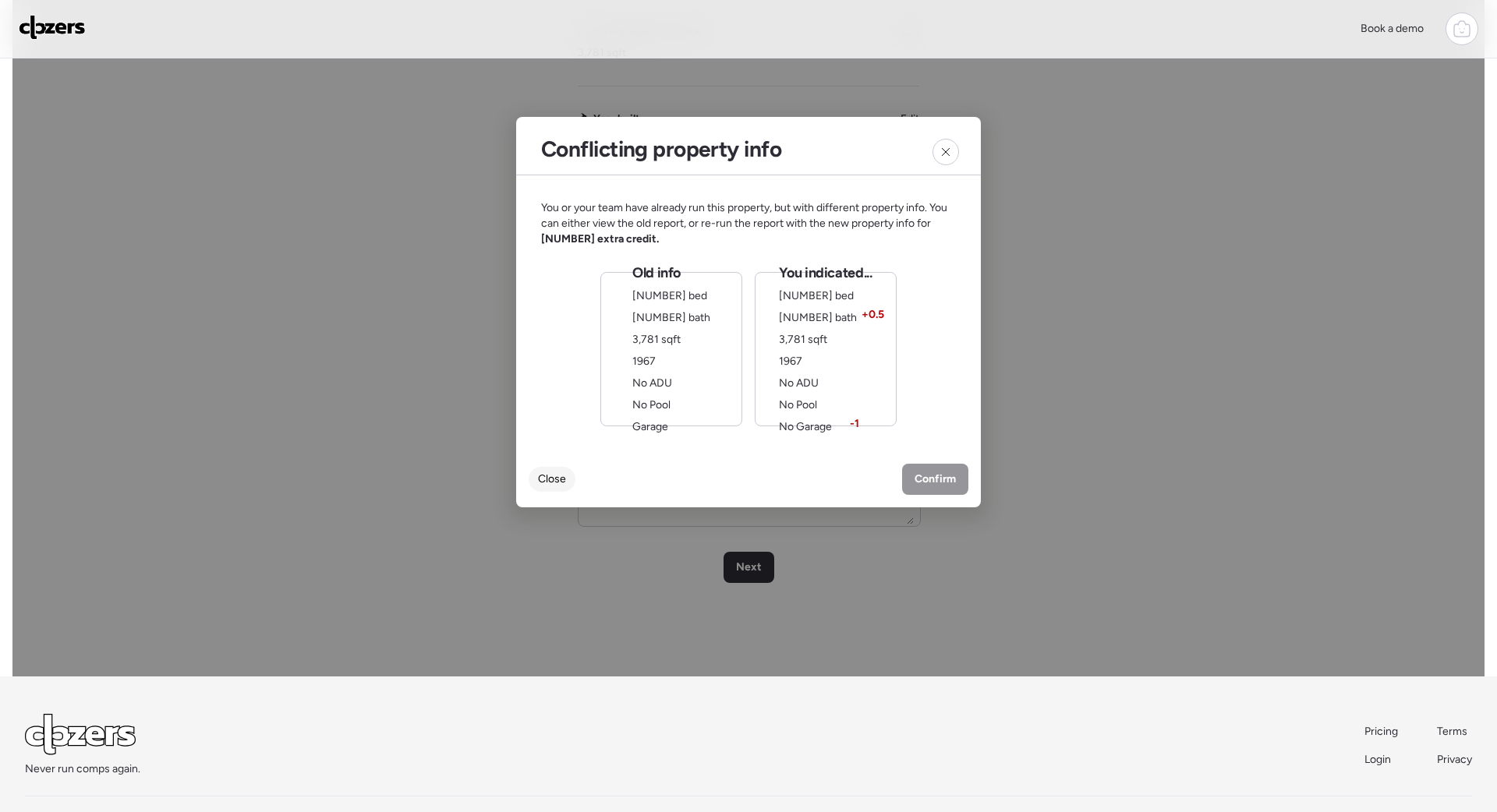 click on "Close" at bounding box center [552, 479] 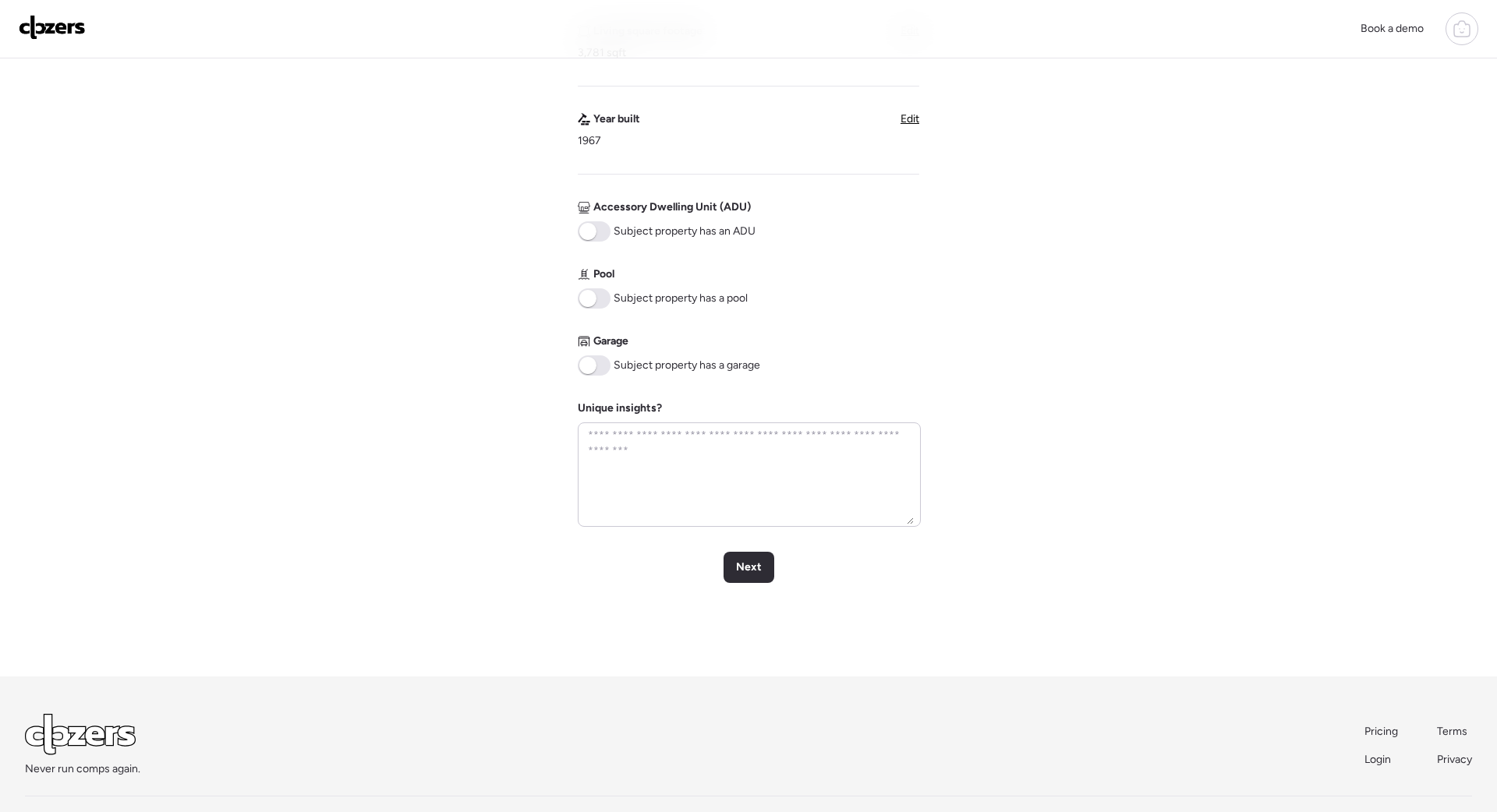 click at bounding box center [594, 365] 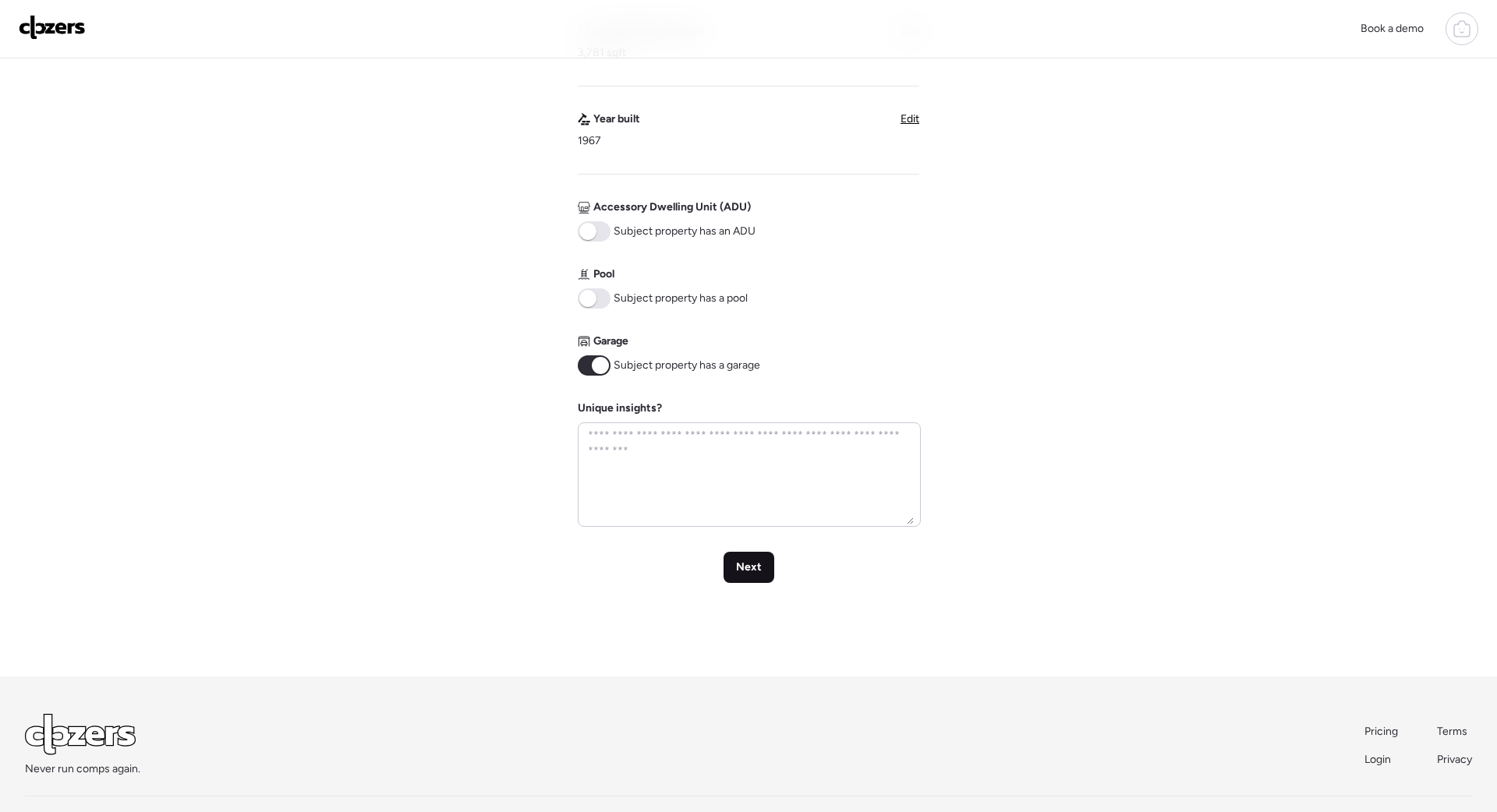 click on "Next" at bounding box center [748, 567] 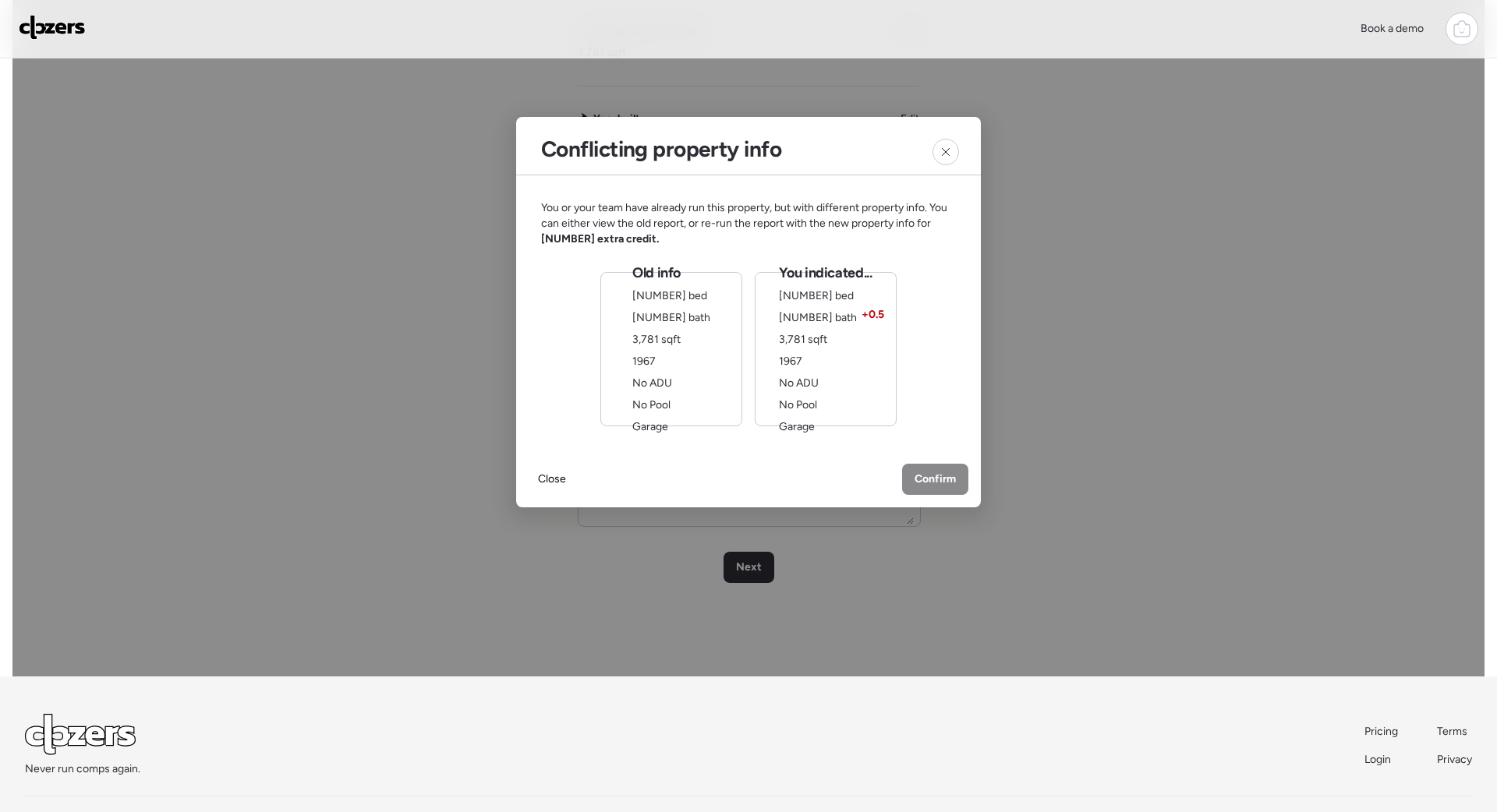 click on "Confirm" at bounding box center [935, 479] 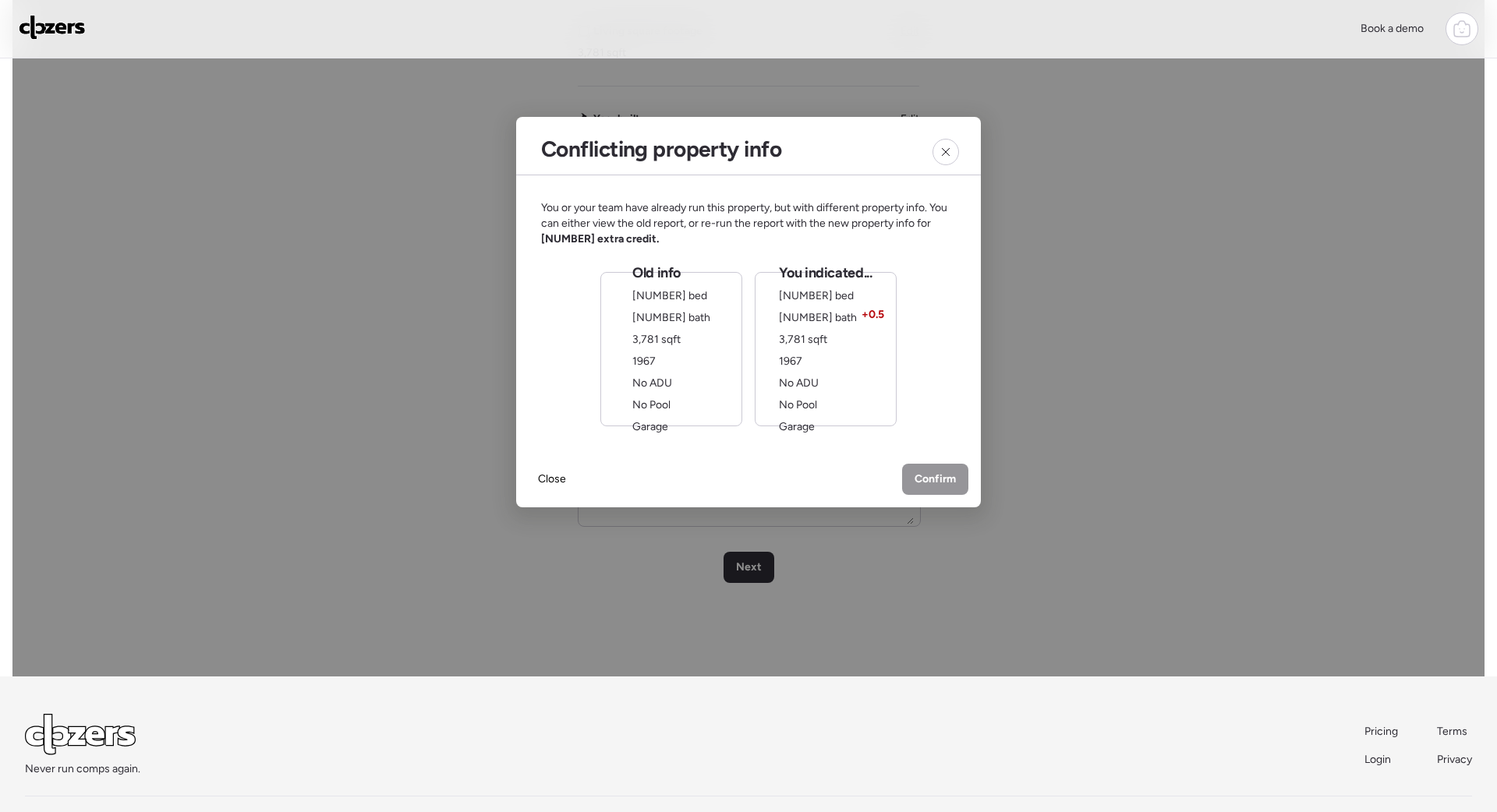 click on "3,781 sqft" at bounding box center [656, 339] 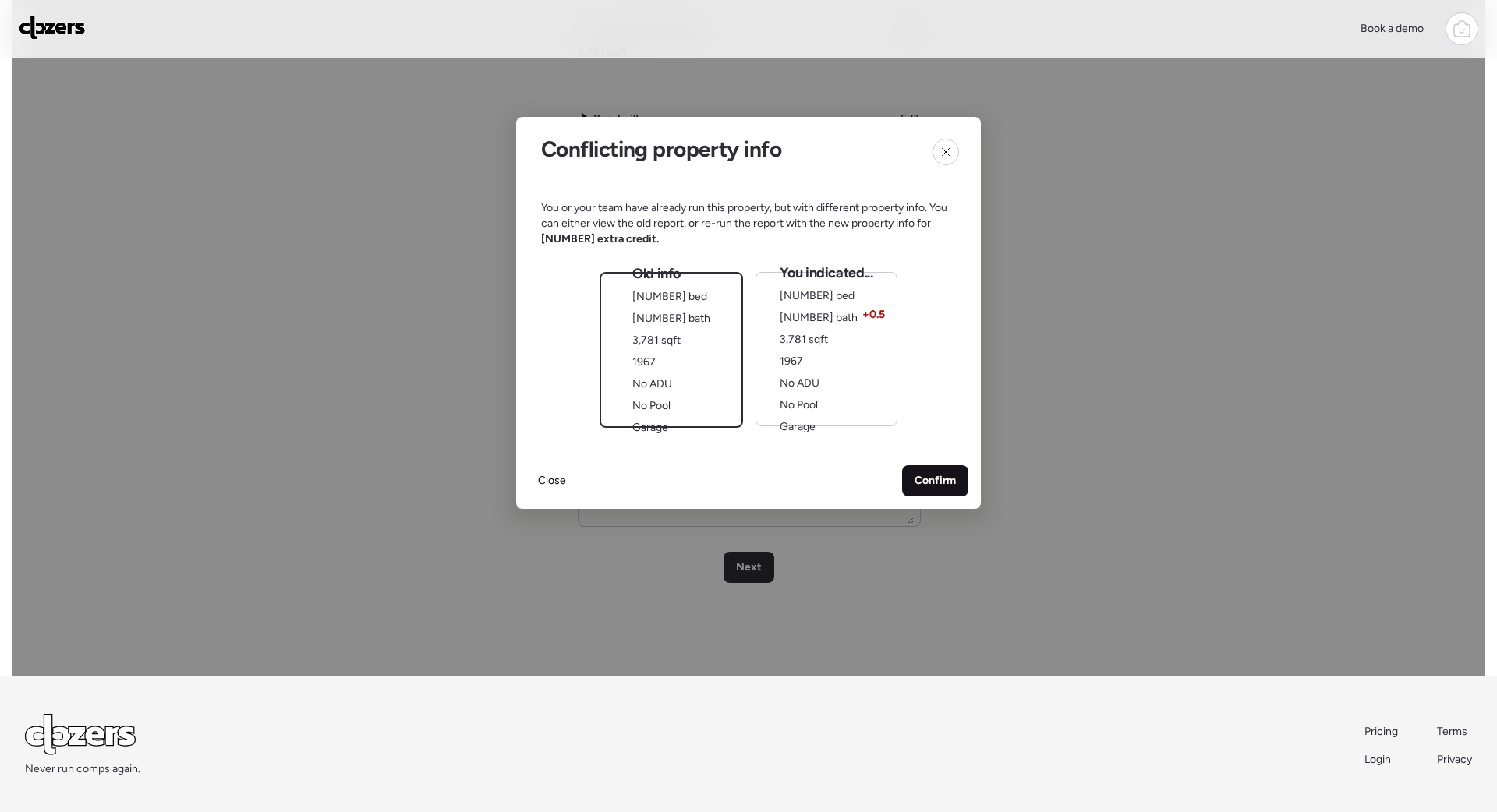 click on "Confirm" at bounding box center [935, 481] 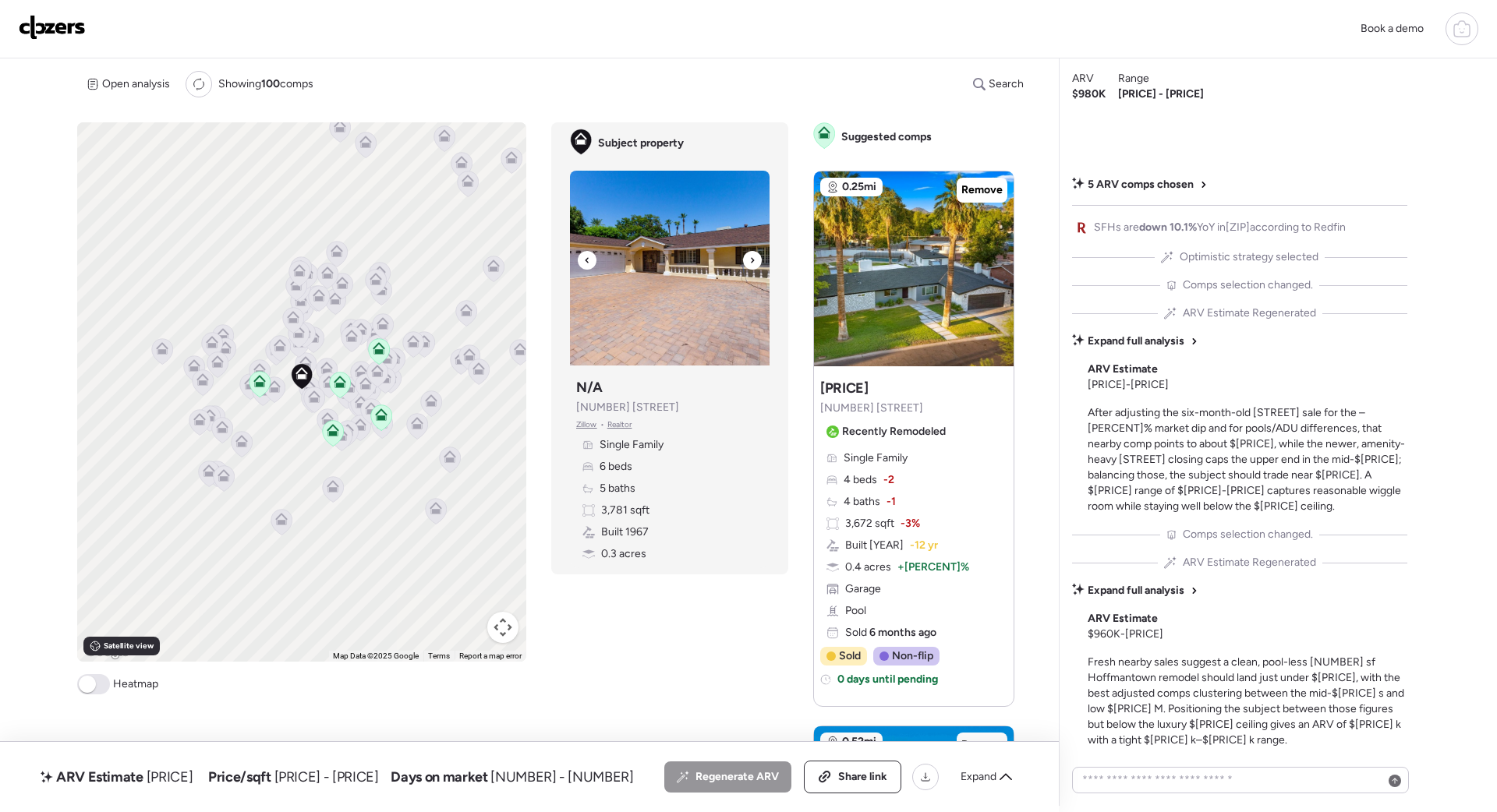 click 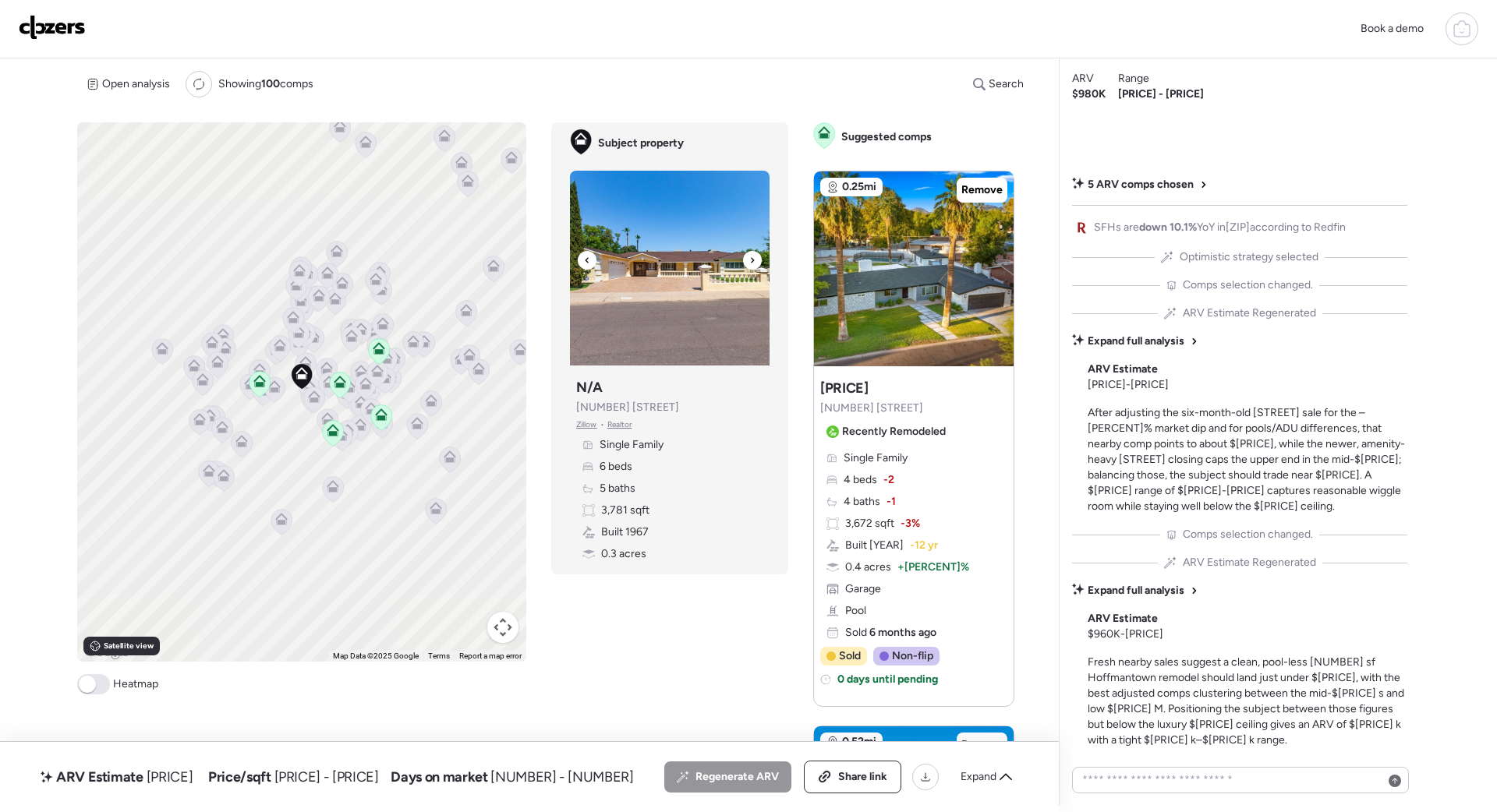 click 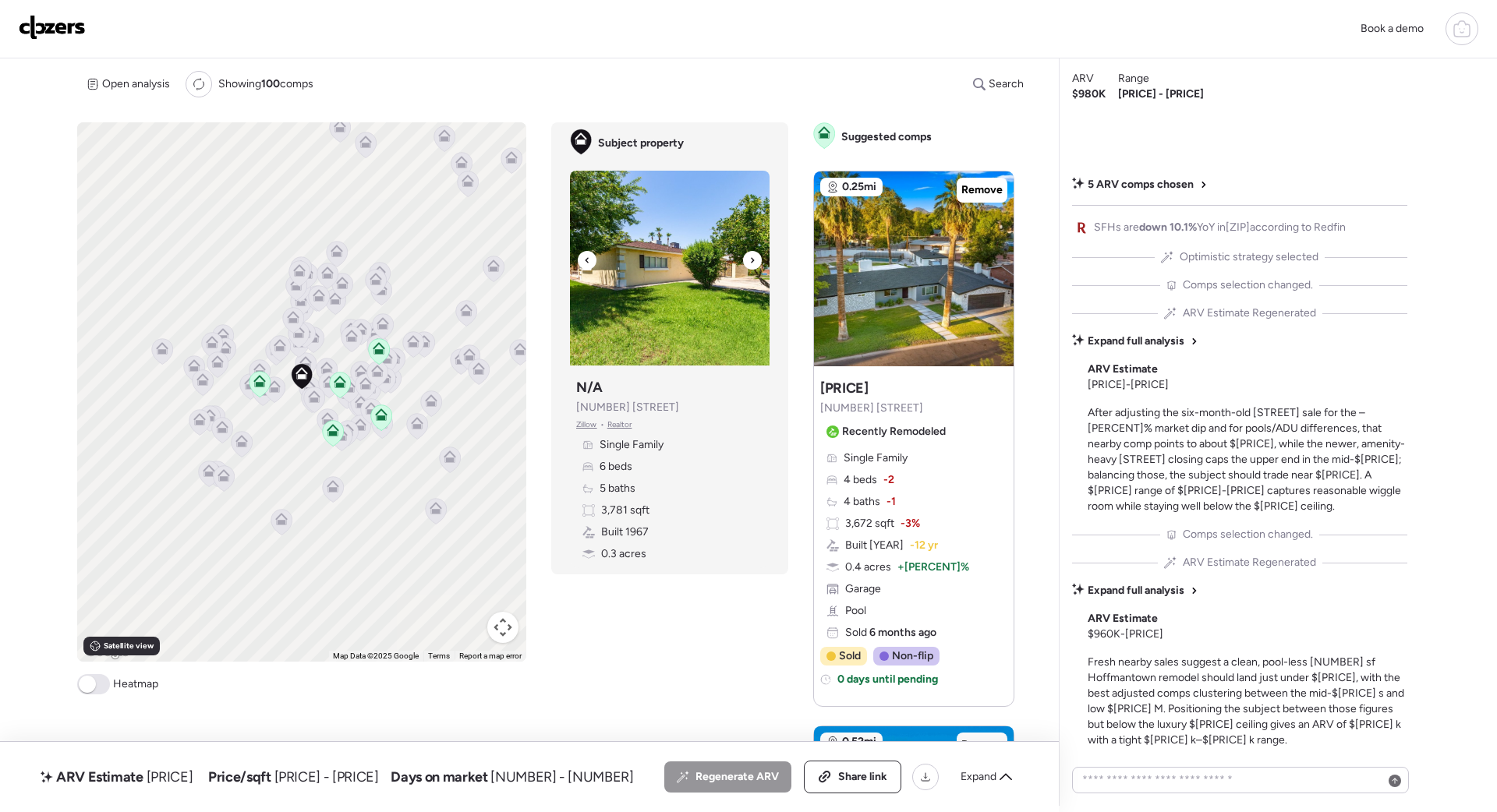 click 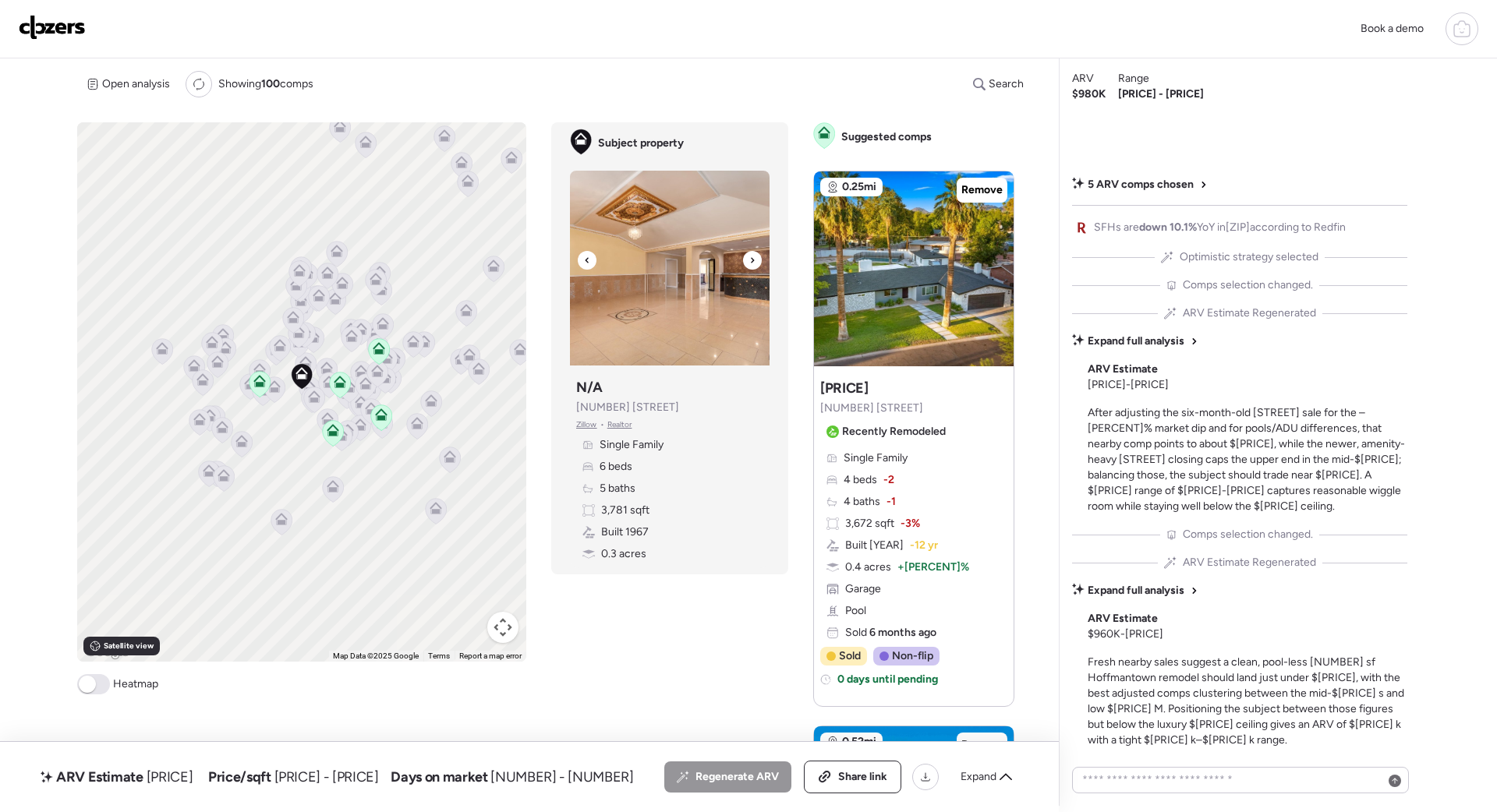 click 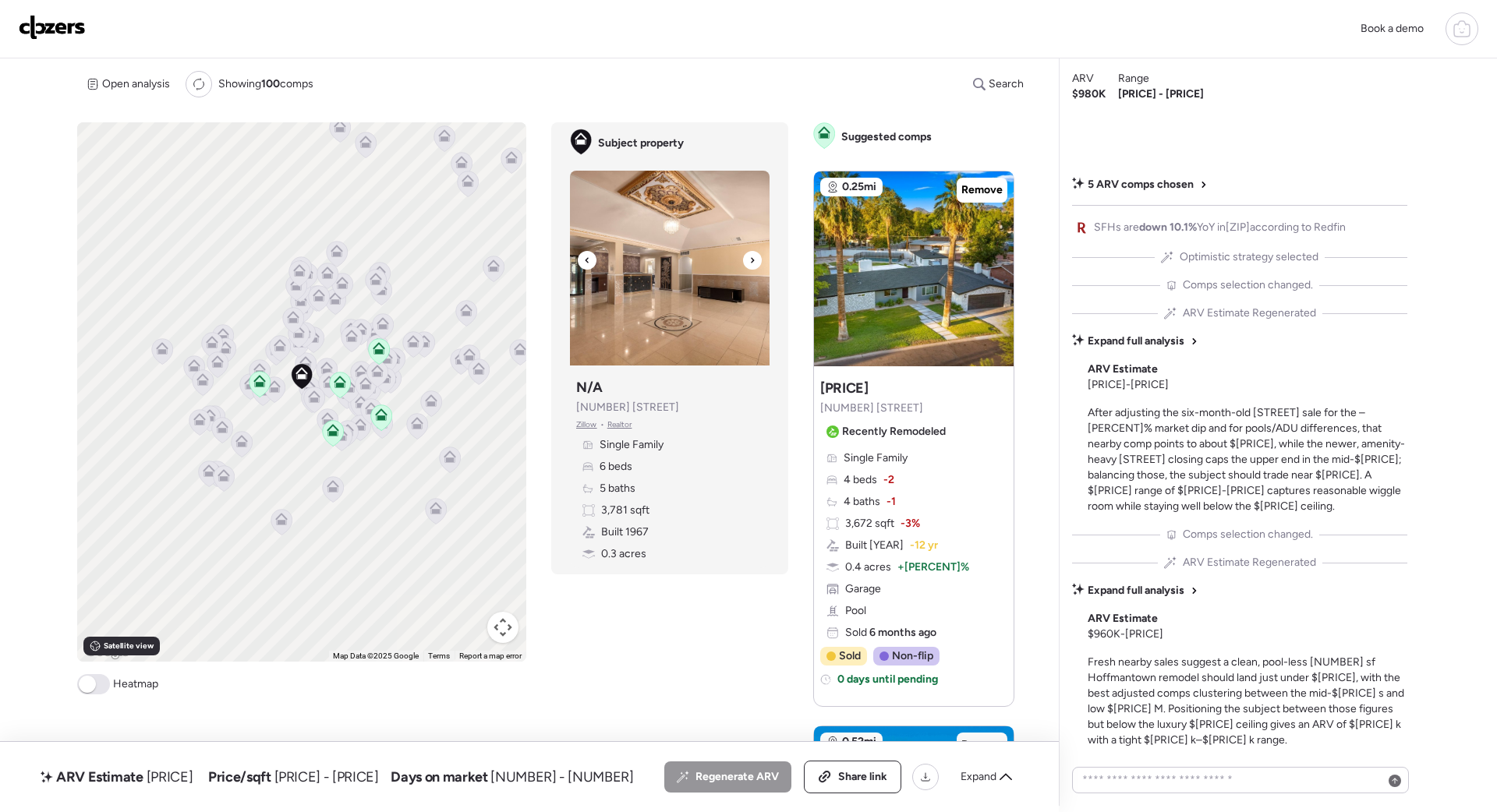 click 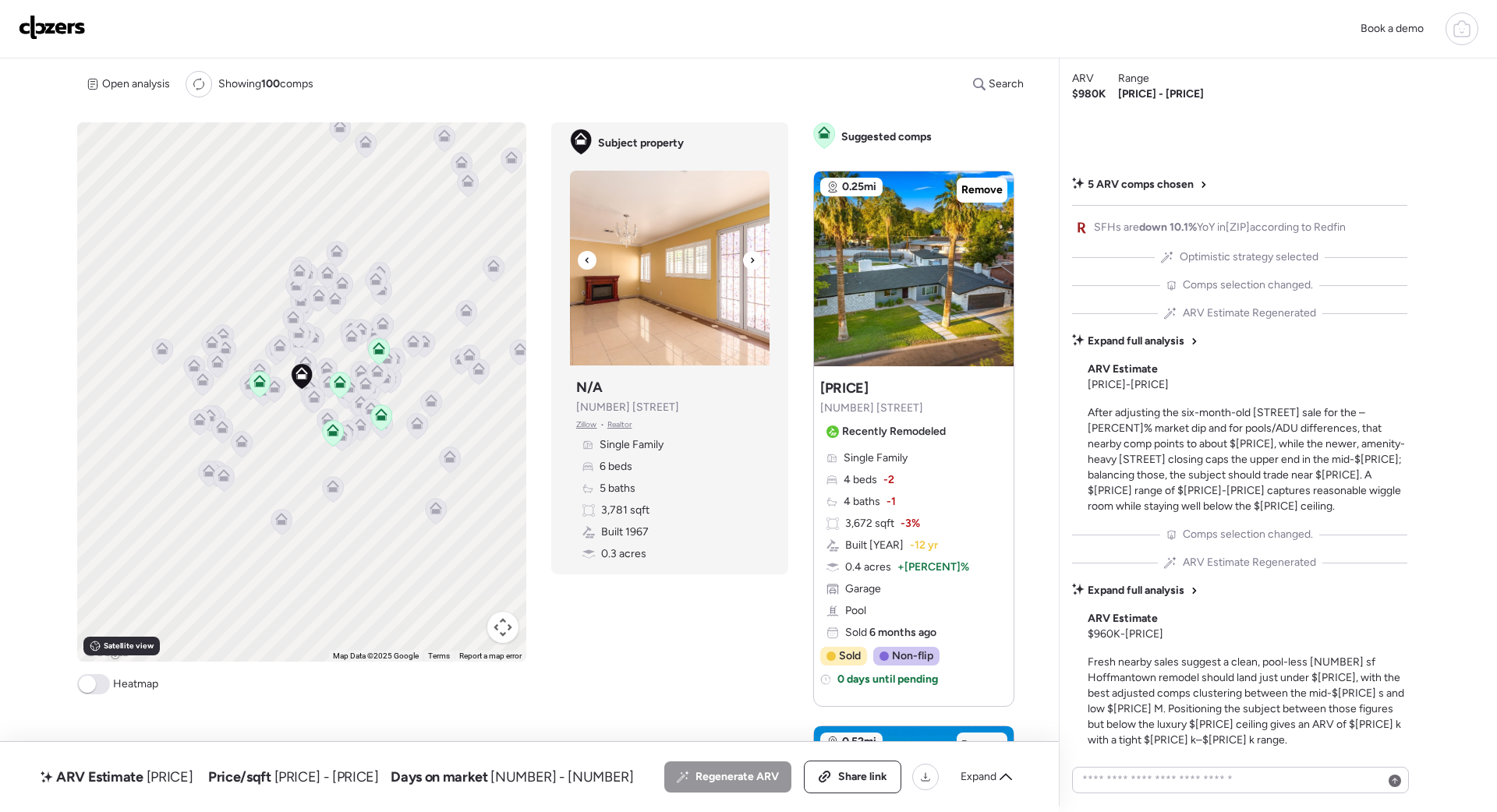 click 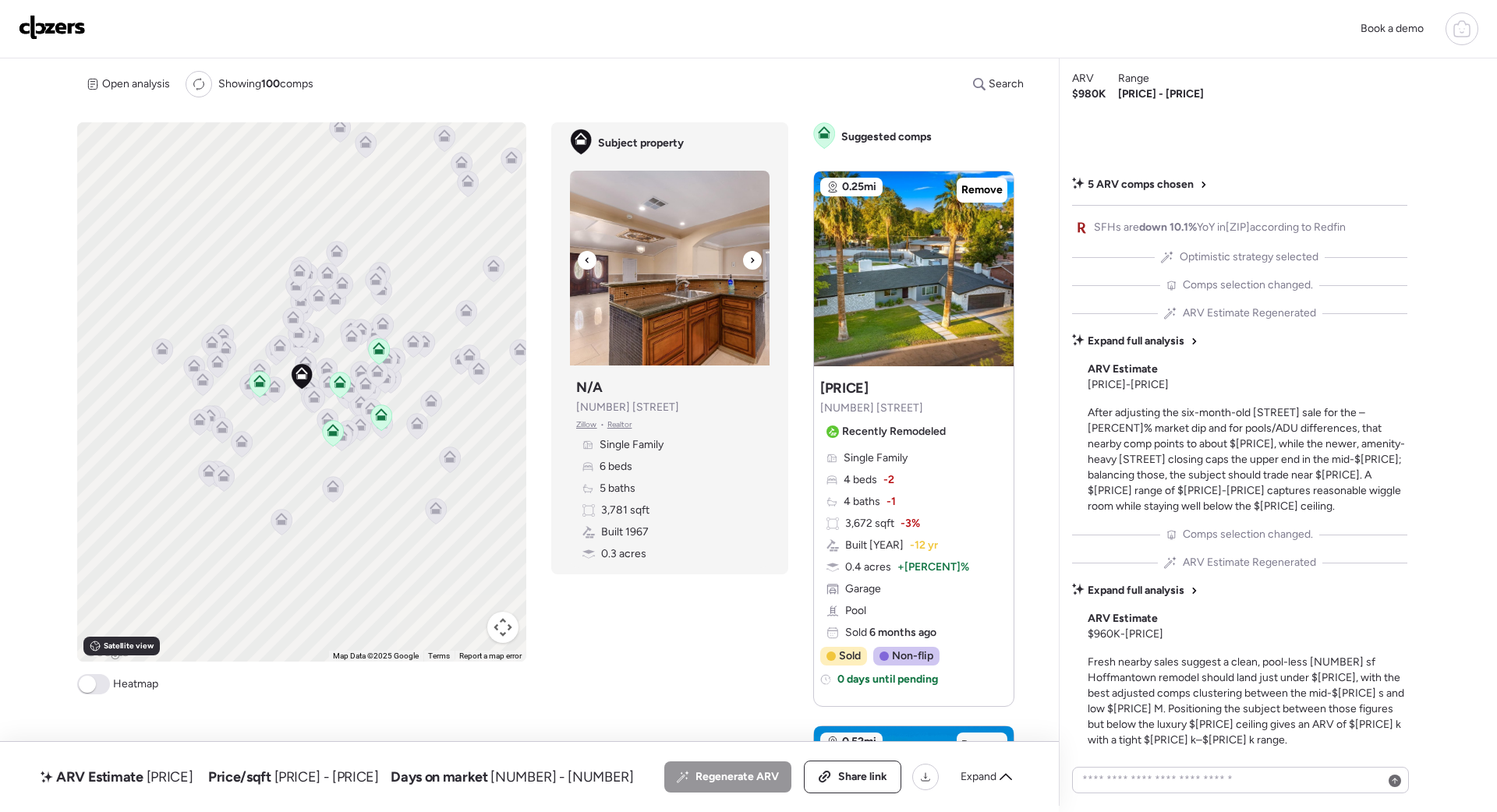 click 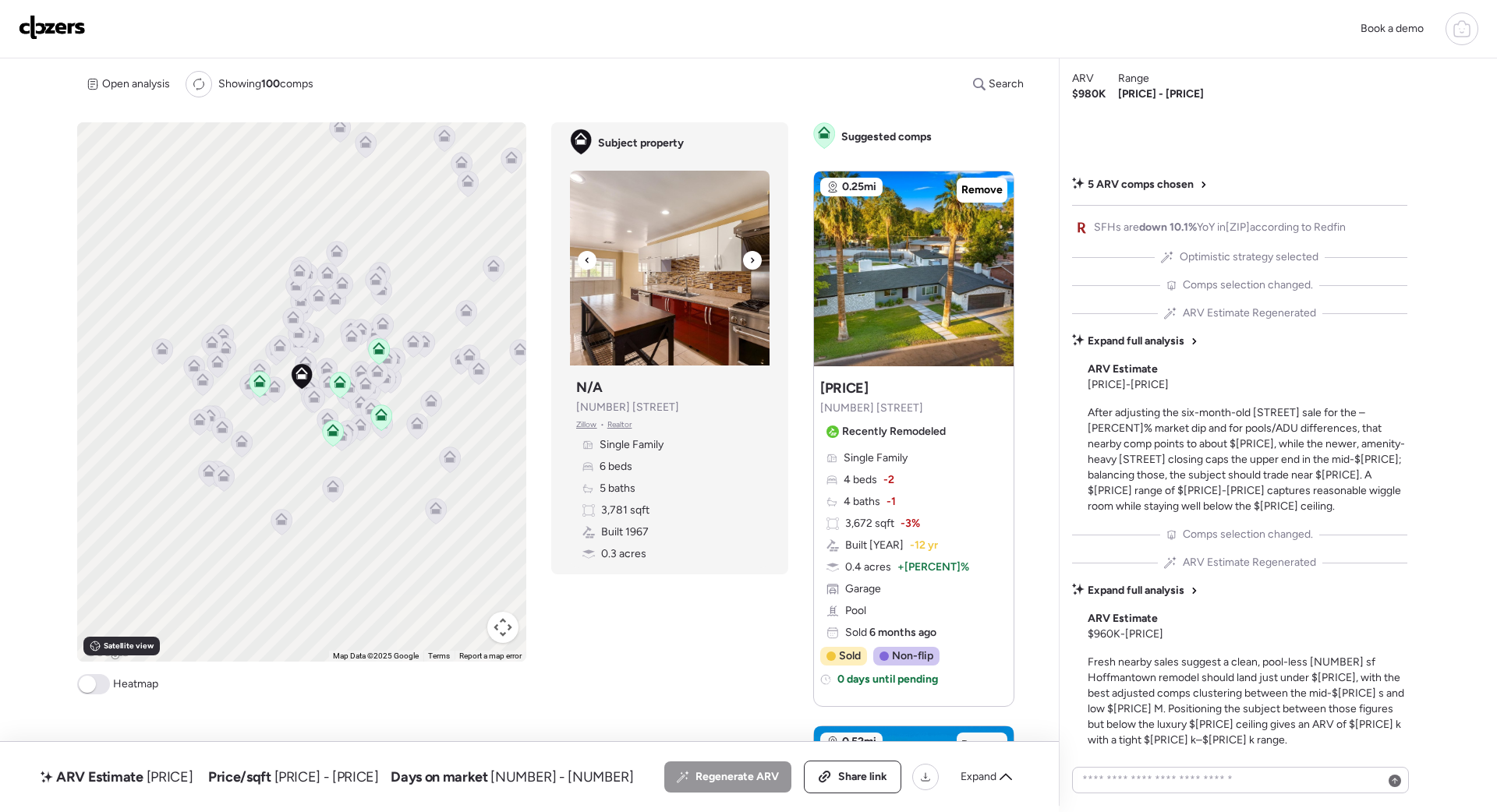 click 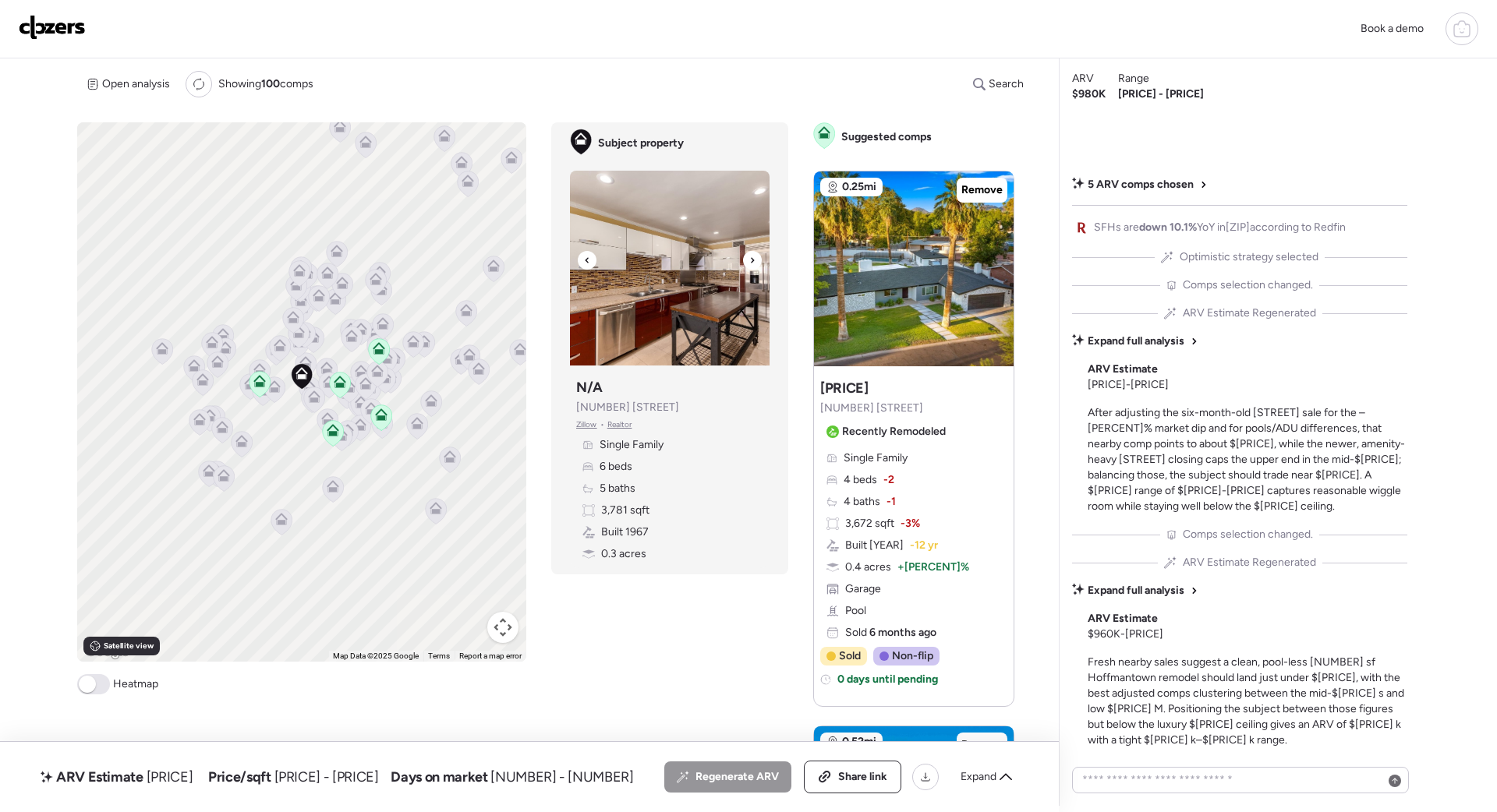 click 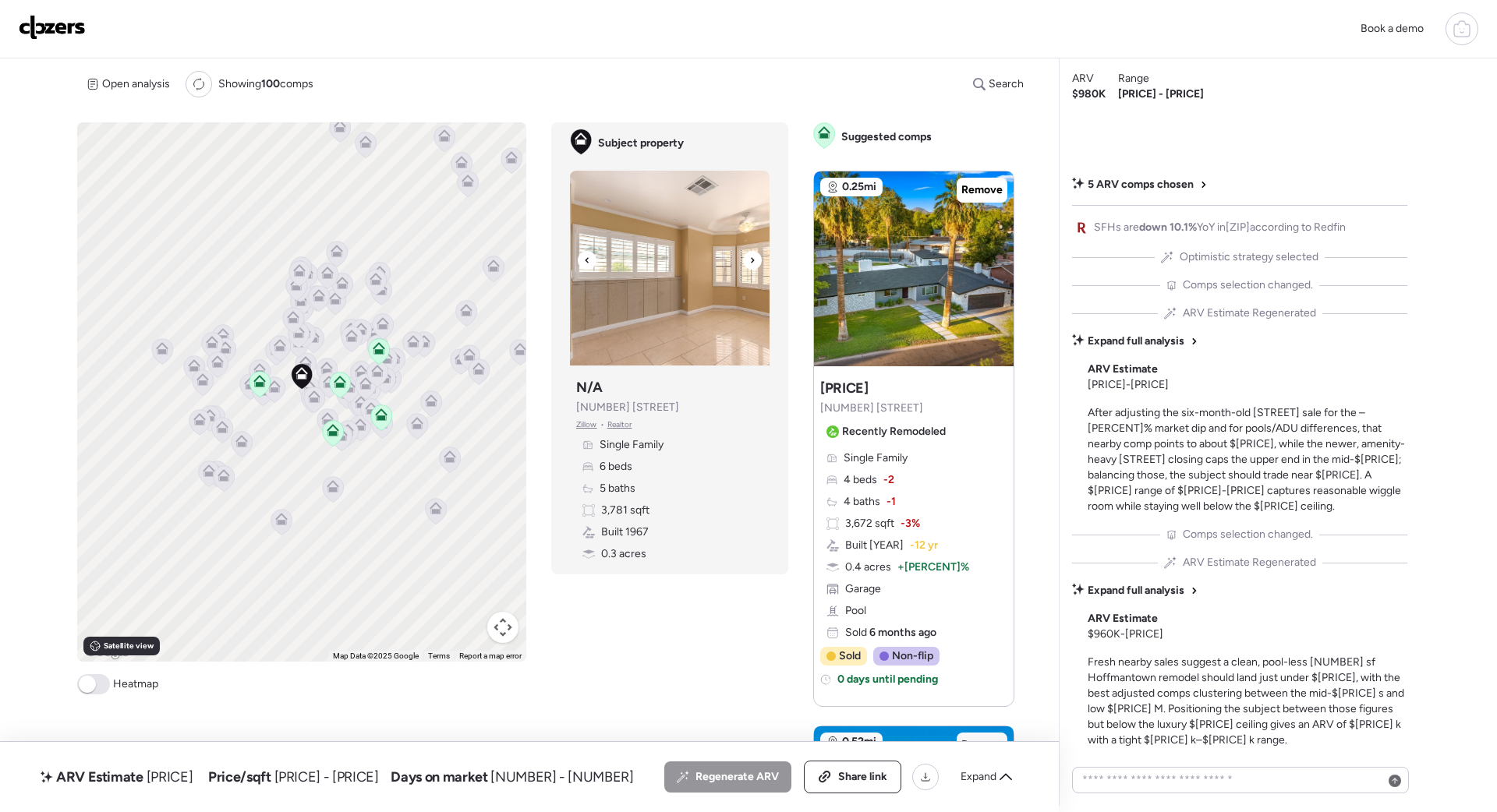 click 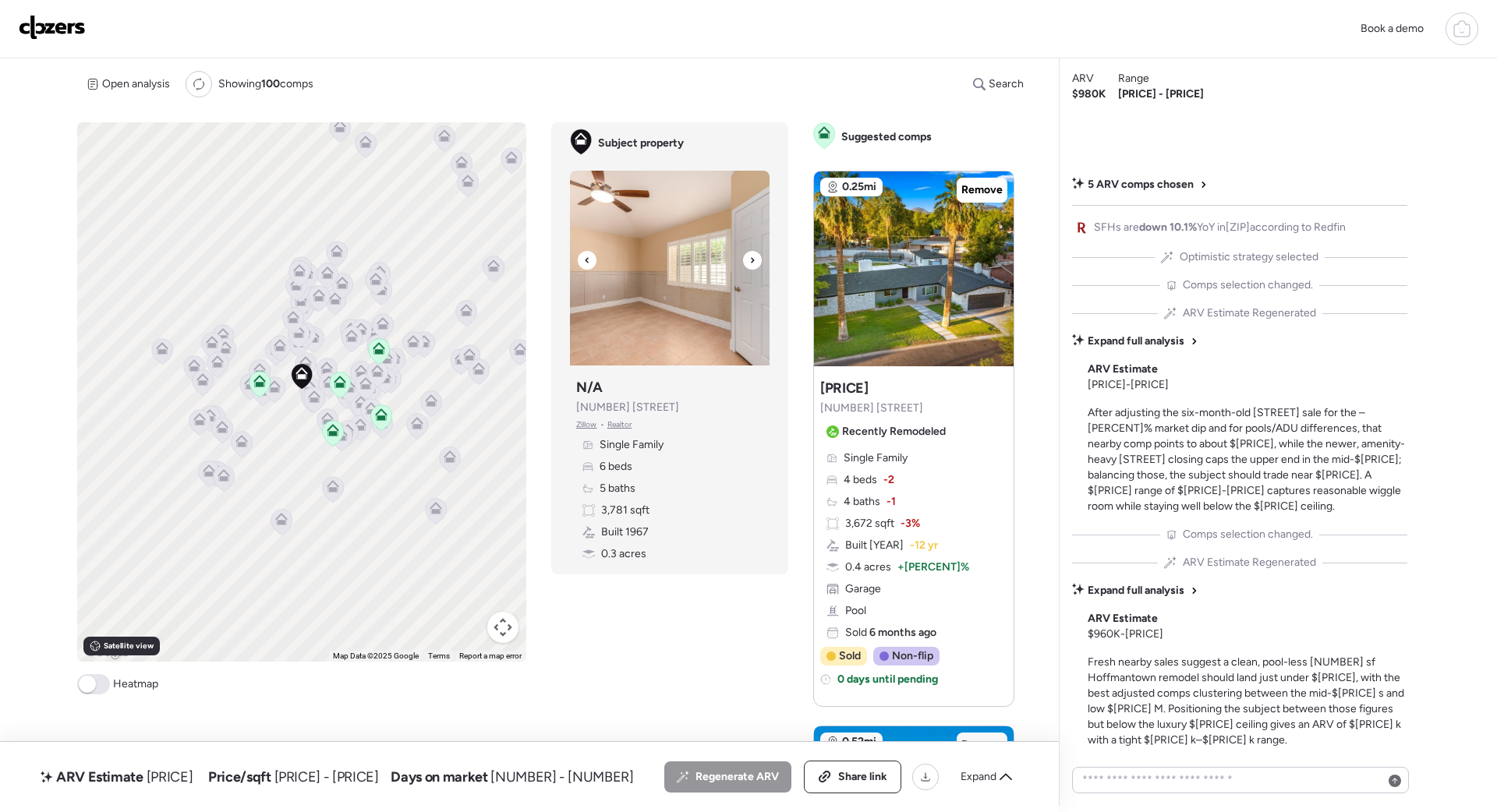 click 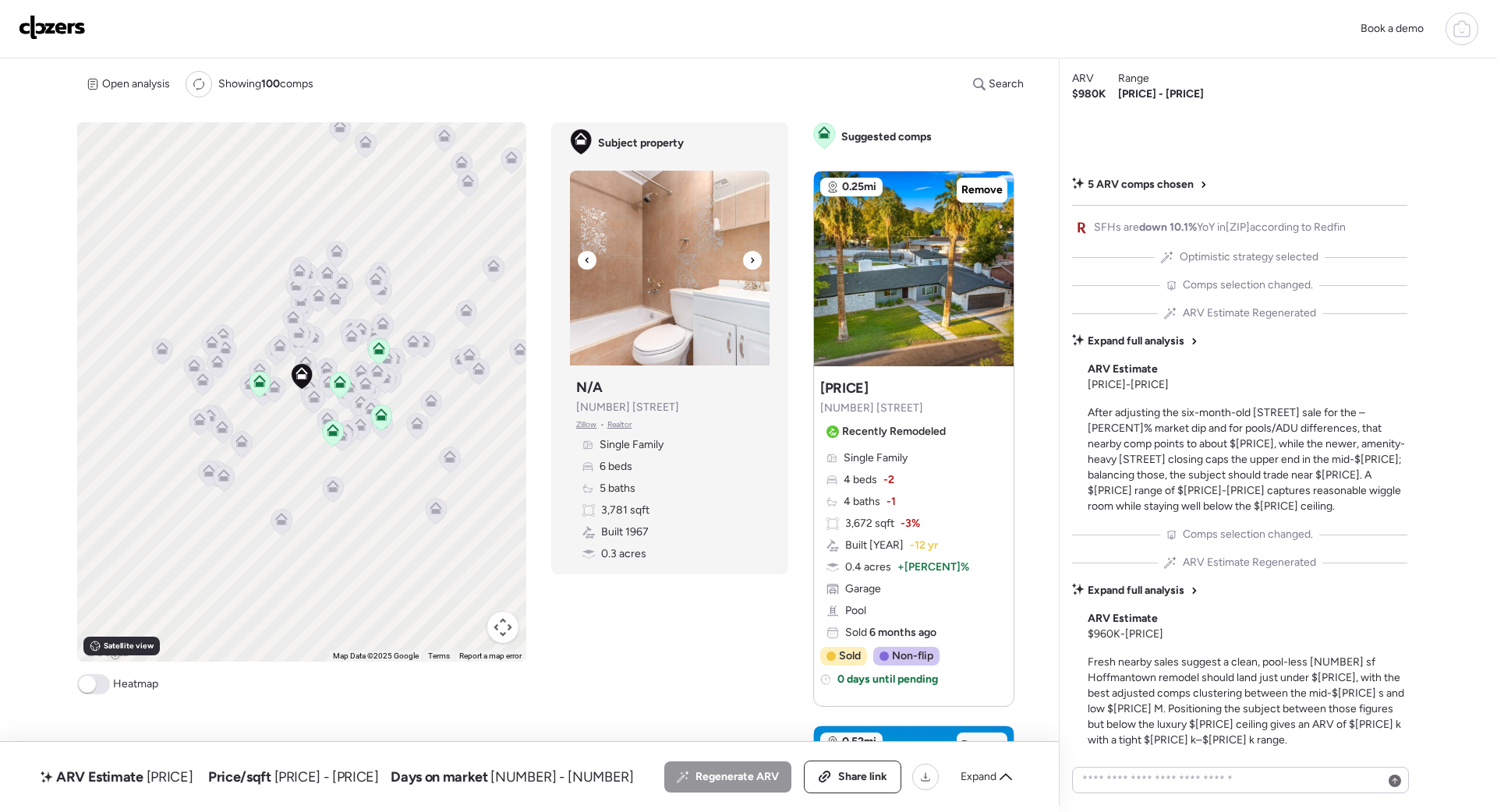 click 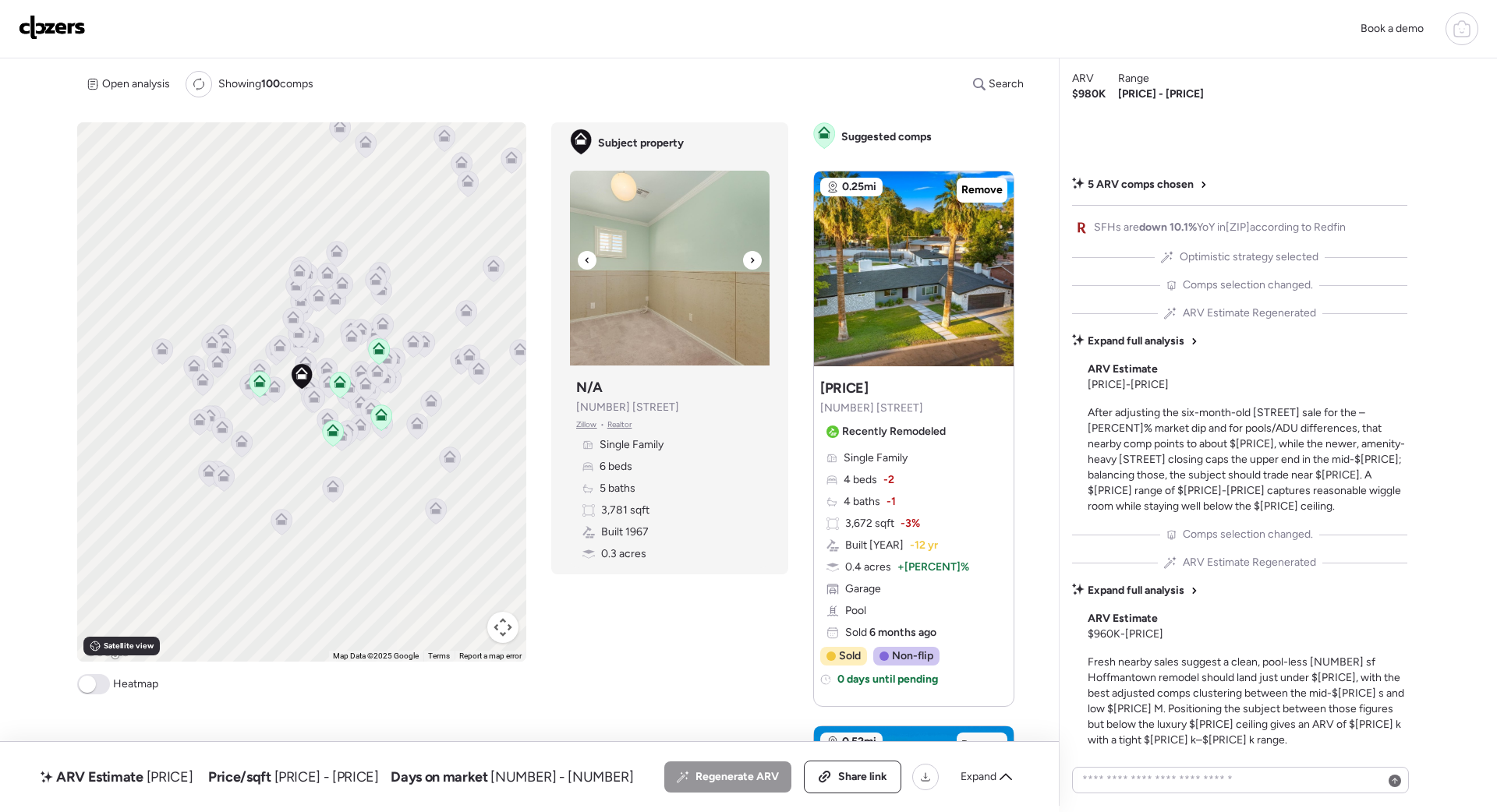 click 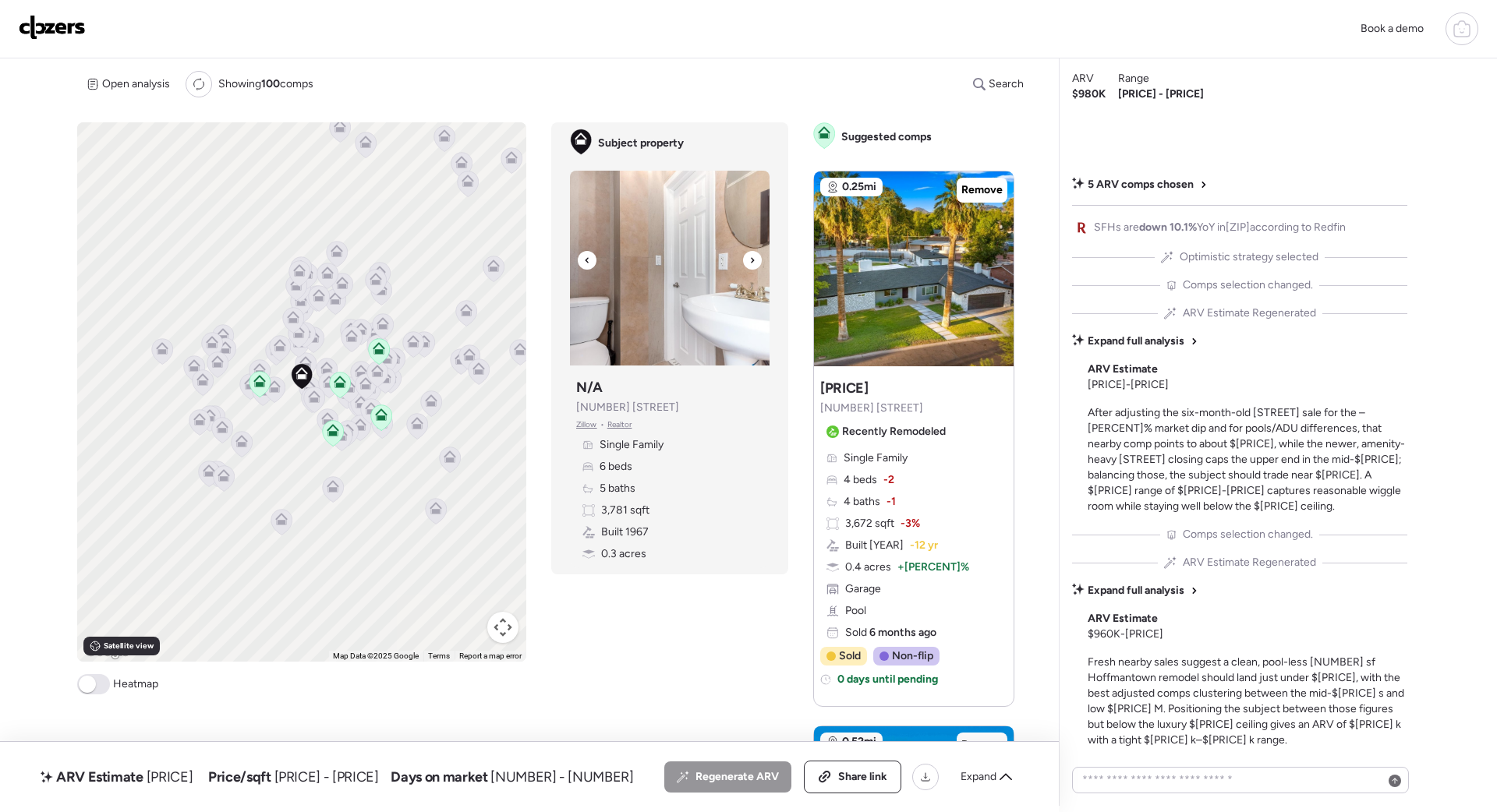 click 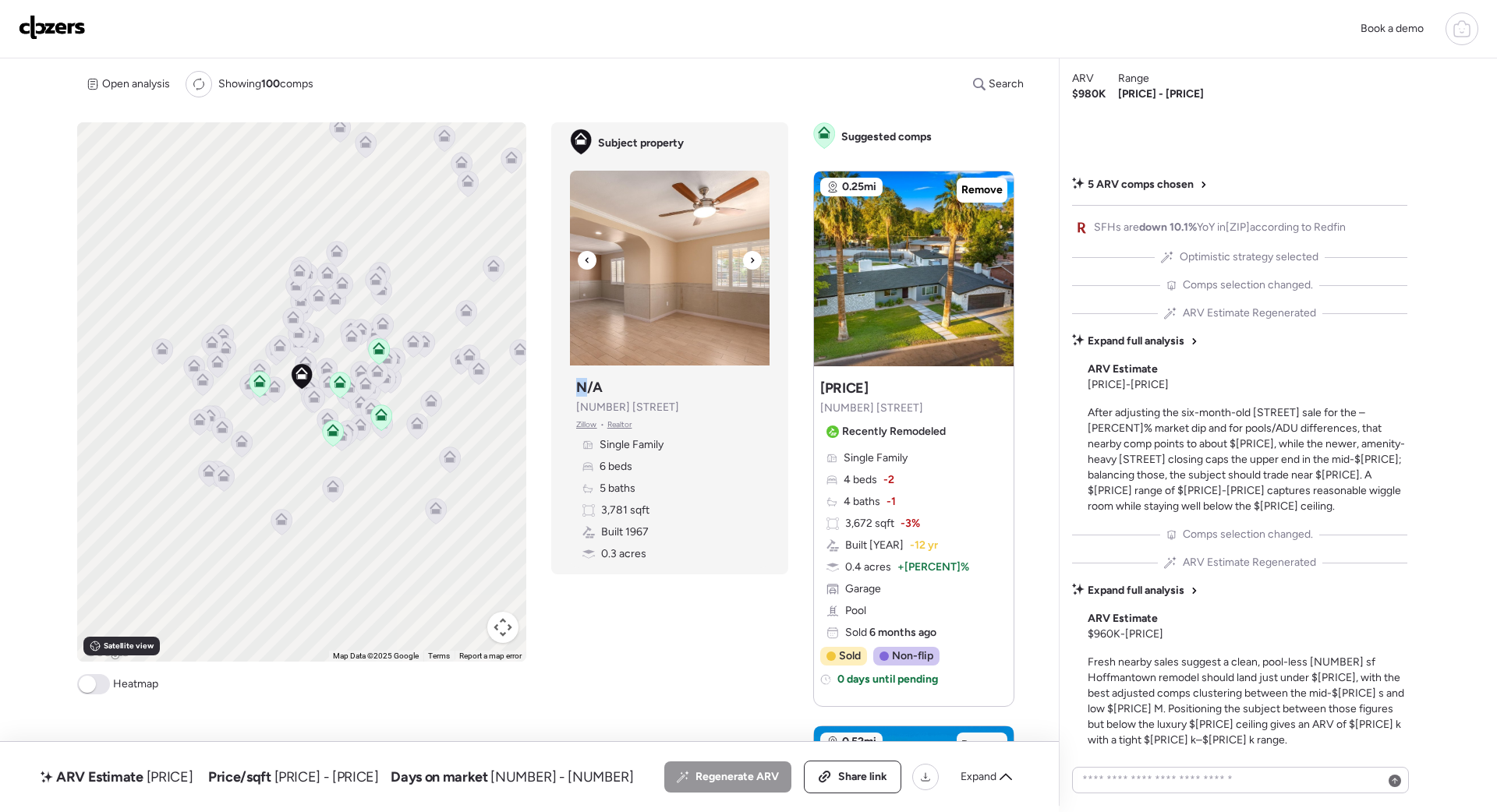 click 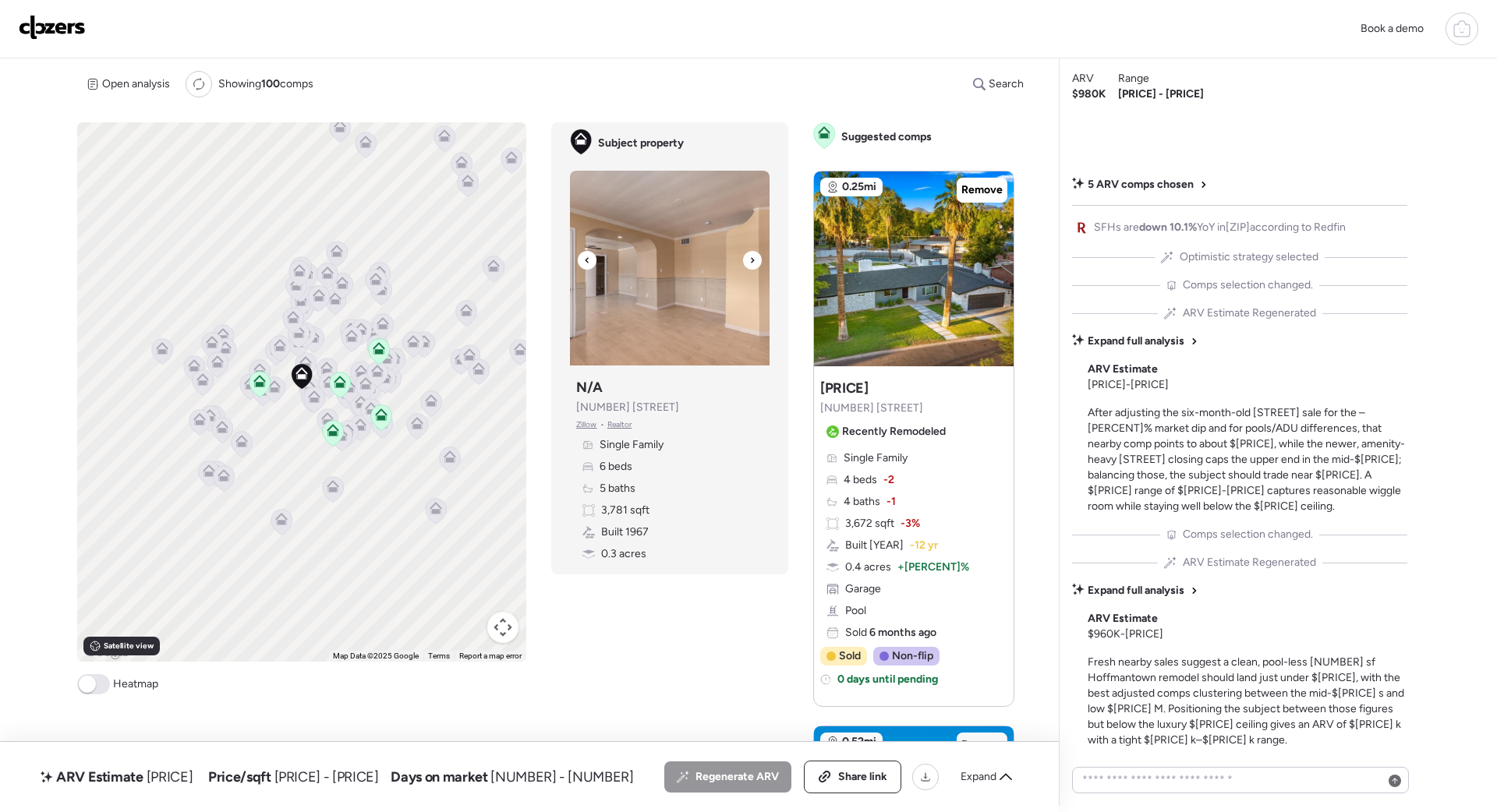 click 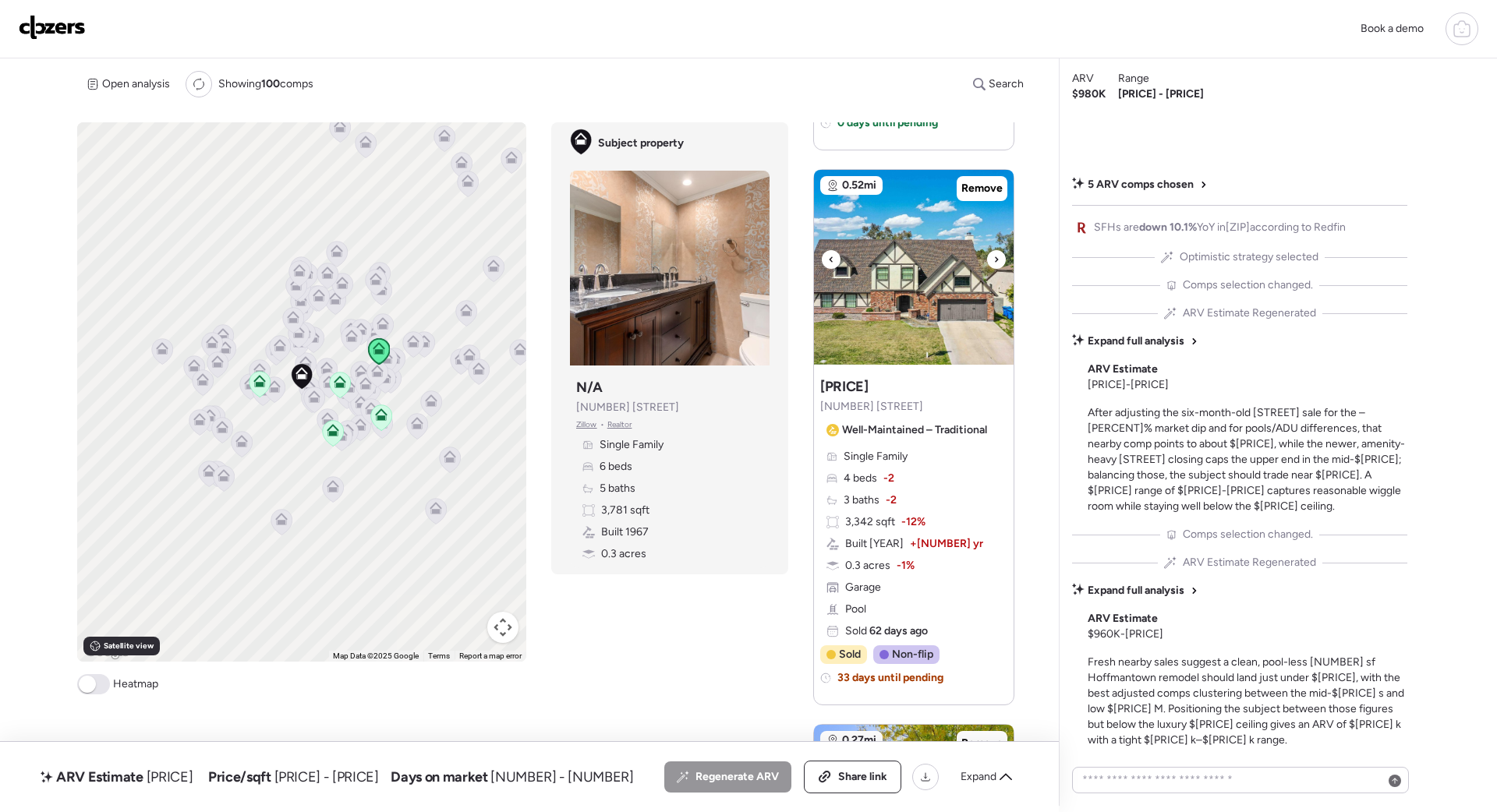 scroll, scrollTop: 561, scrollLeft: 0, axis: vertical 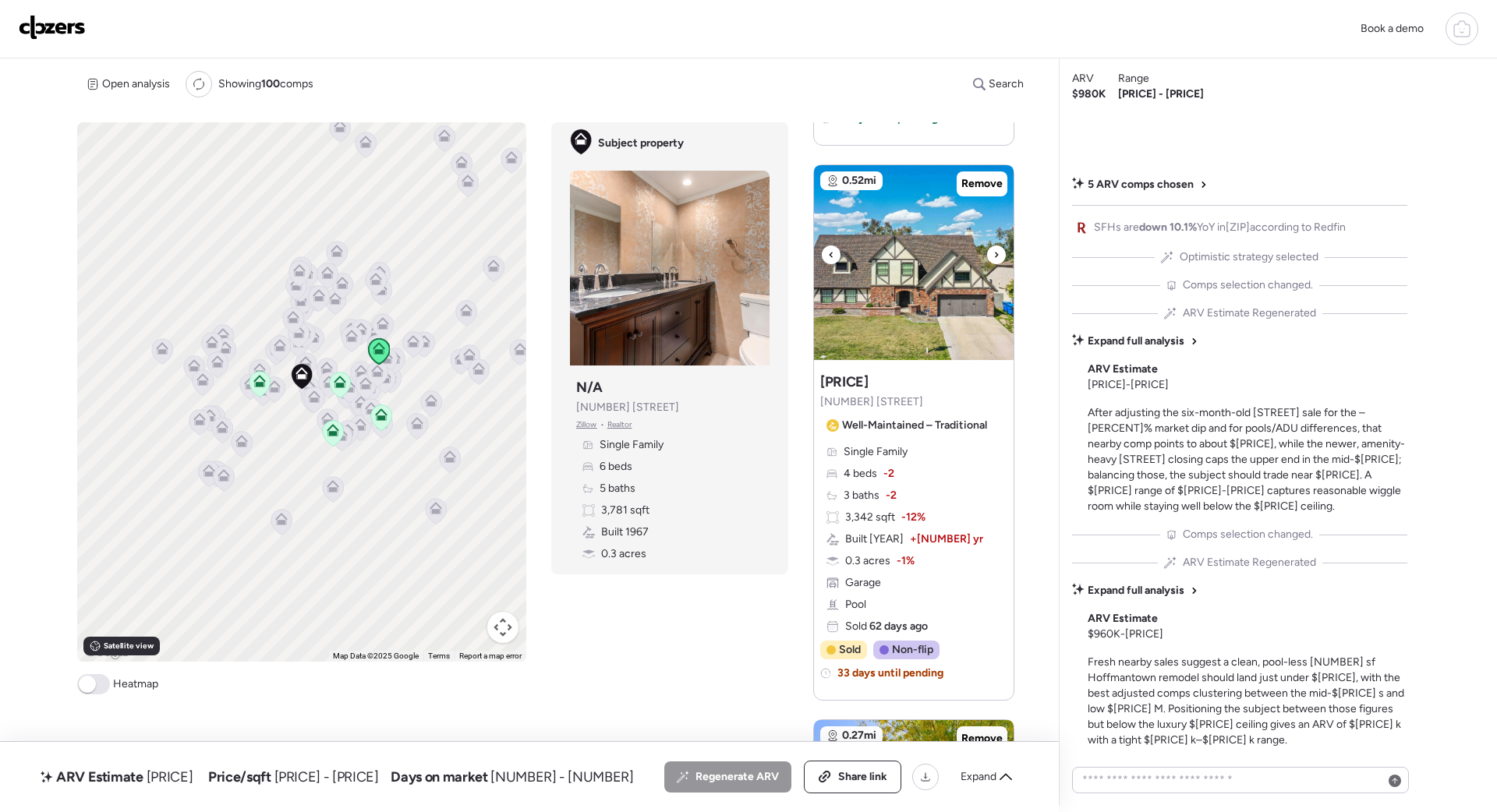 click 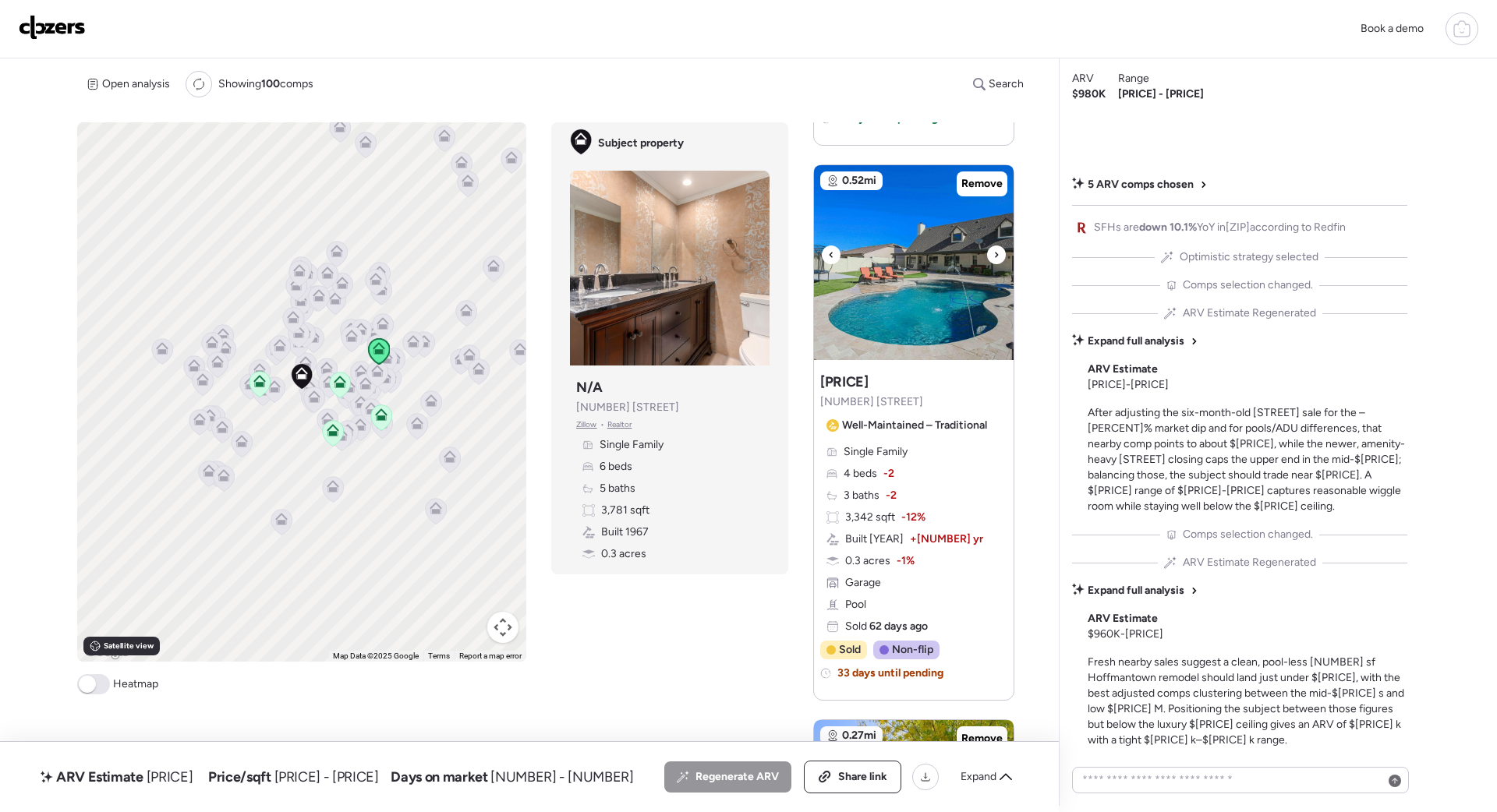 click 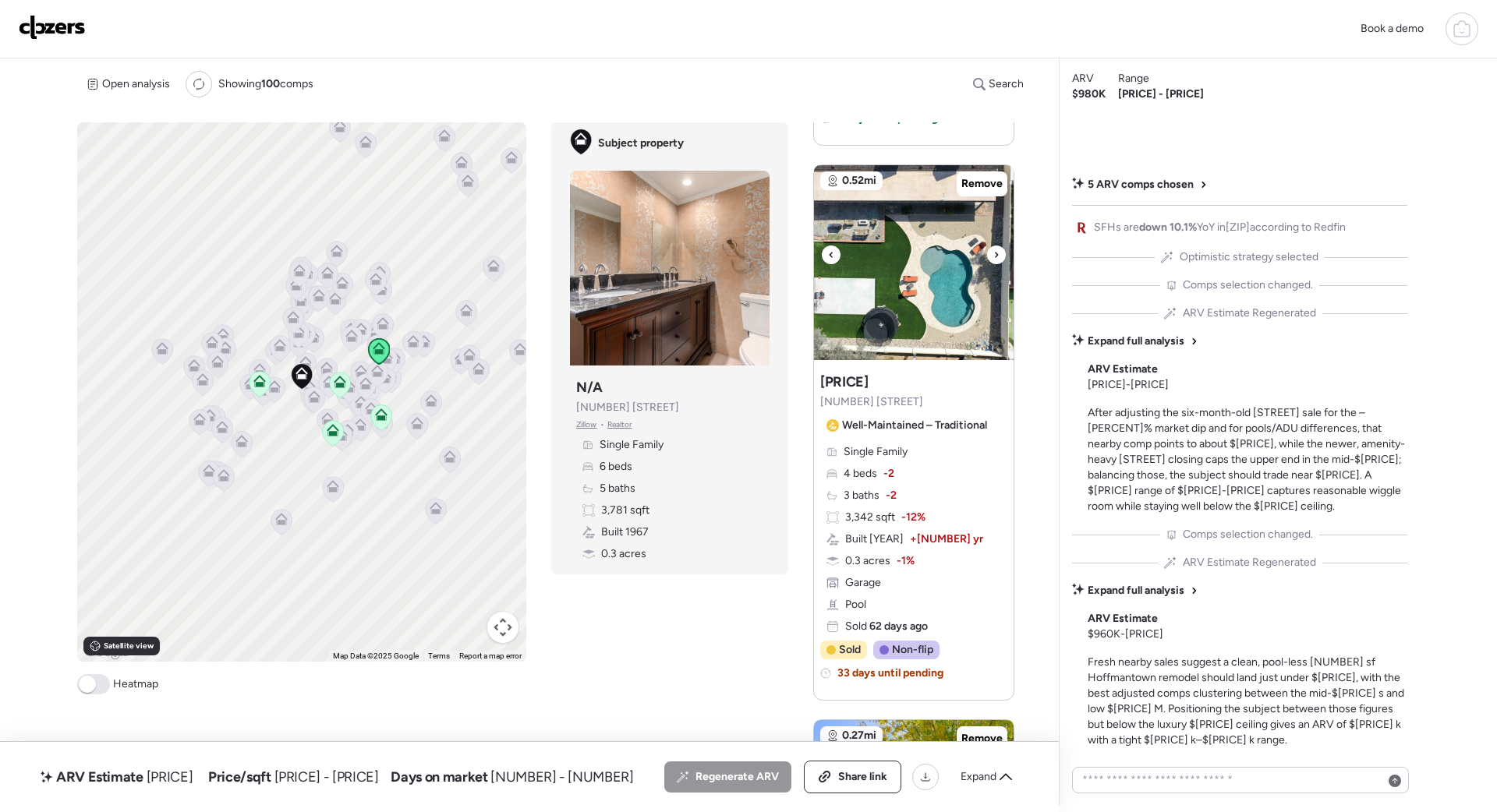 click 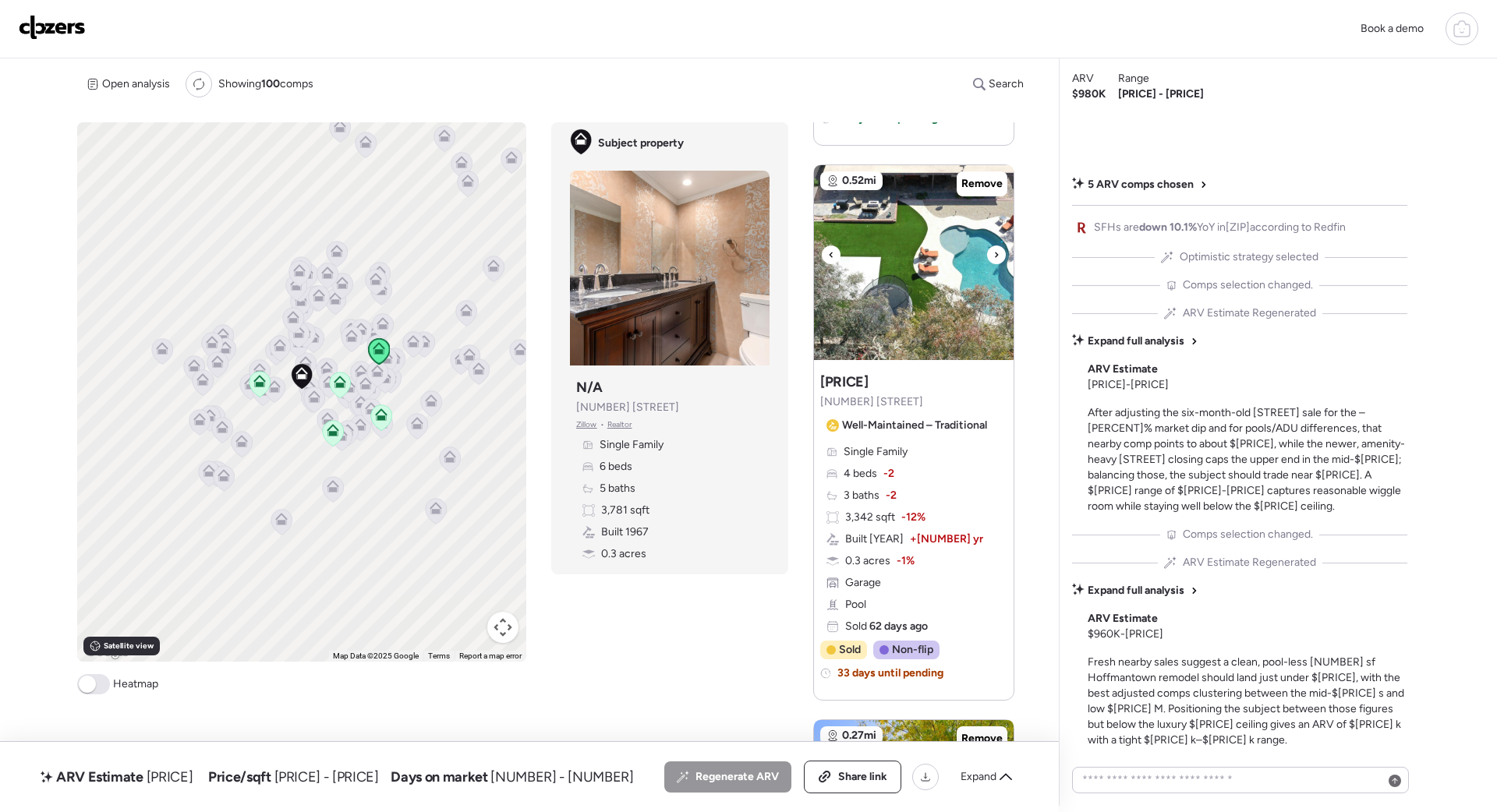 click 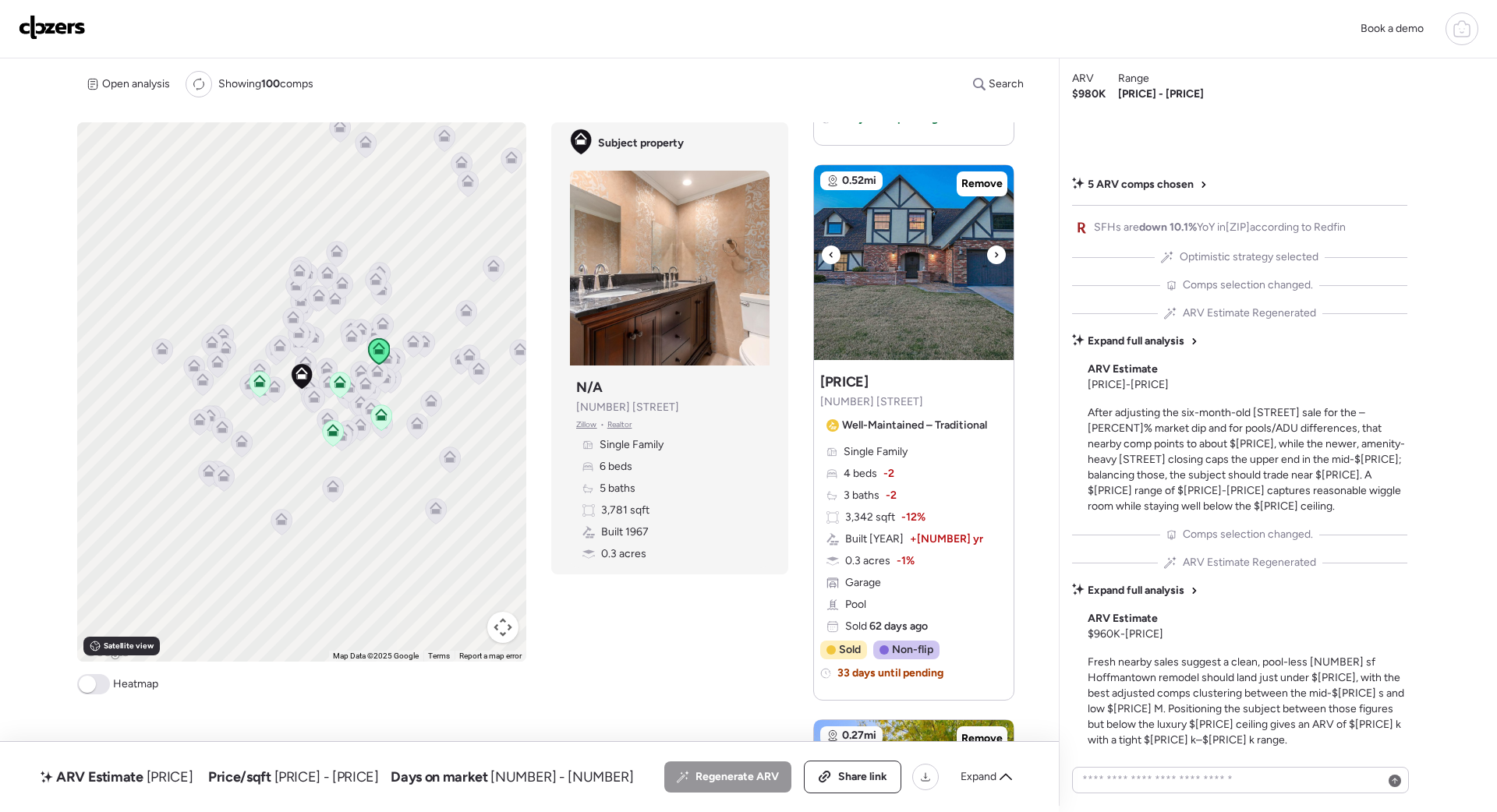 click 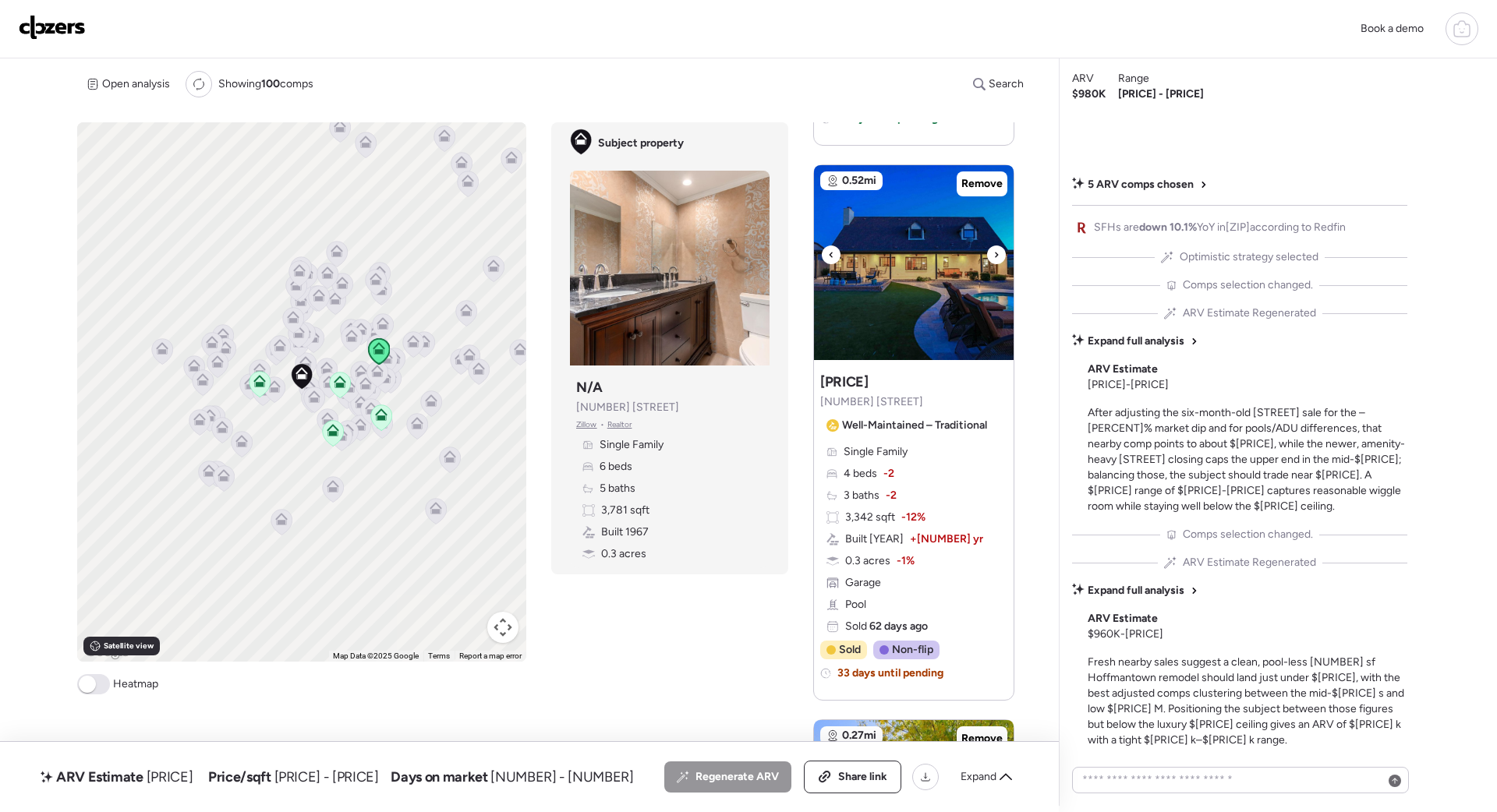 click 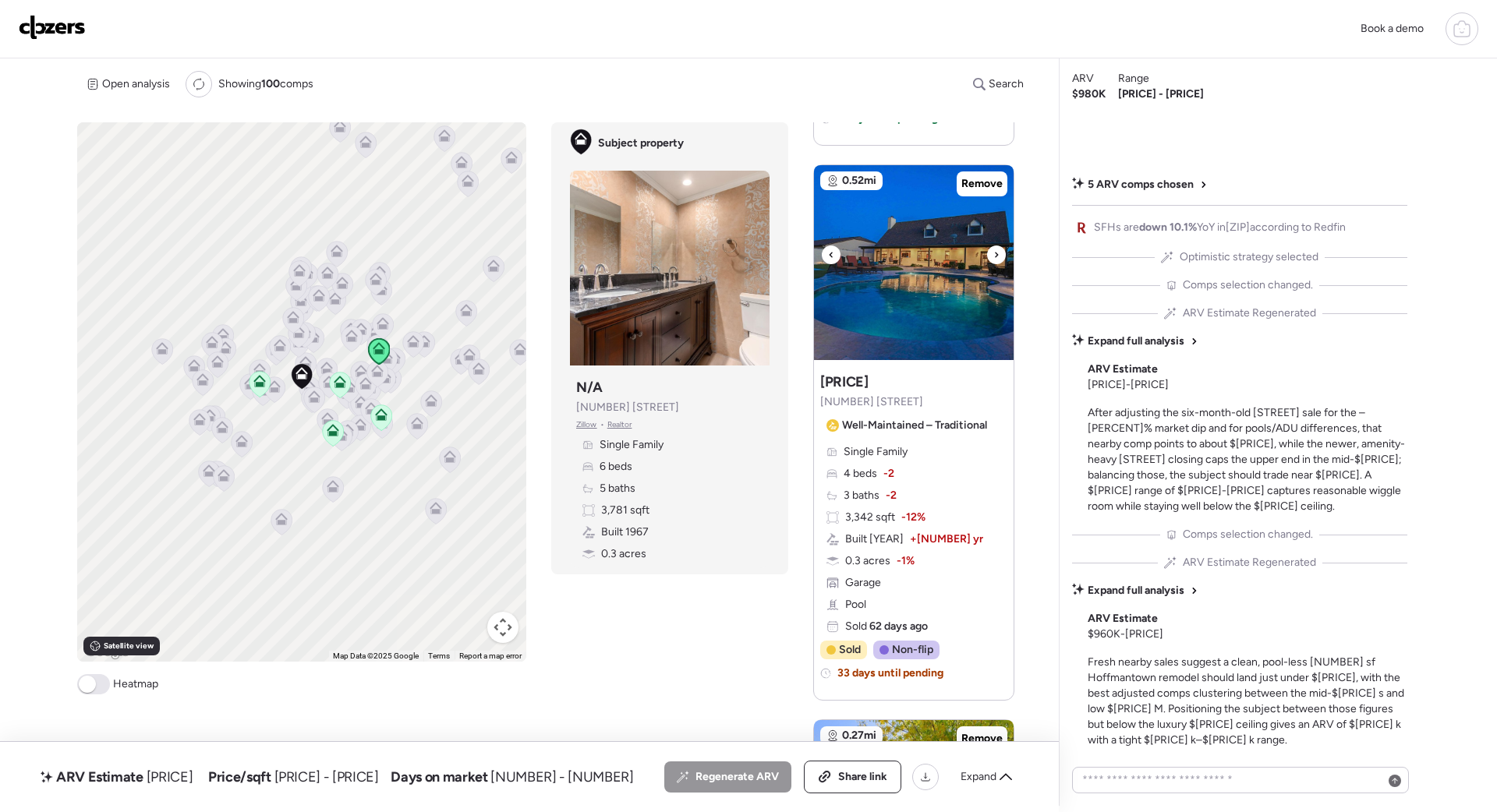 click 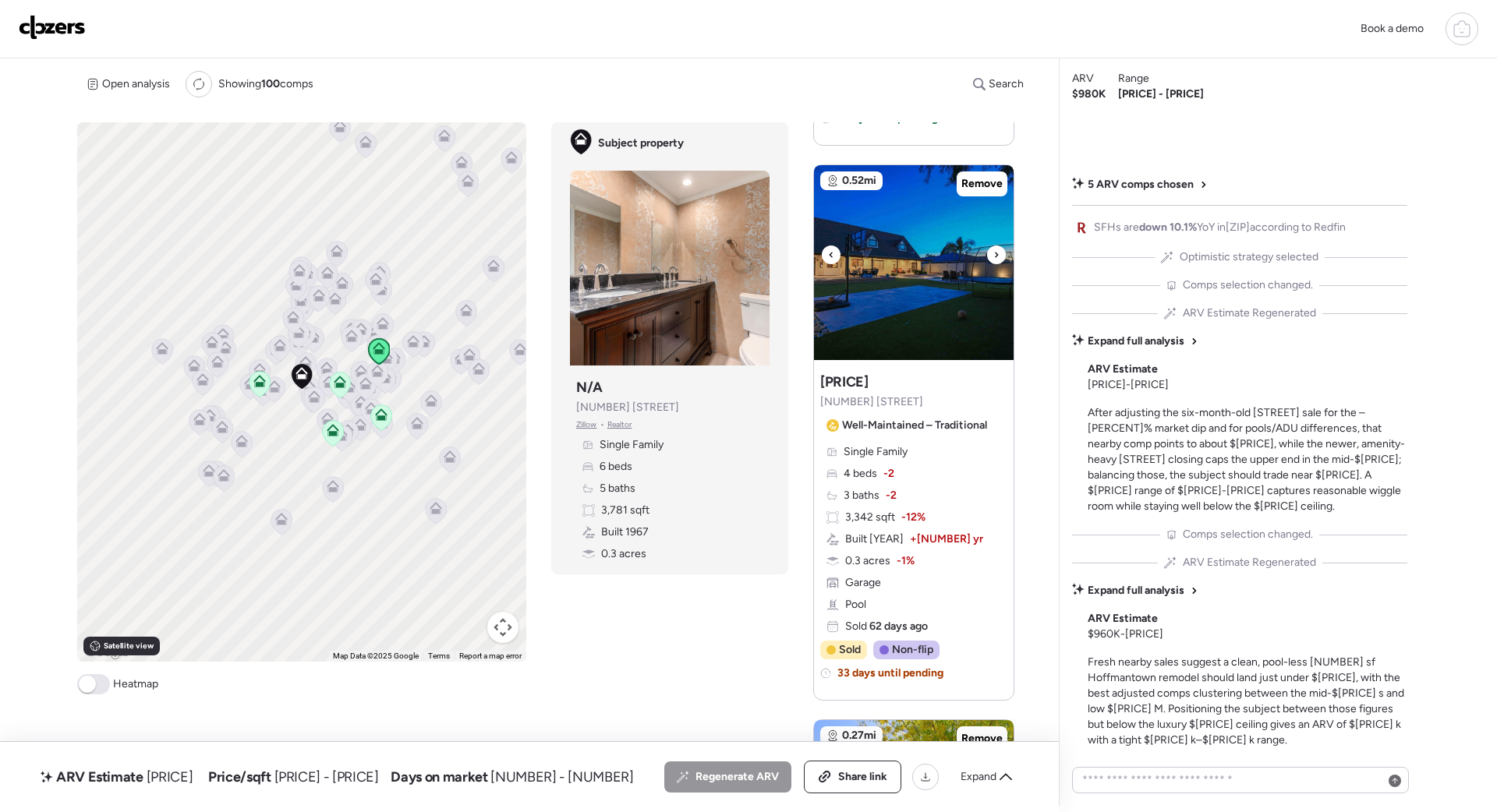 click 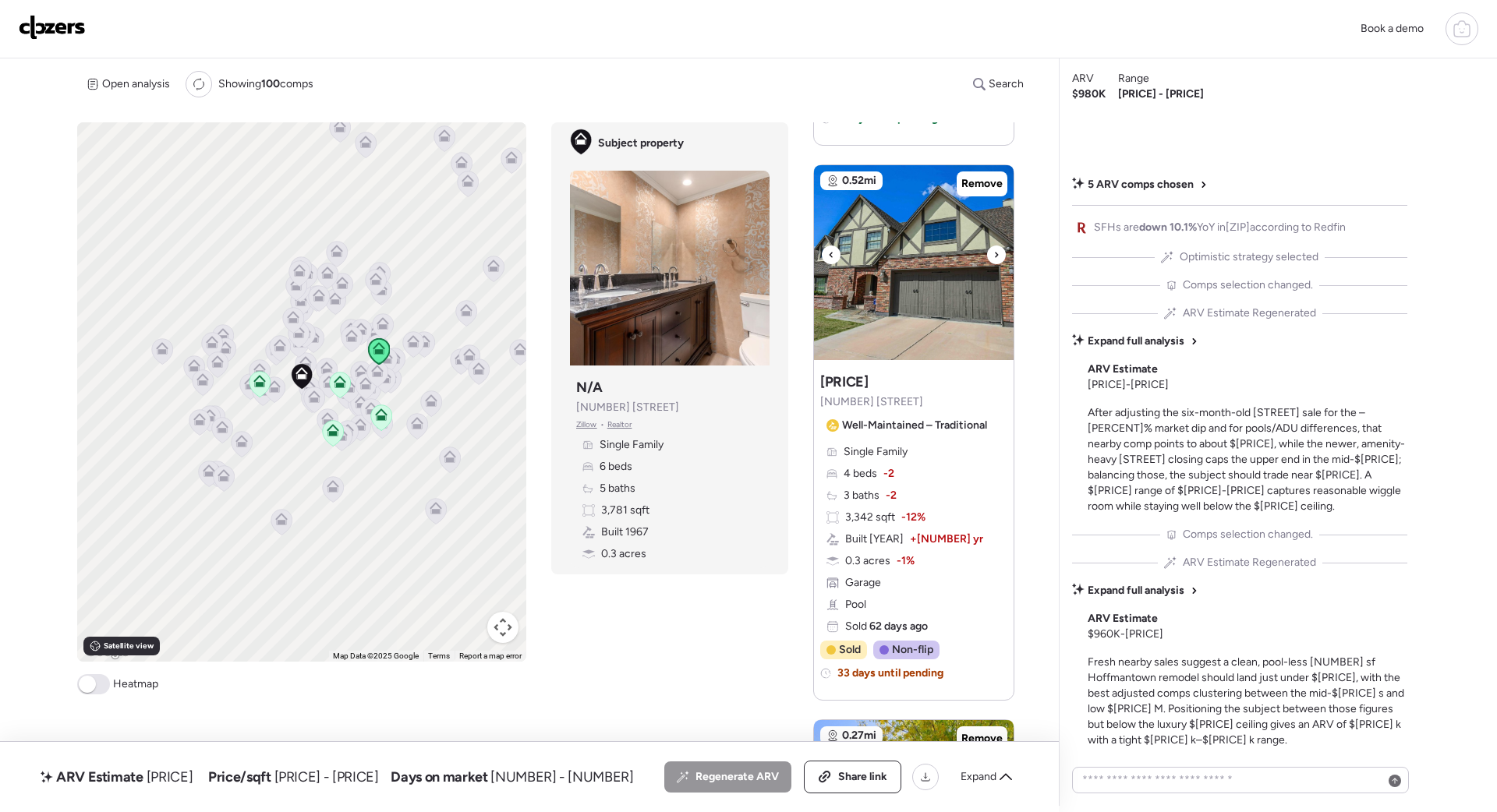 click 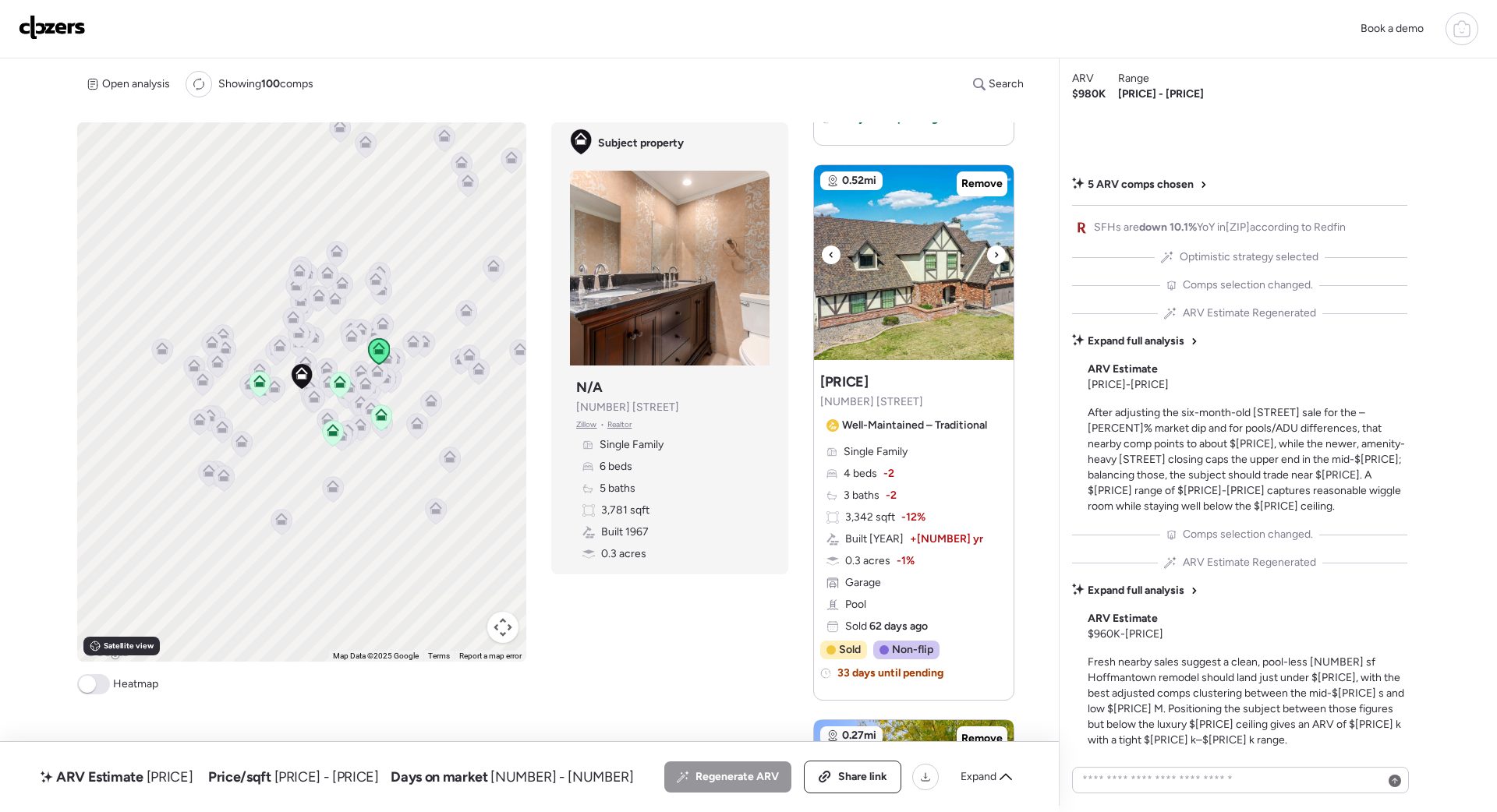 click 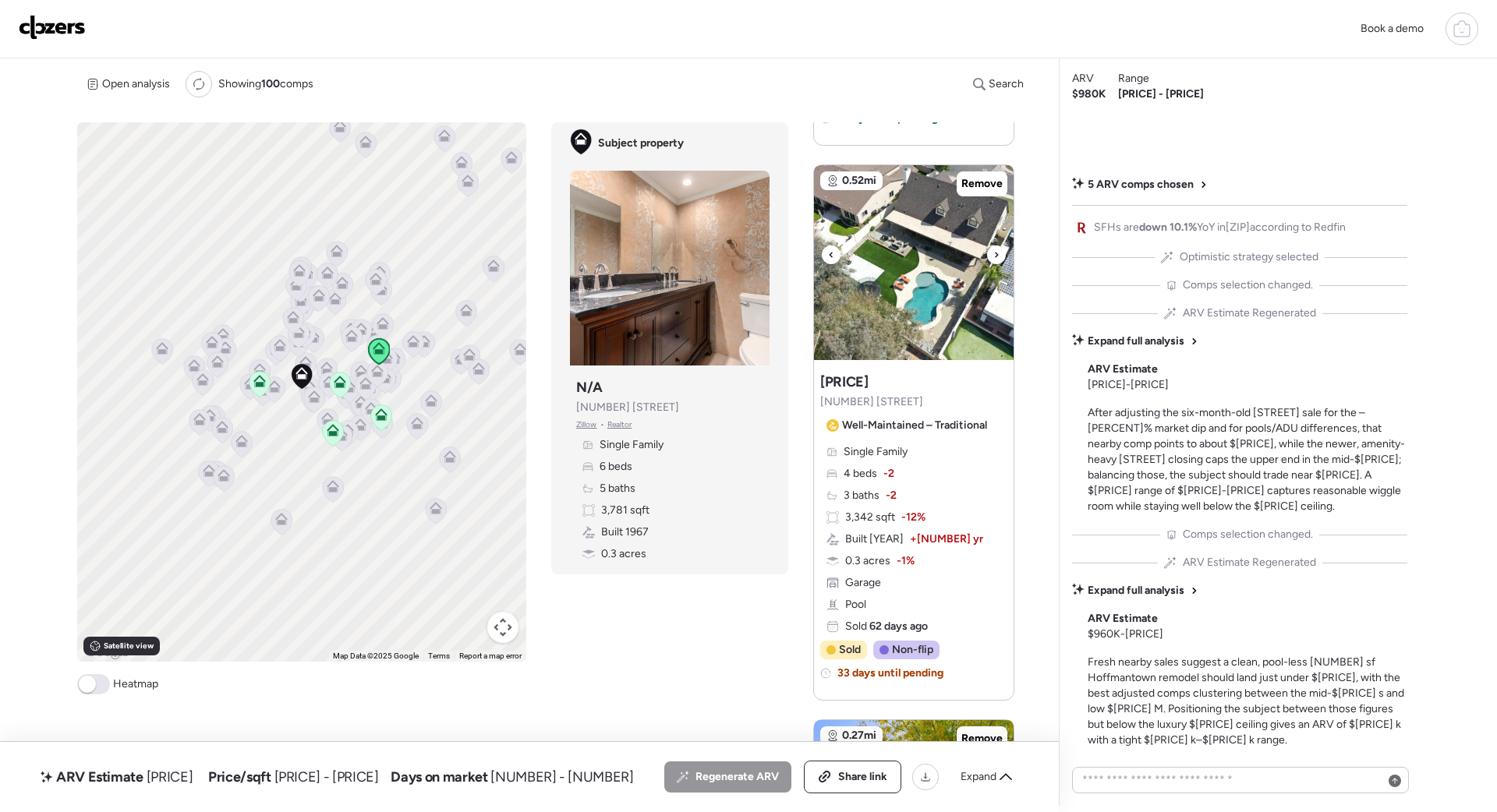 click 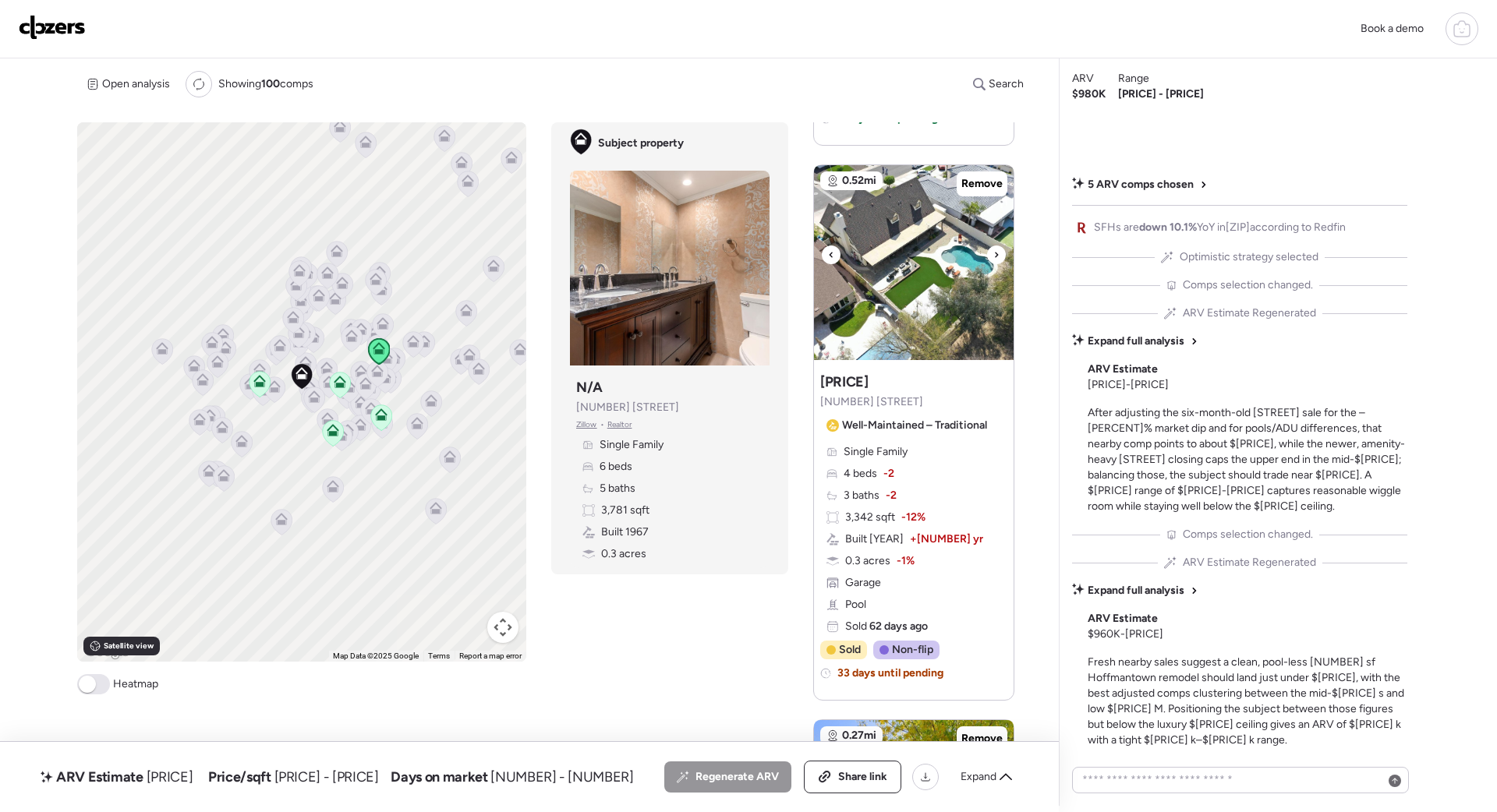 click 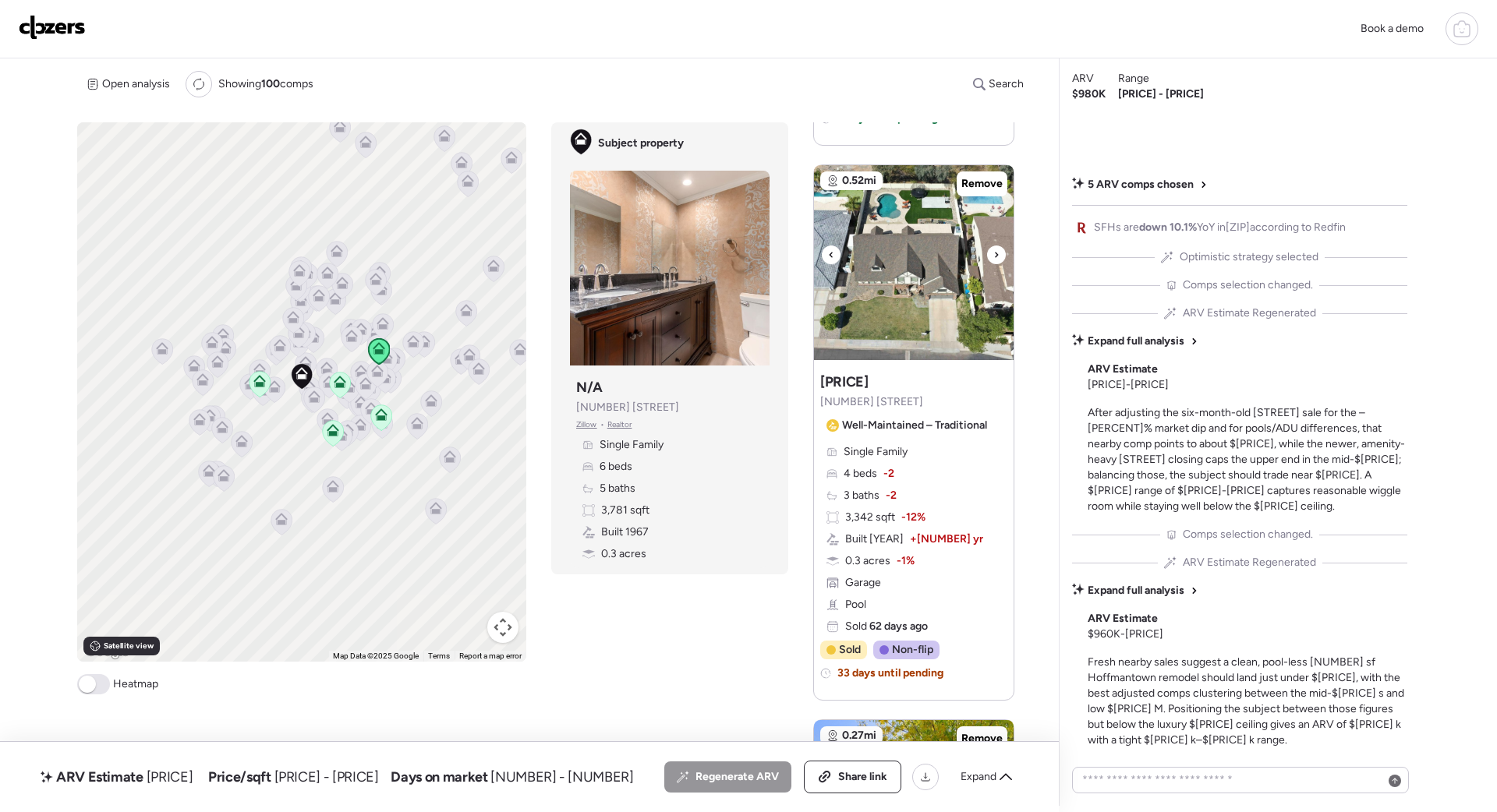 click 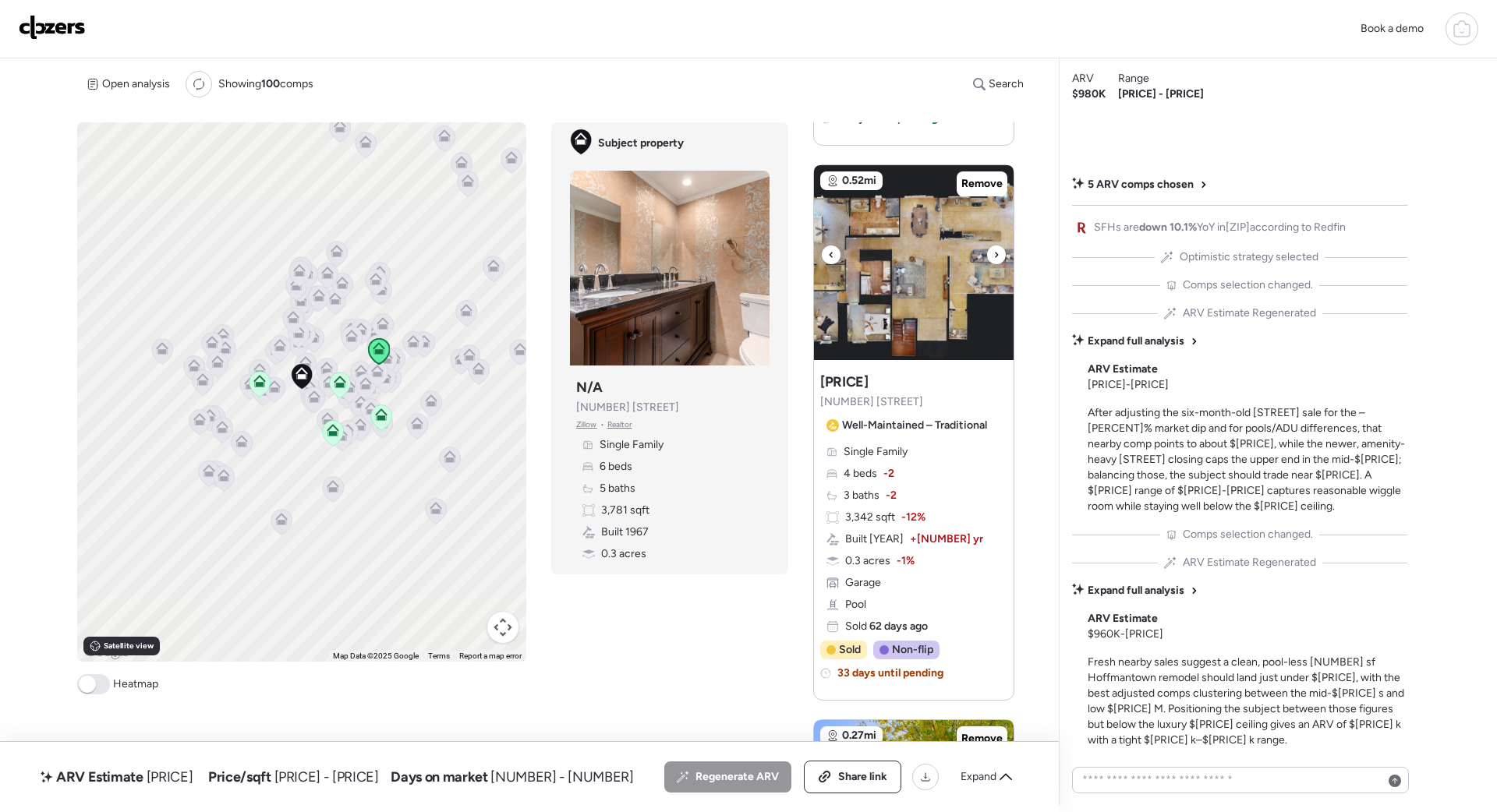 click 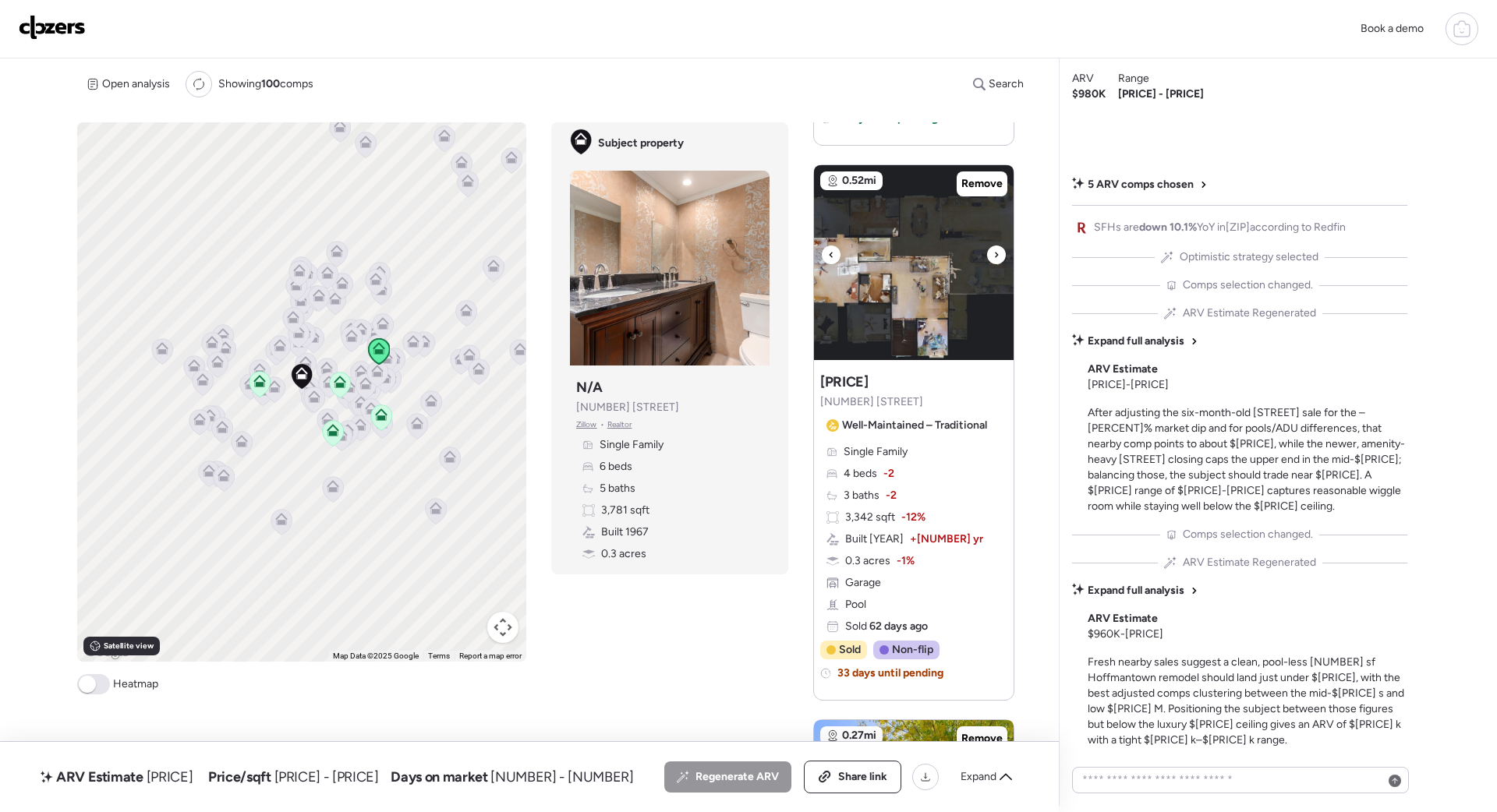 click 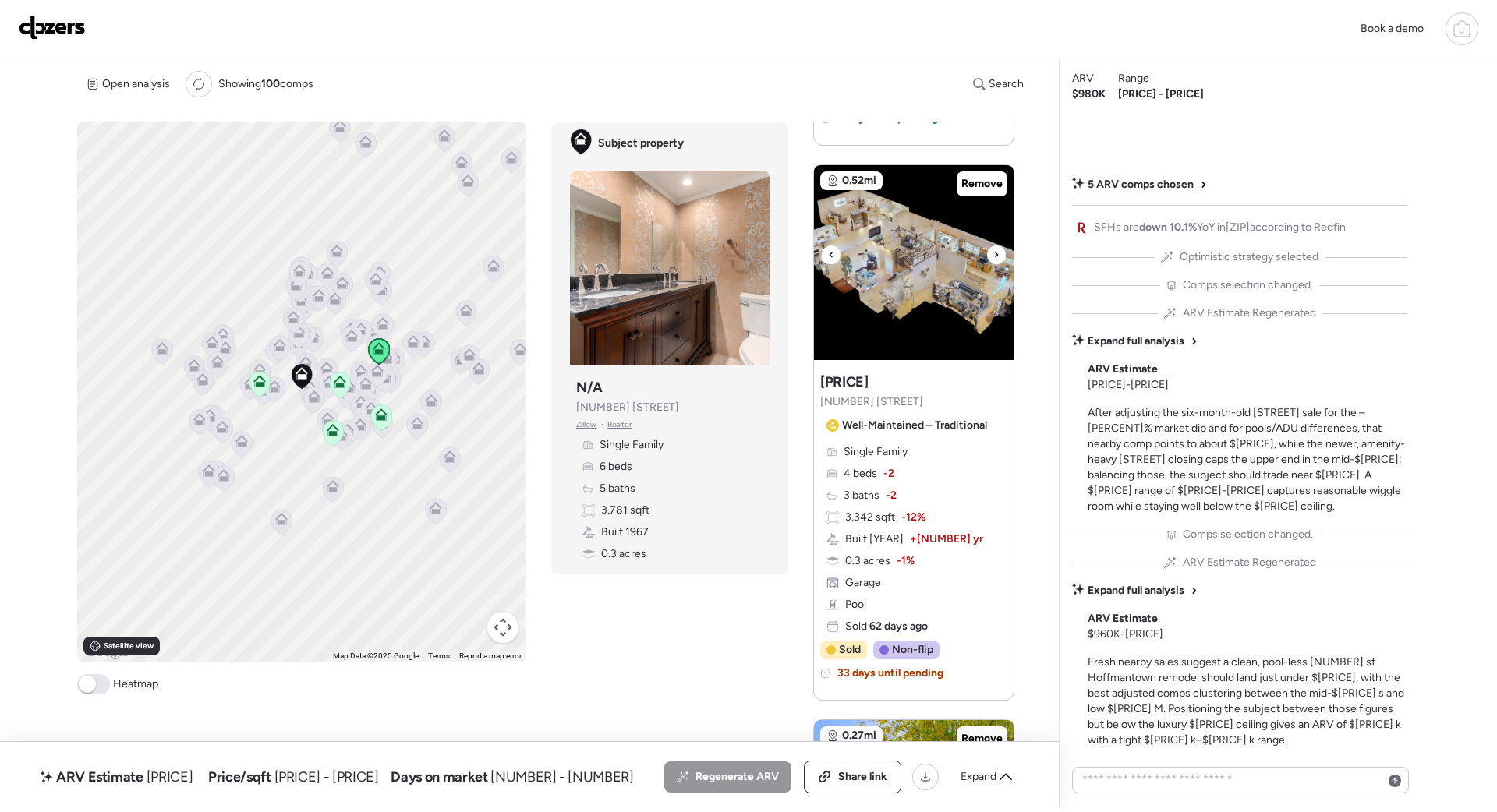 click 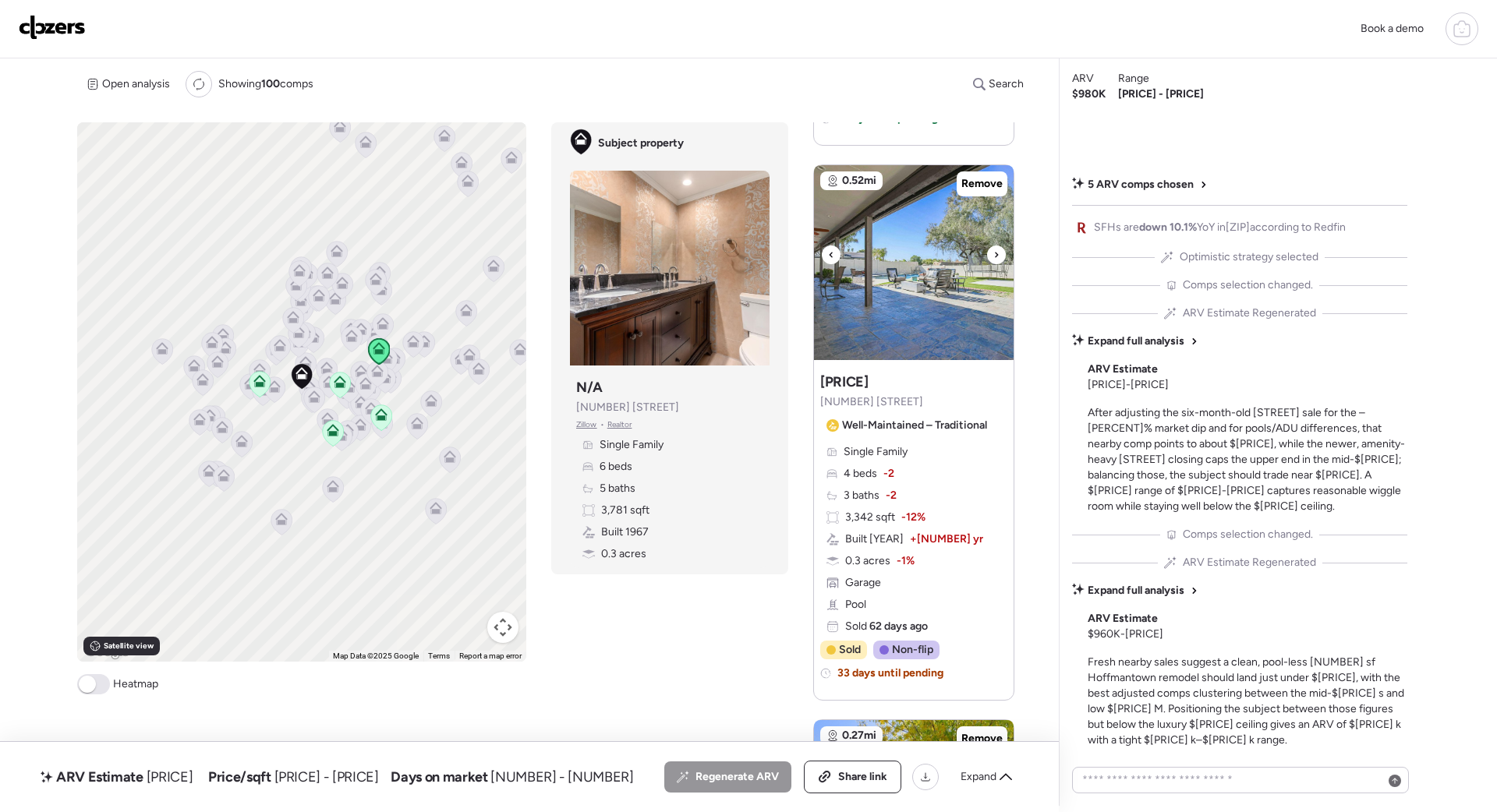 click 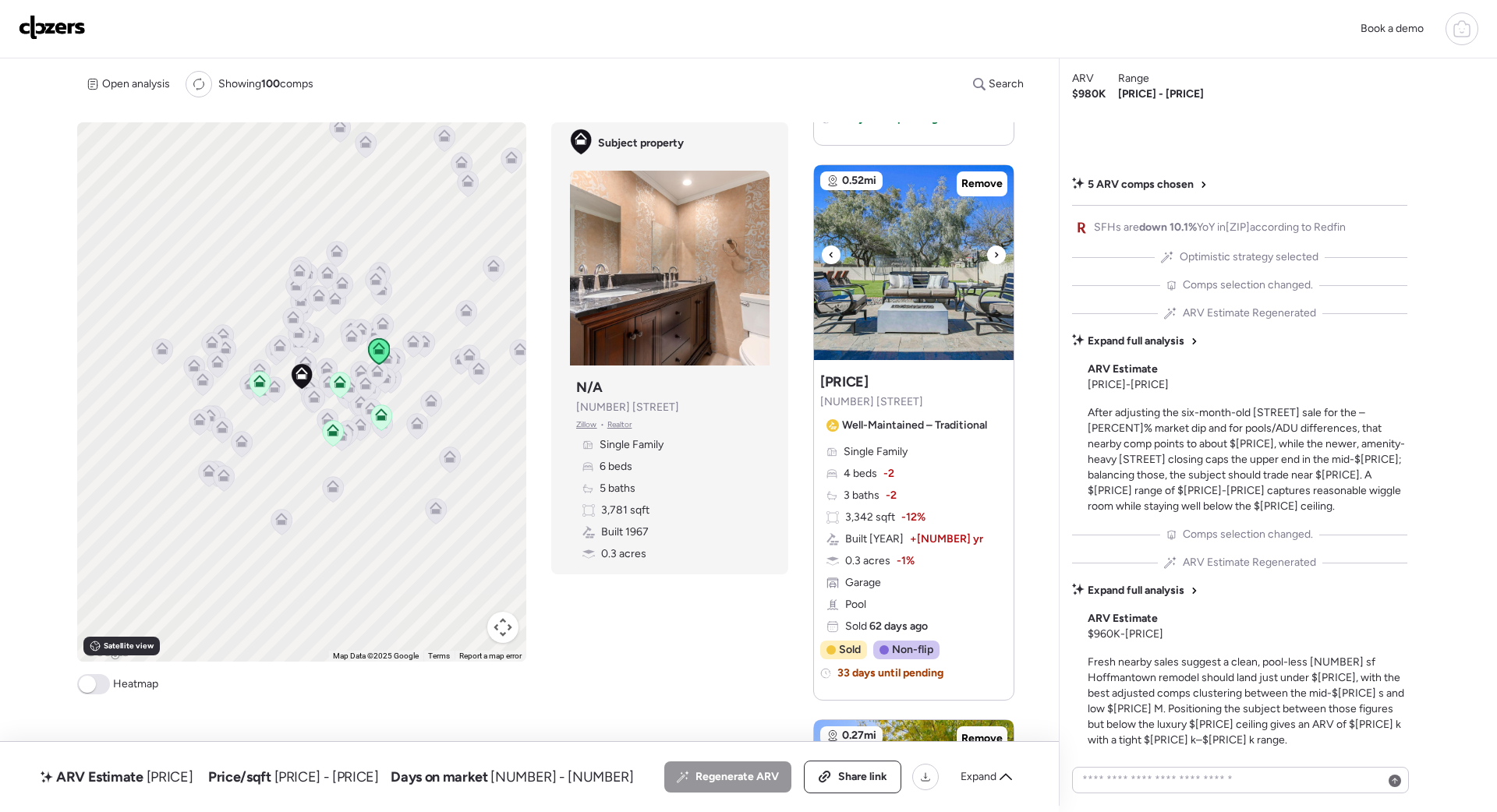 click 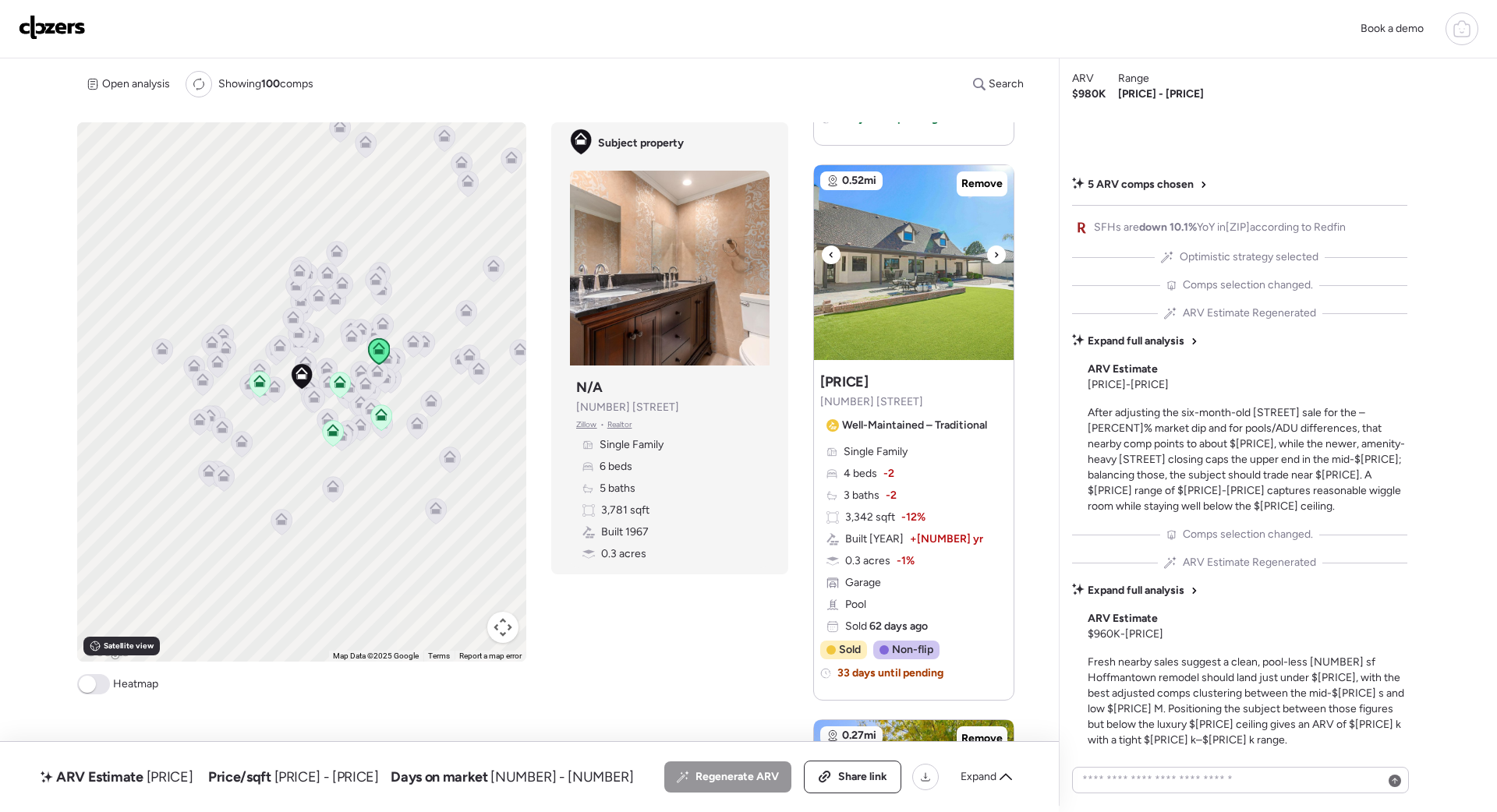 click 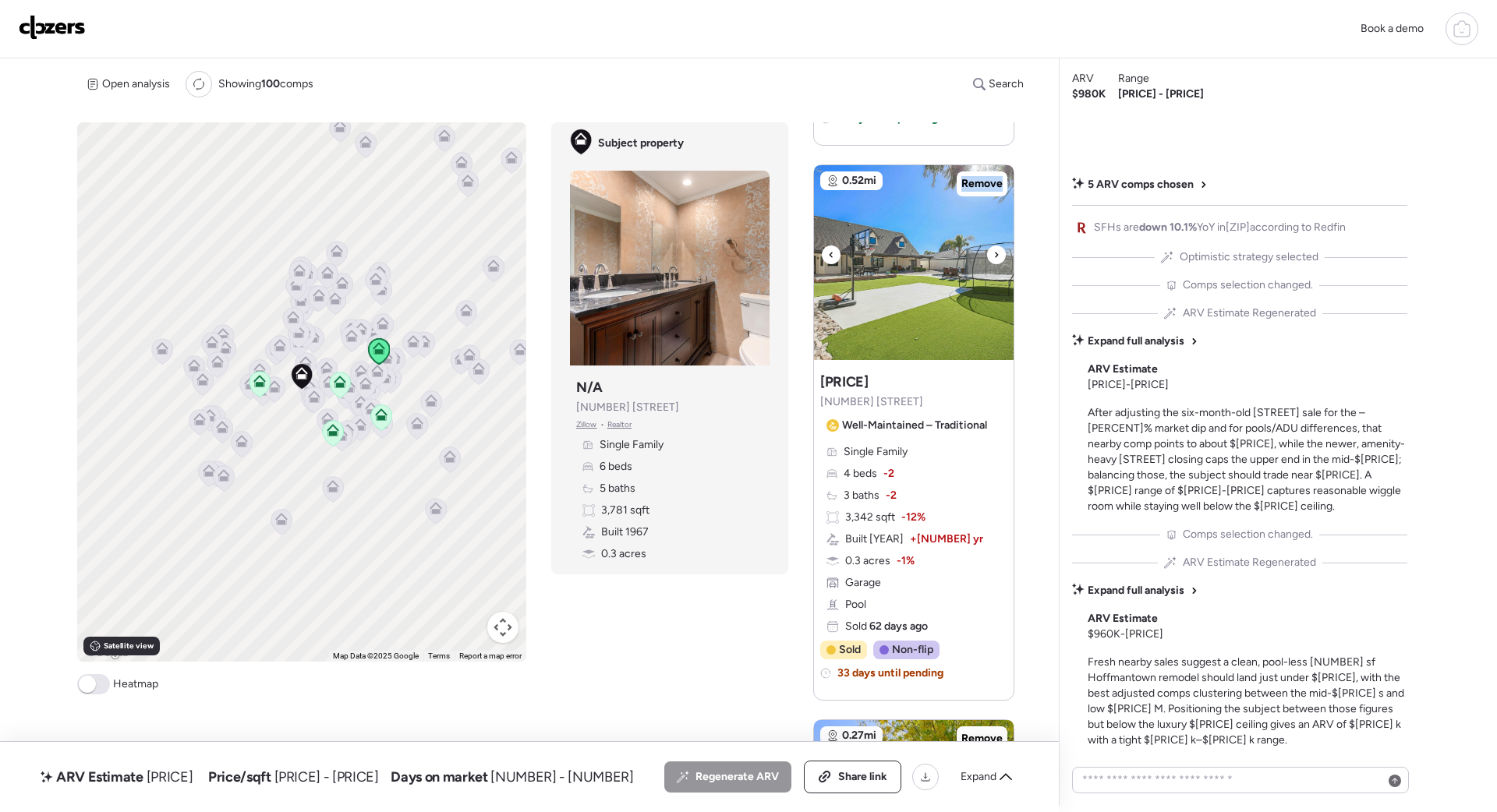 click 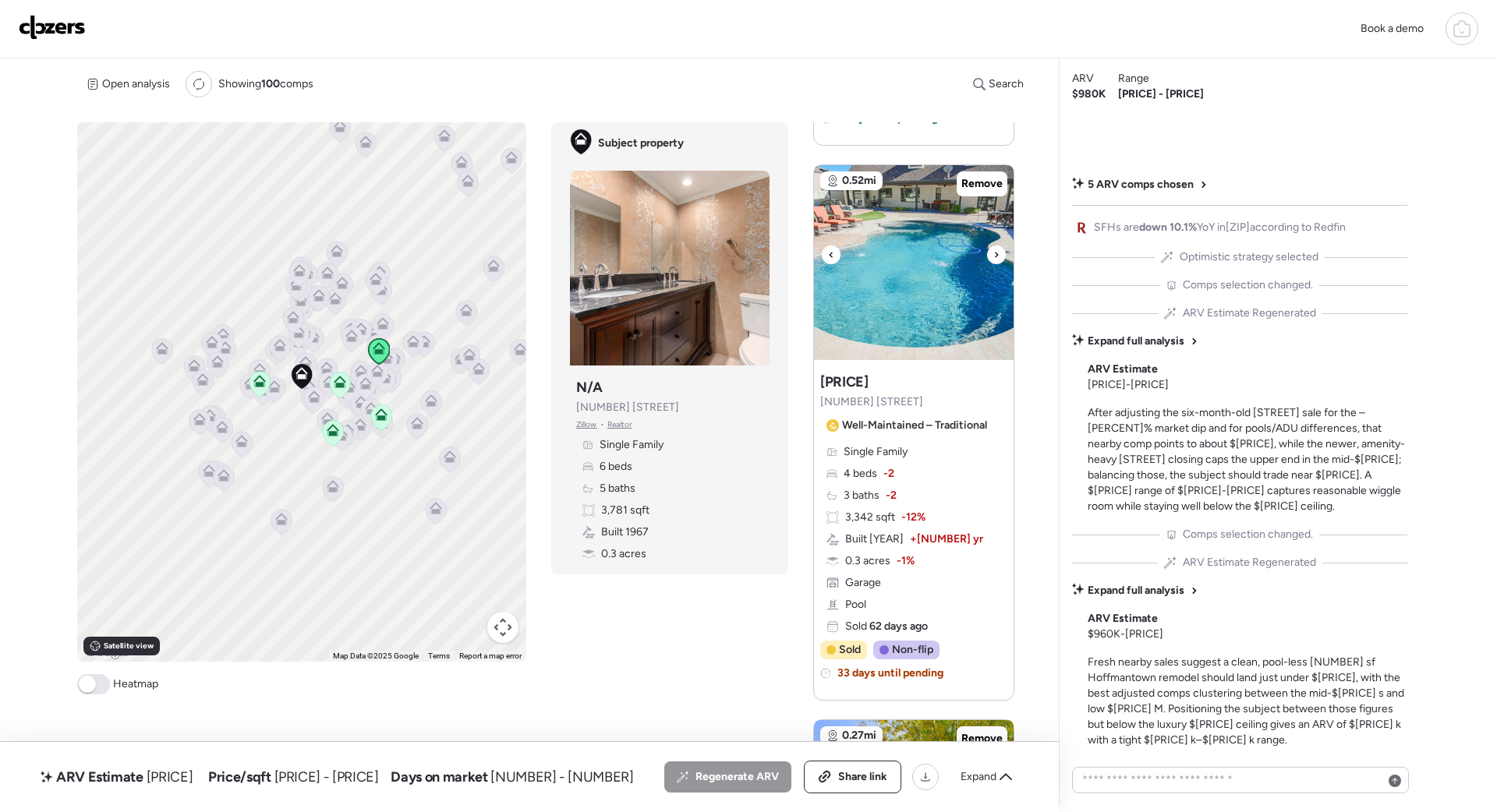 click 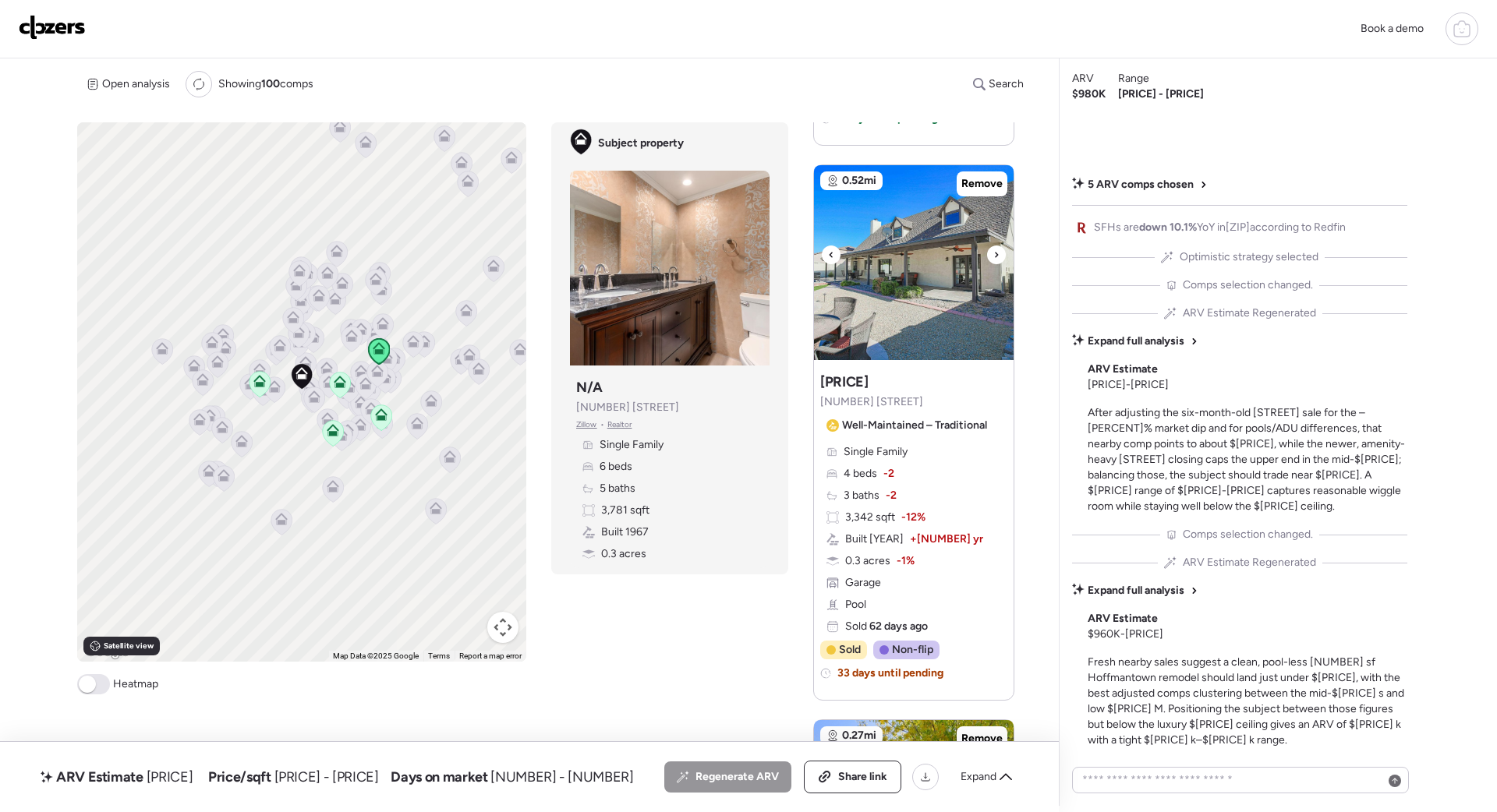 click 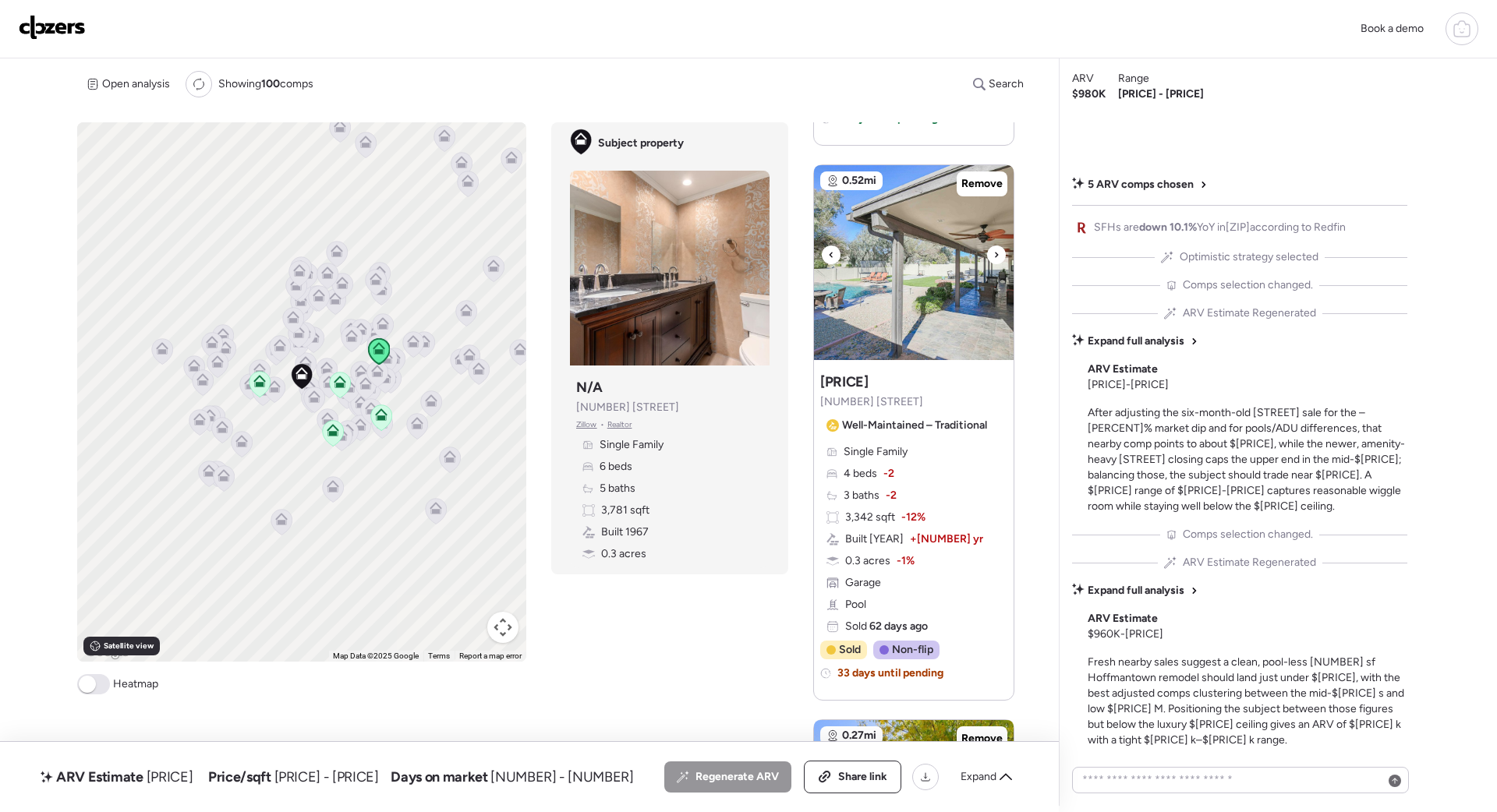 click 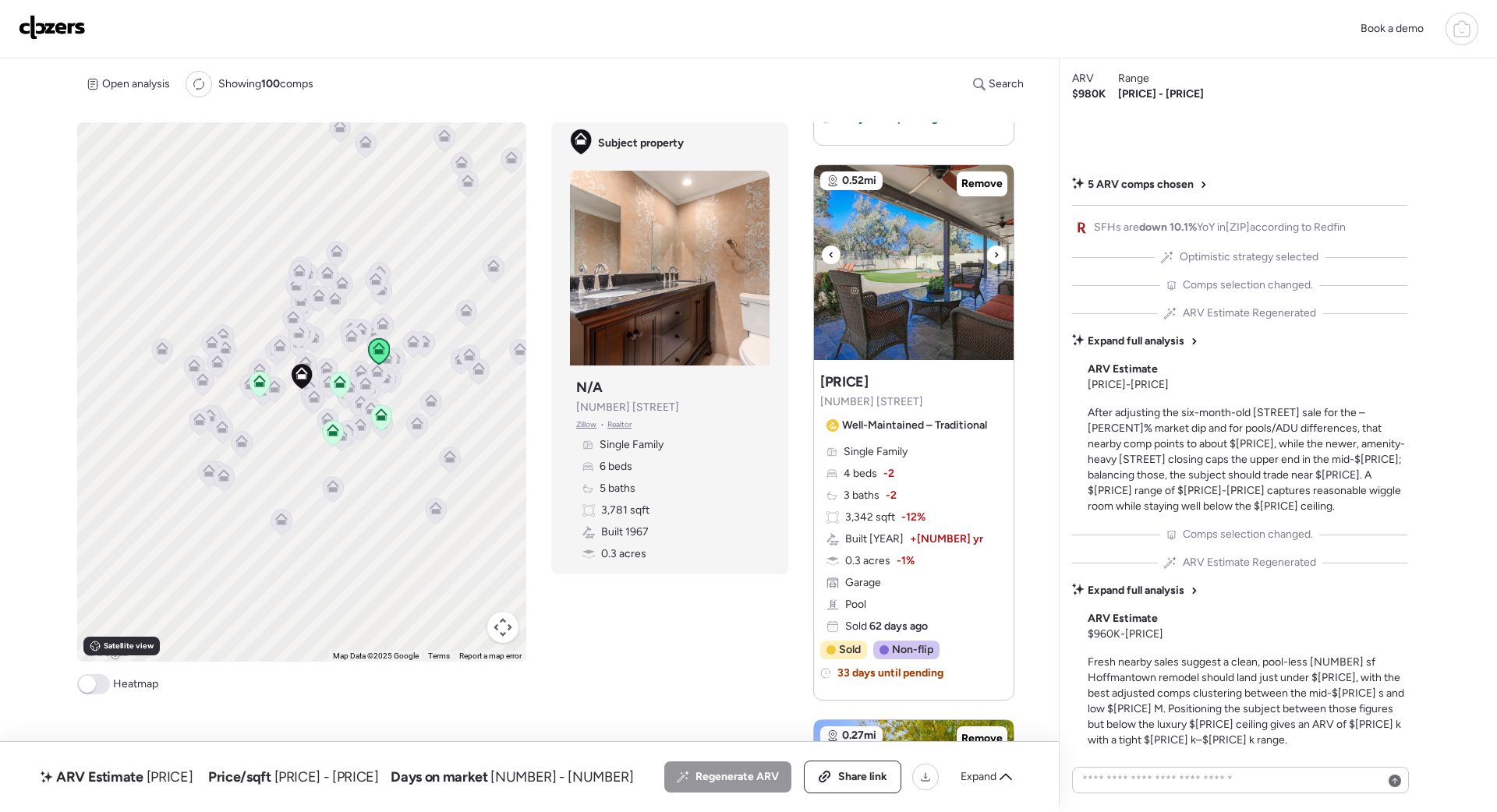 click 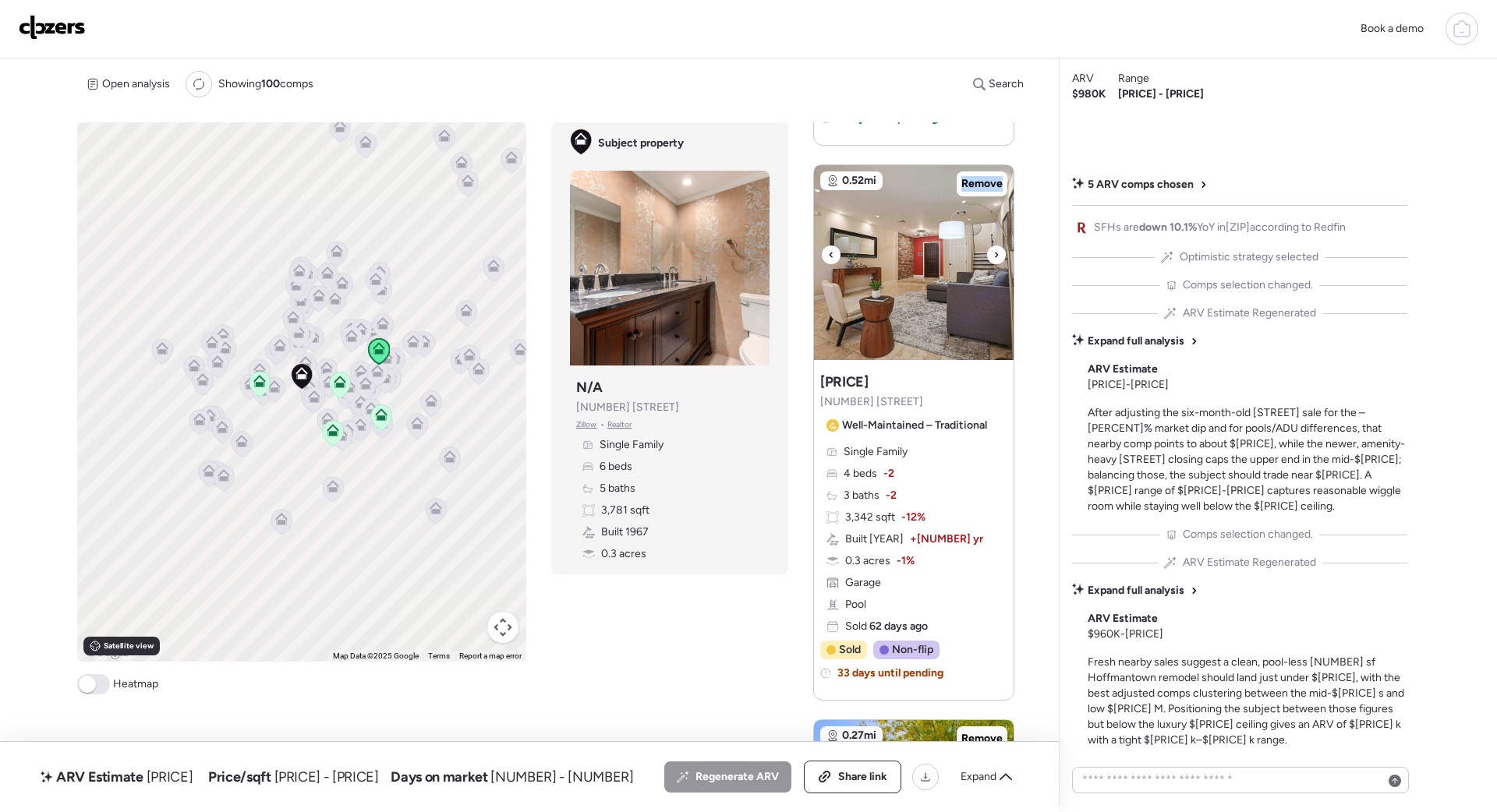 click 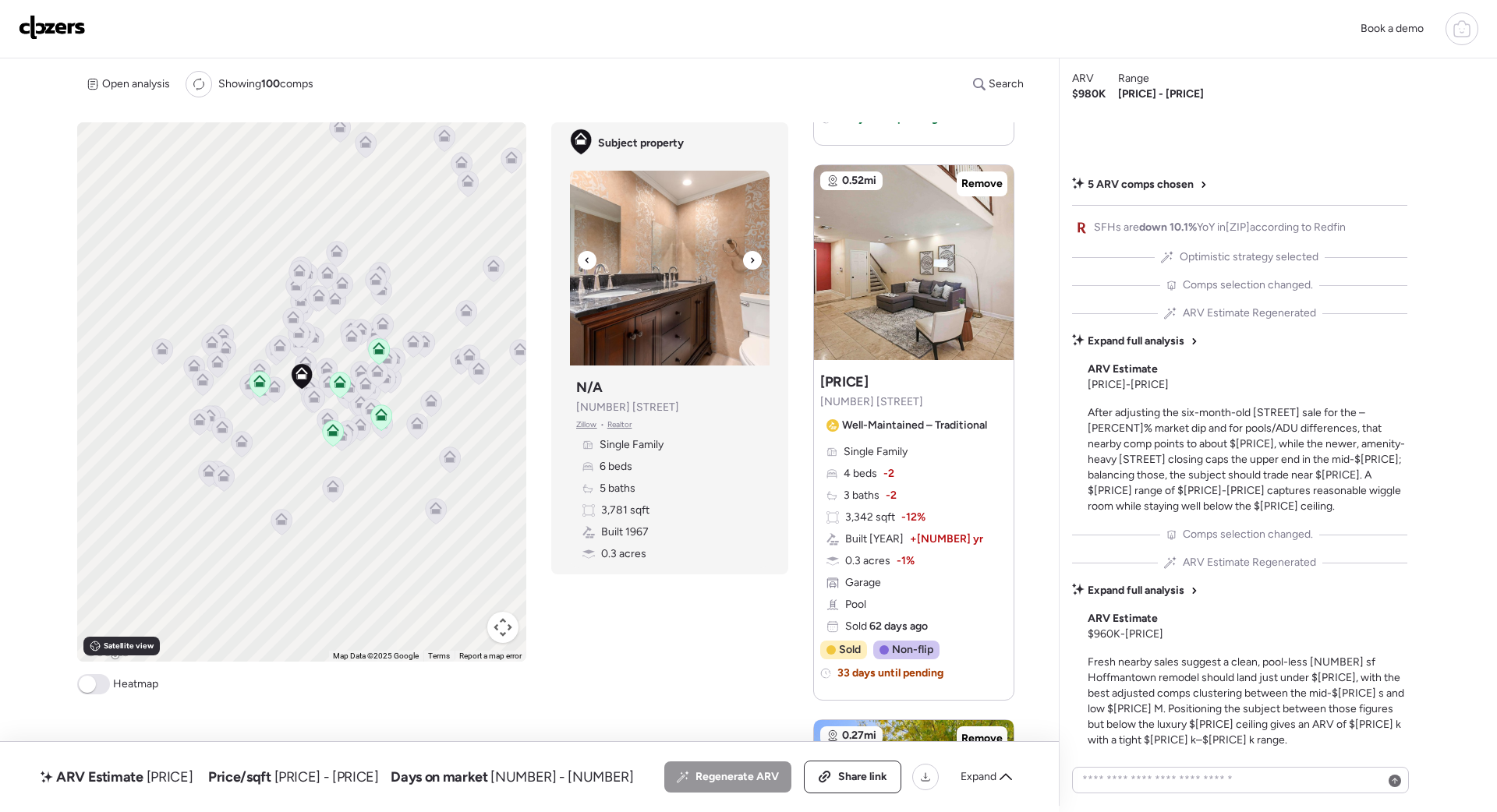 click at bounding box center (752, 260) 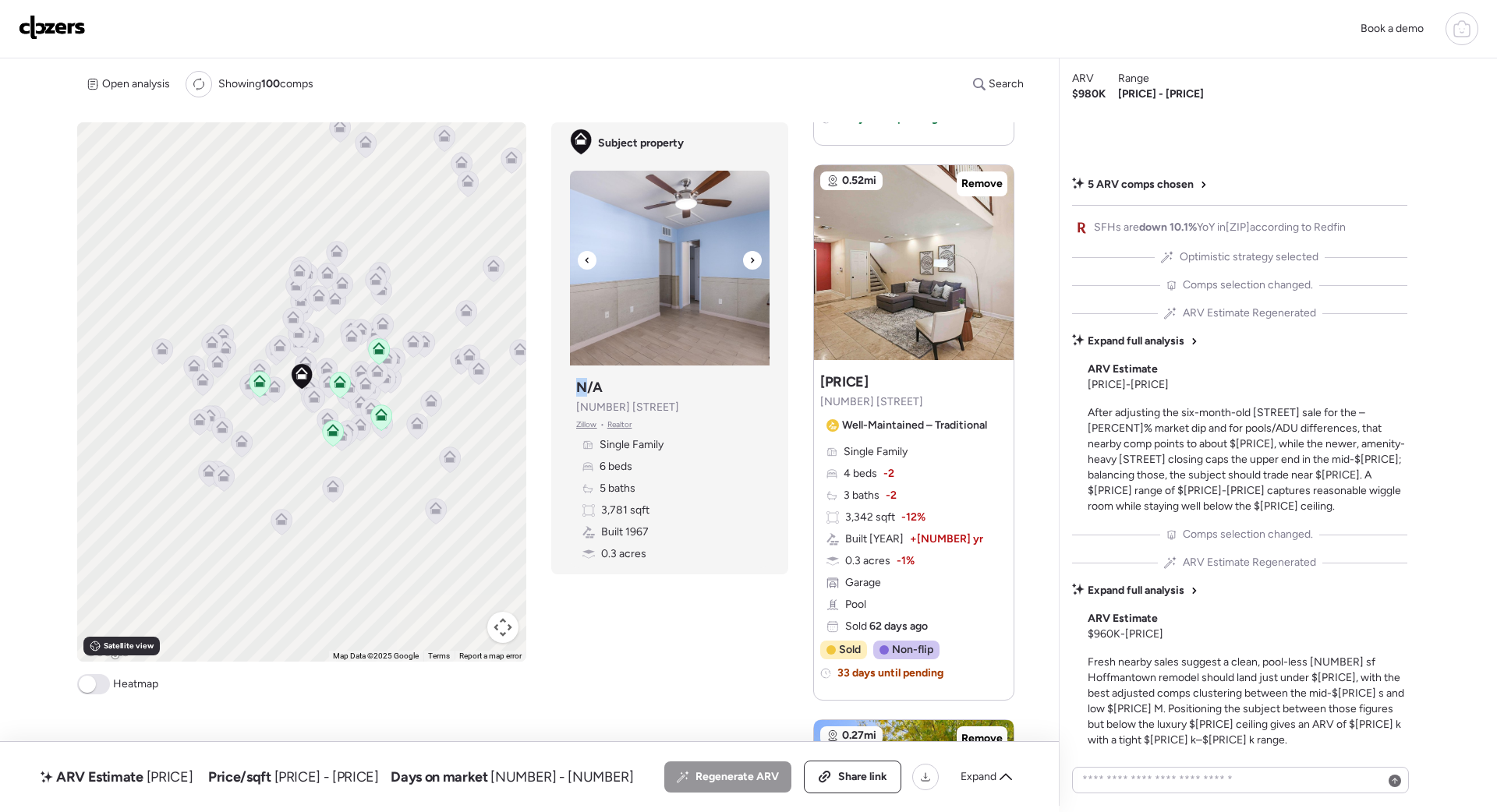 click at bounding box center [752, 260] 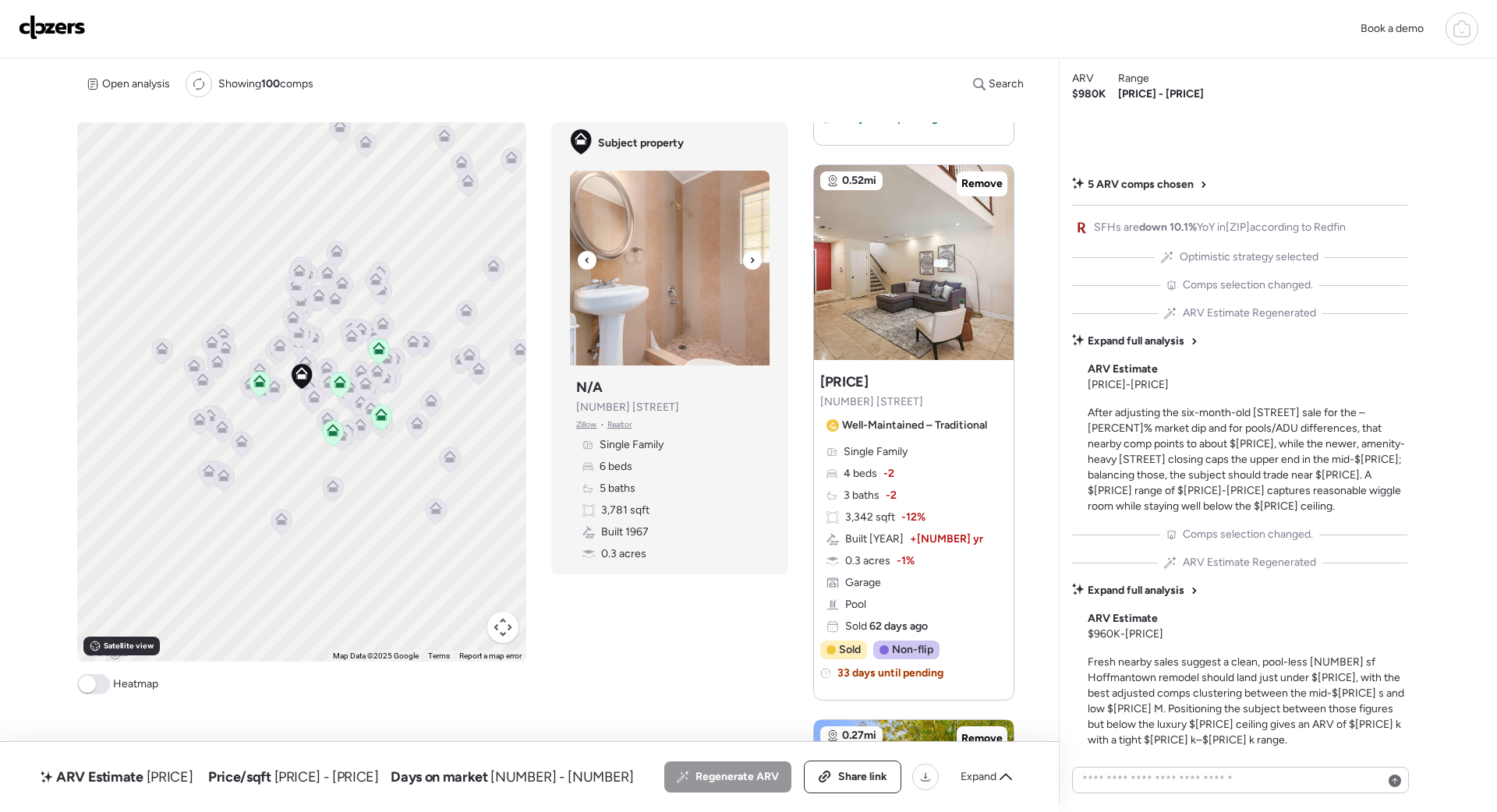click at bounding box center (752, 260) 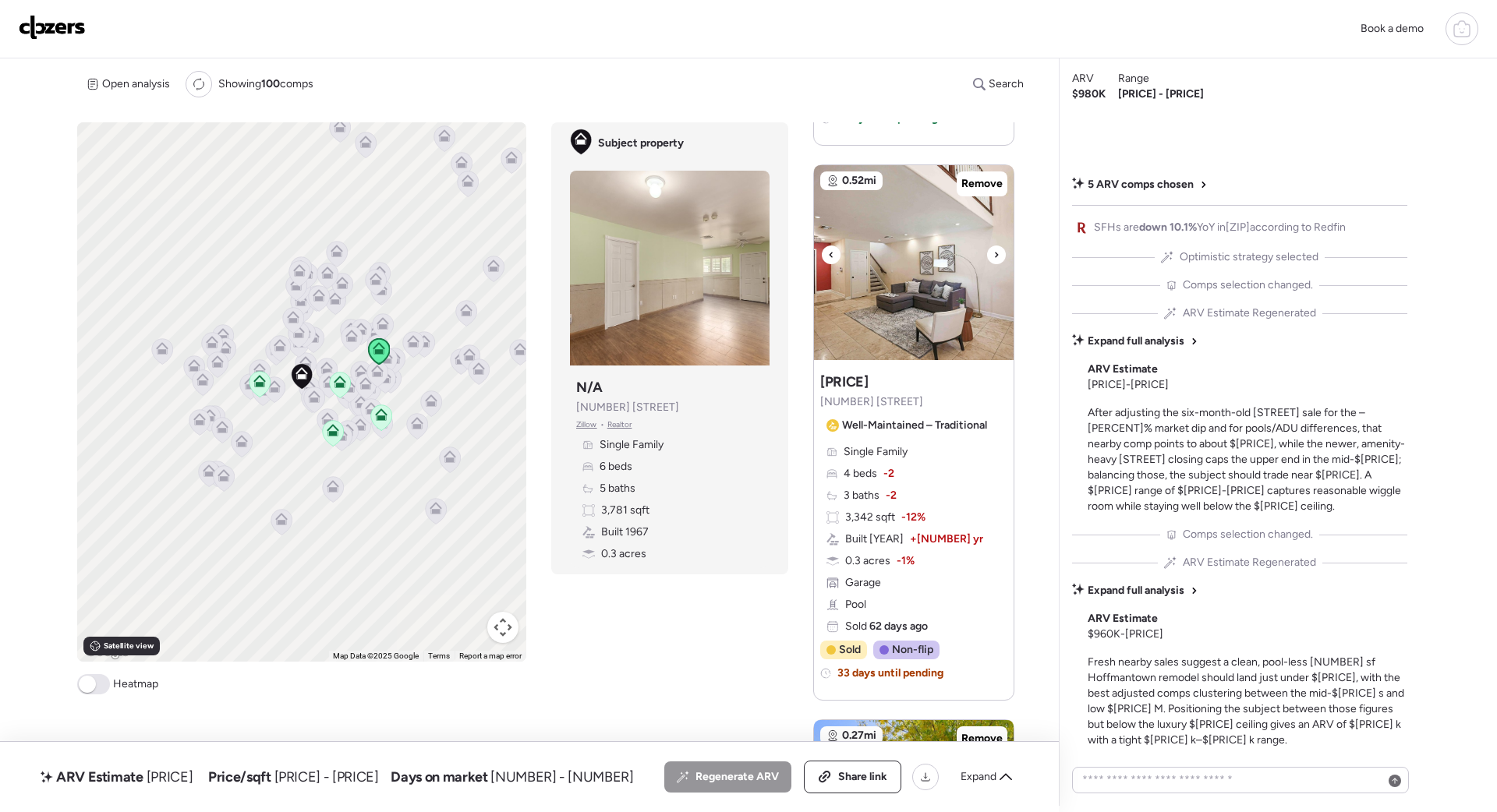 click 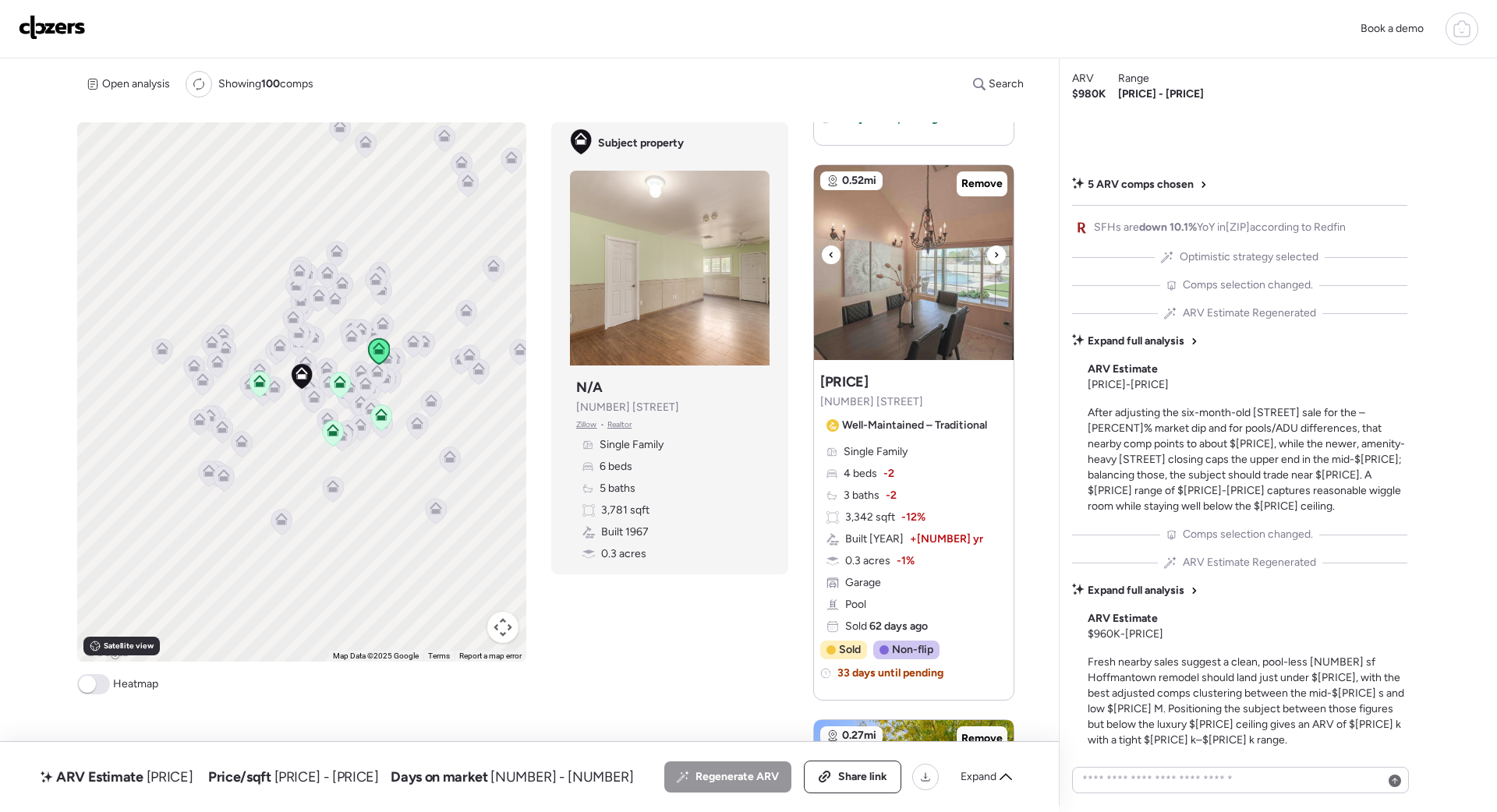 click 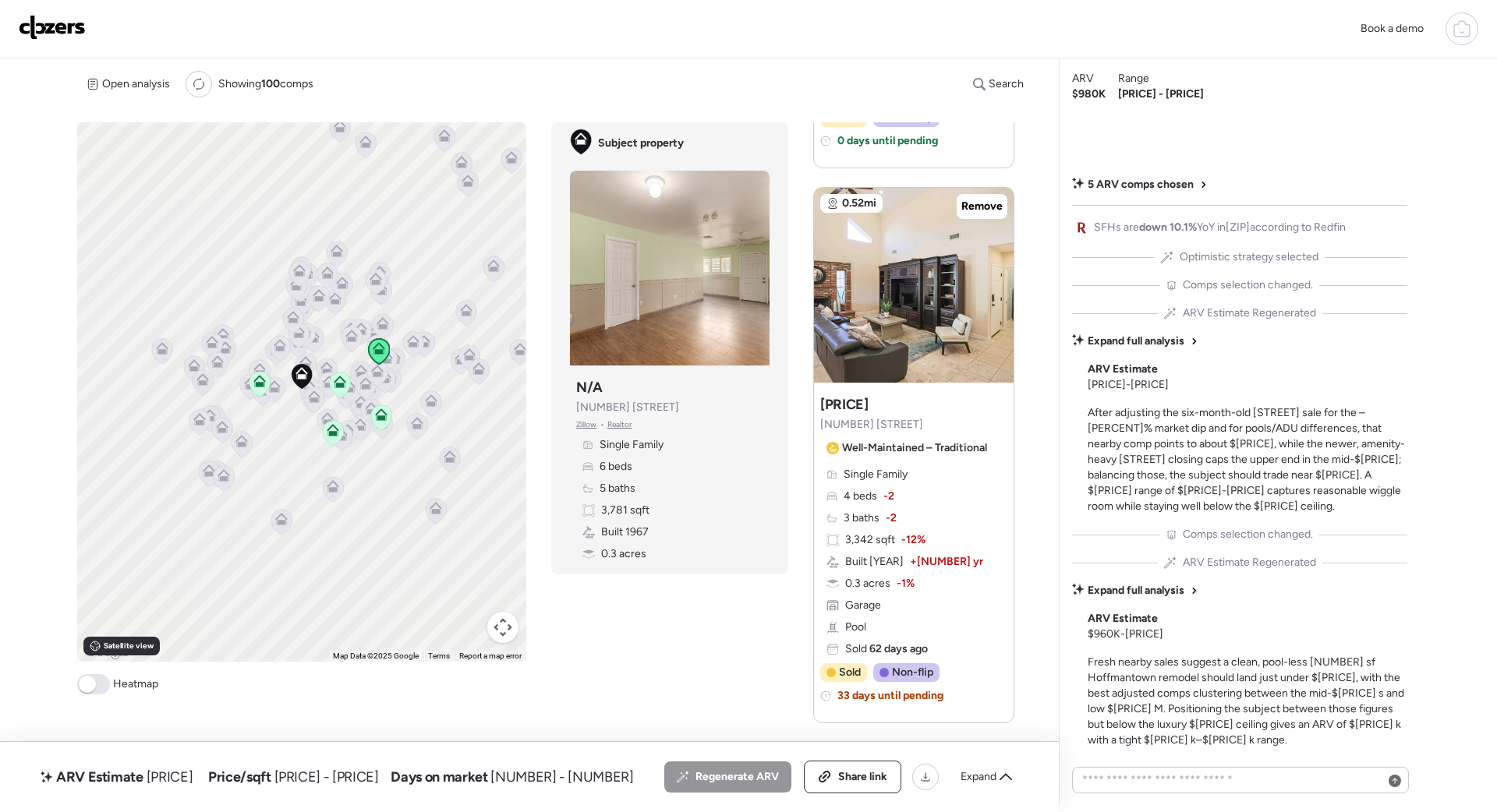 scroll, scrollTop: 536, scrollLeft: 0, axis: vertical 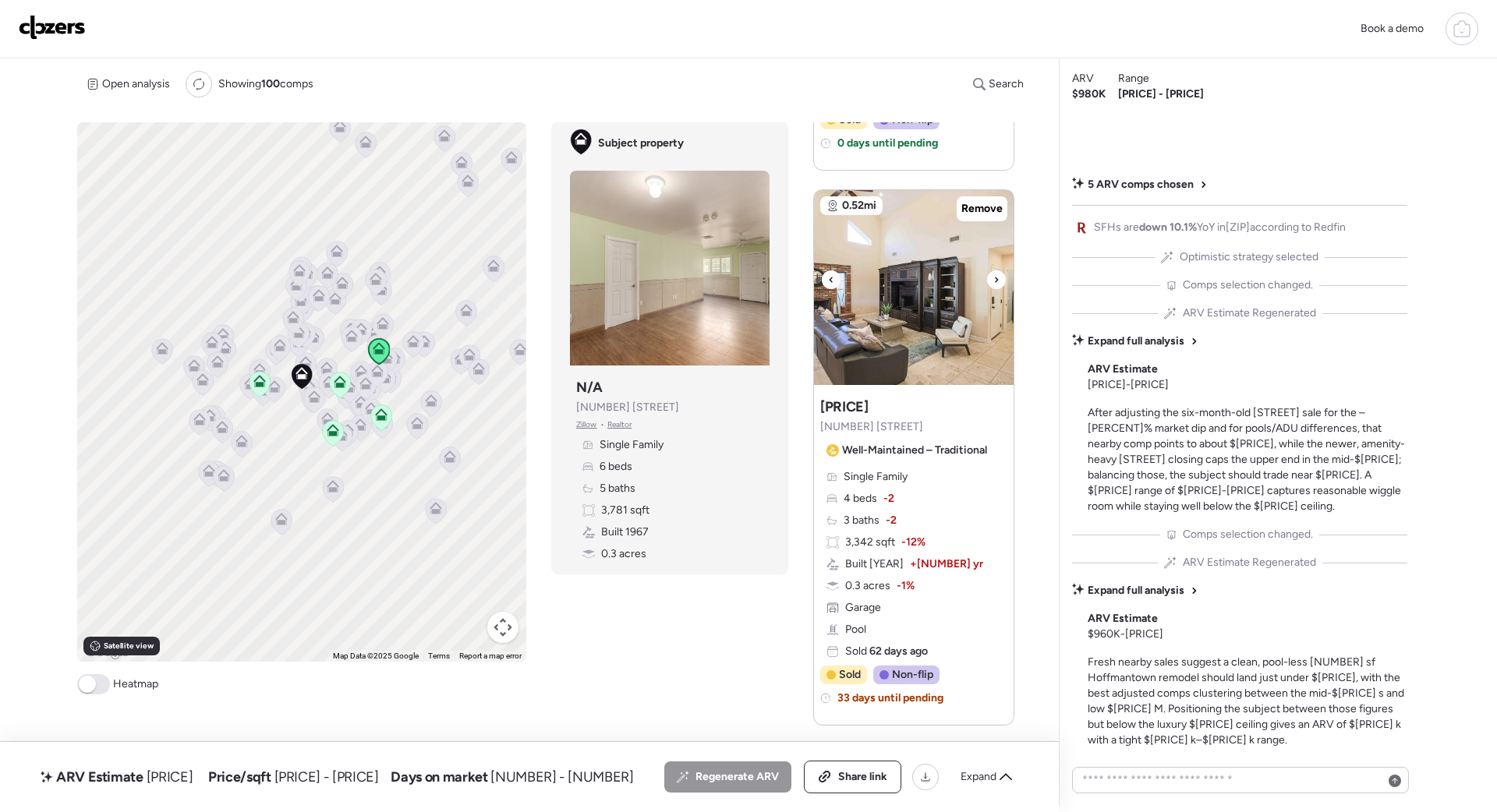 click at bounding box center [996, 280] 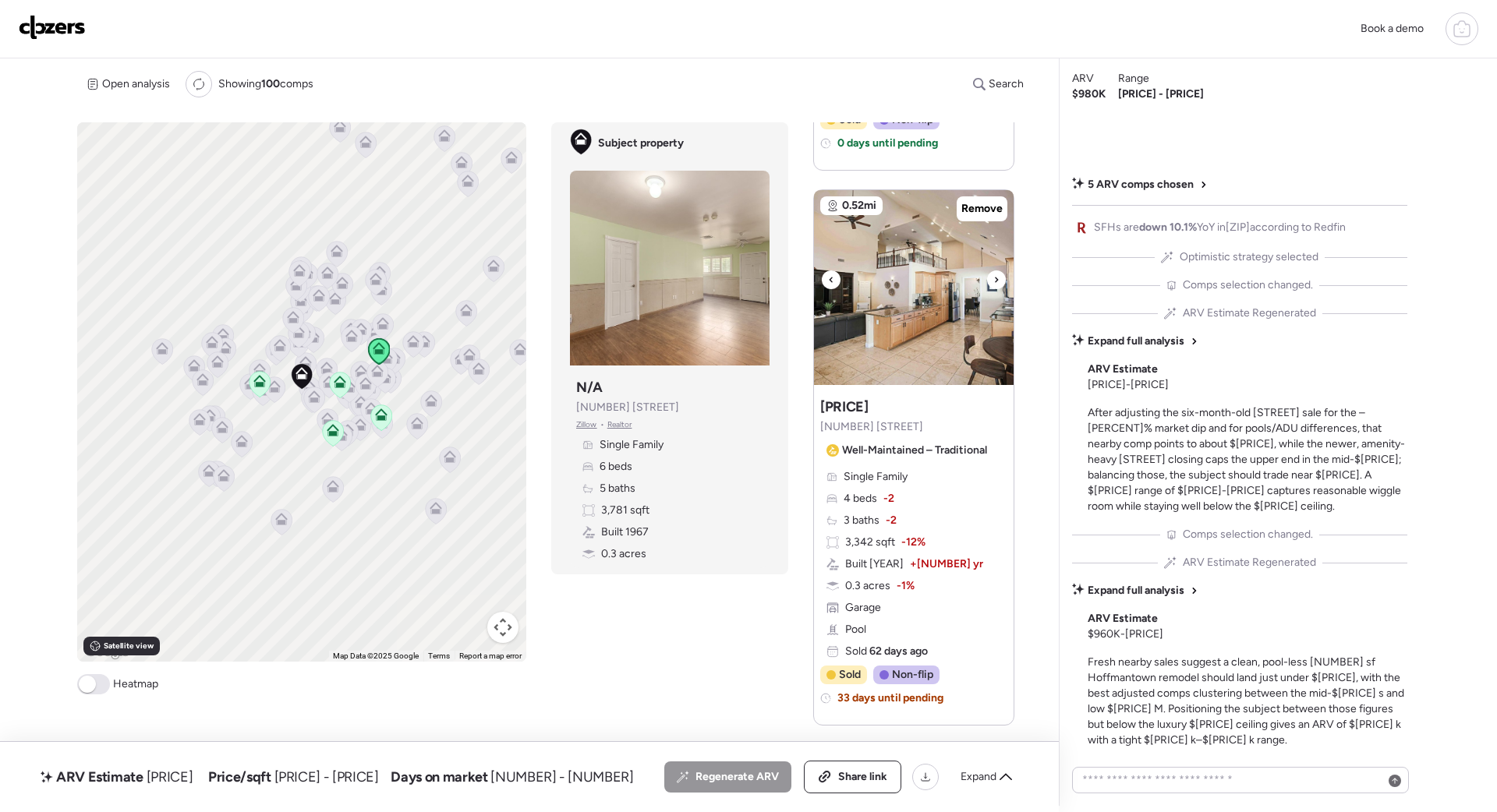 click at bounding box center (996, 280) 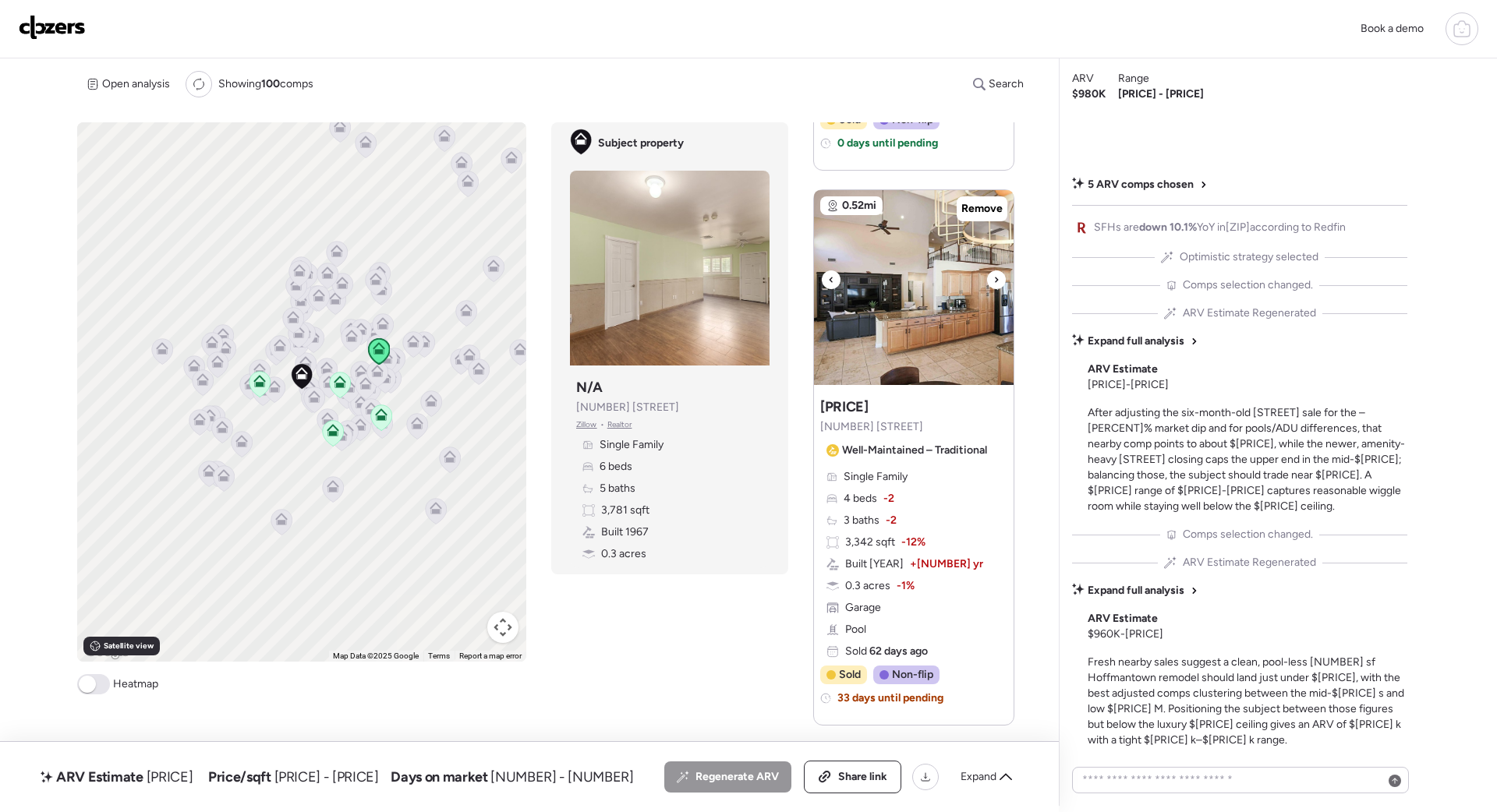 click at bounding box center (996, 280) 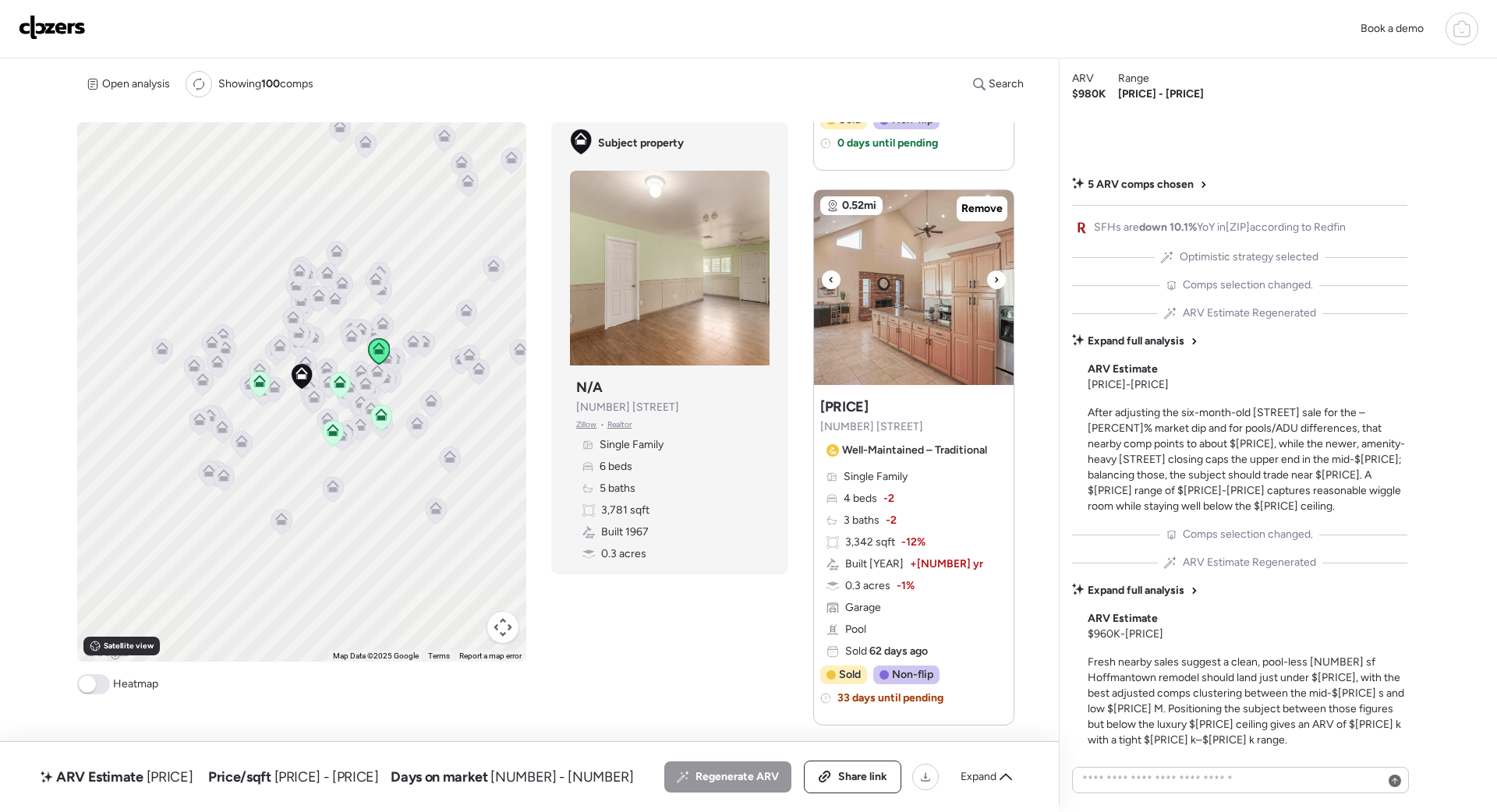 click at bounding box center [996, 280] 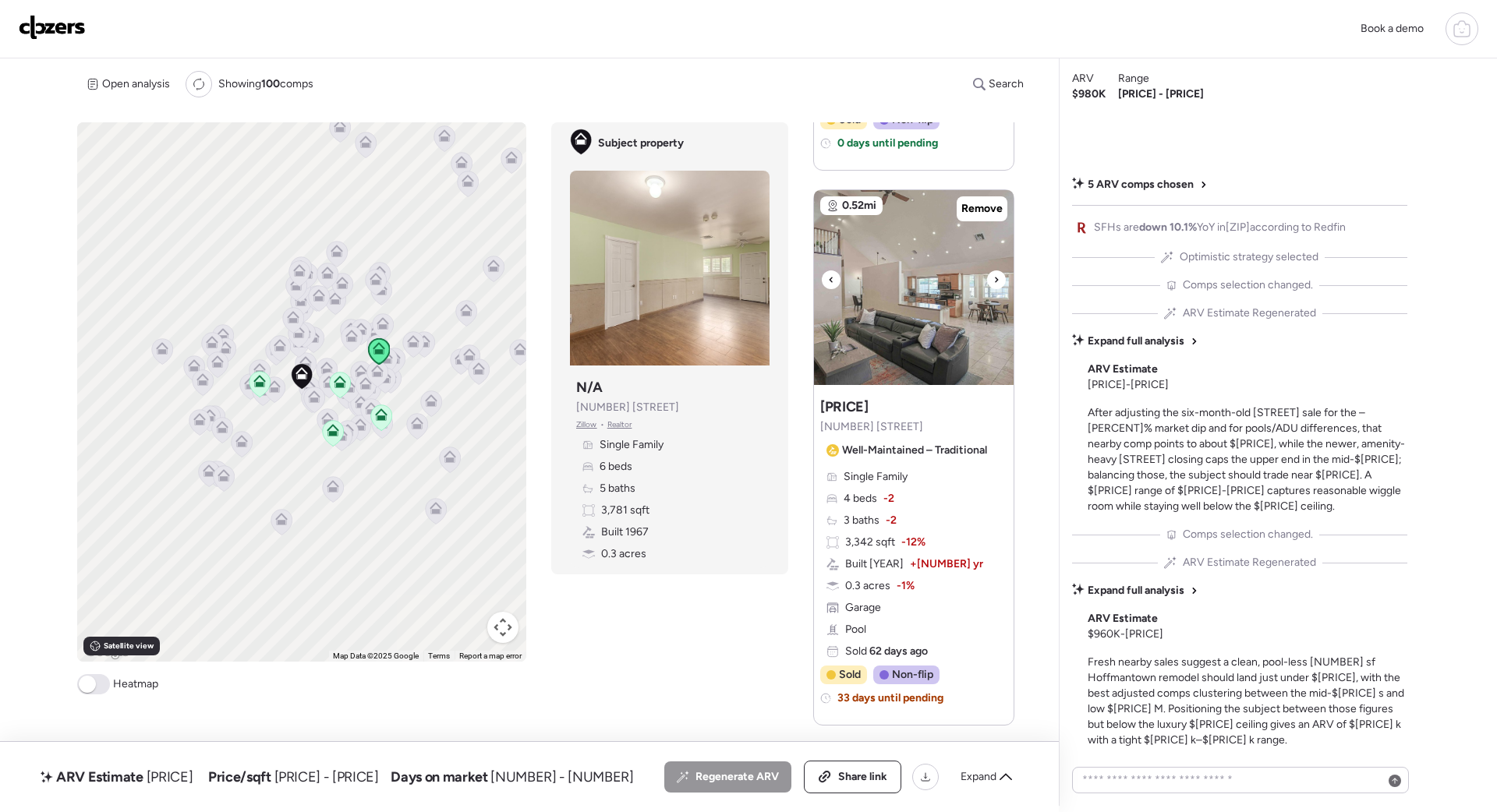 click at bounding box center (996, 280) 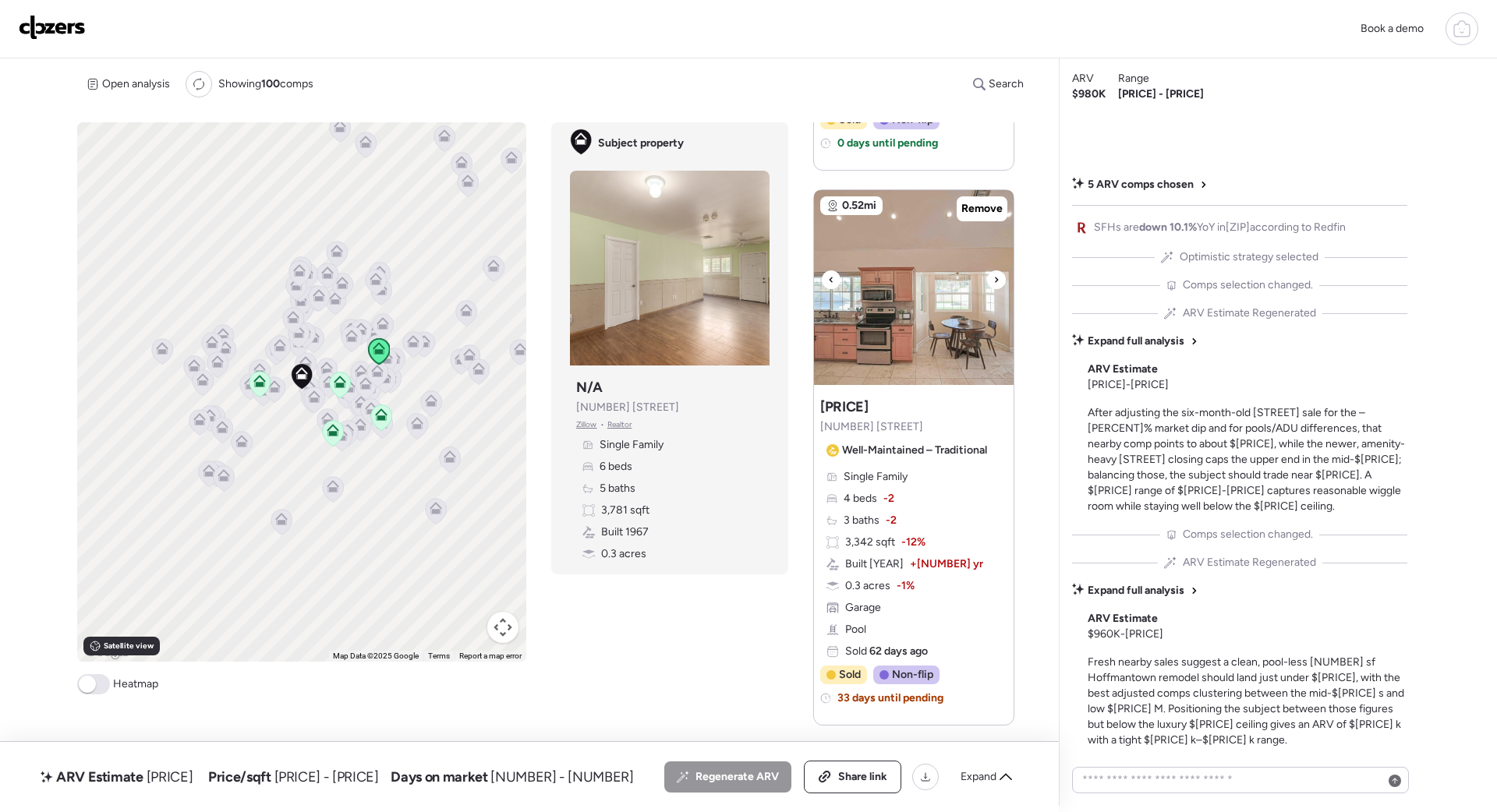 click at bounding box center (996, 280) 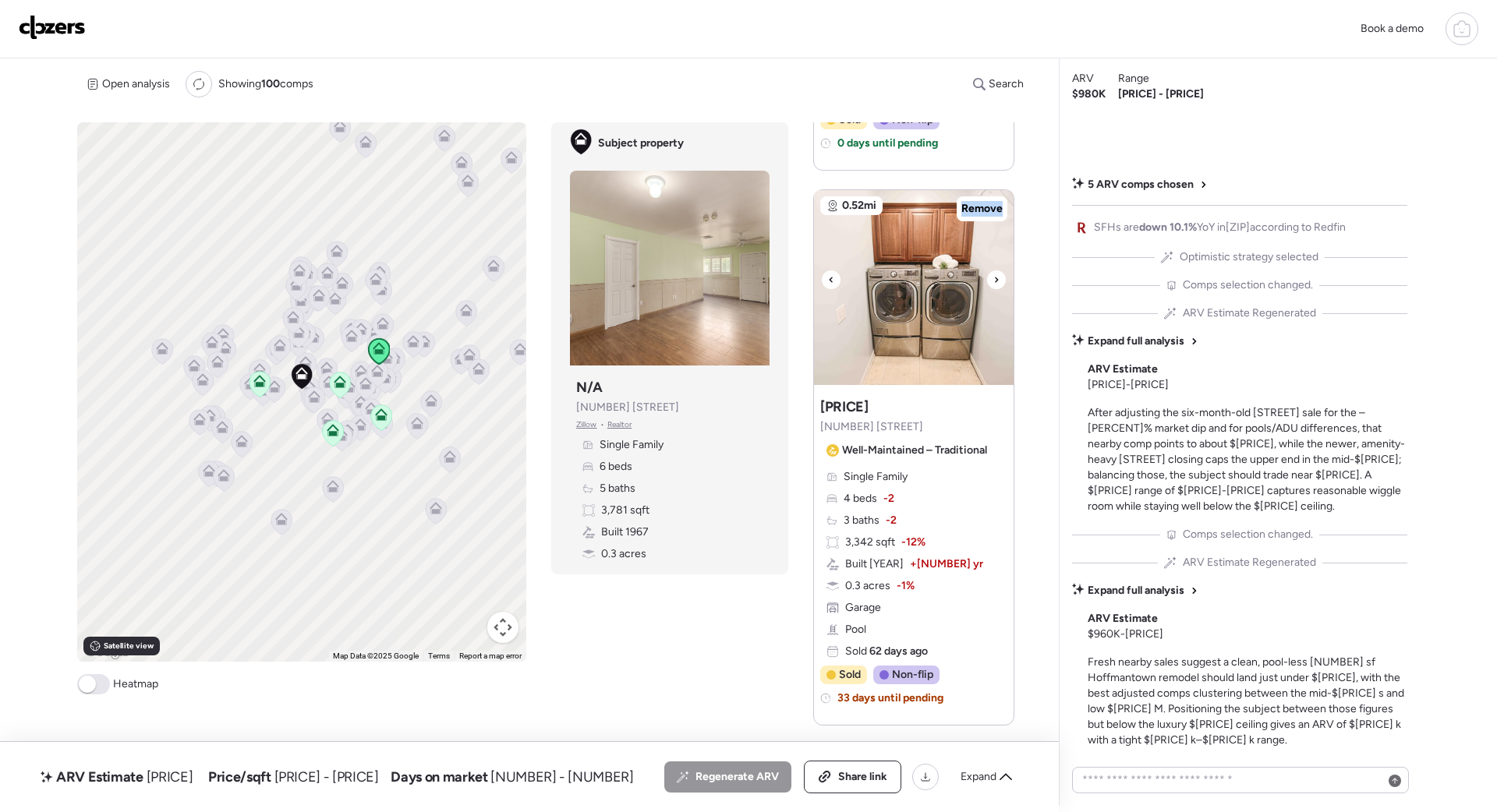 click at bounding box center (996, 280) 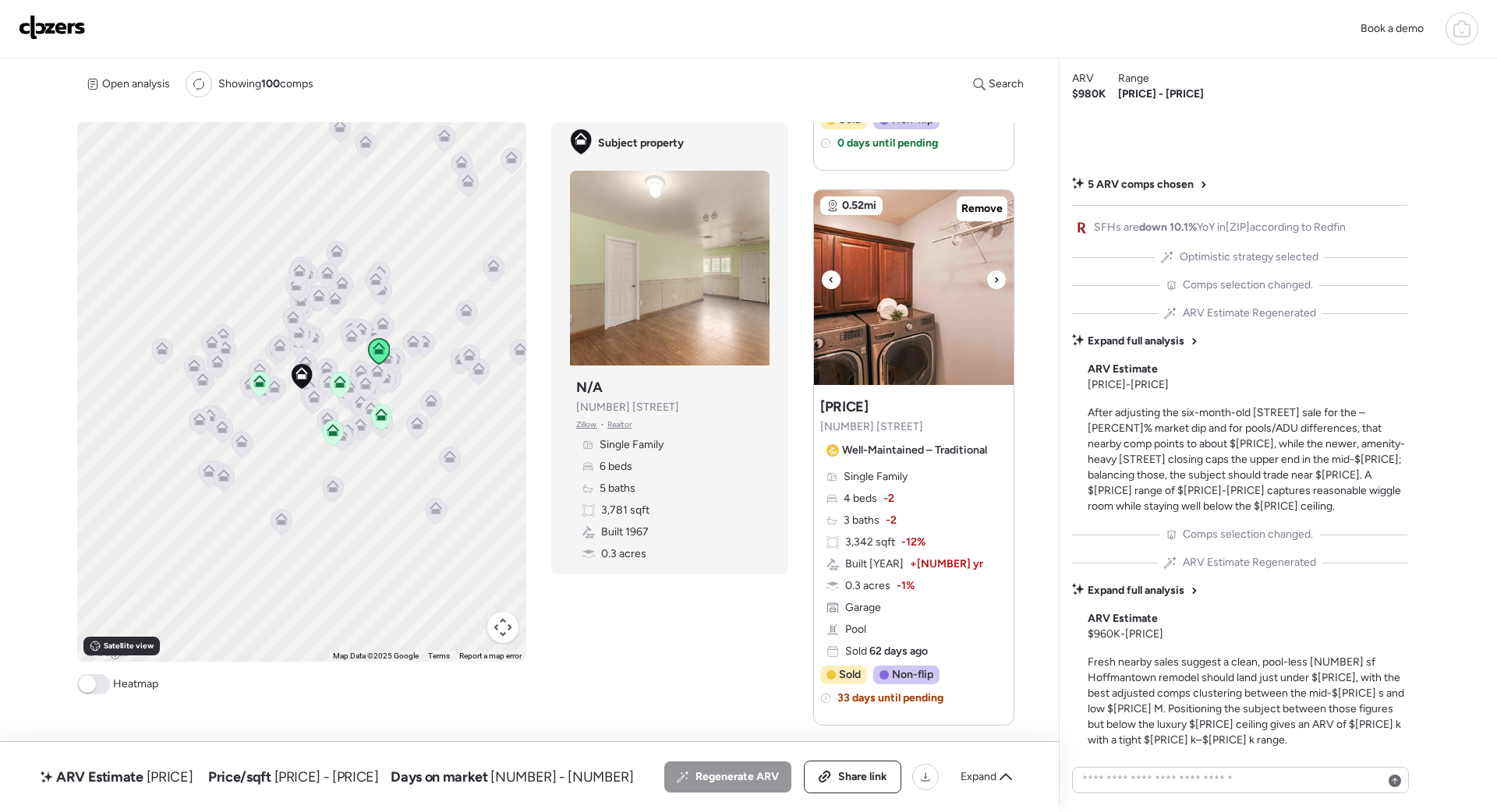 click at bounding box center [996, 280] 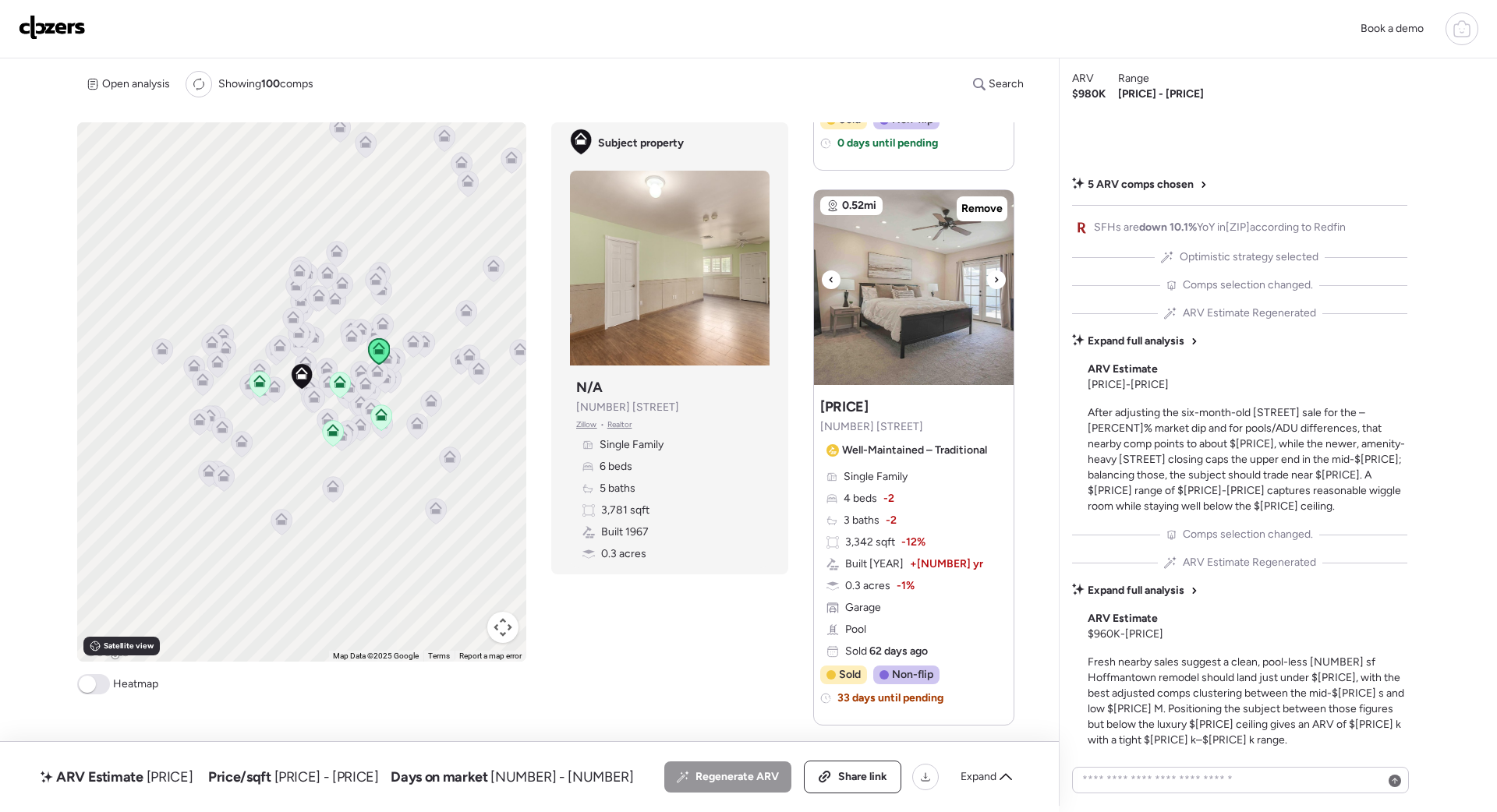 click at bounding box center [996, 280] 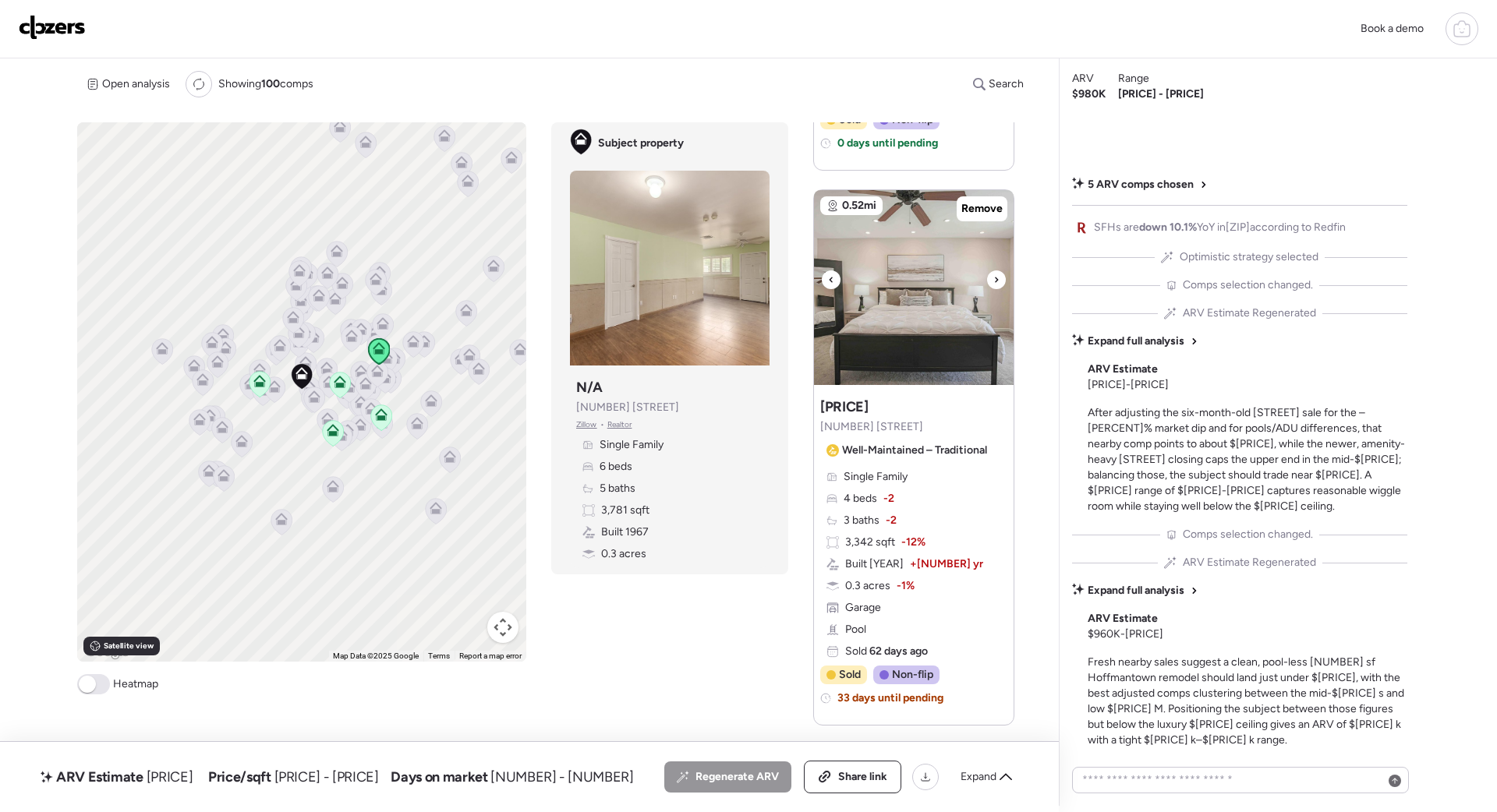 click at bounding box center (996, 280) 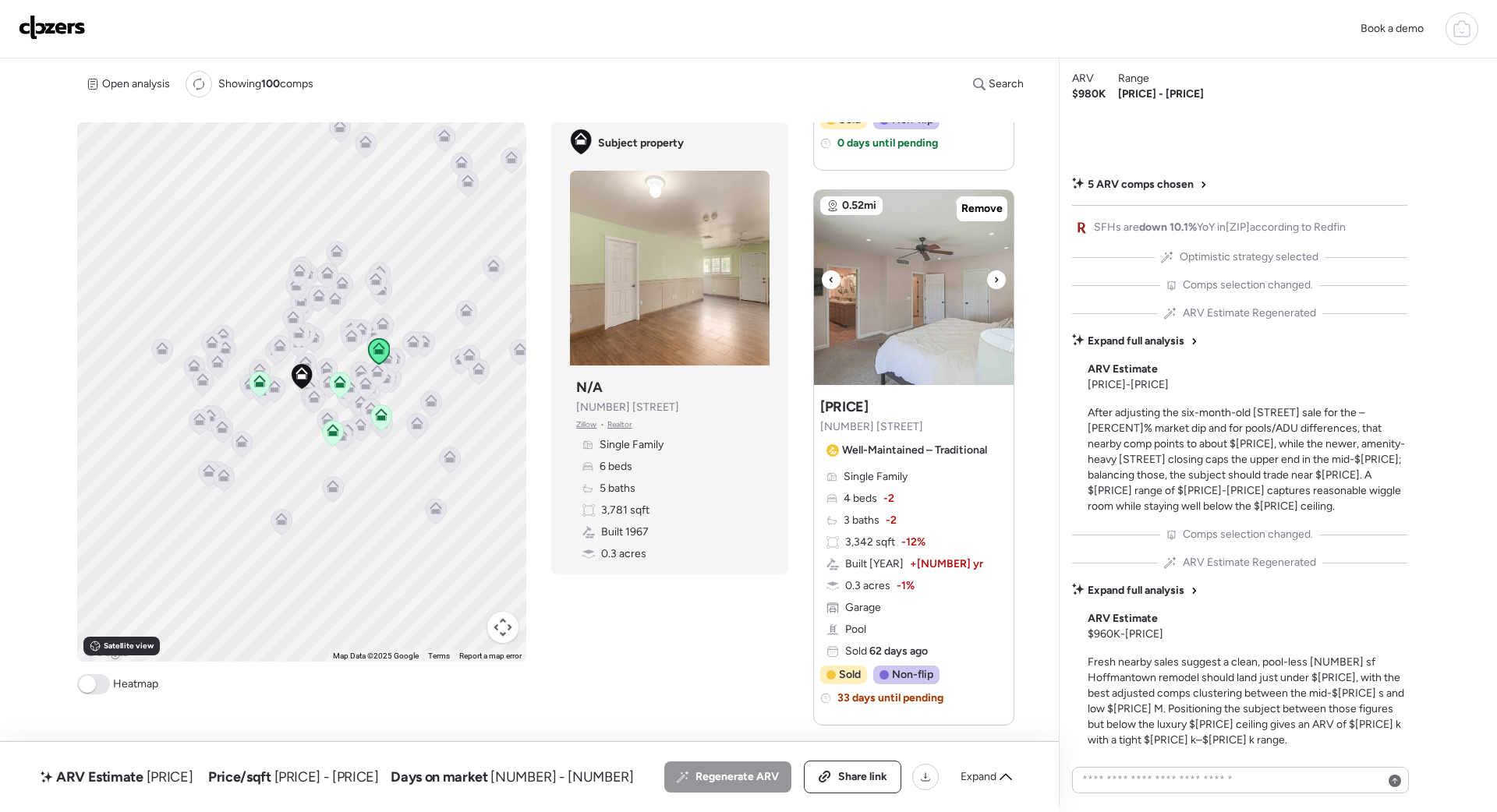 click at bounding box center [996, 280] 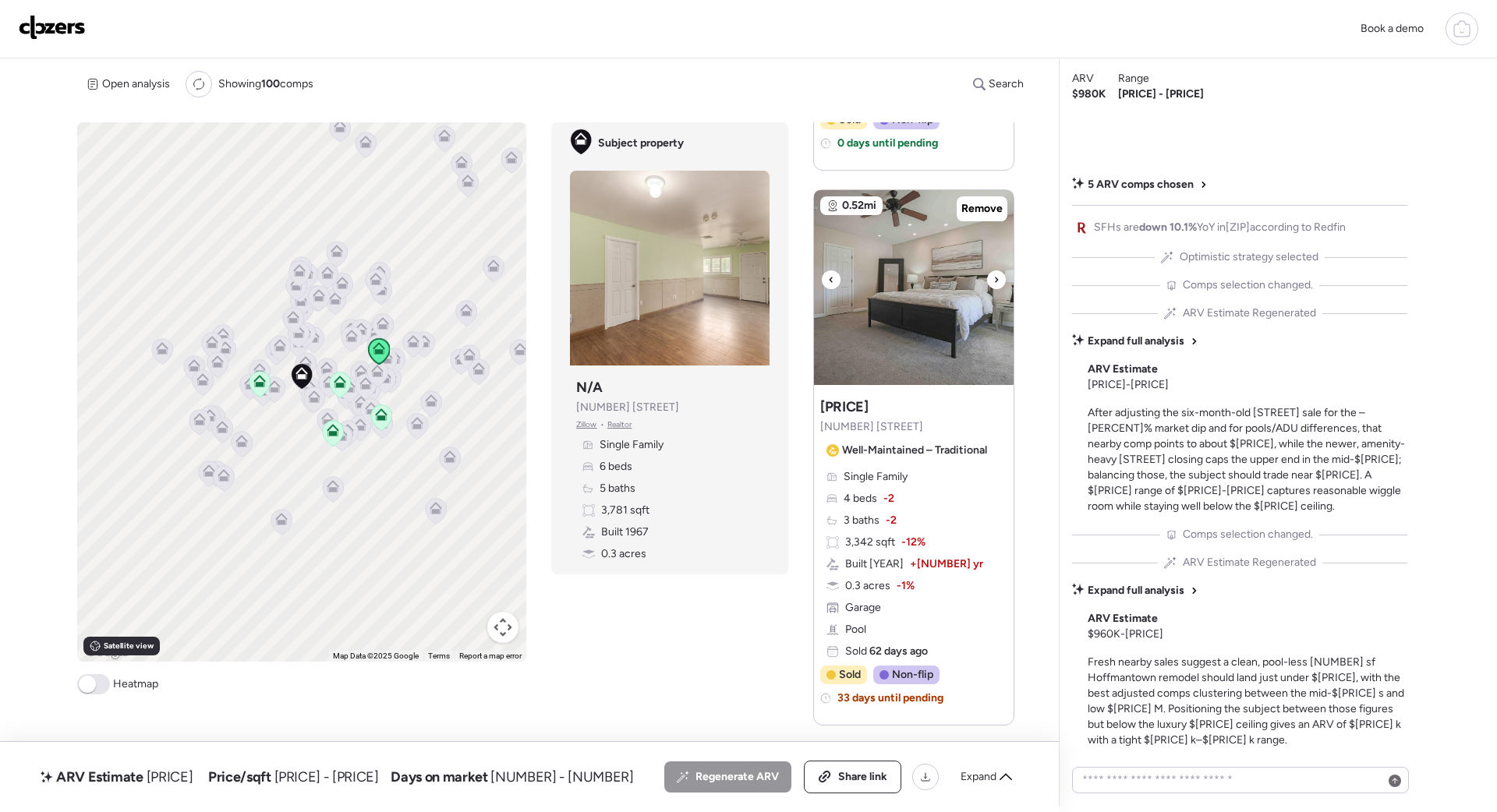 click at bounding box center [996, 280] 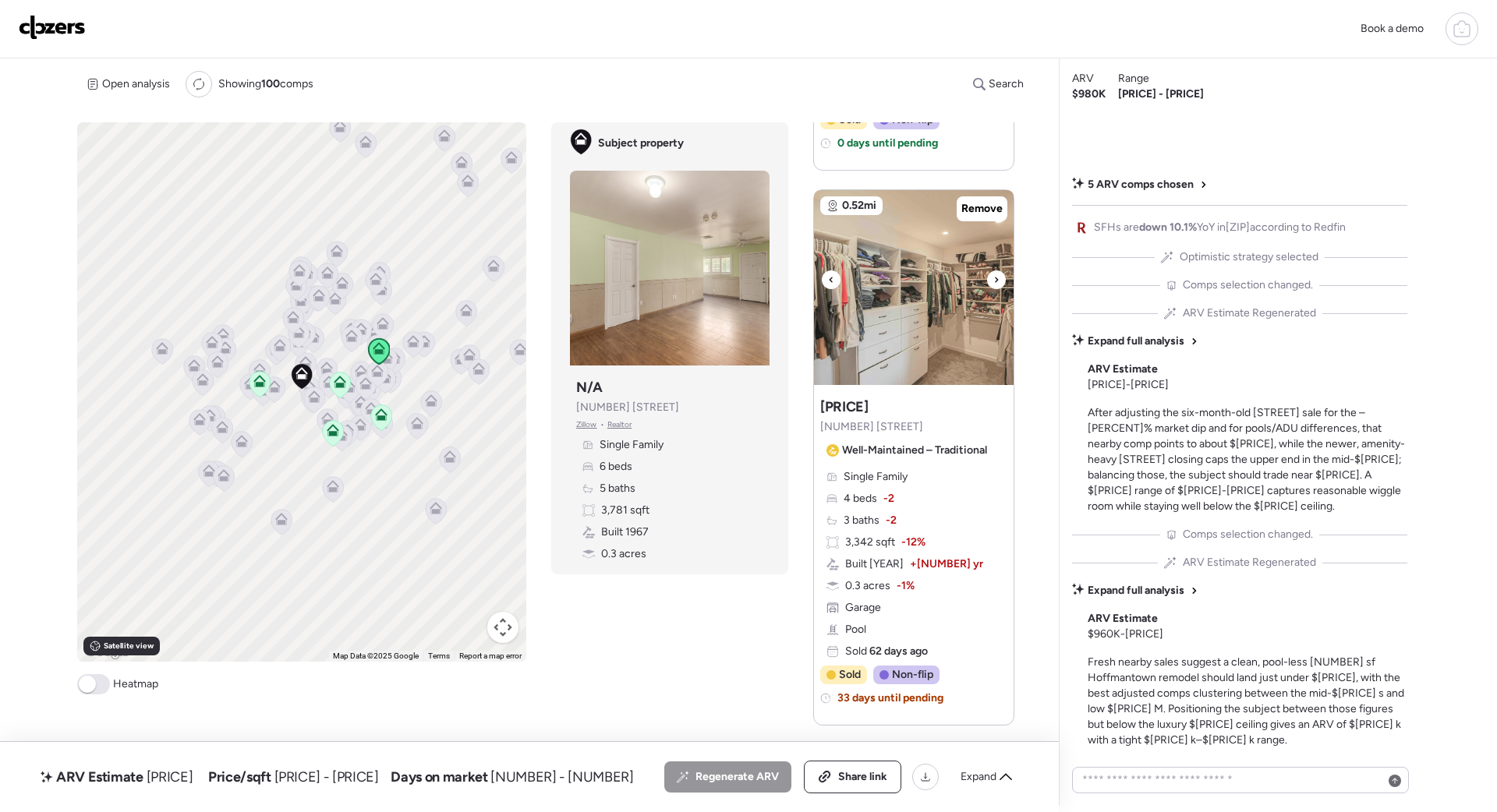 click 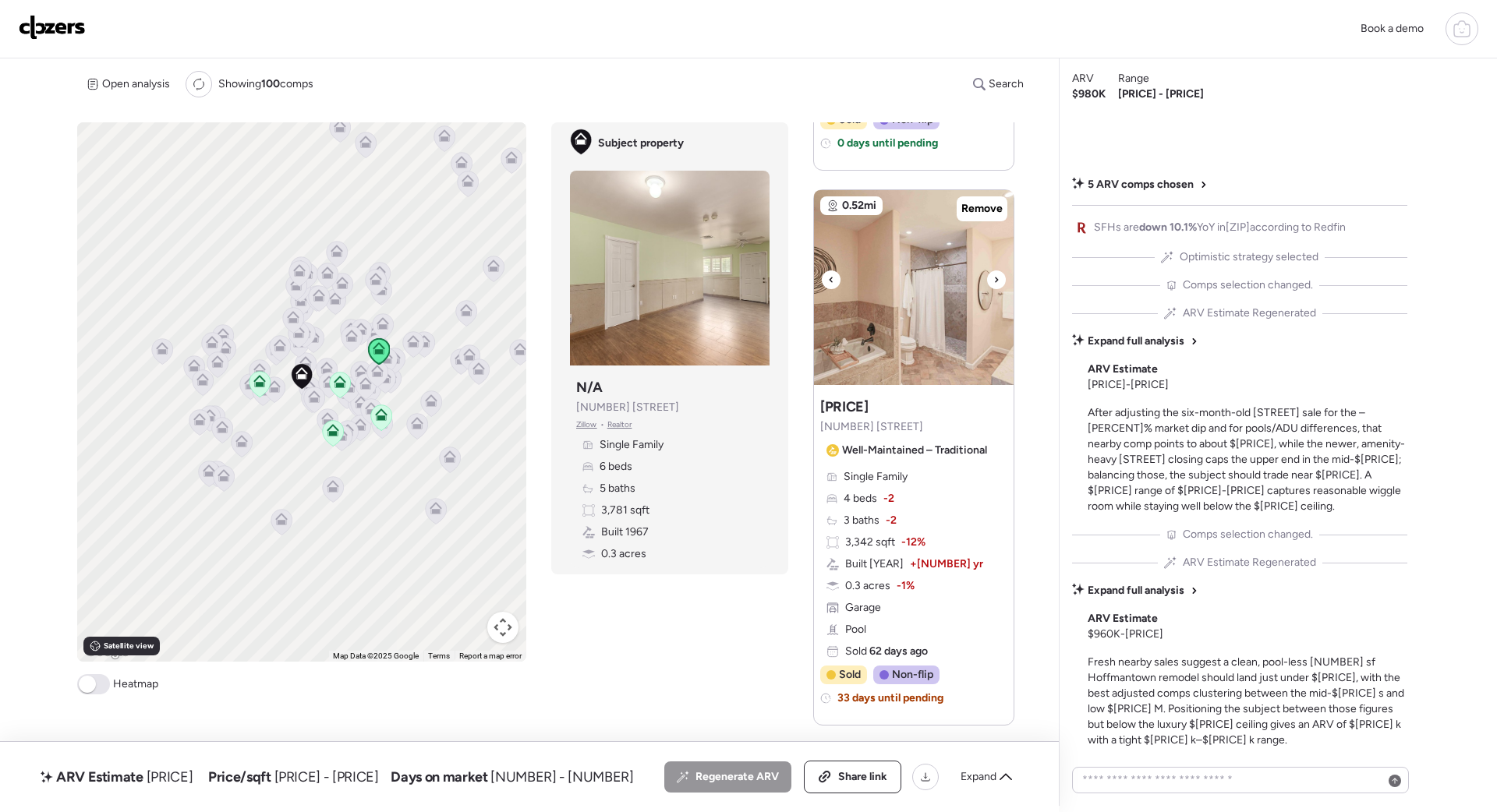 click 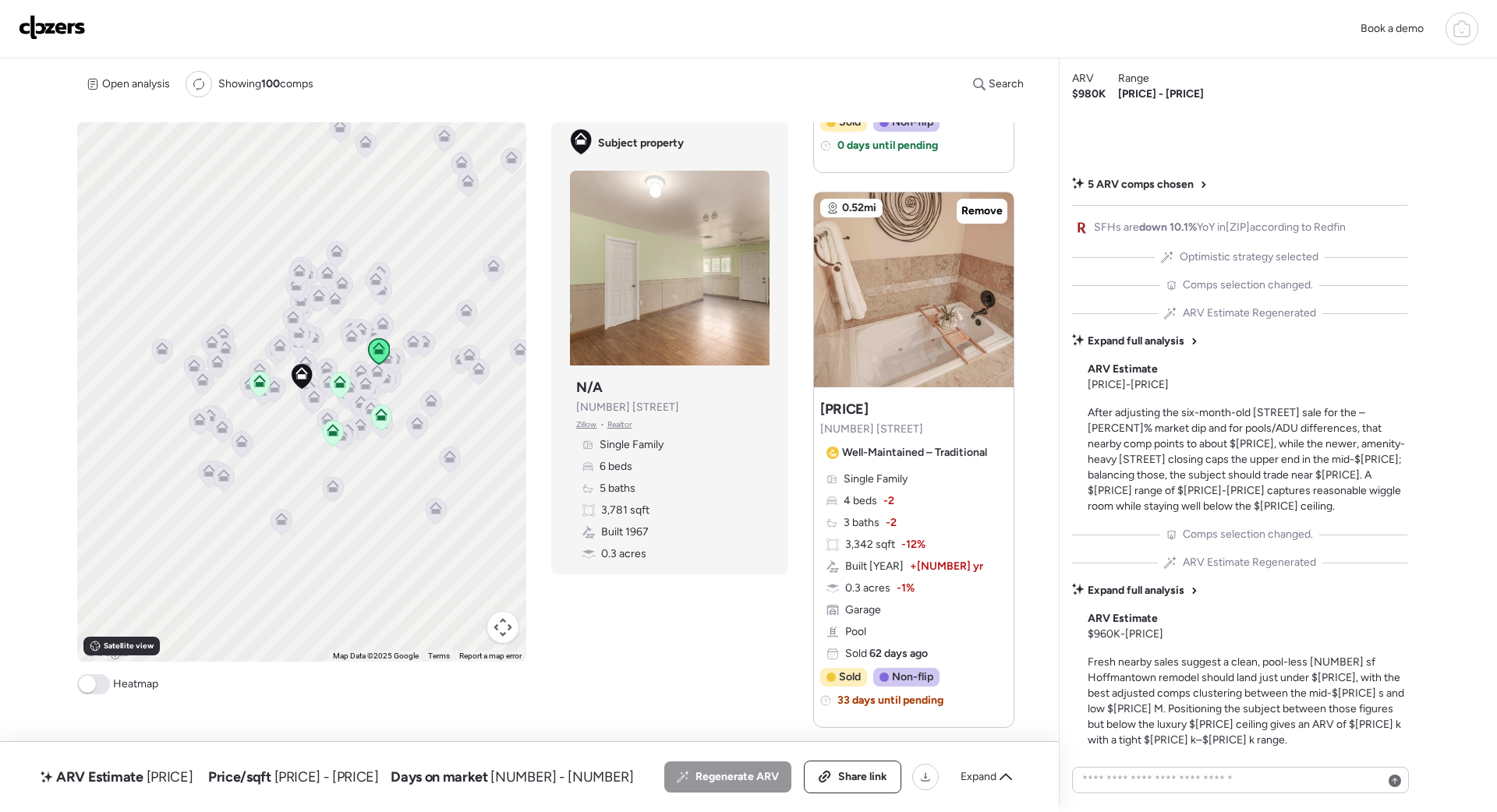scroll, scrollTop: 525, scrollLeft: 0, axis: vertical 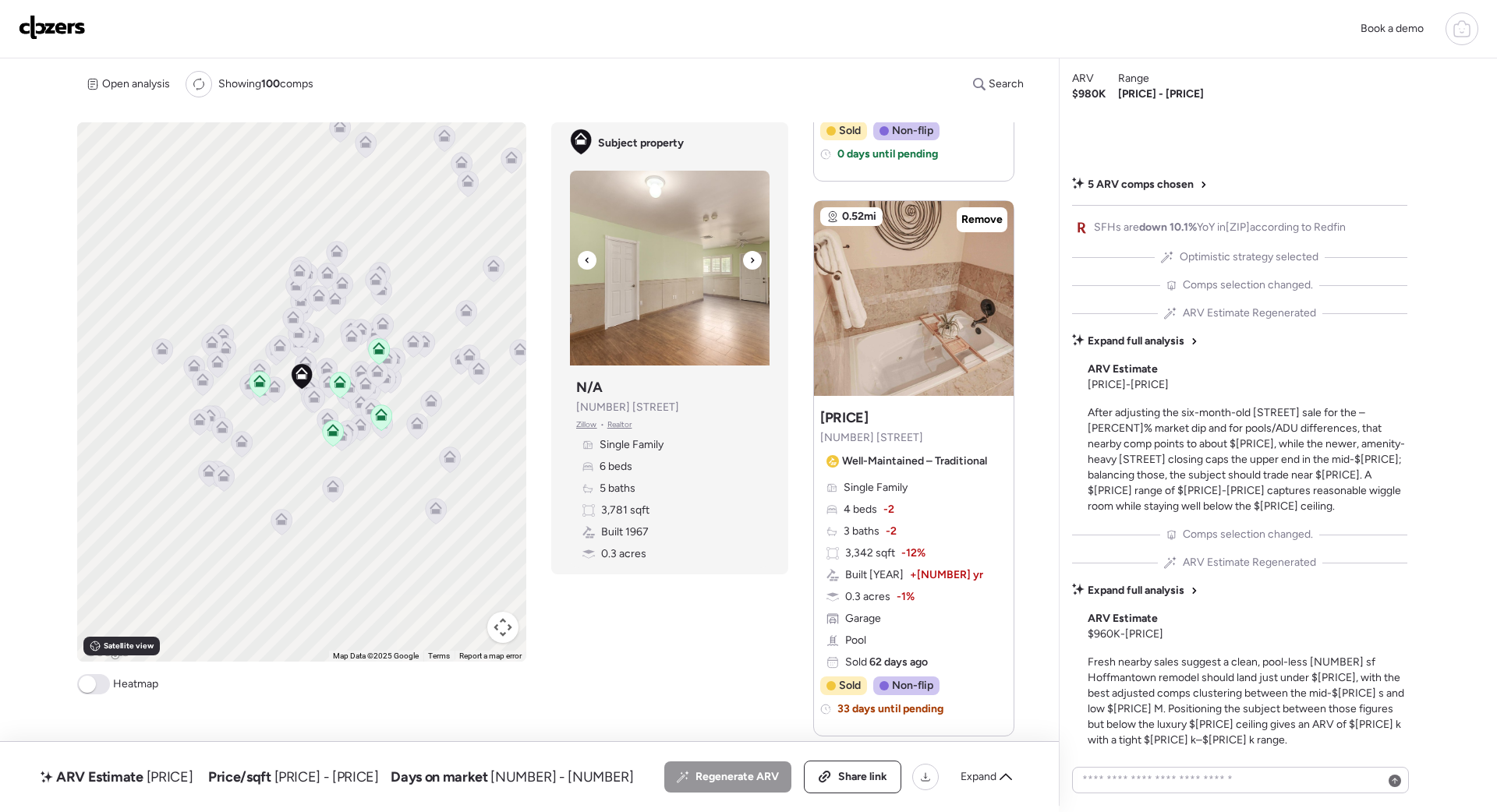 click 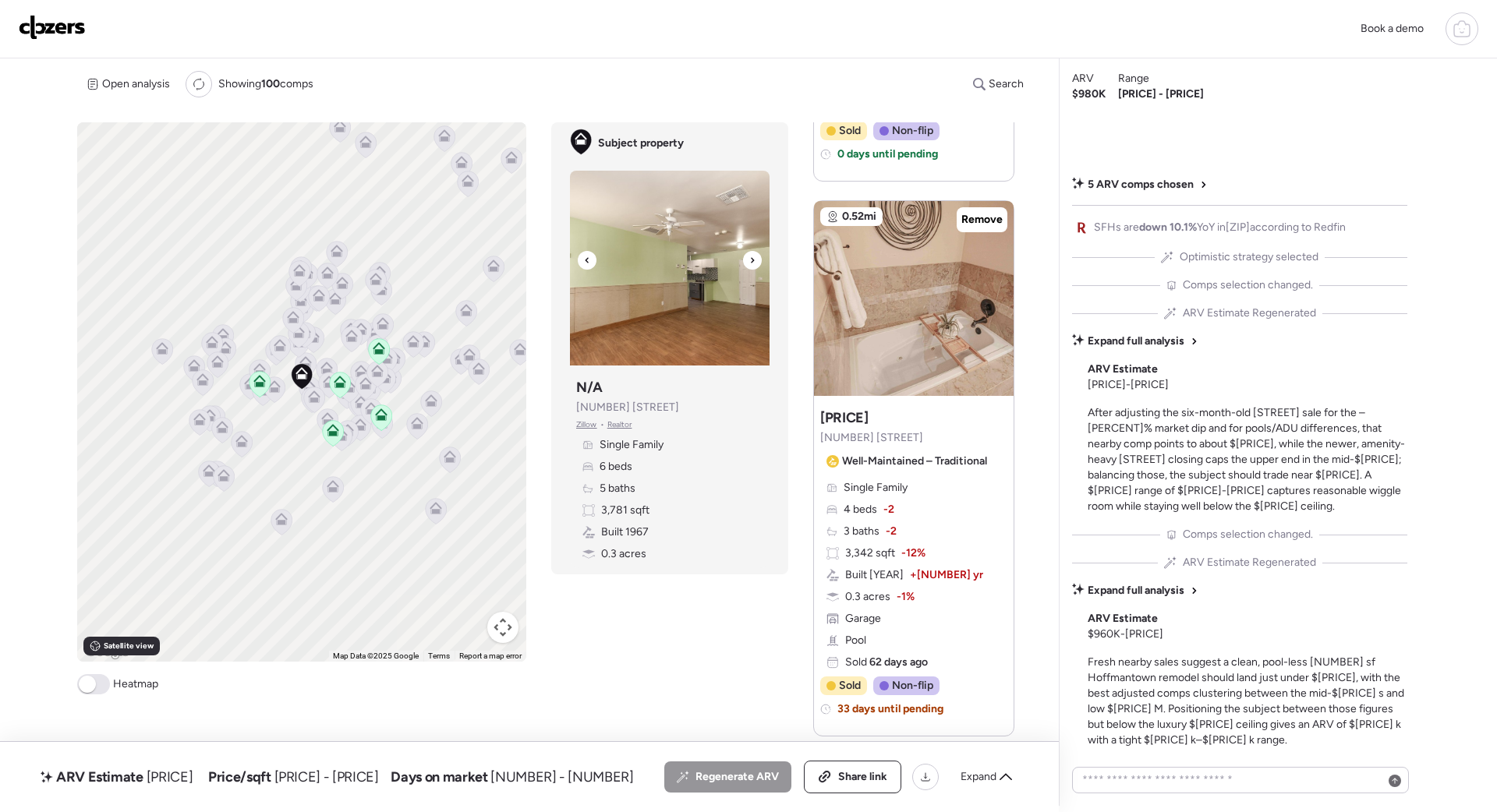 click 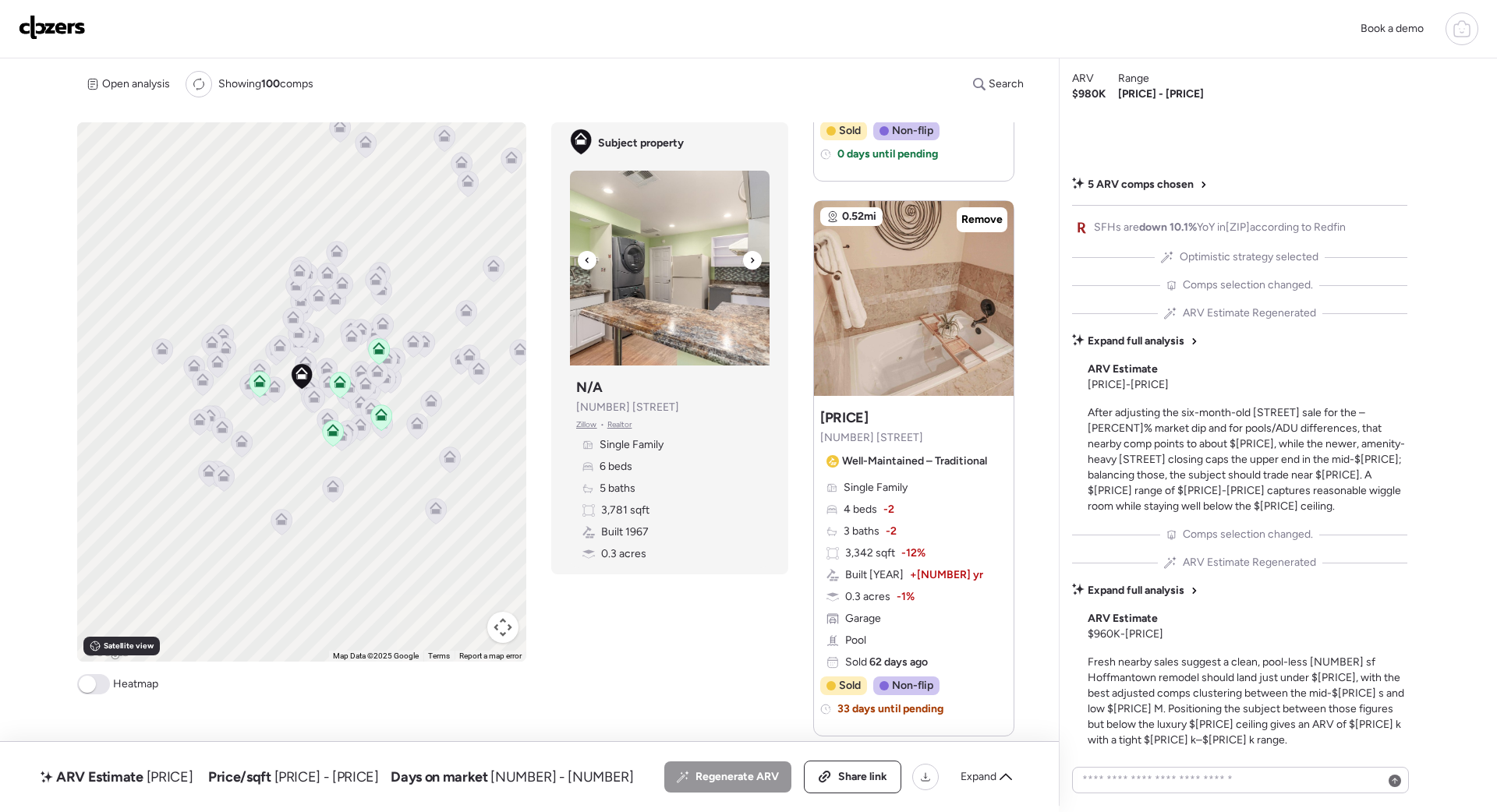 click 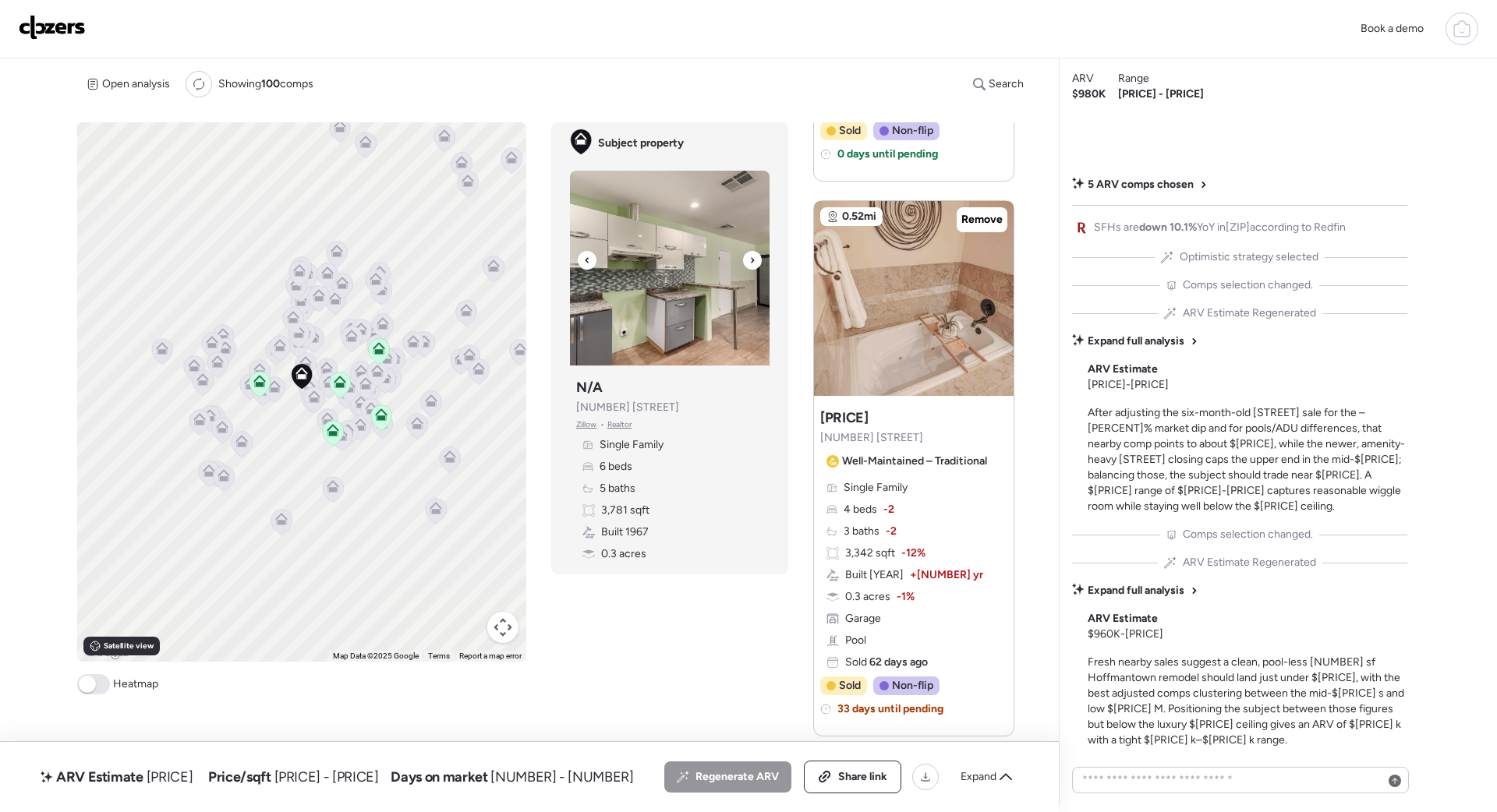 click 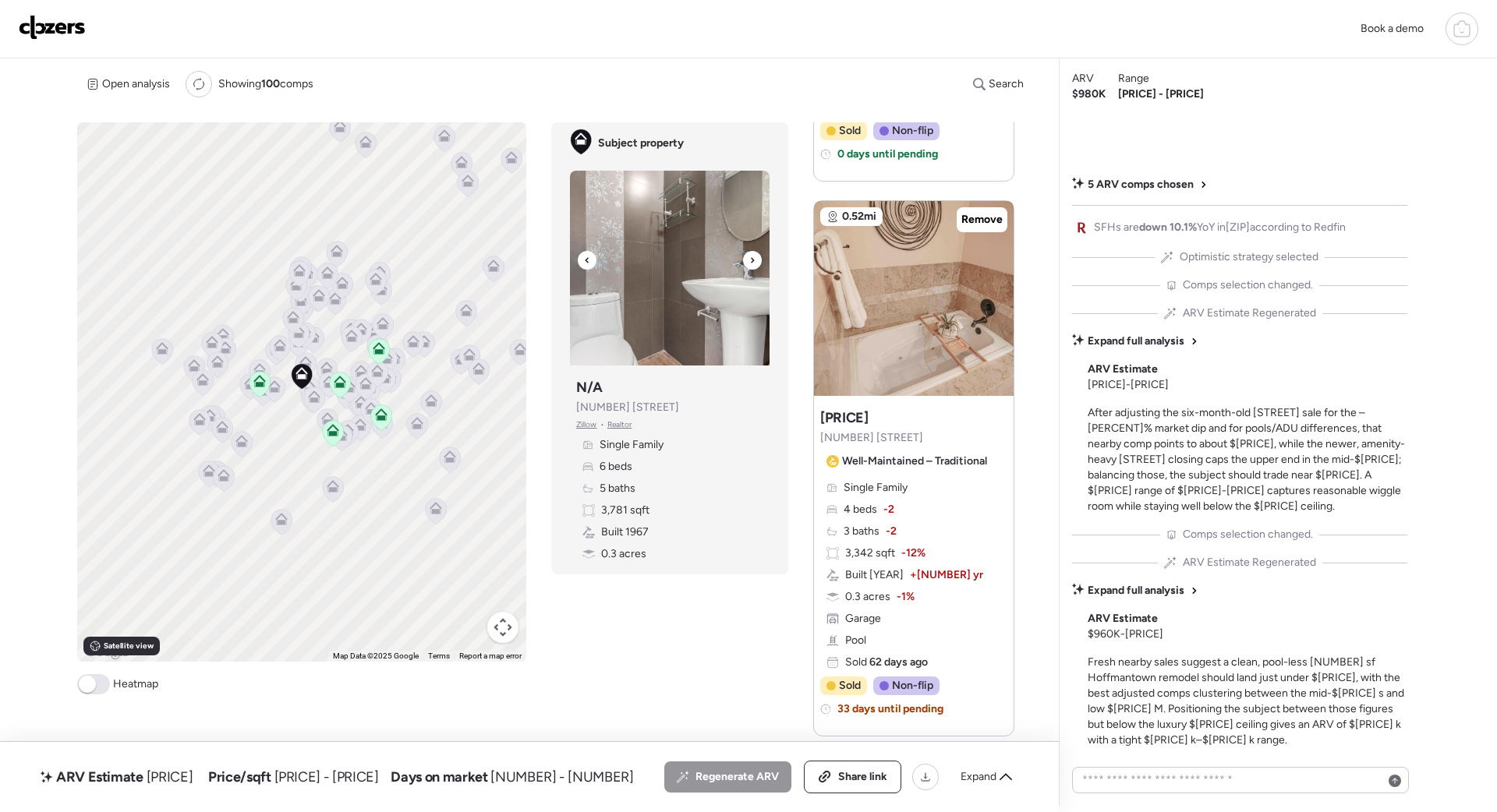 click 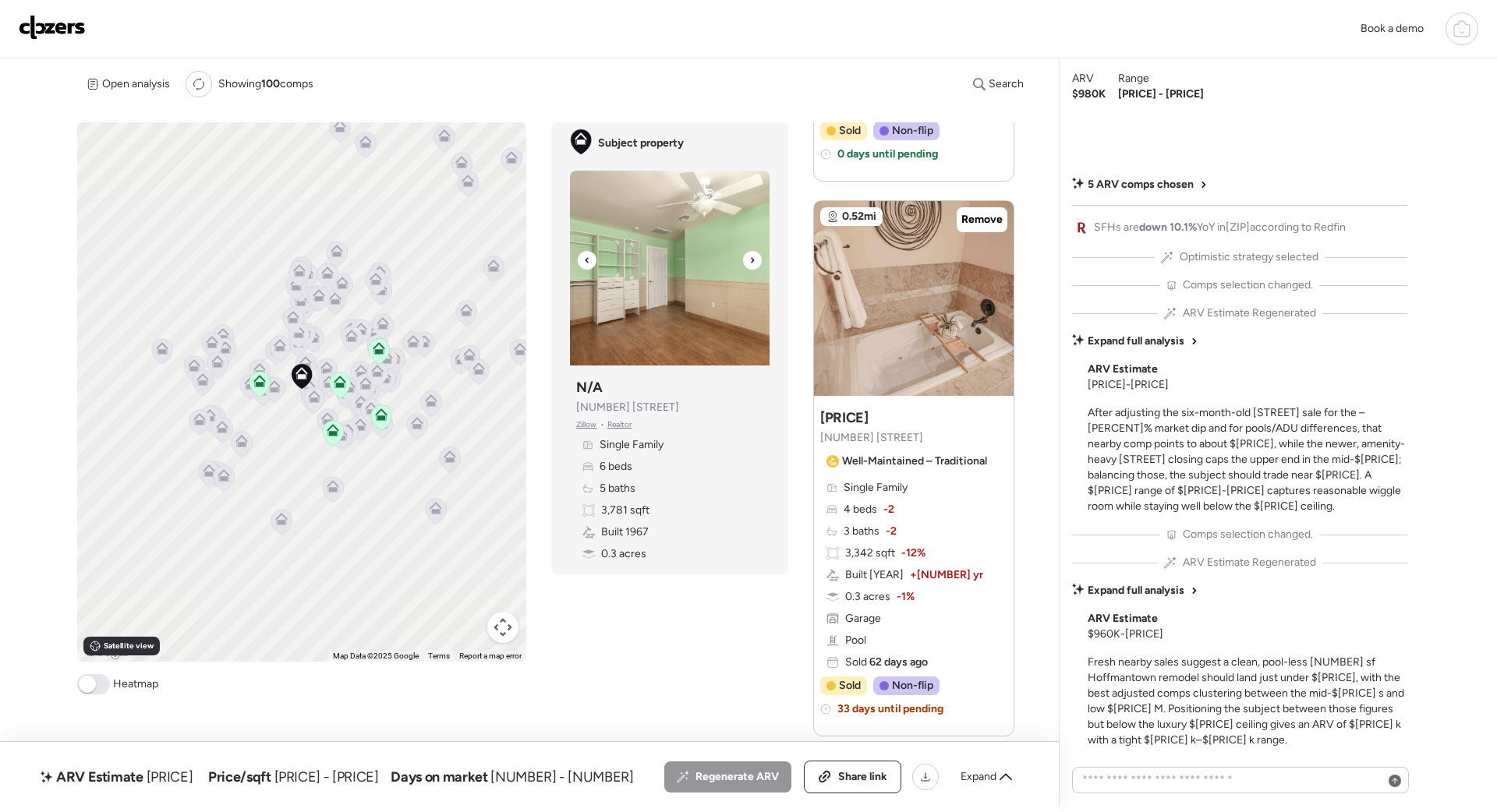 click 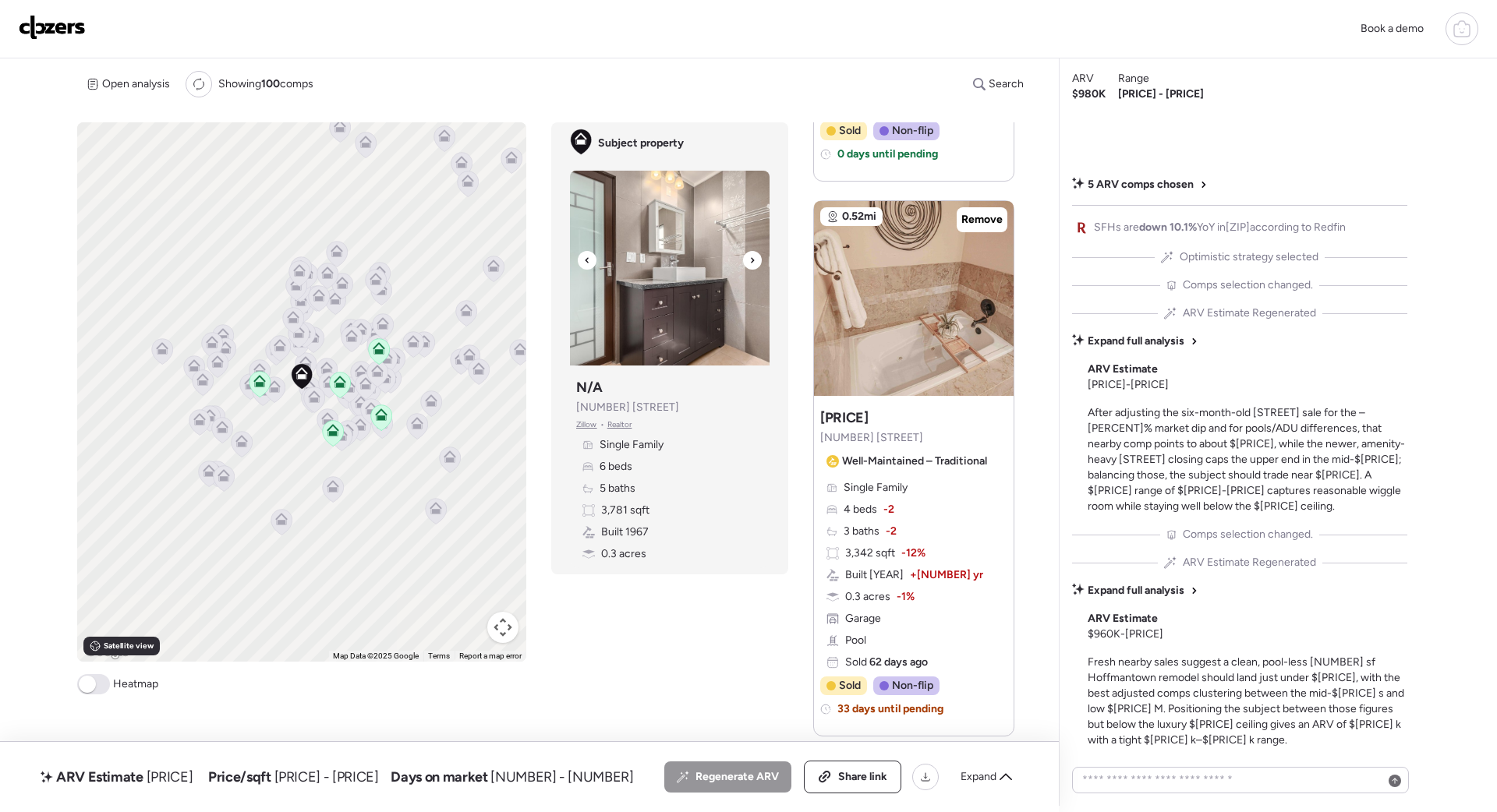 click 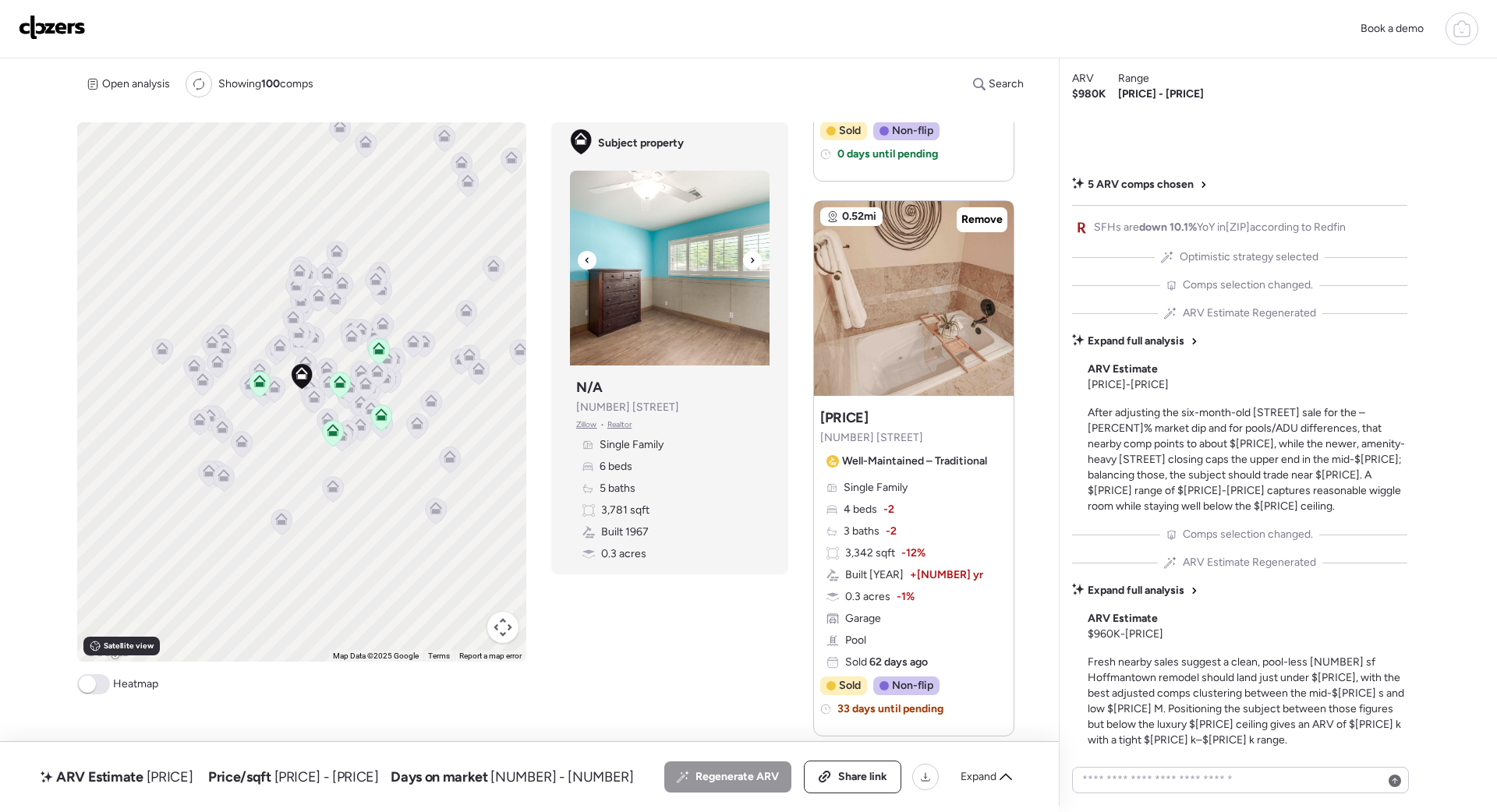click 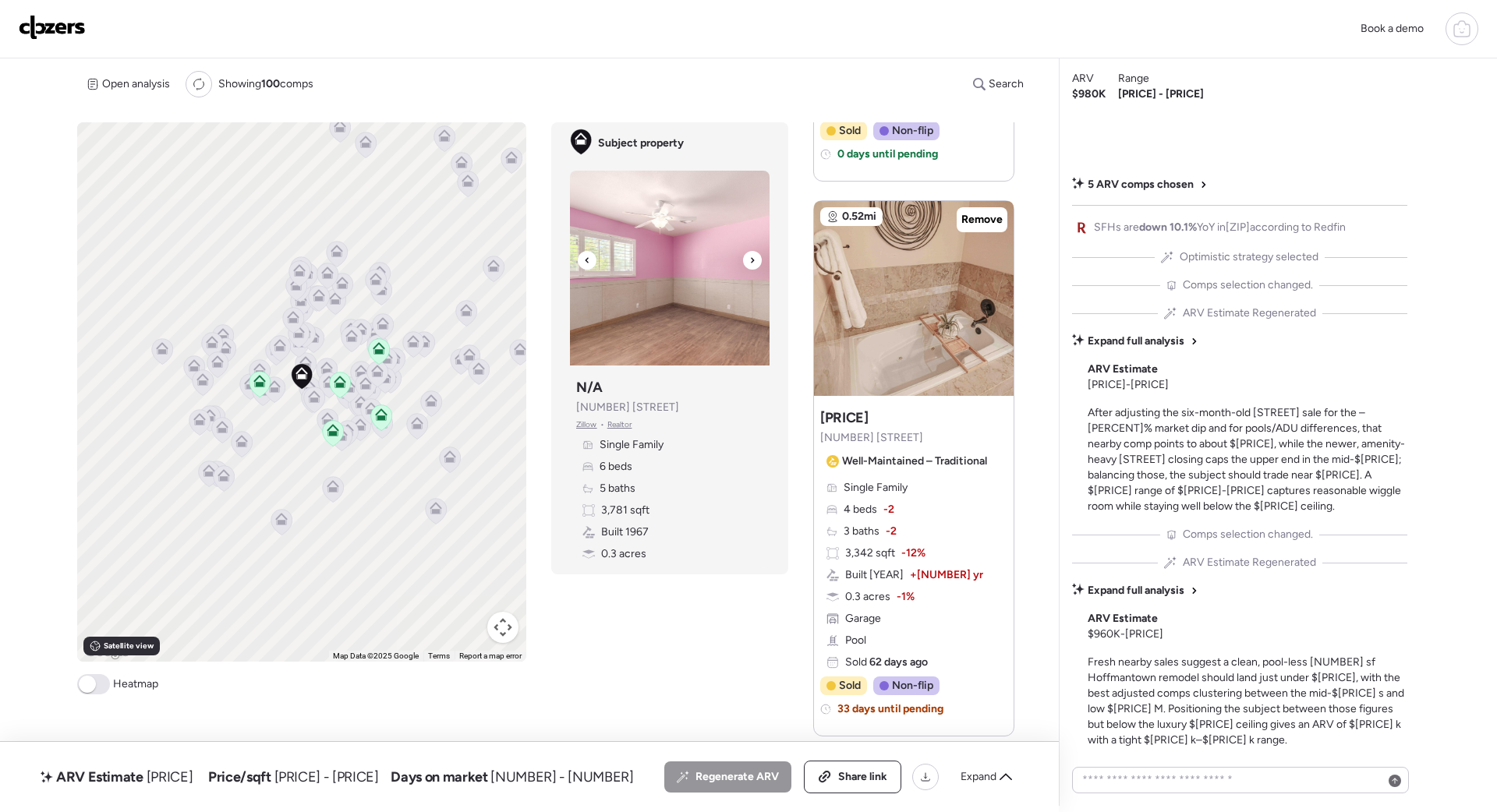 click 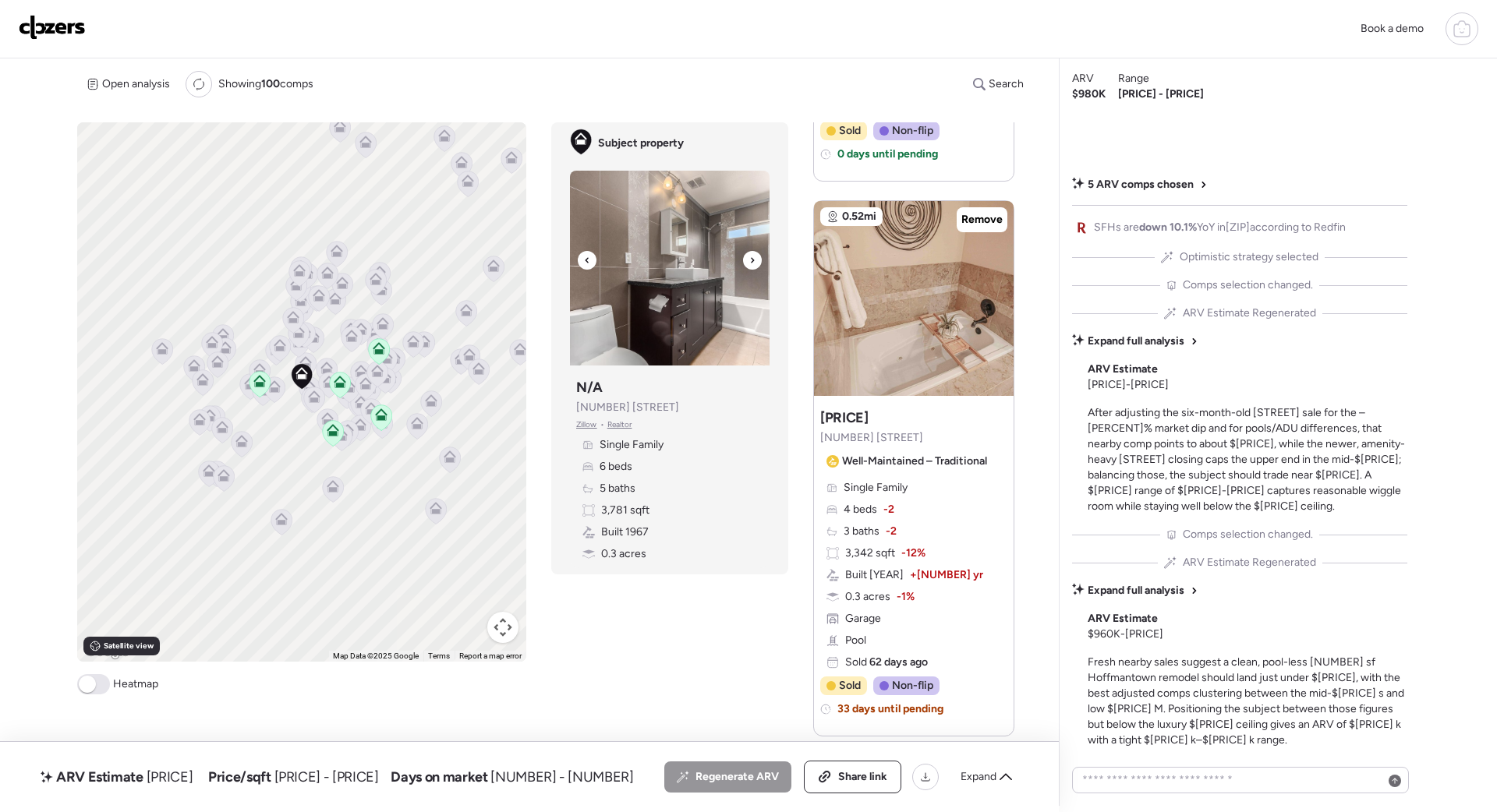 click 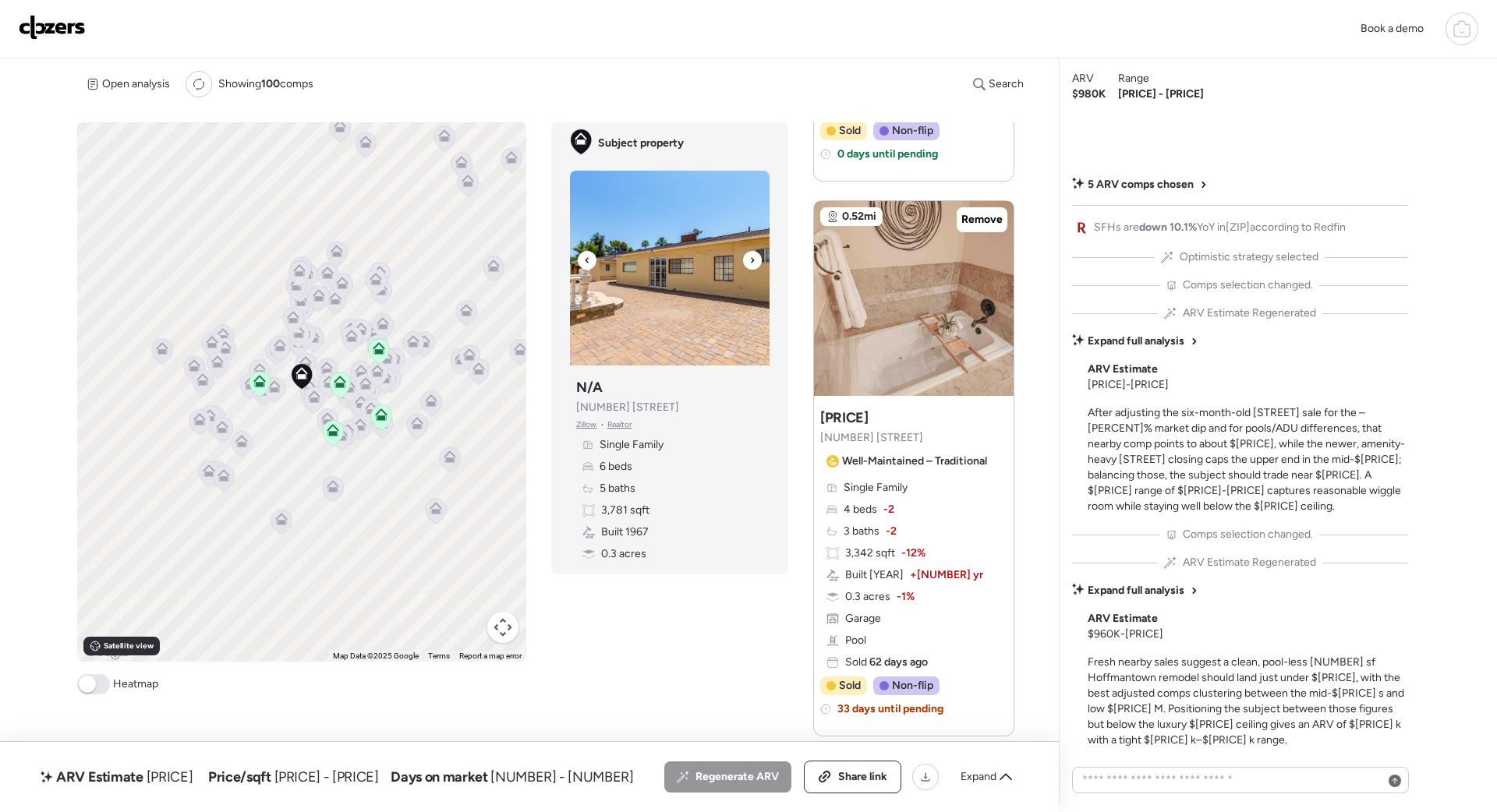 click 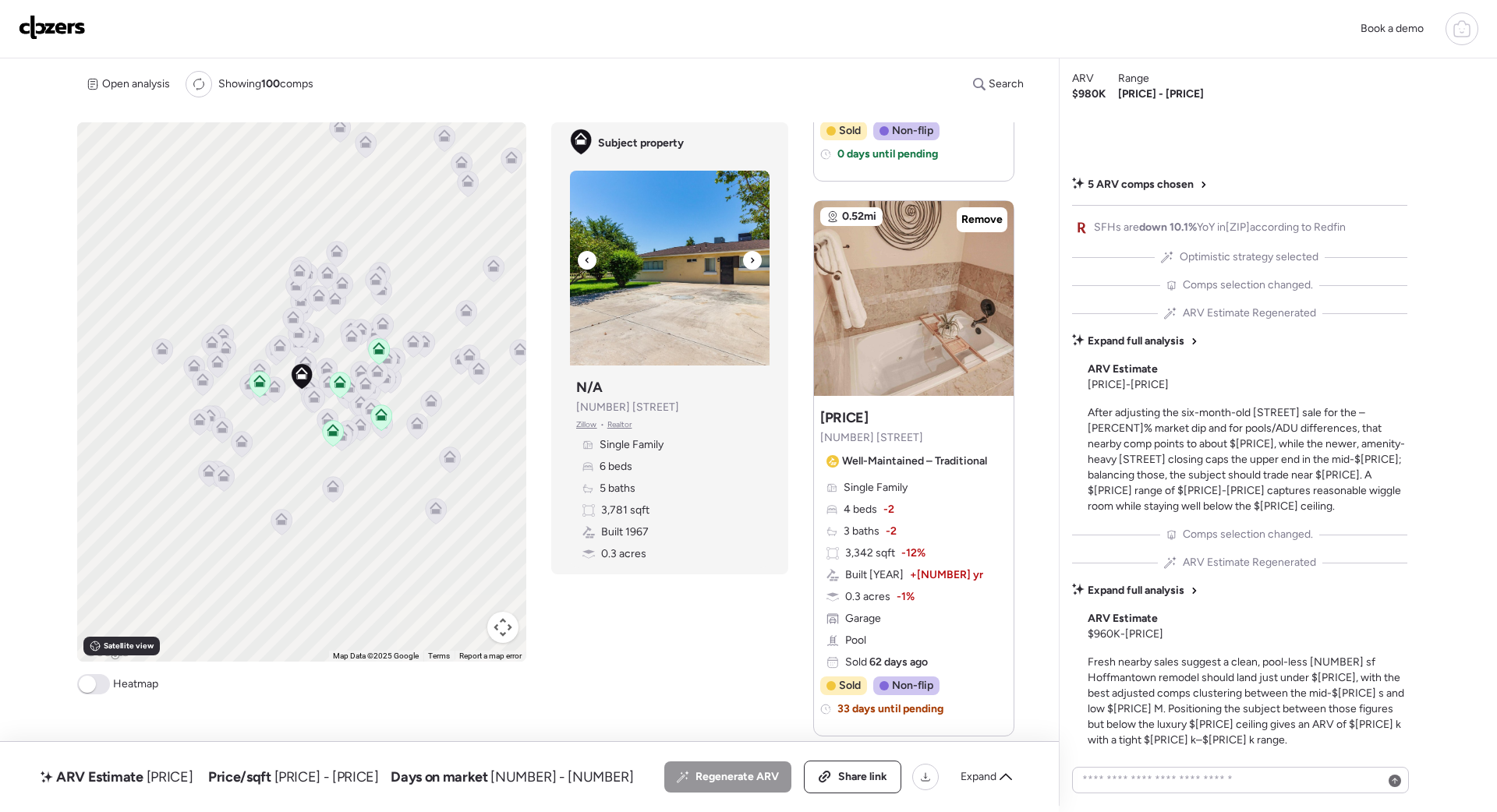 click 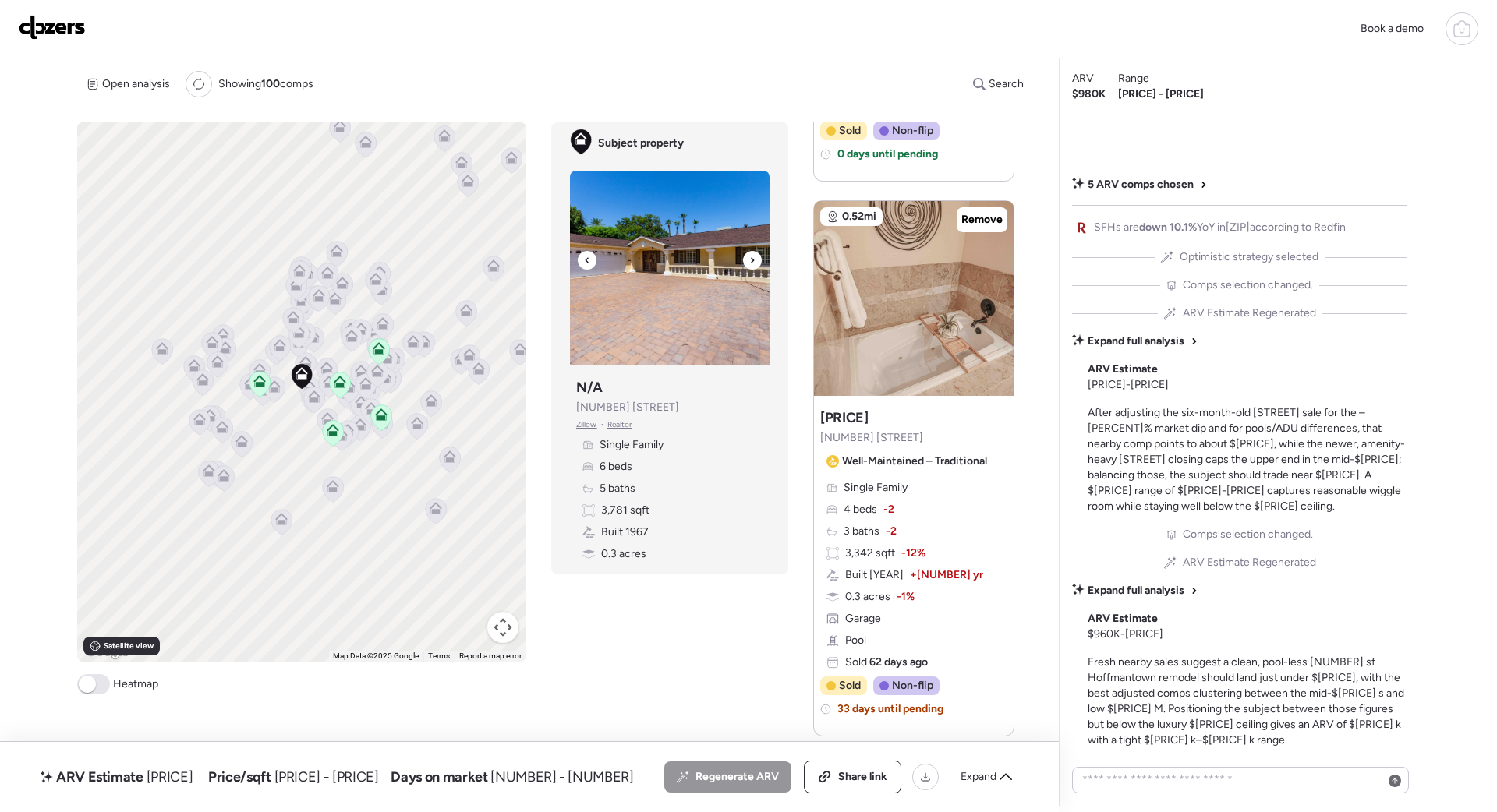 click 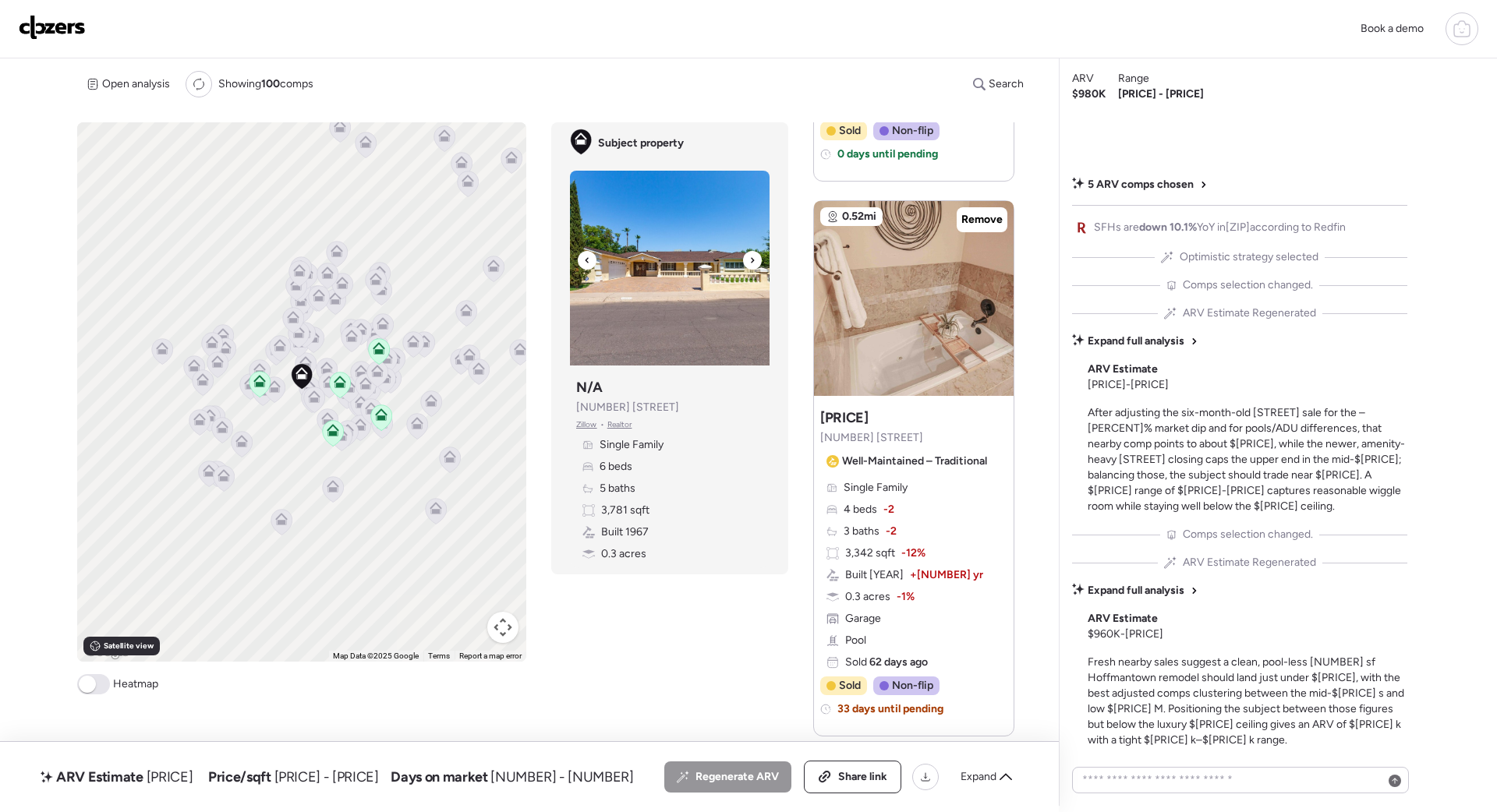 click 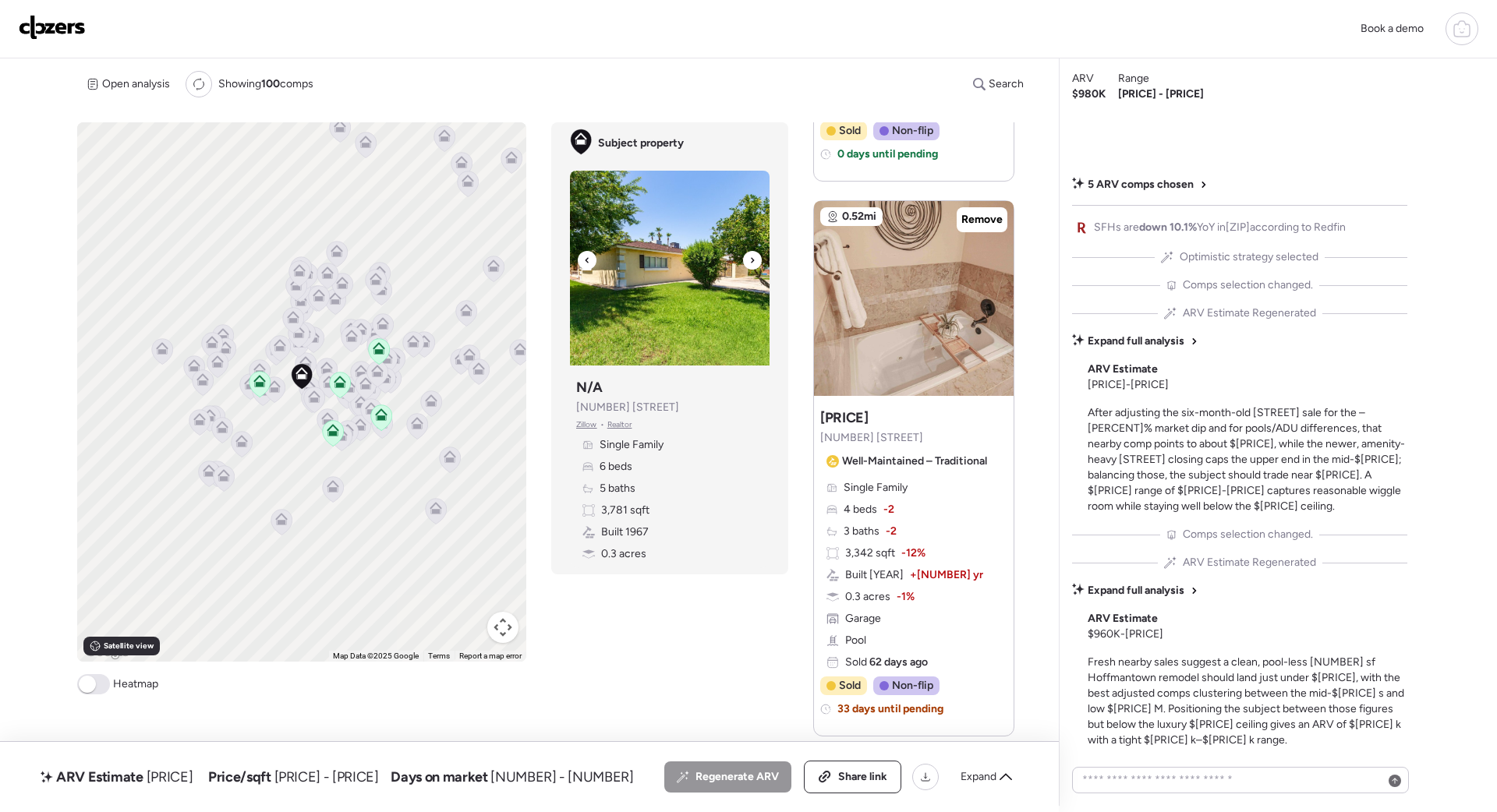 click 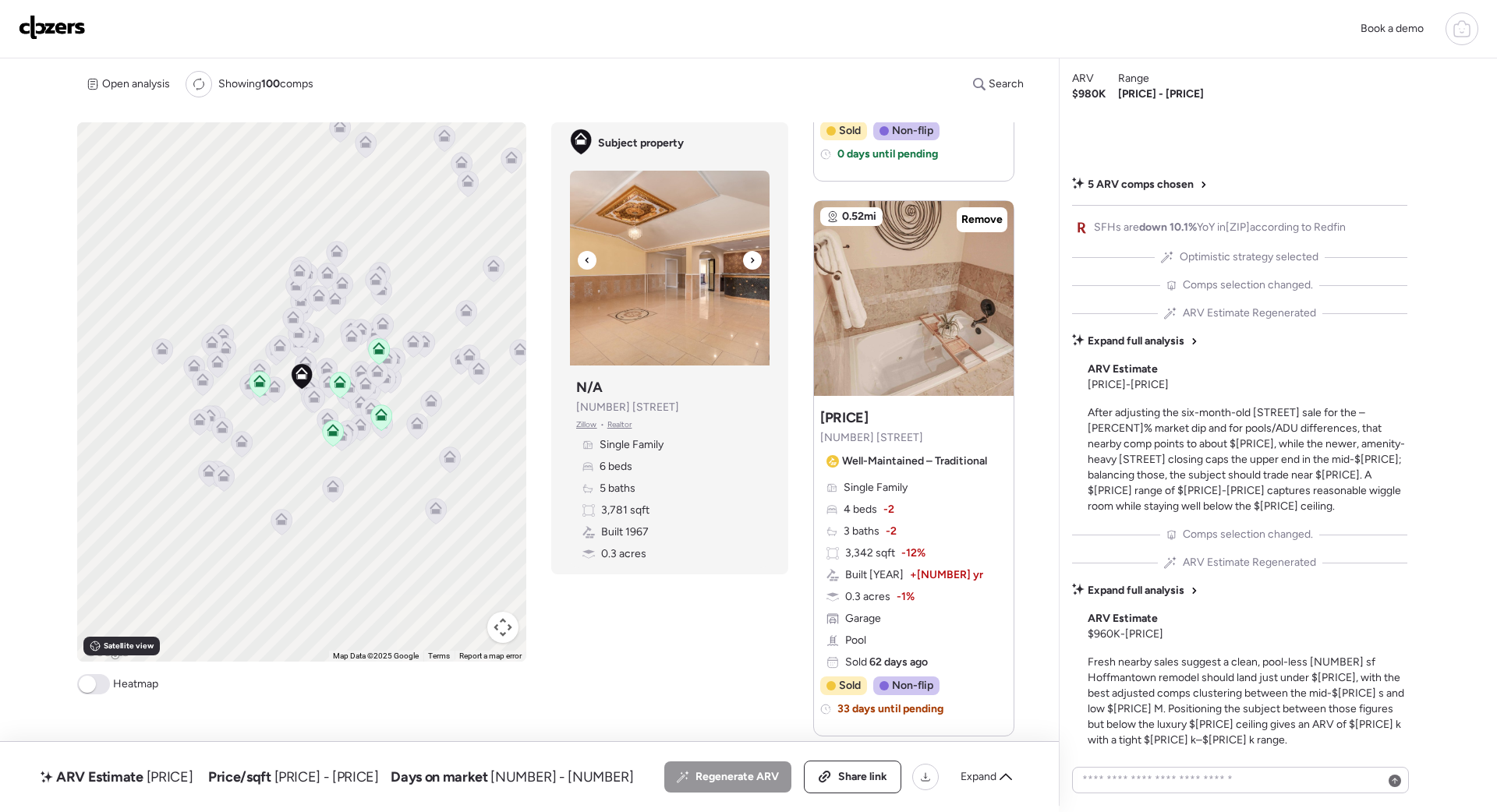 click at bounding box center (587, 260) 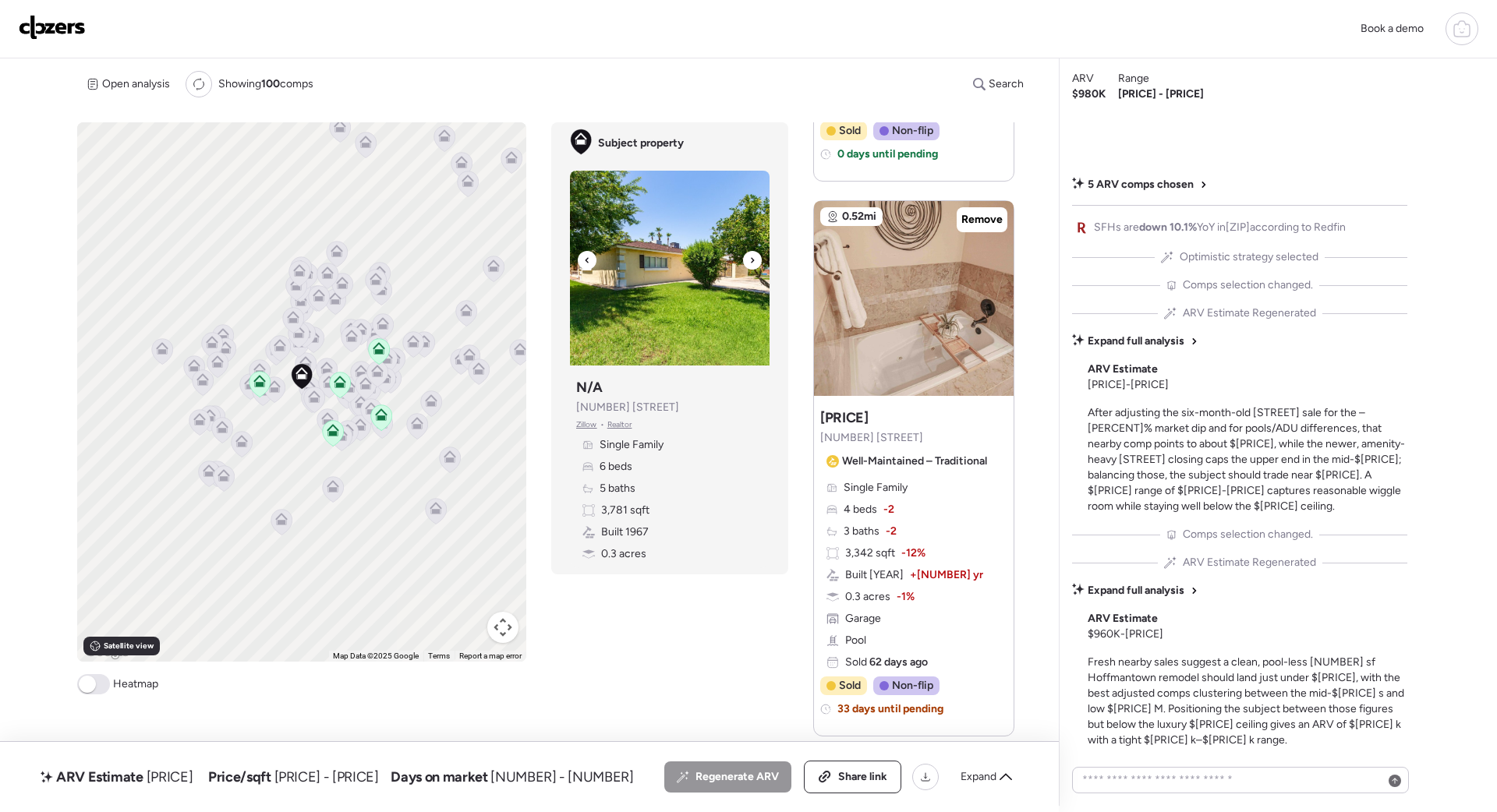 click at bounding box center [752, 260] 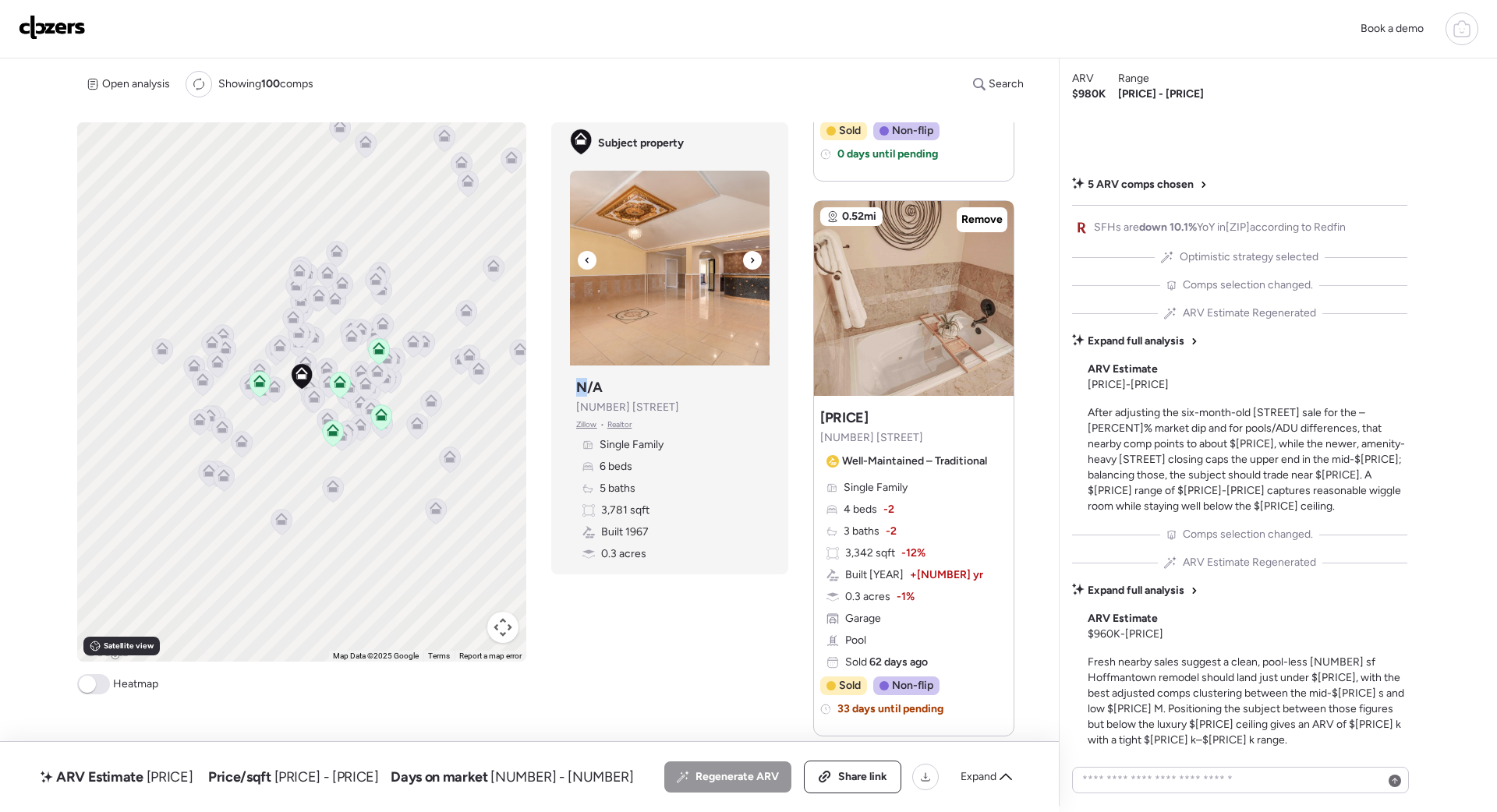 click at bounding box center [752, 260] 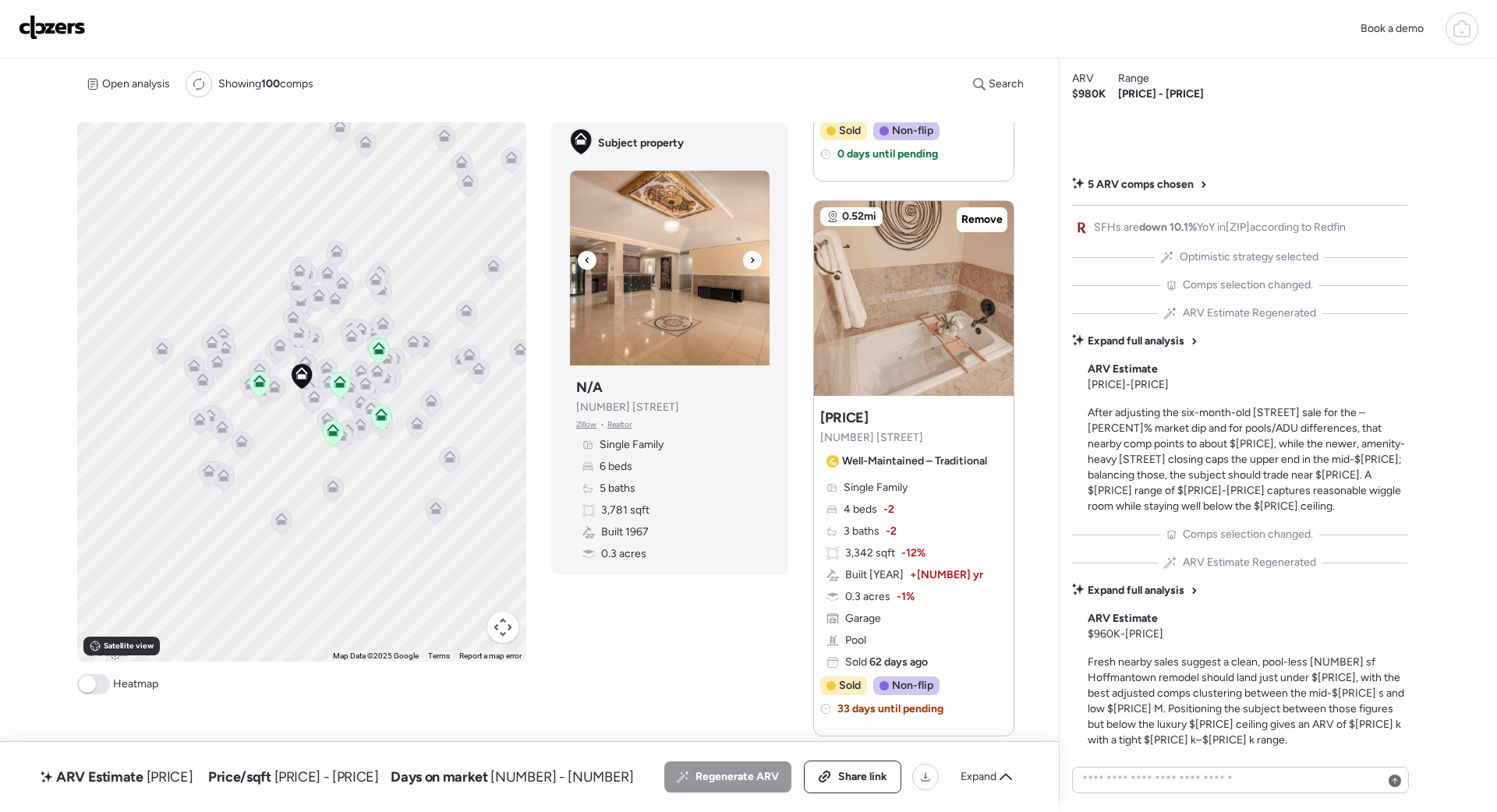 click at bounding box center (752, 260) 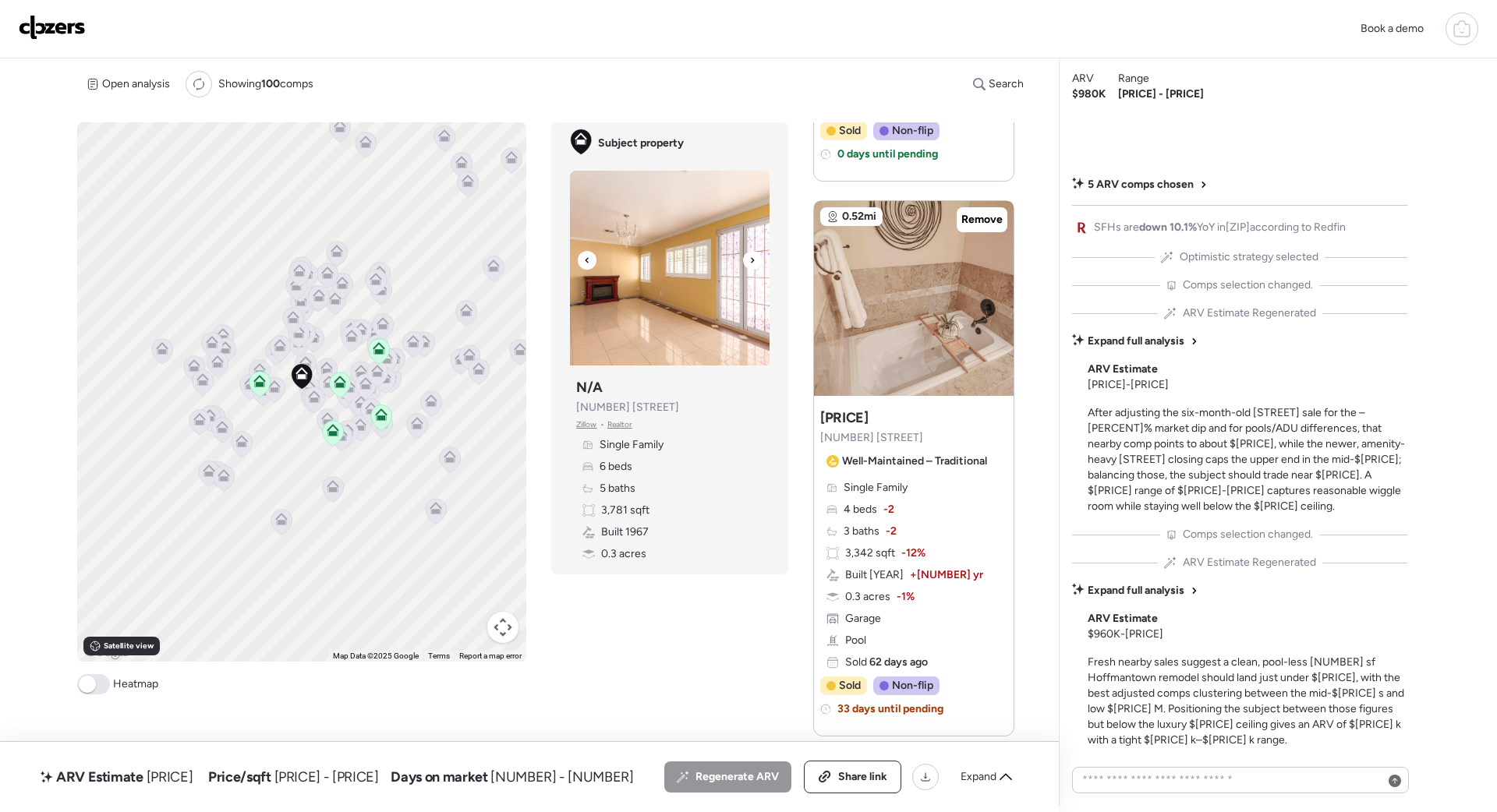 click at bounding box center (752, 260) 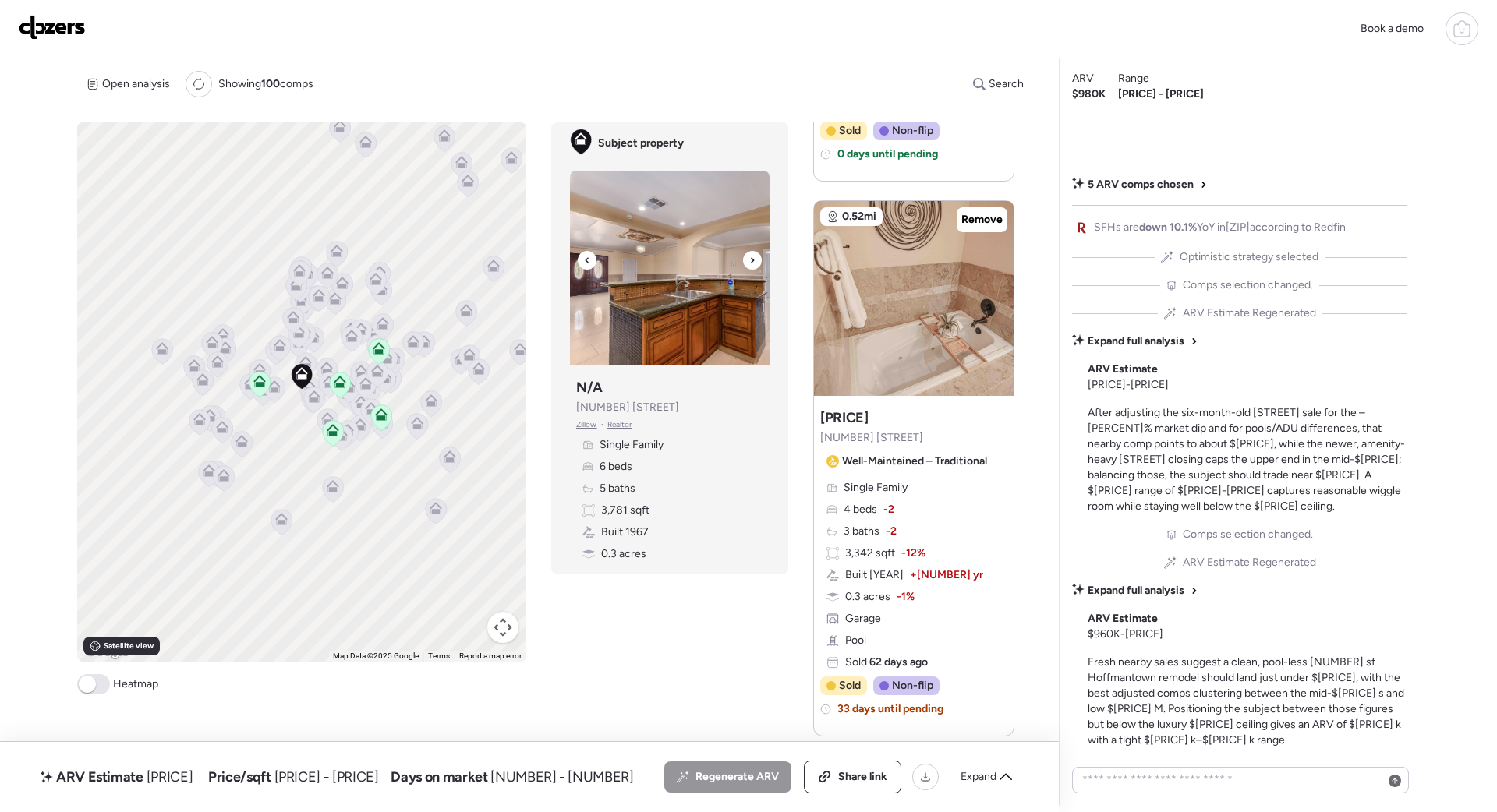 click at bounding box center (752, 260) 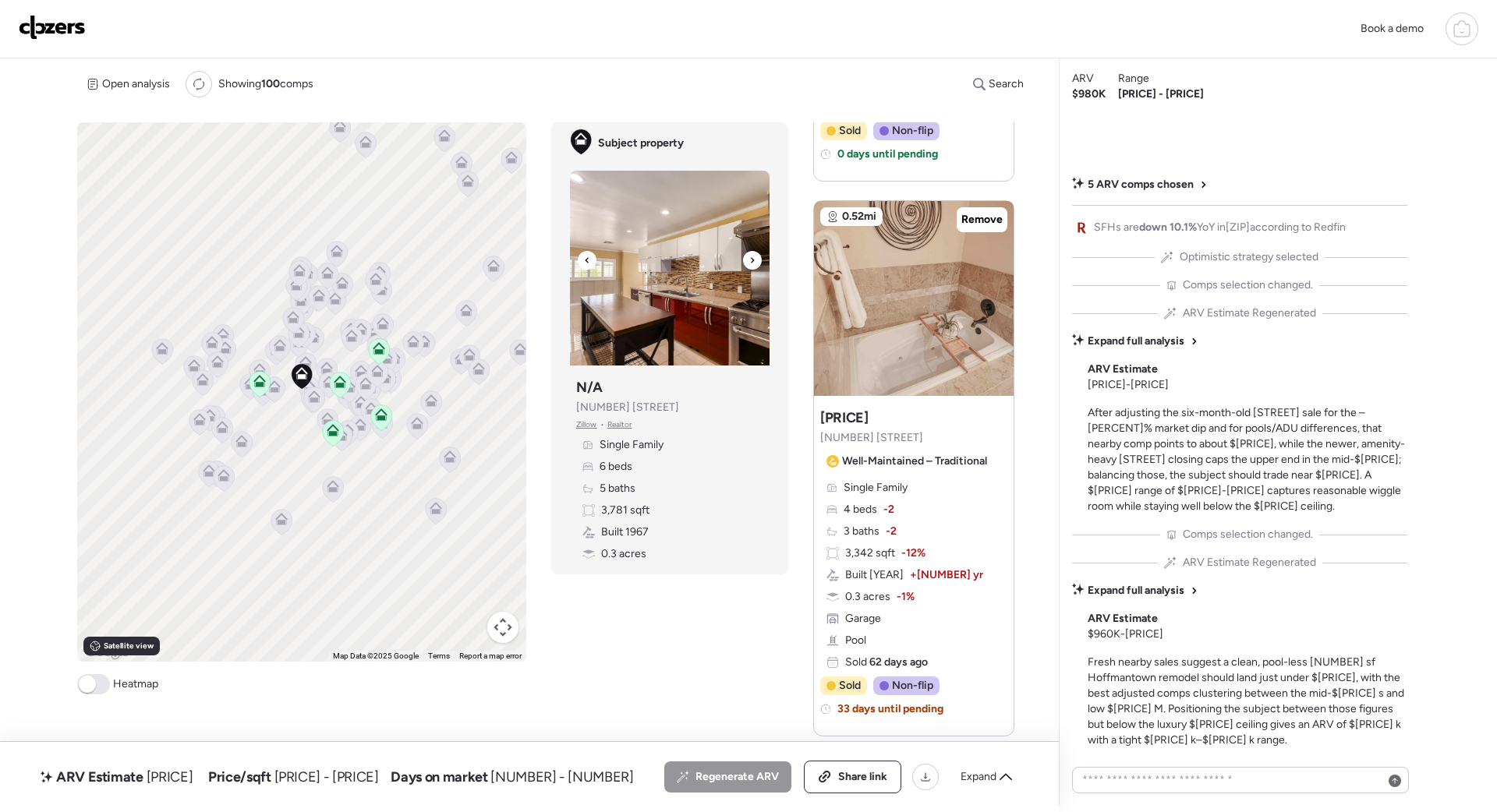 click at bounding box center [752, 260] 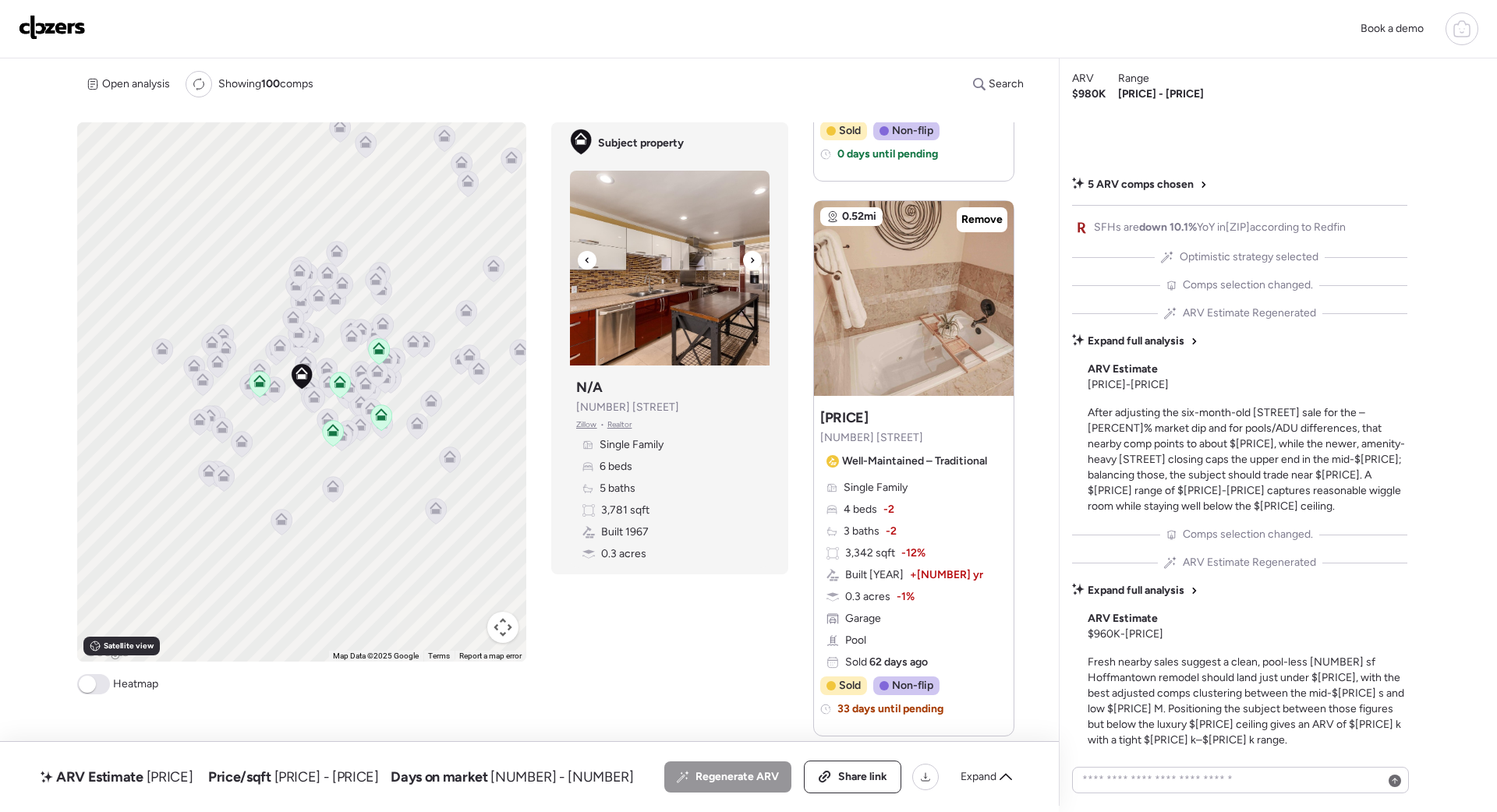 click at bounding box center (752, 260) 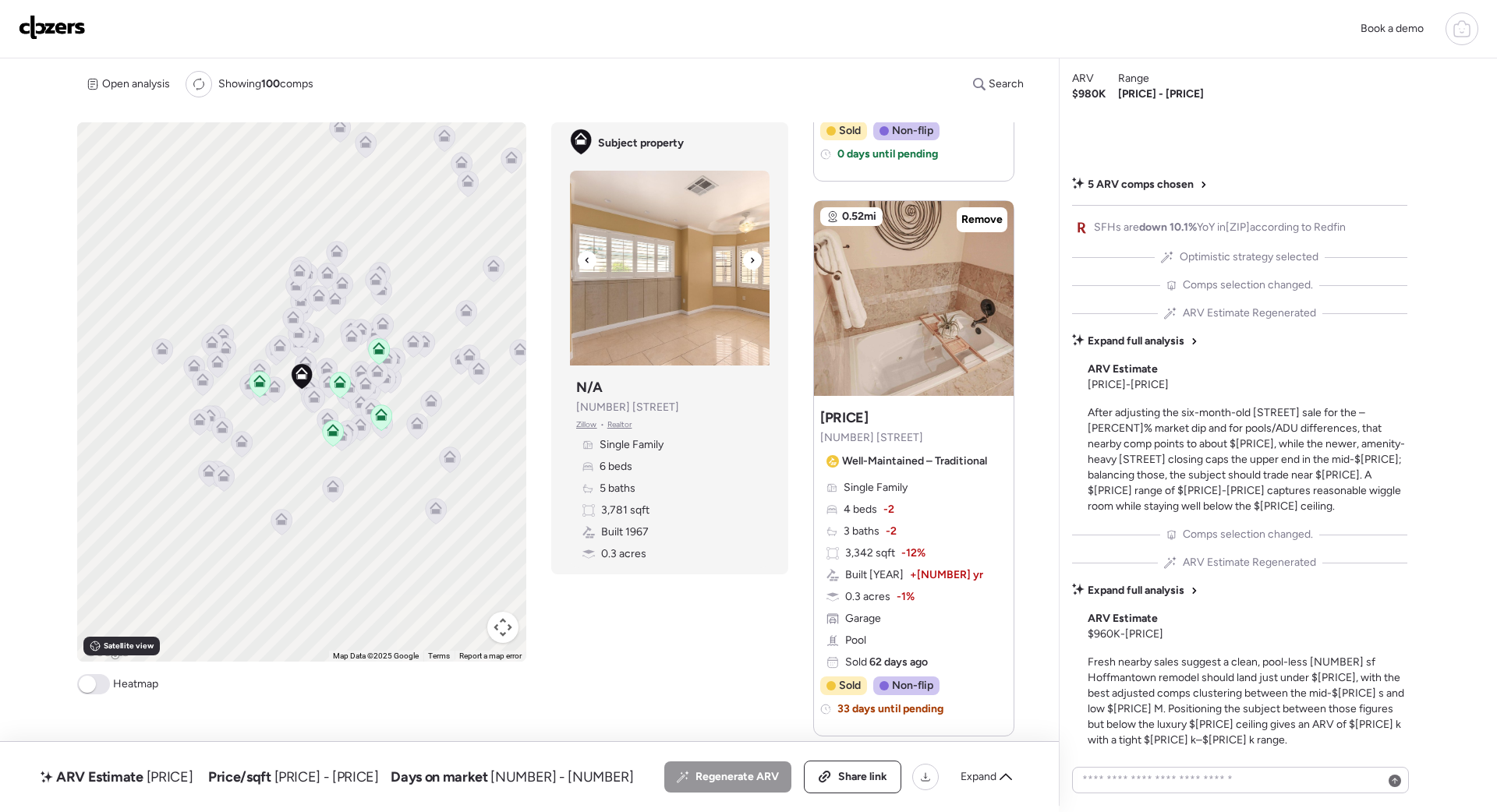 click at bounding box center (752, 260) 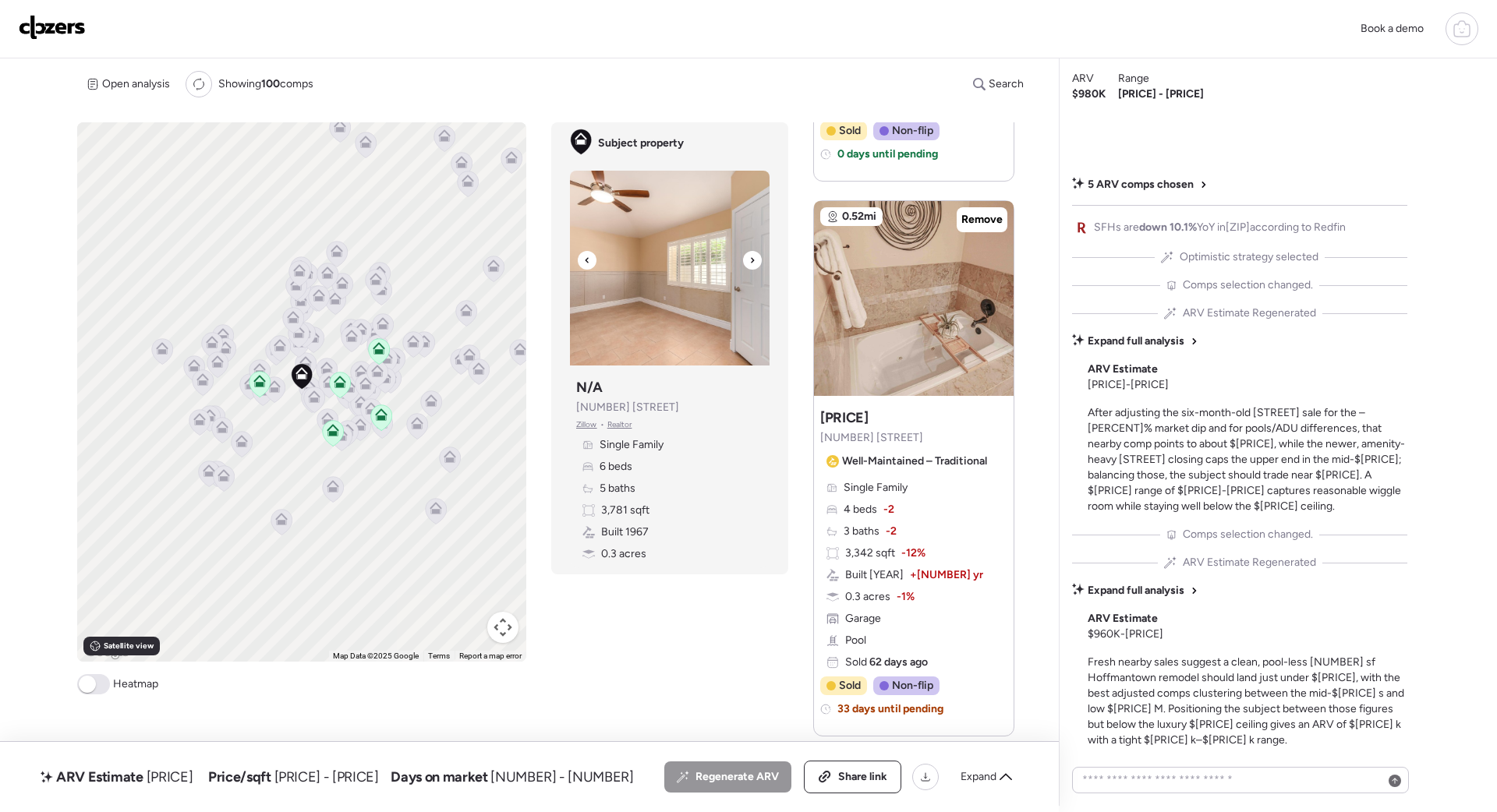 click at bounding box center [752, 260] 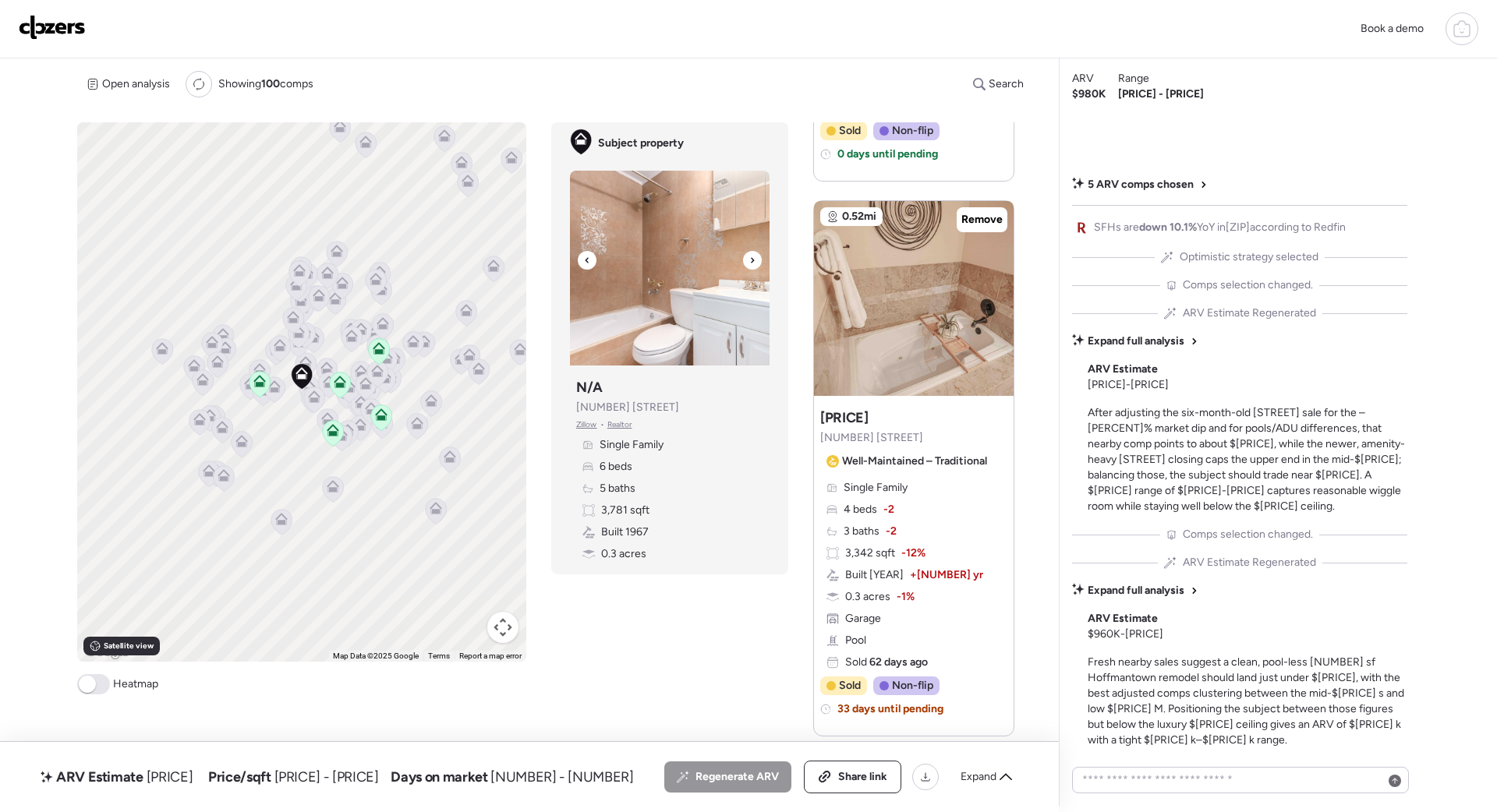 click at bounding box center [752, 260] 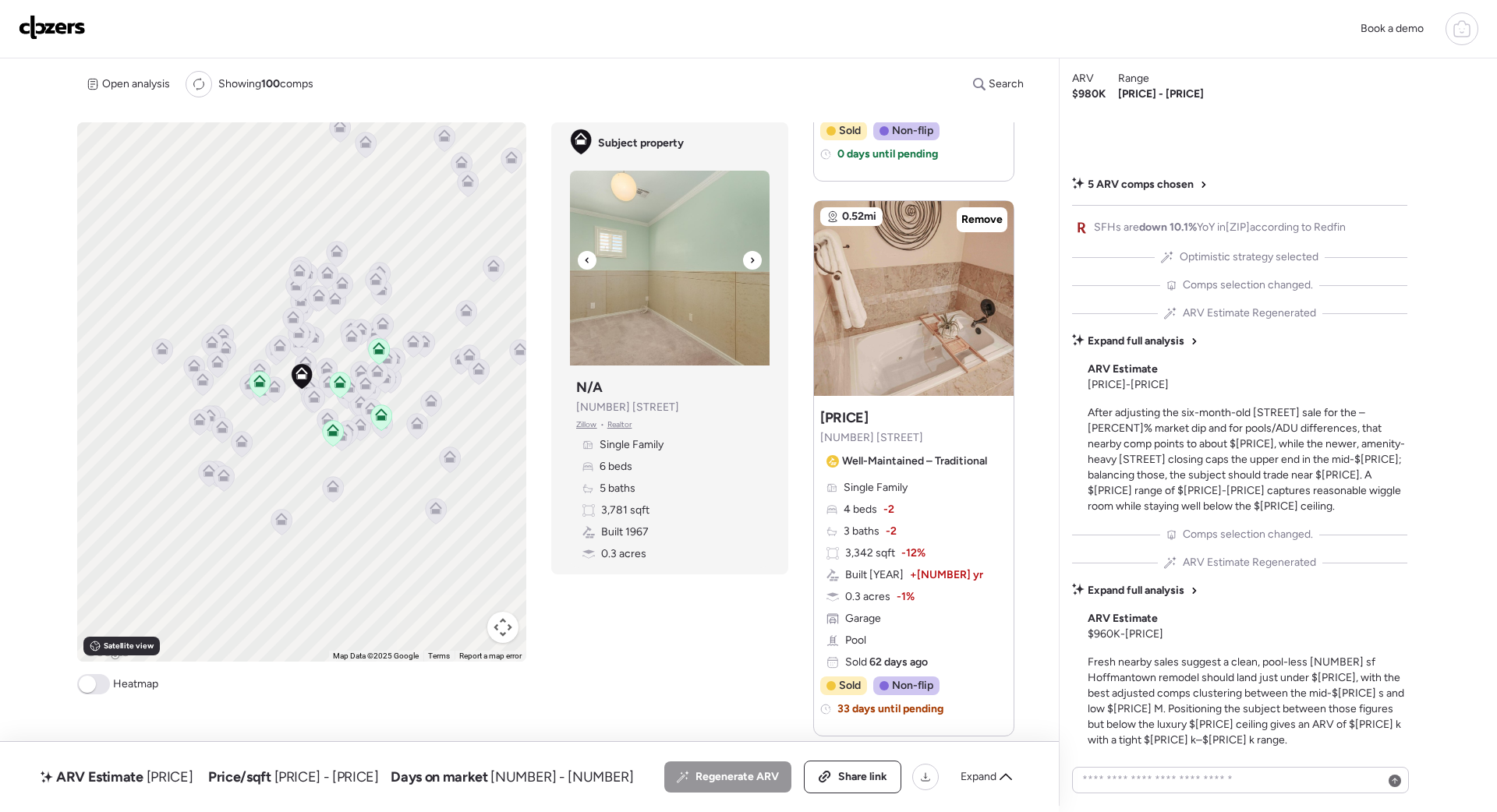 click at bounding box center (752, 260) 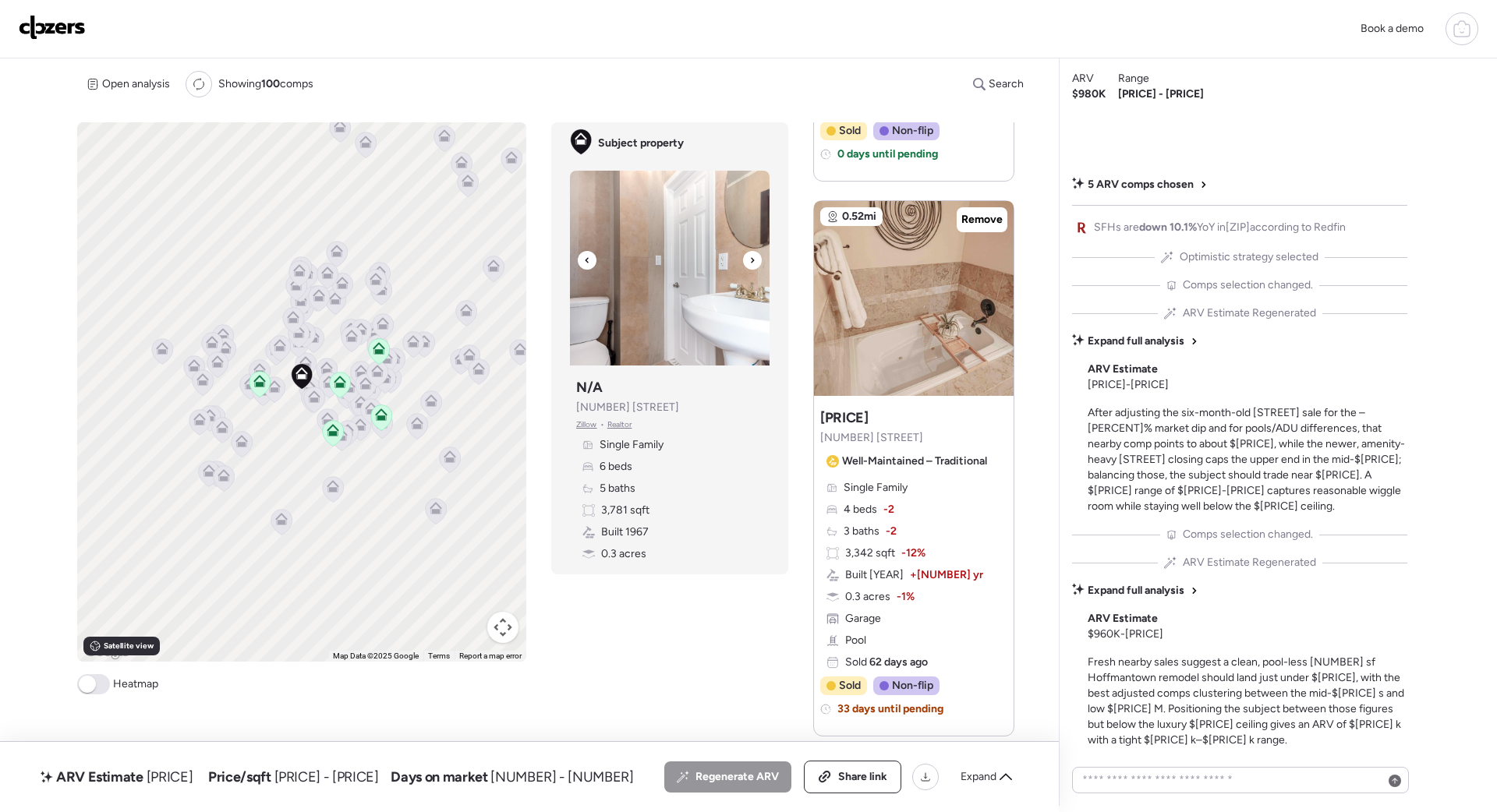 click at bounding box center [752, 260] 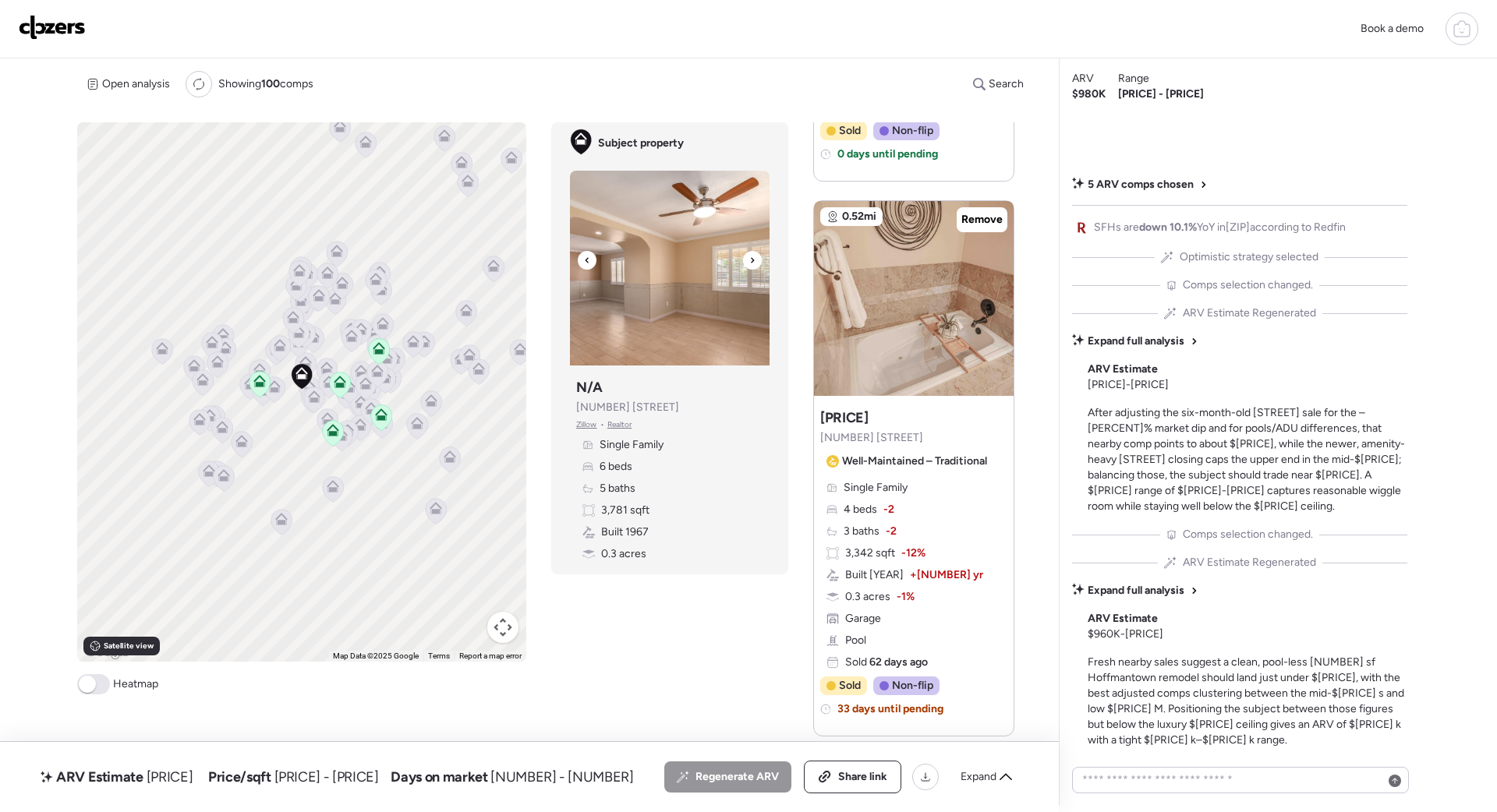 click at bounding box center [752, 260] 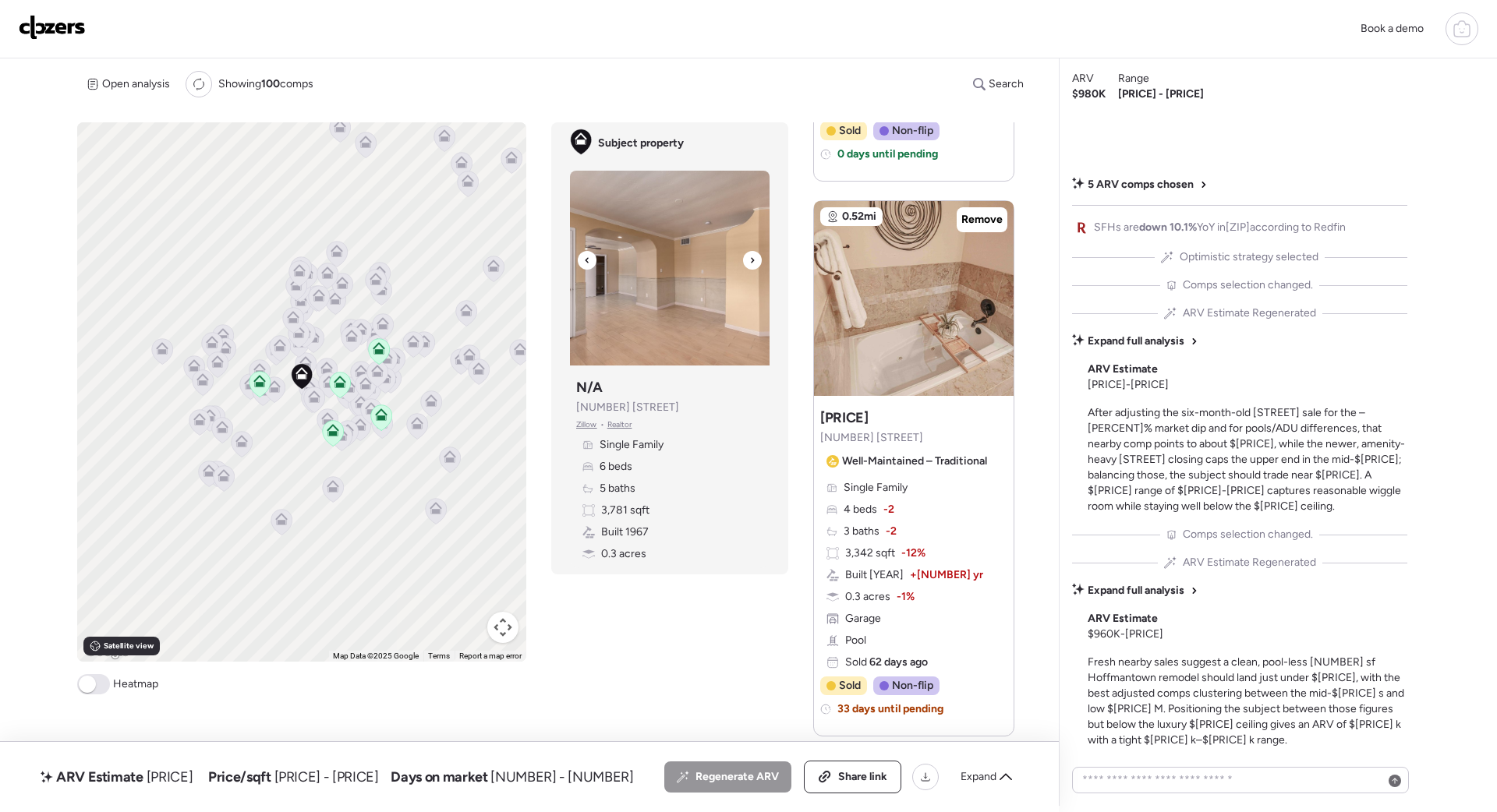click at bounding box center (752, 260) 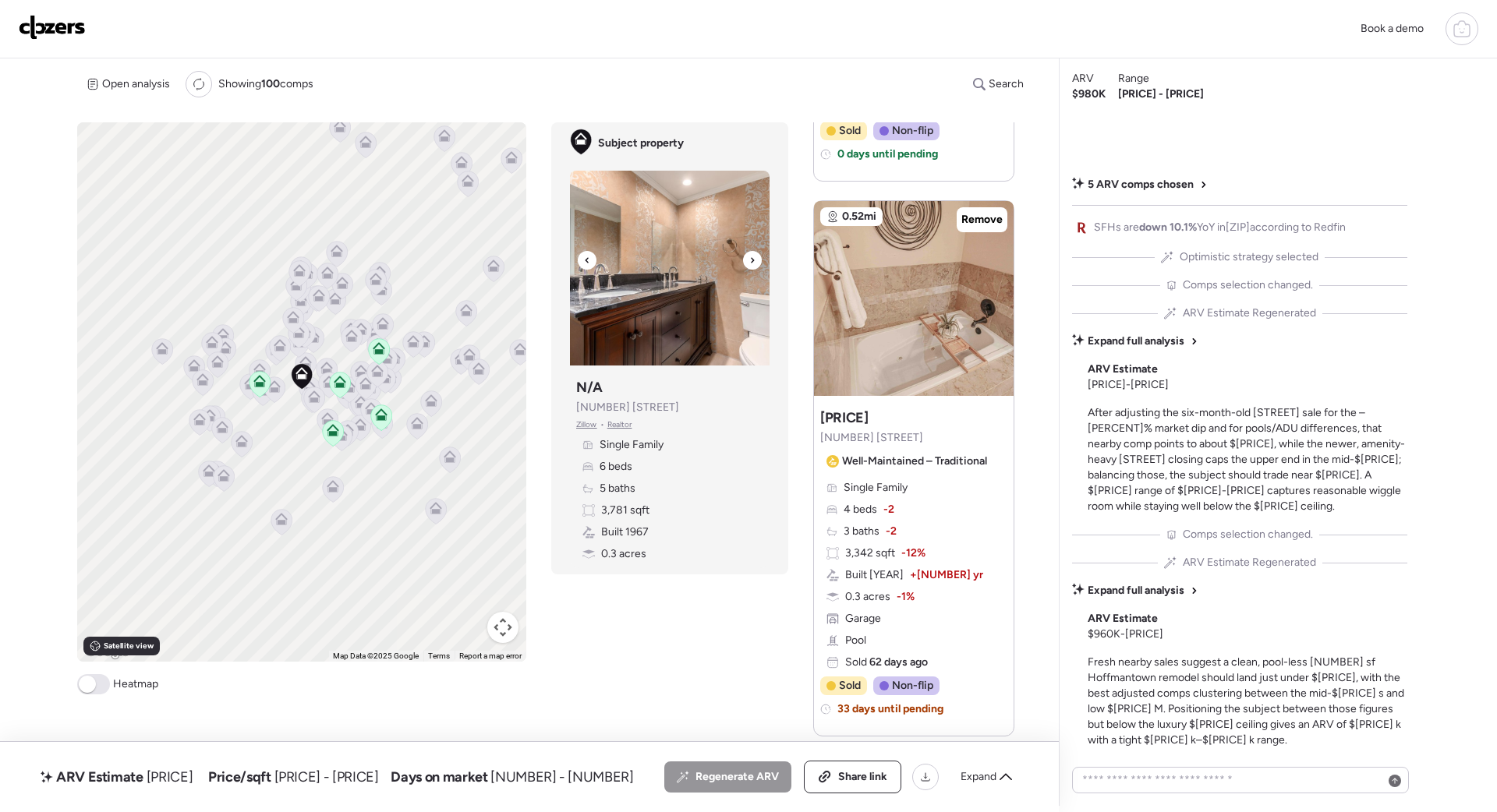 click at bounding box center (752, 260) 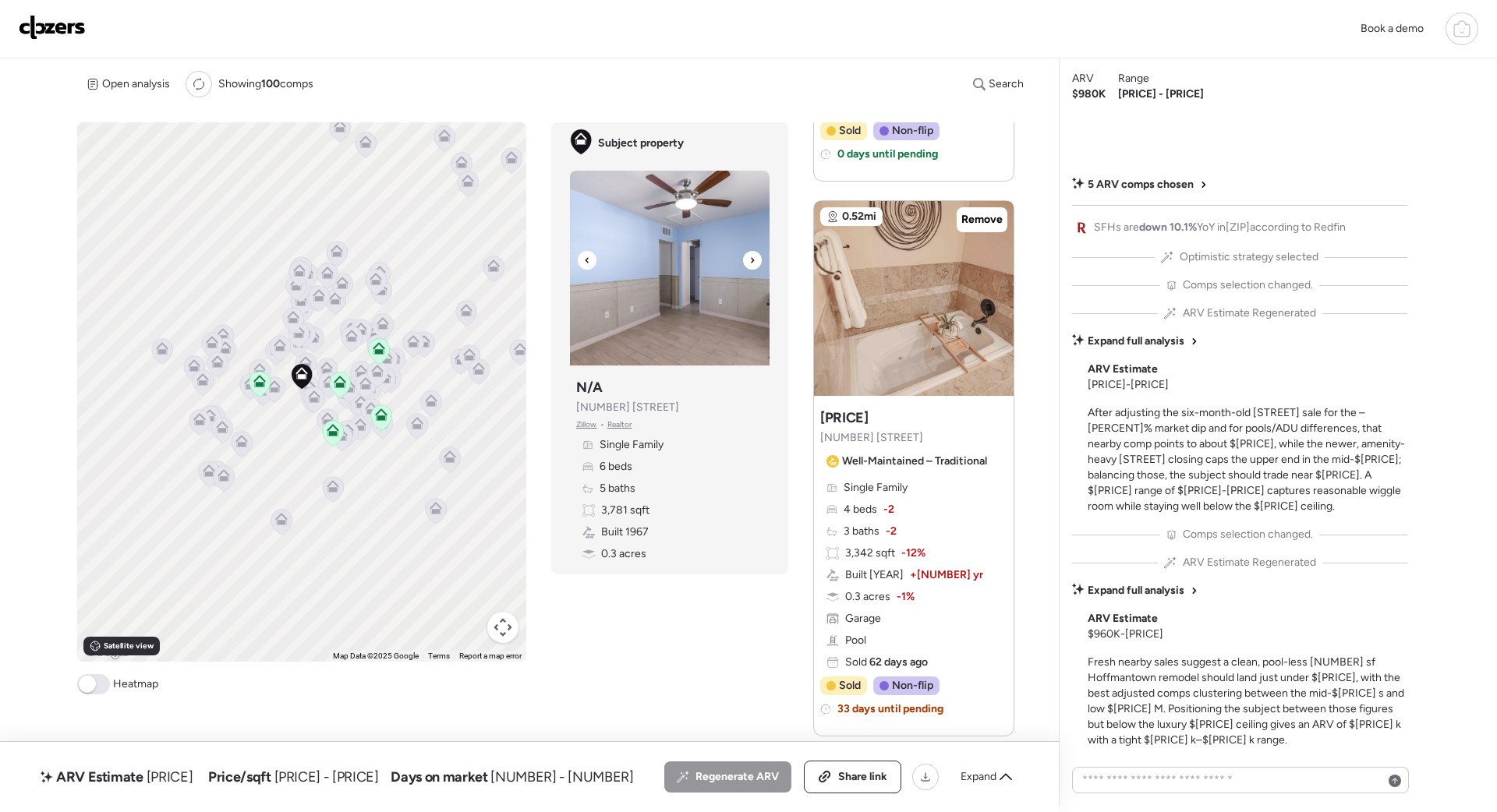 click at bounding box center [752, 260] 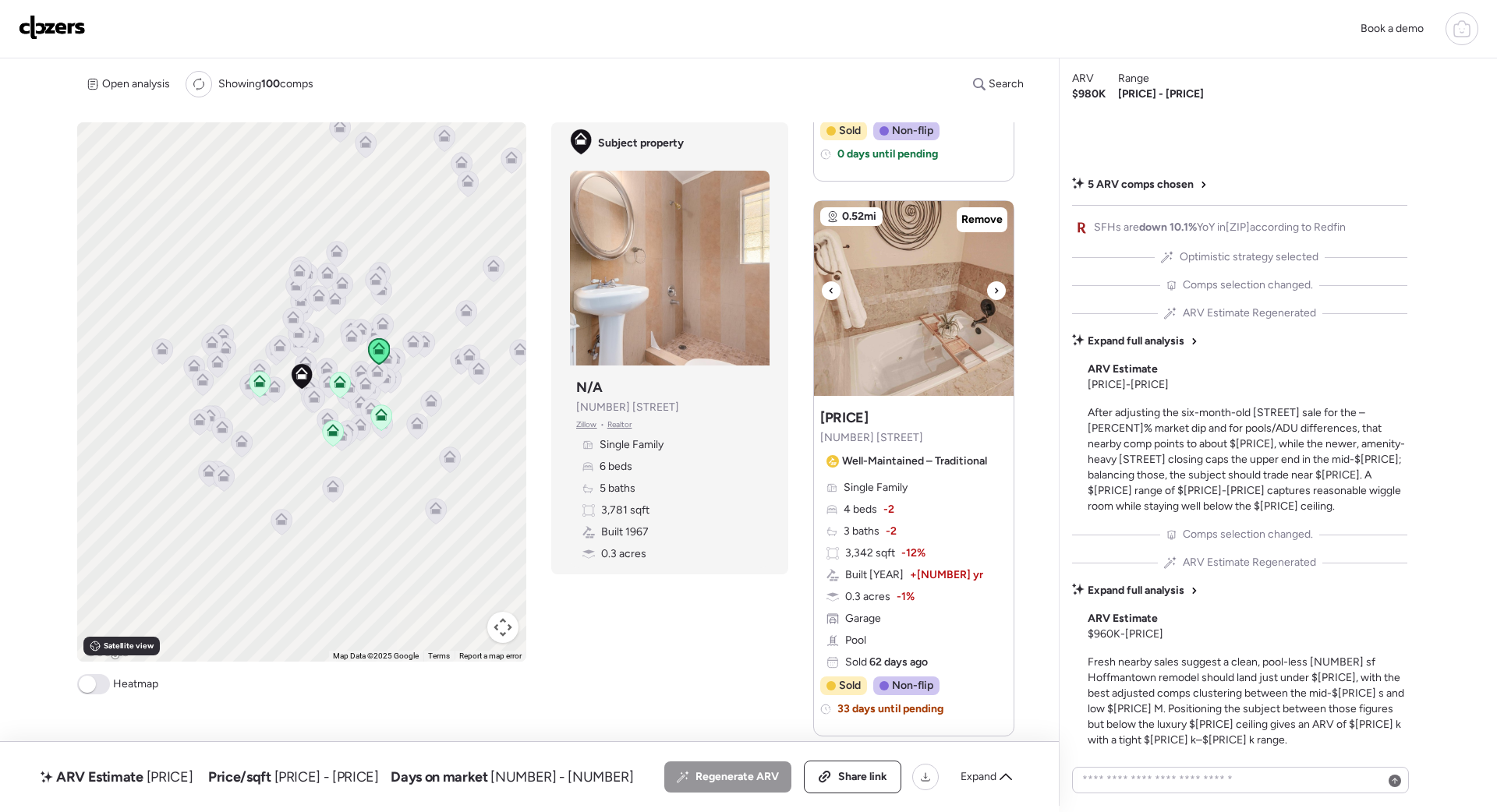 click 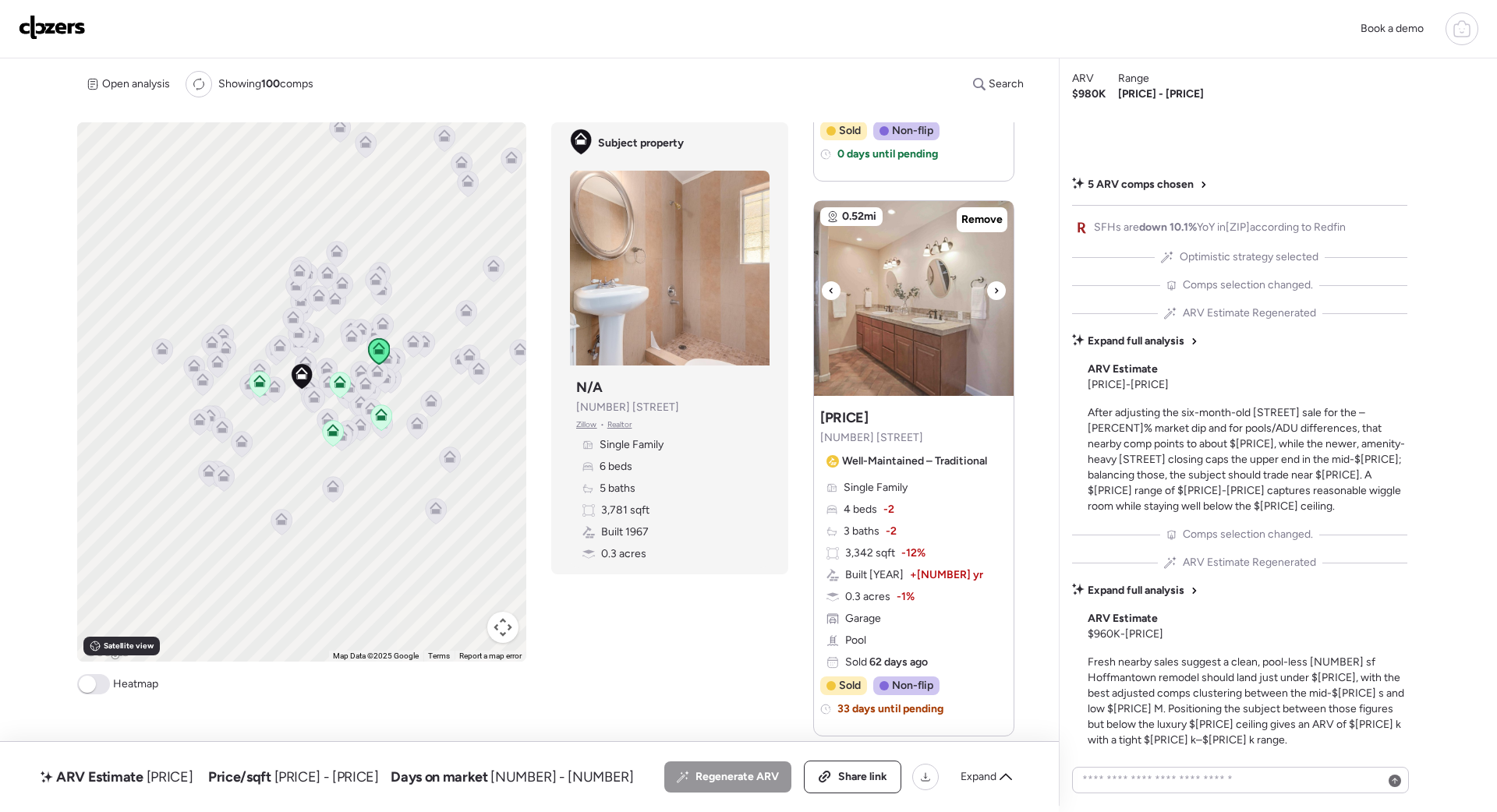 click 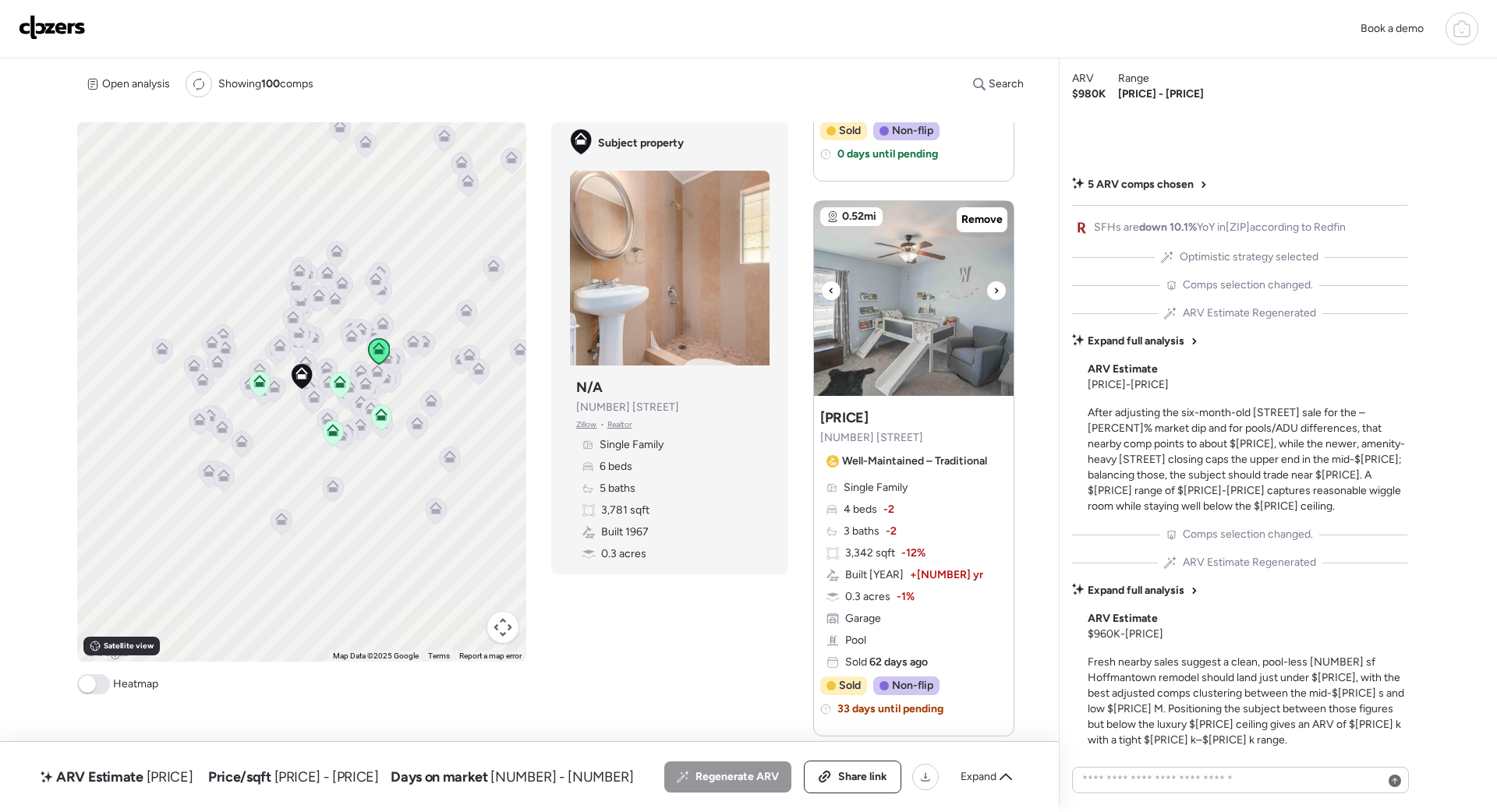 click 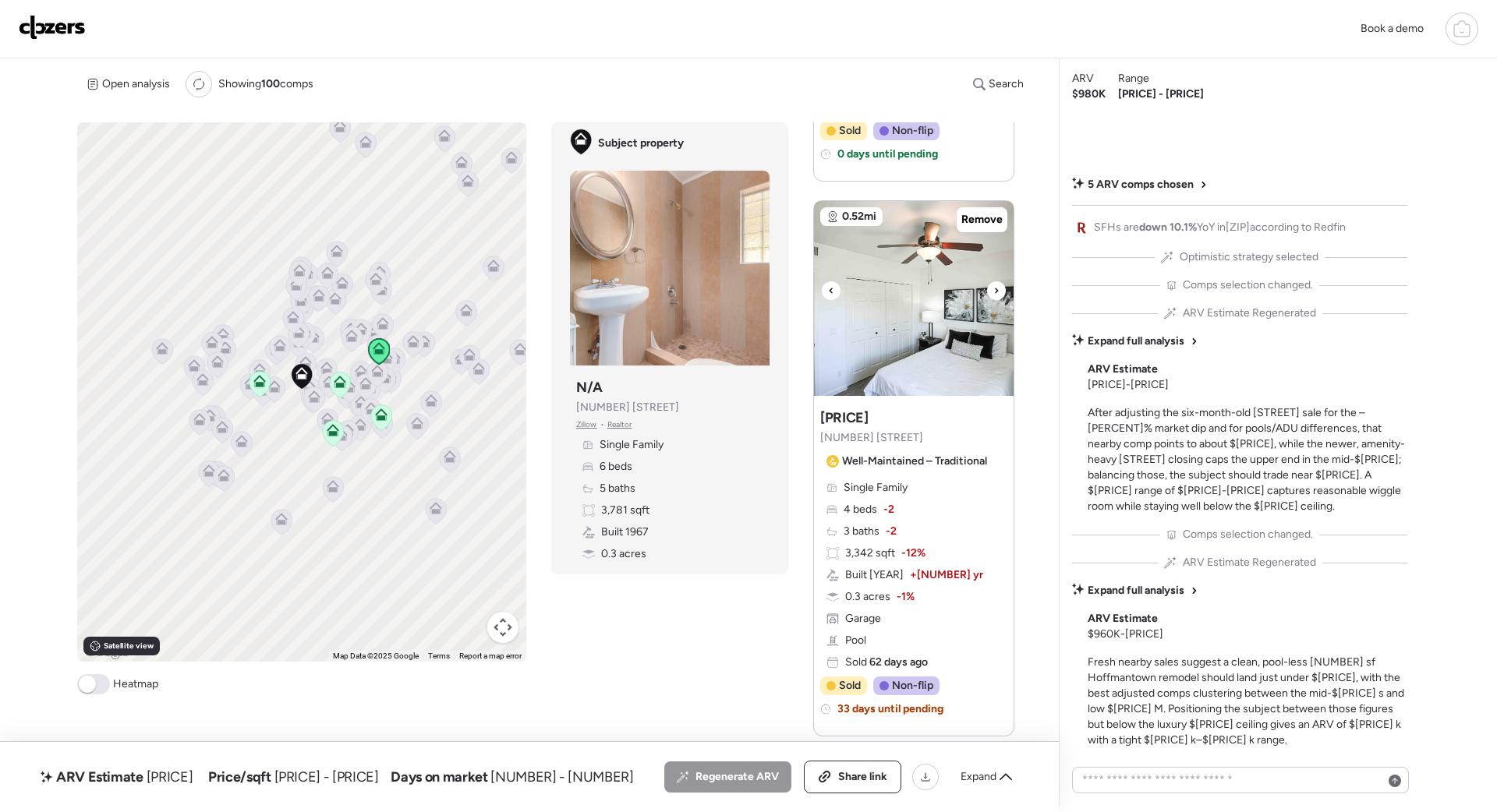 click 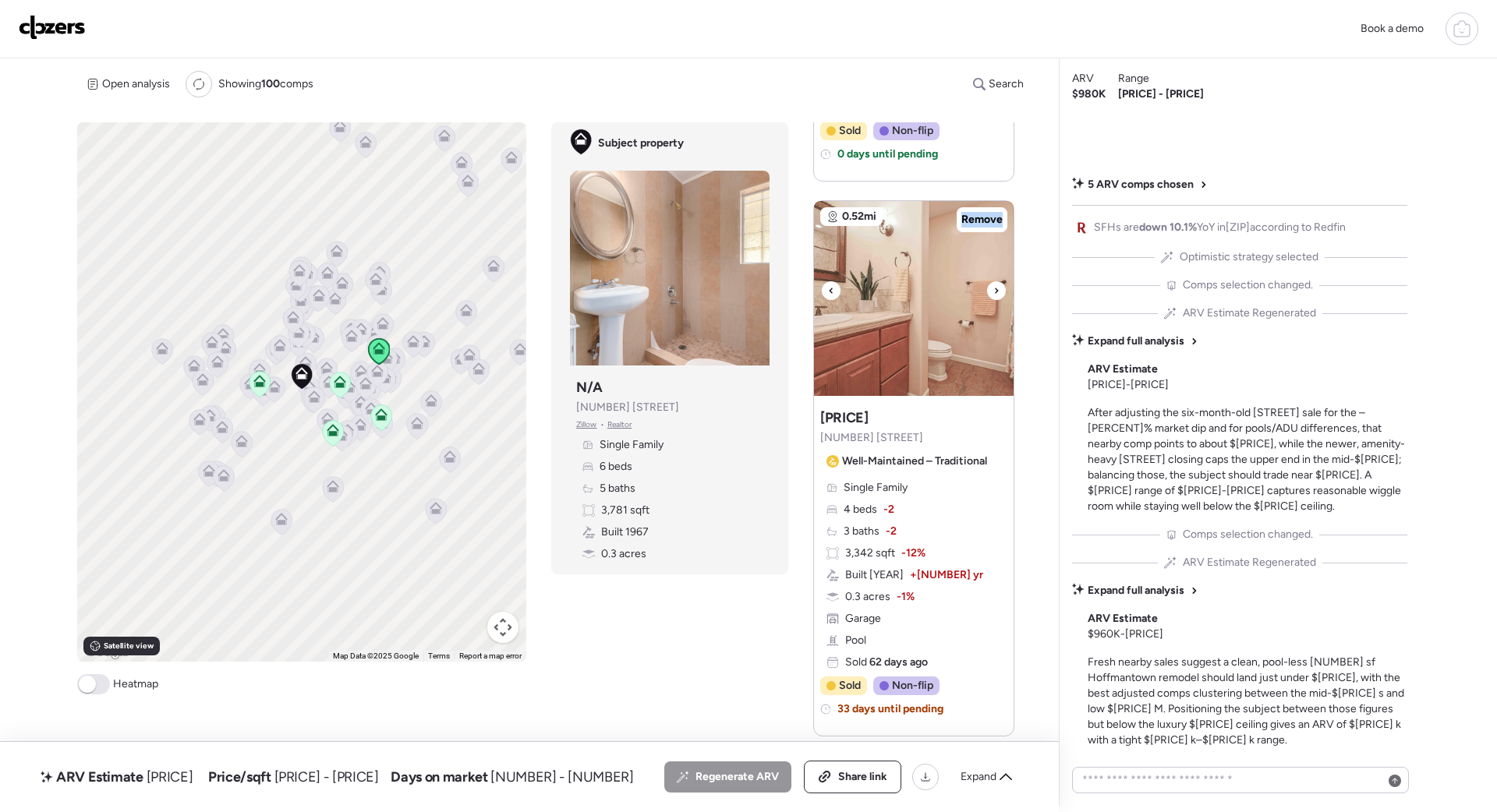 click 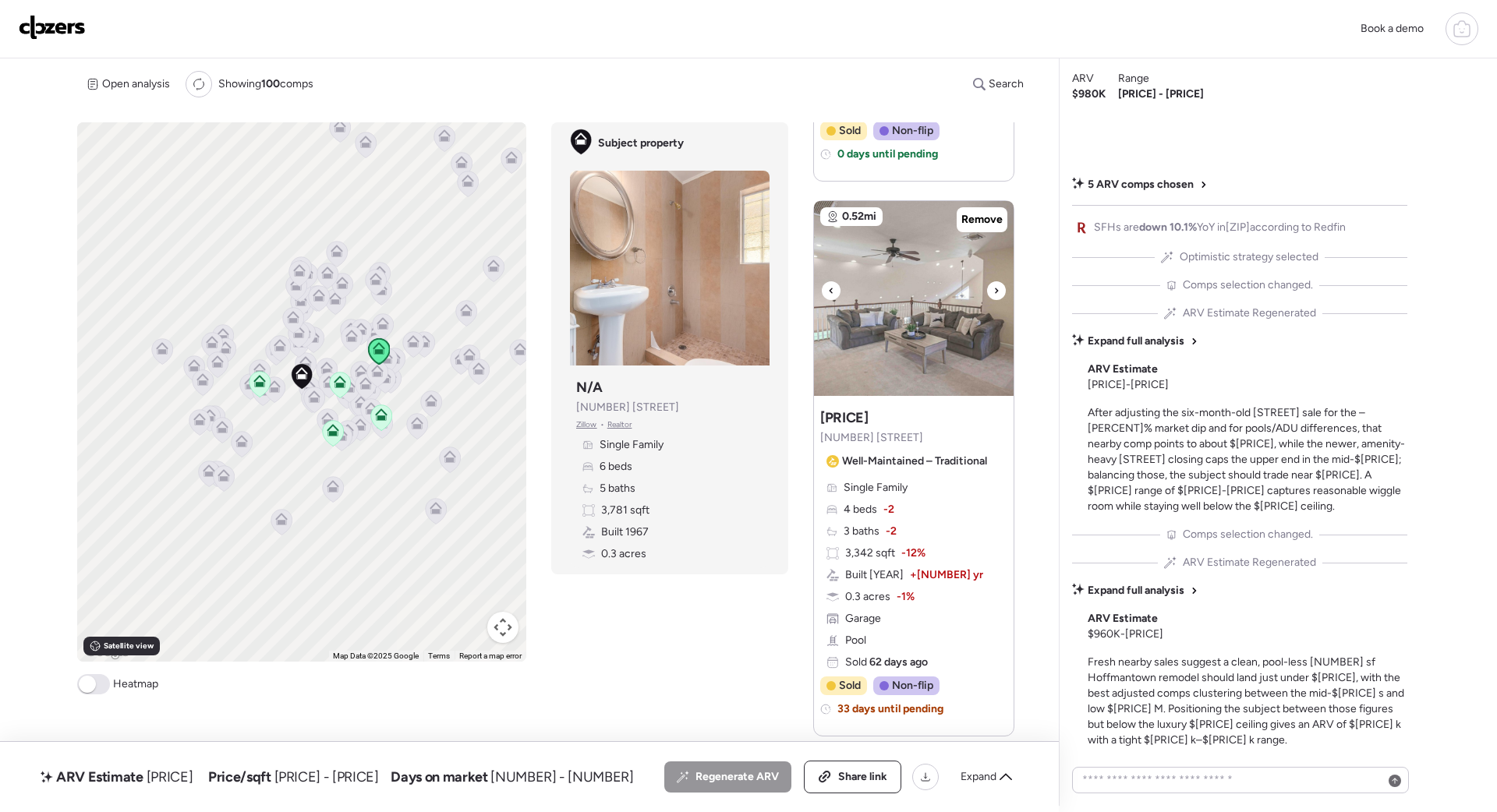 click 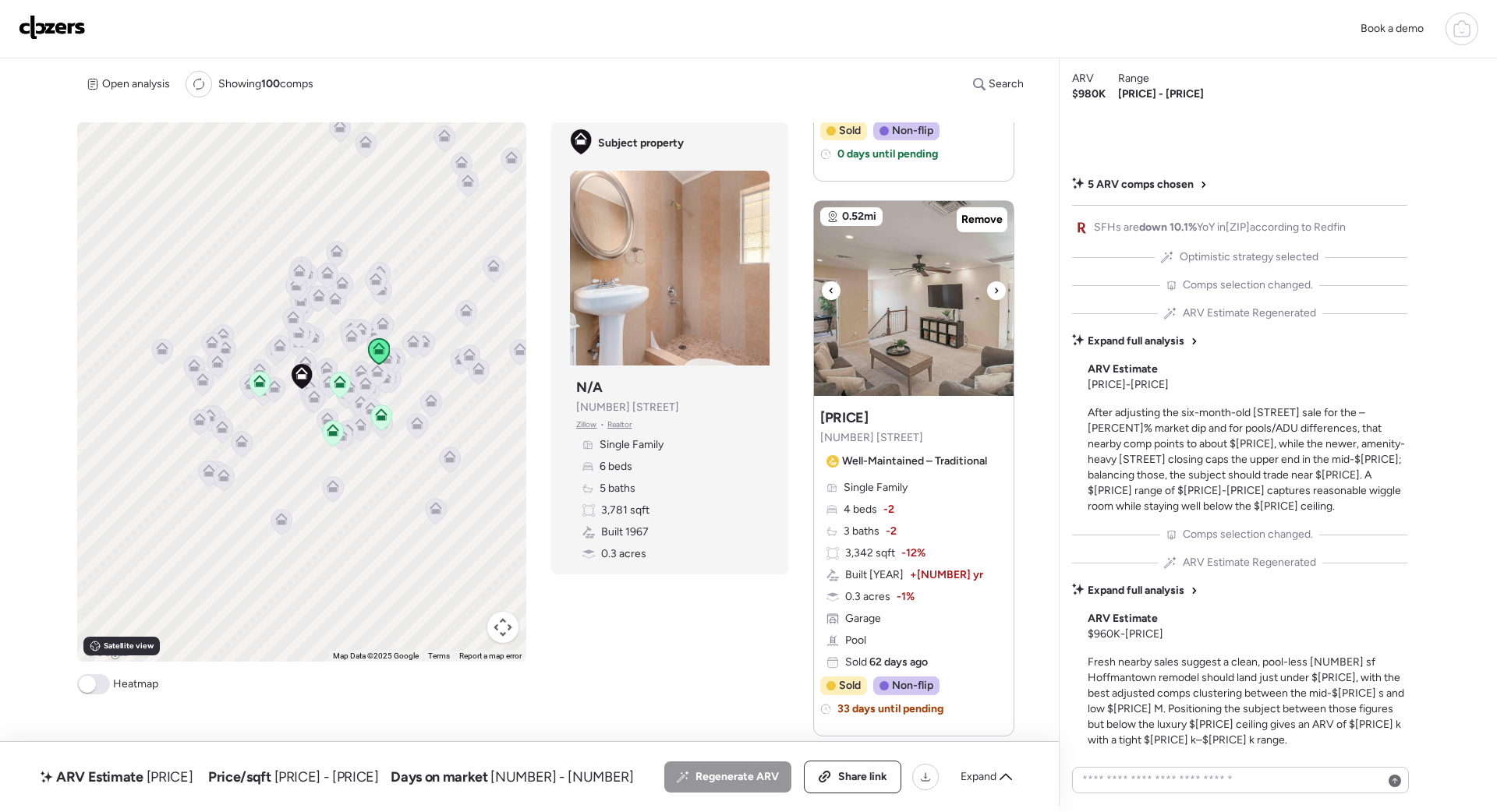 click 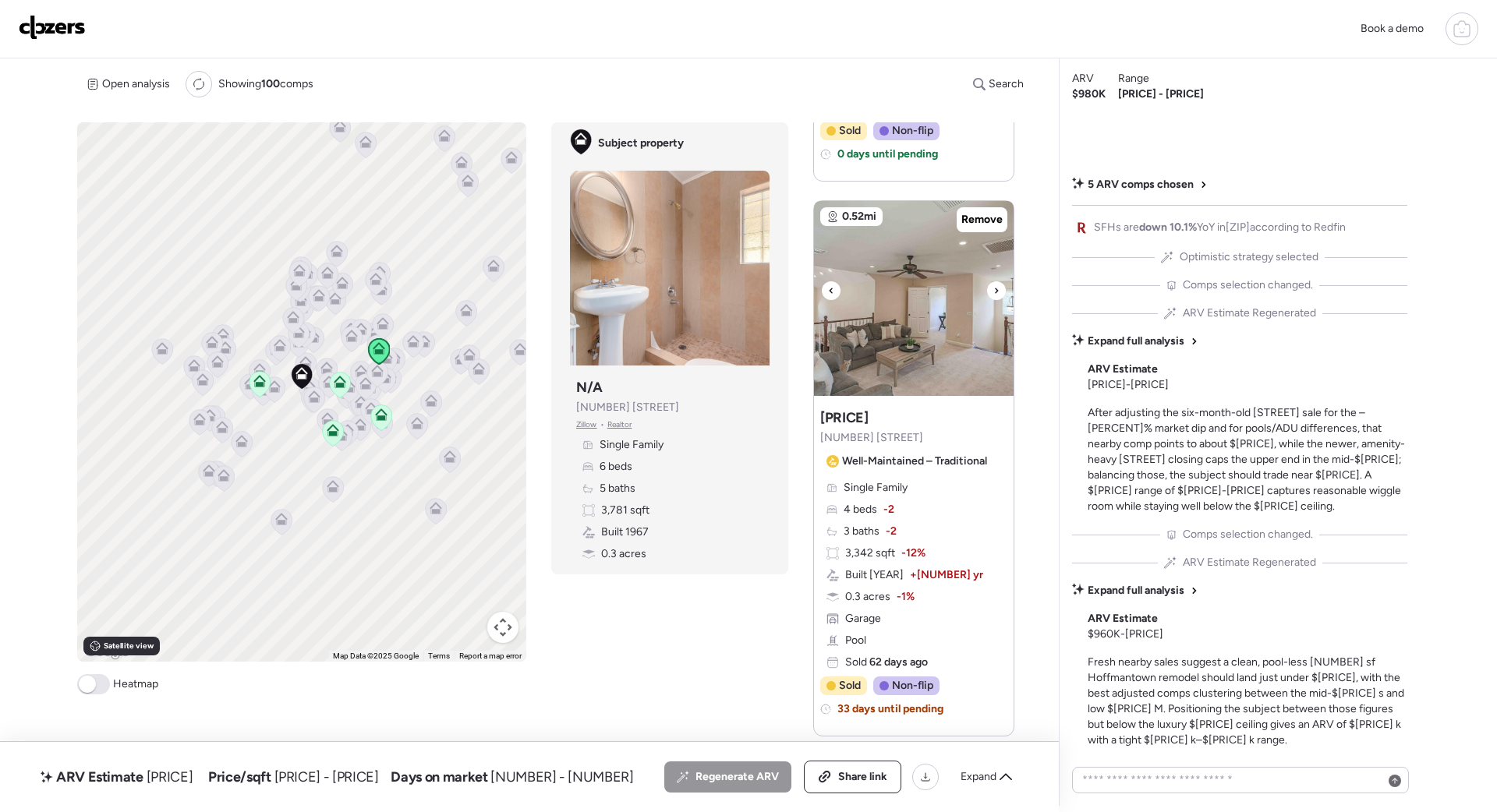 click 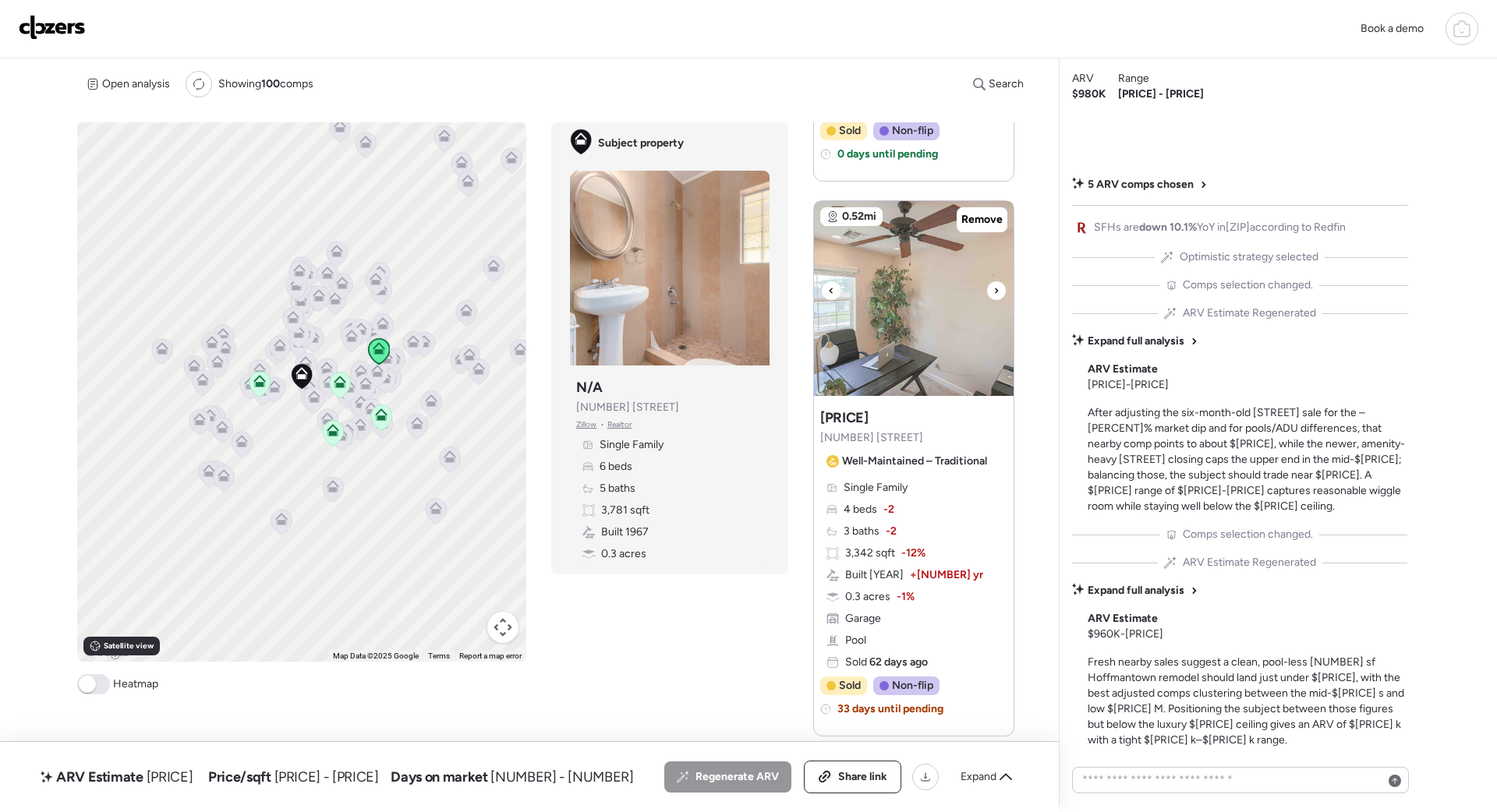 click 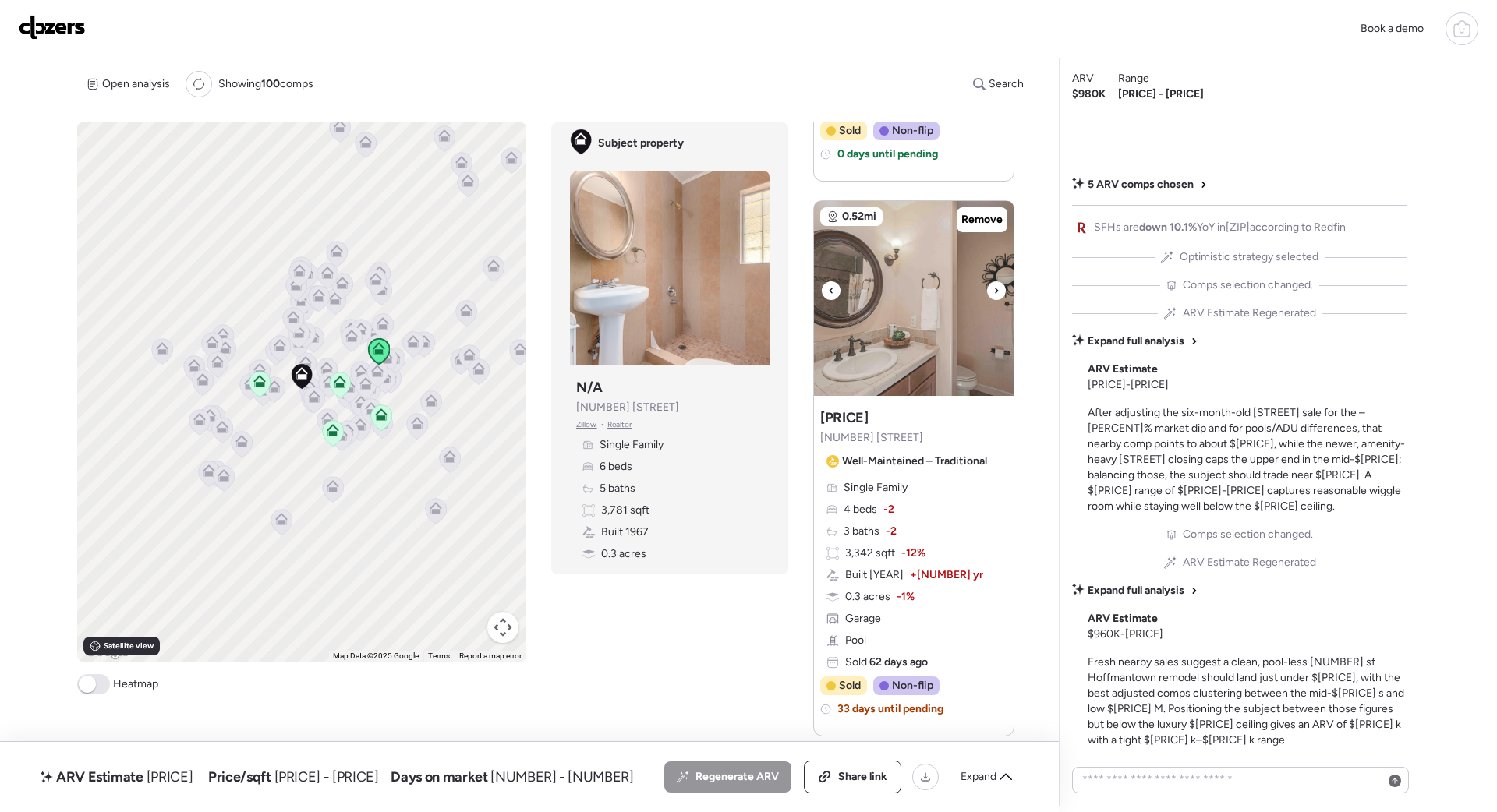 click 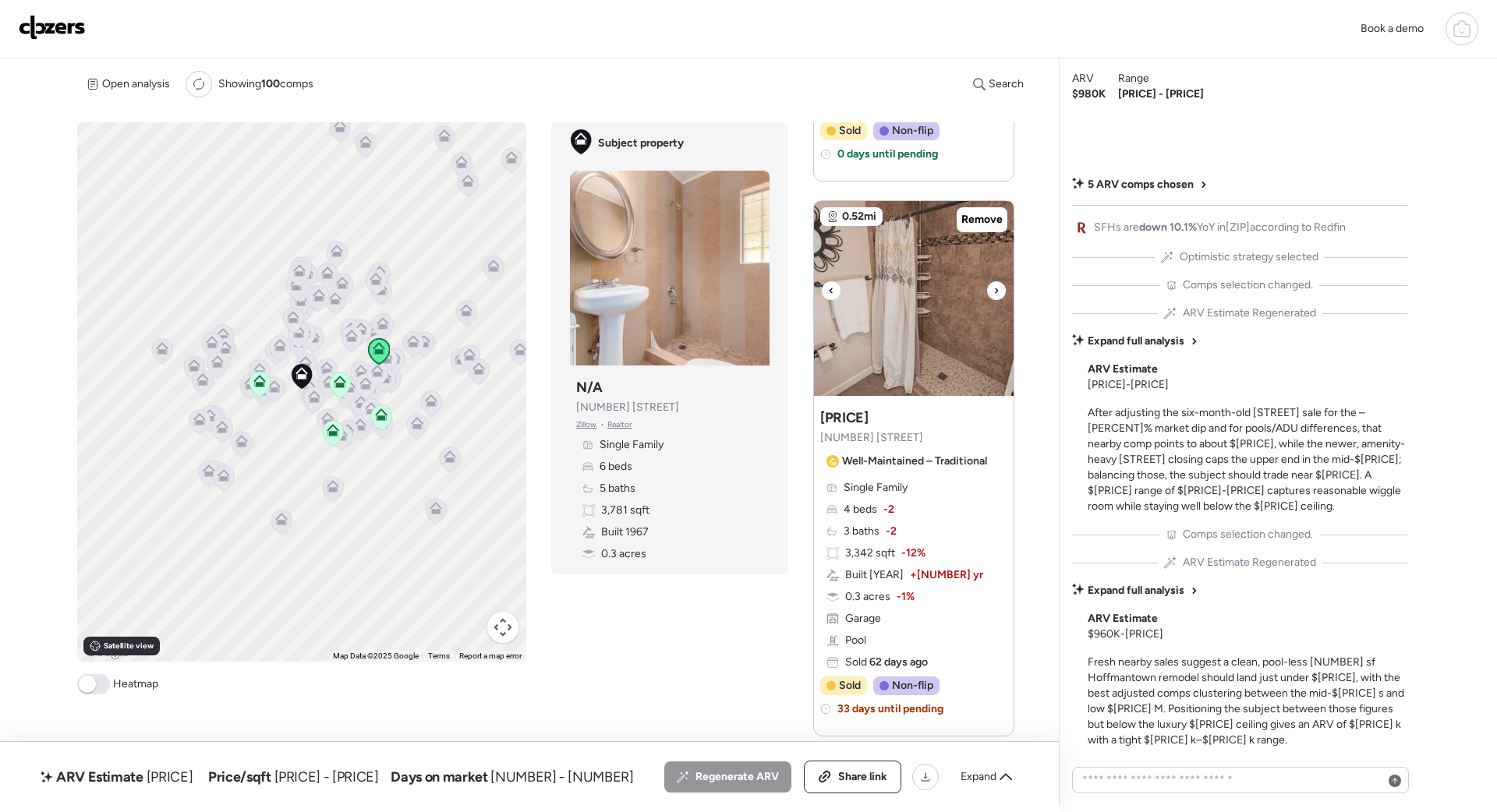 click 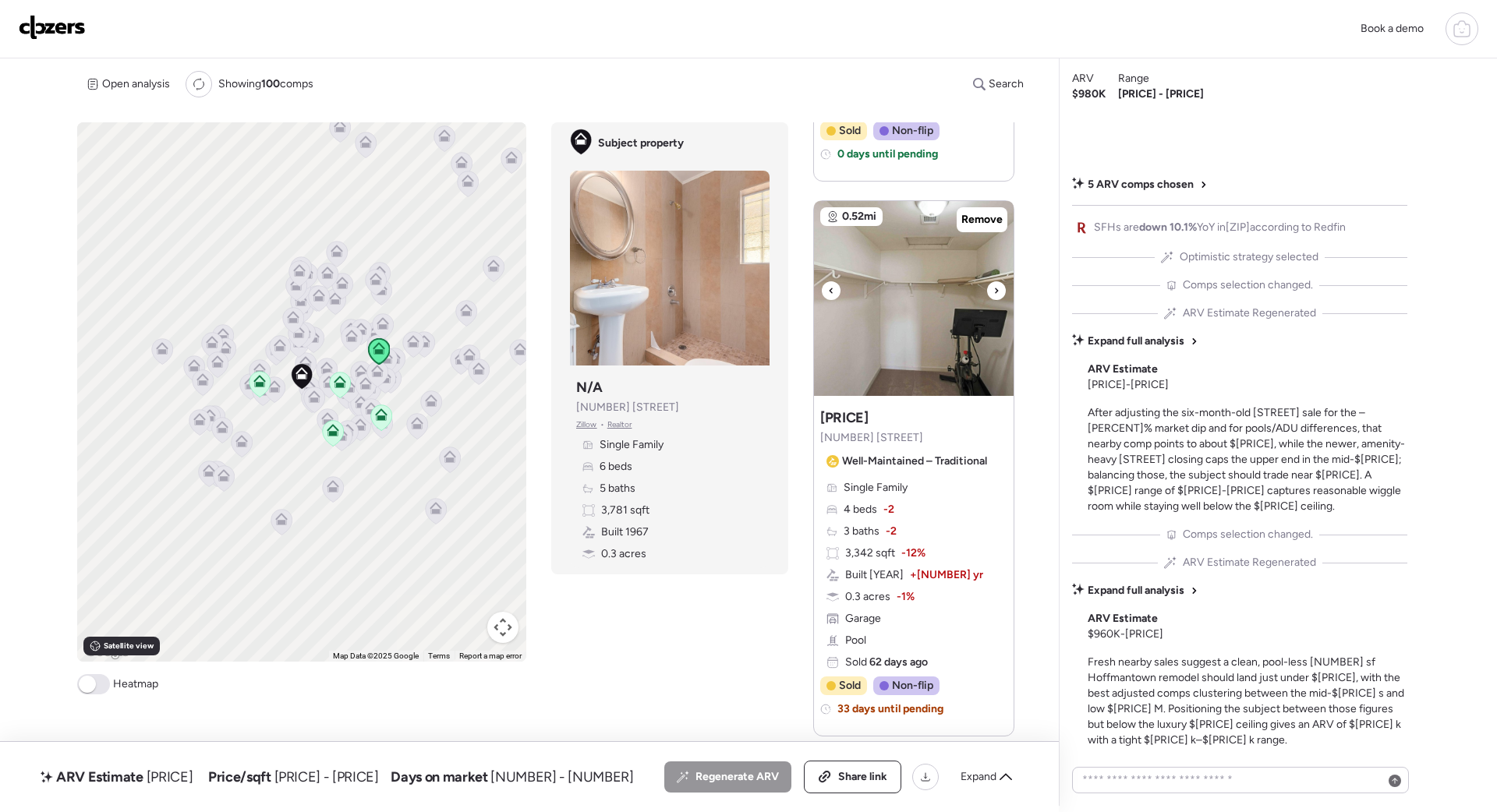 click 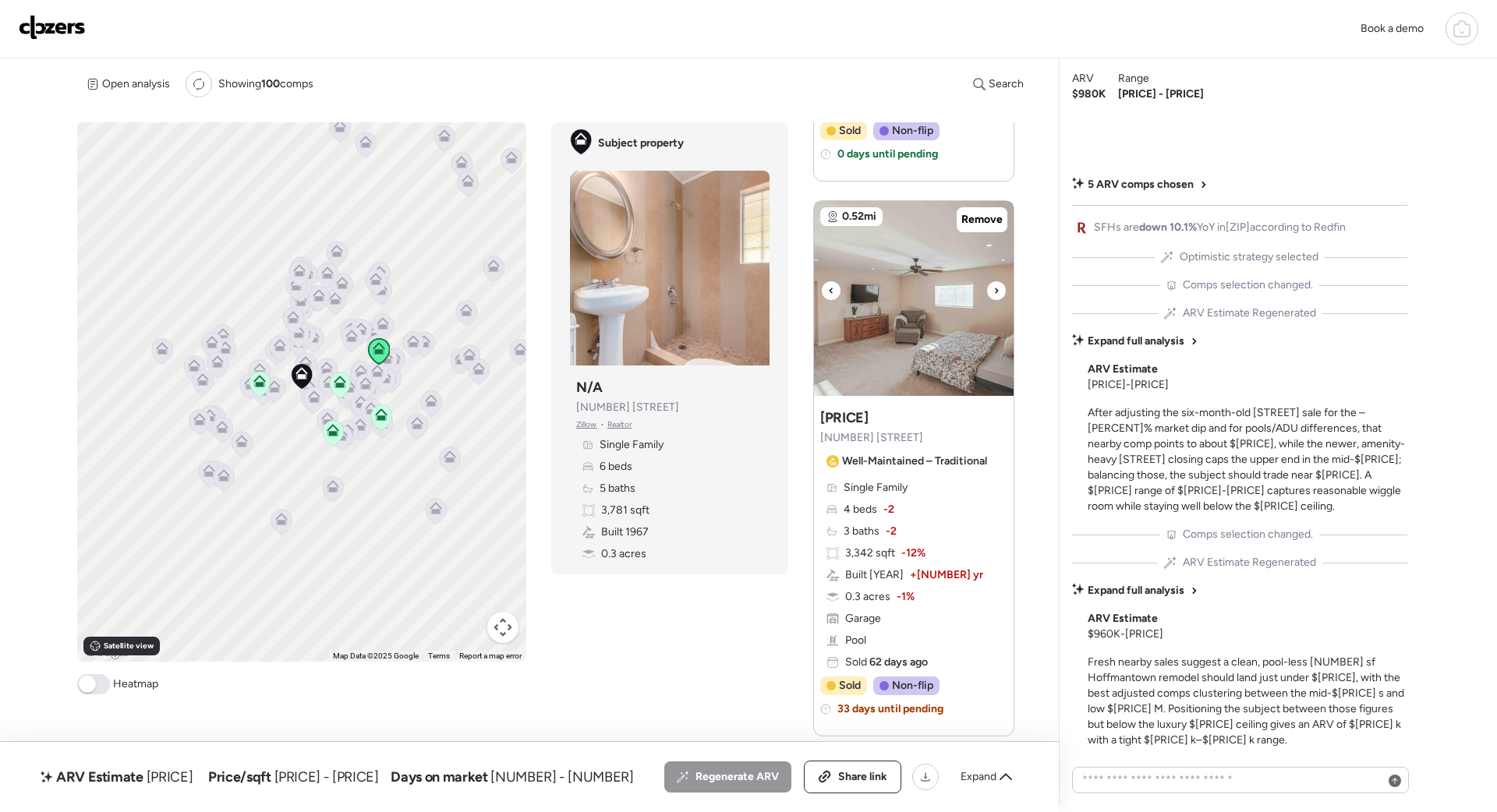 click 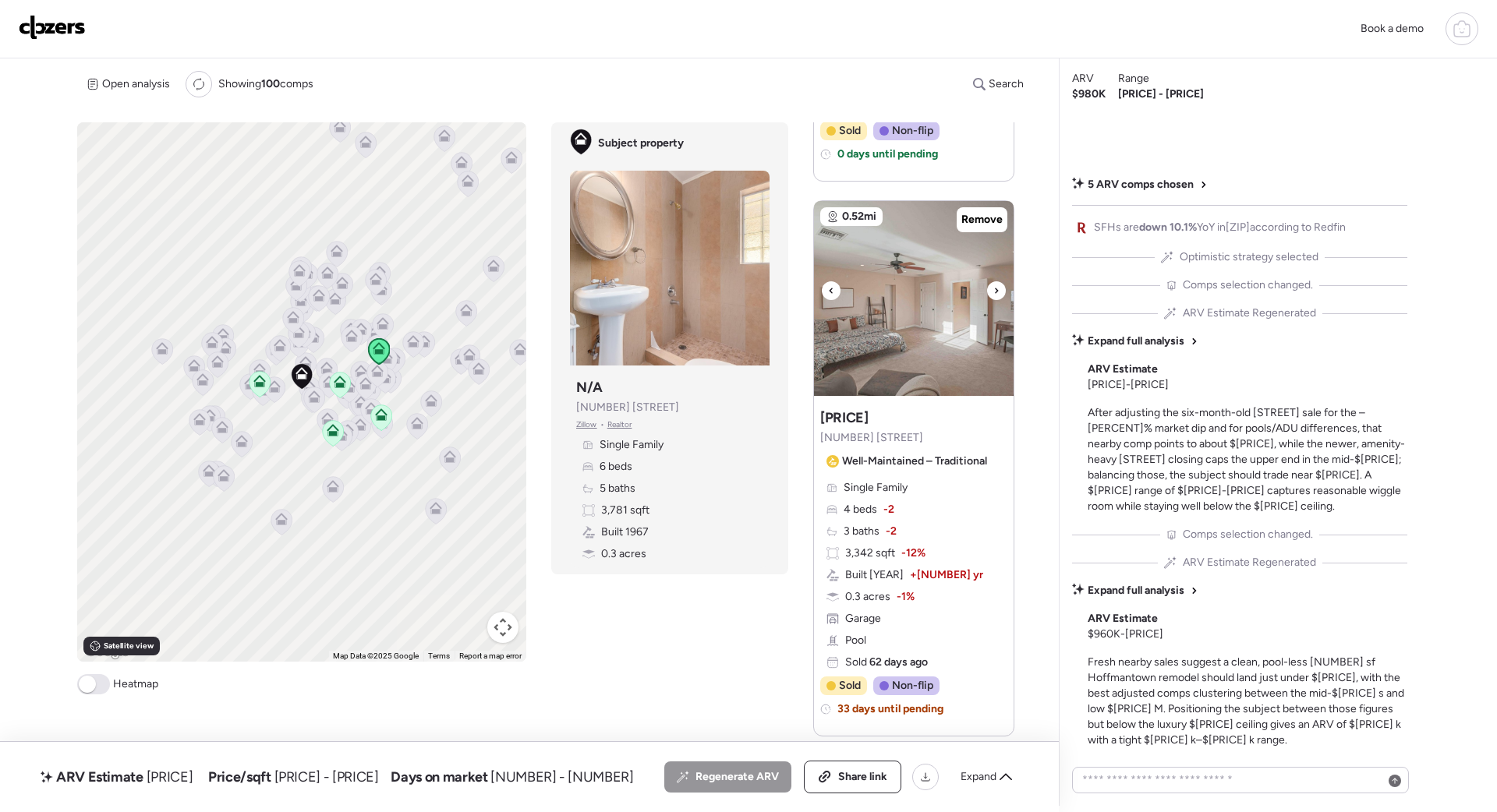 click 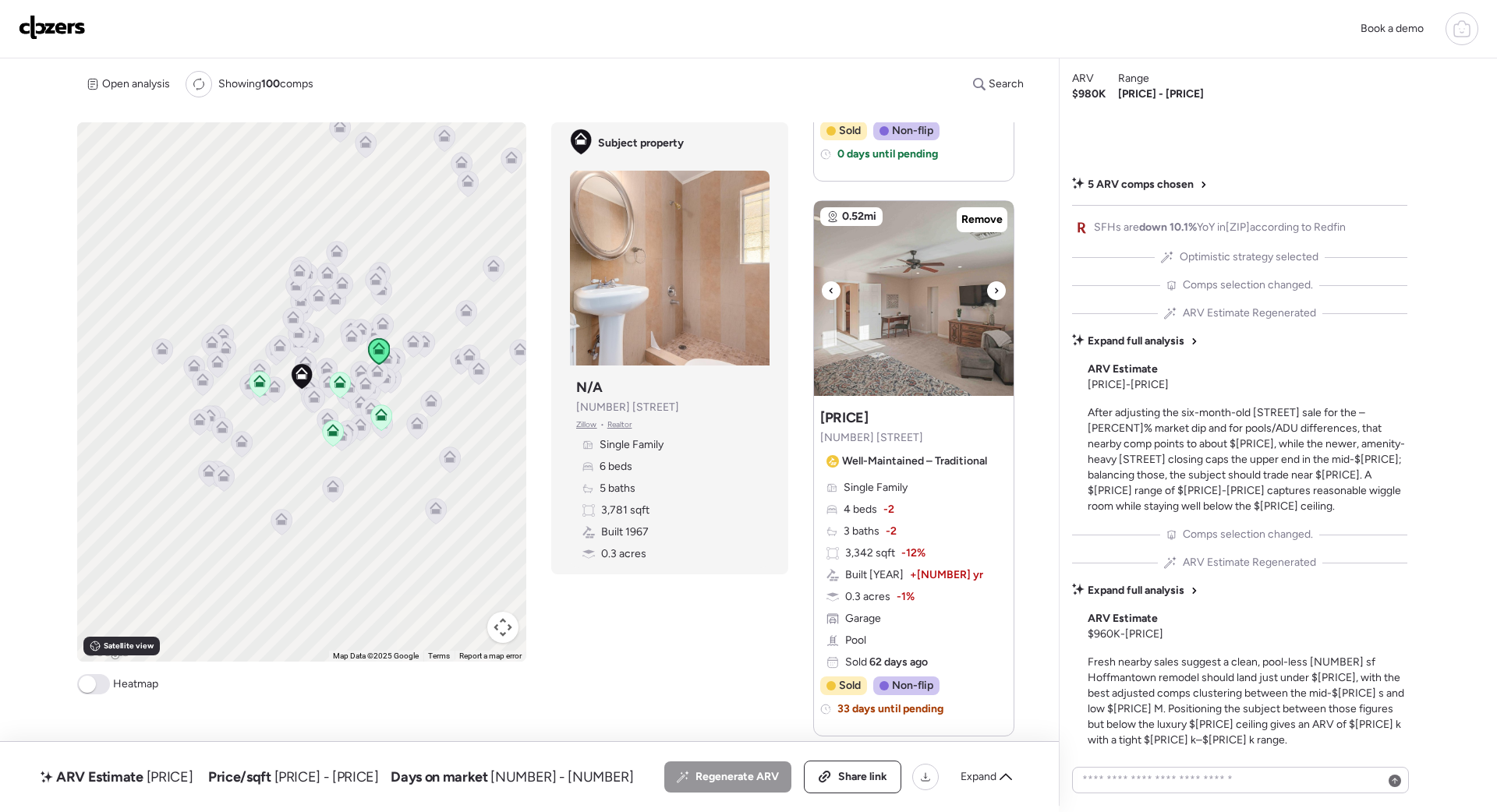 click 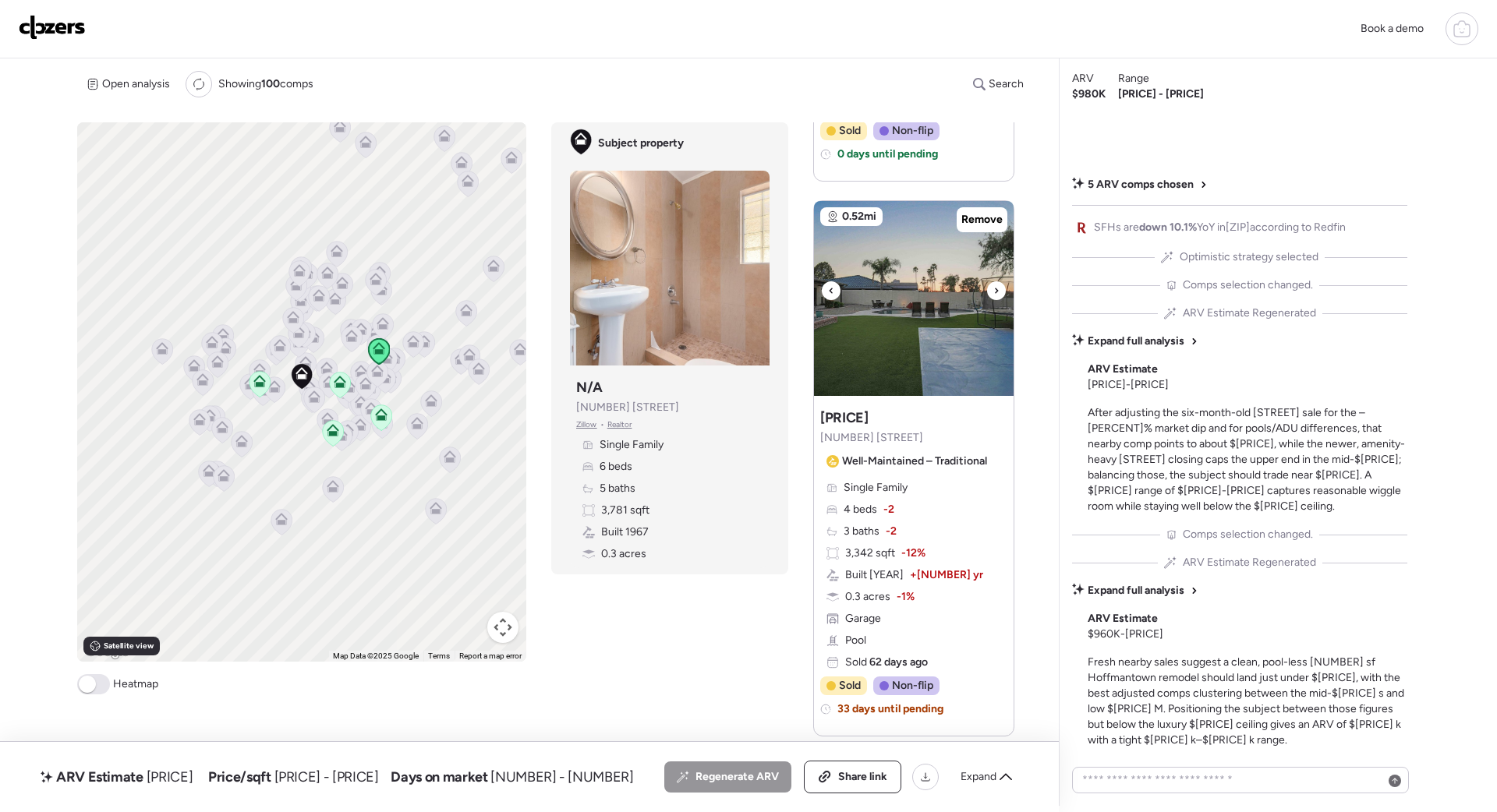 click 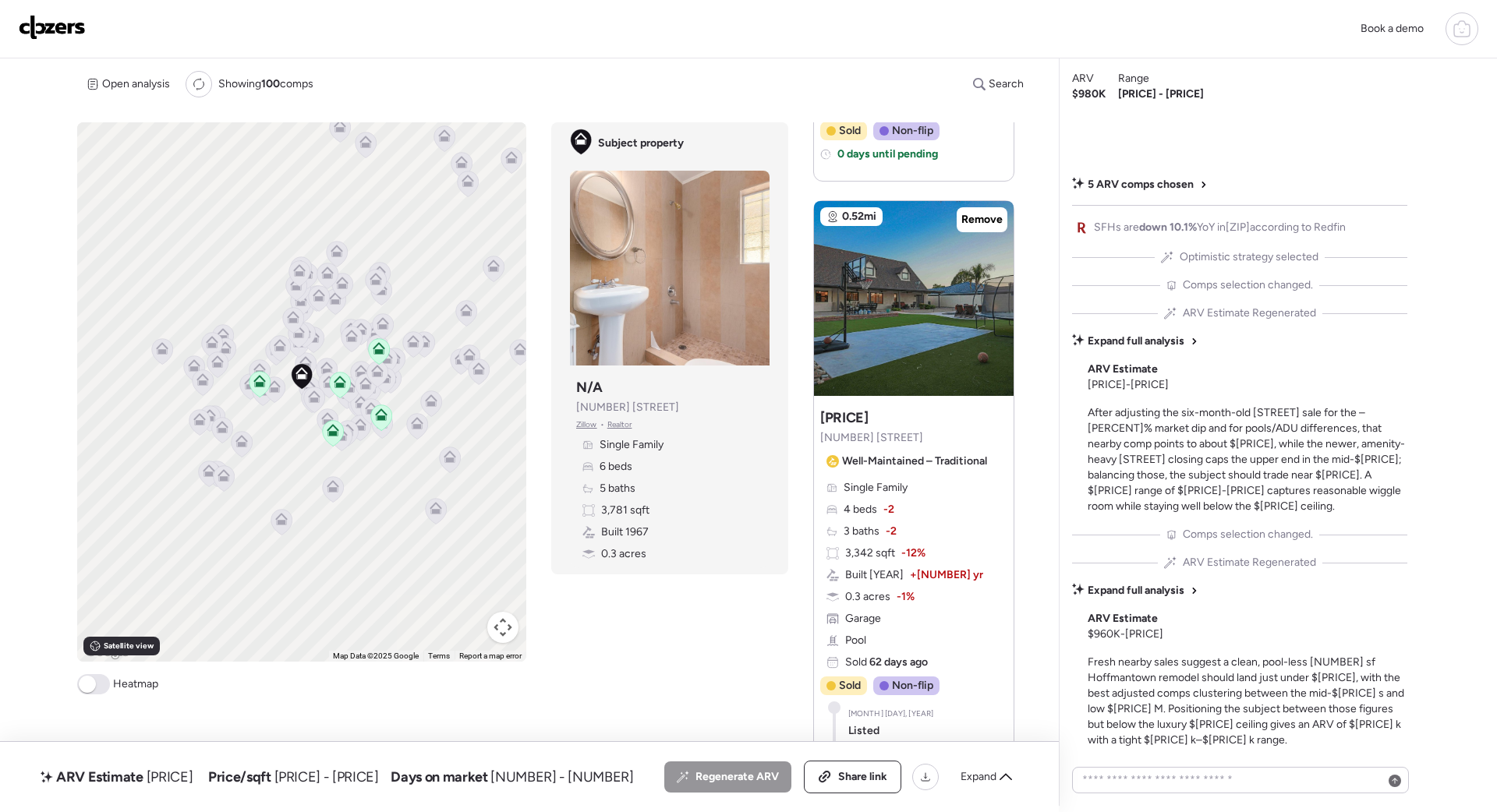click at bounding box center [52, 27] 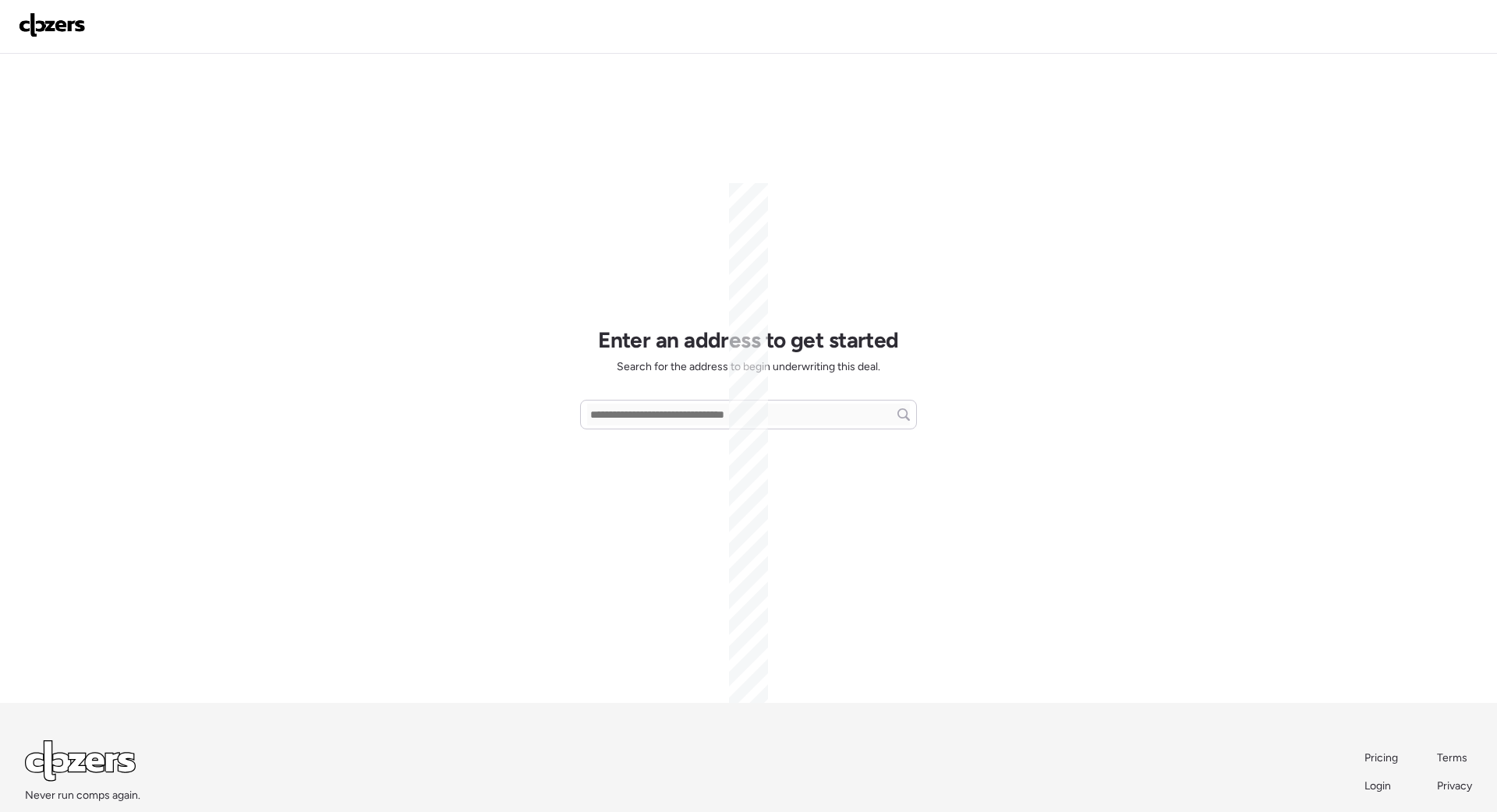 scroll, scrollTop: 0, scrollLeft: 0, axis: both 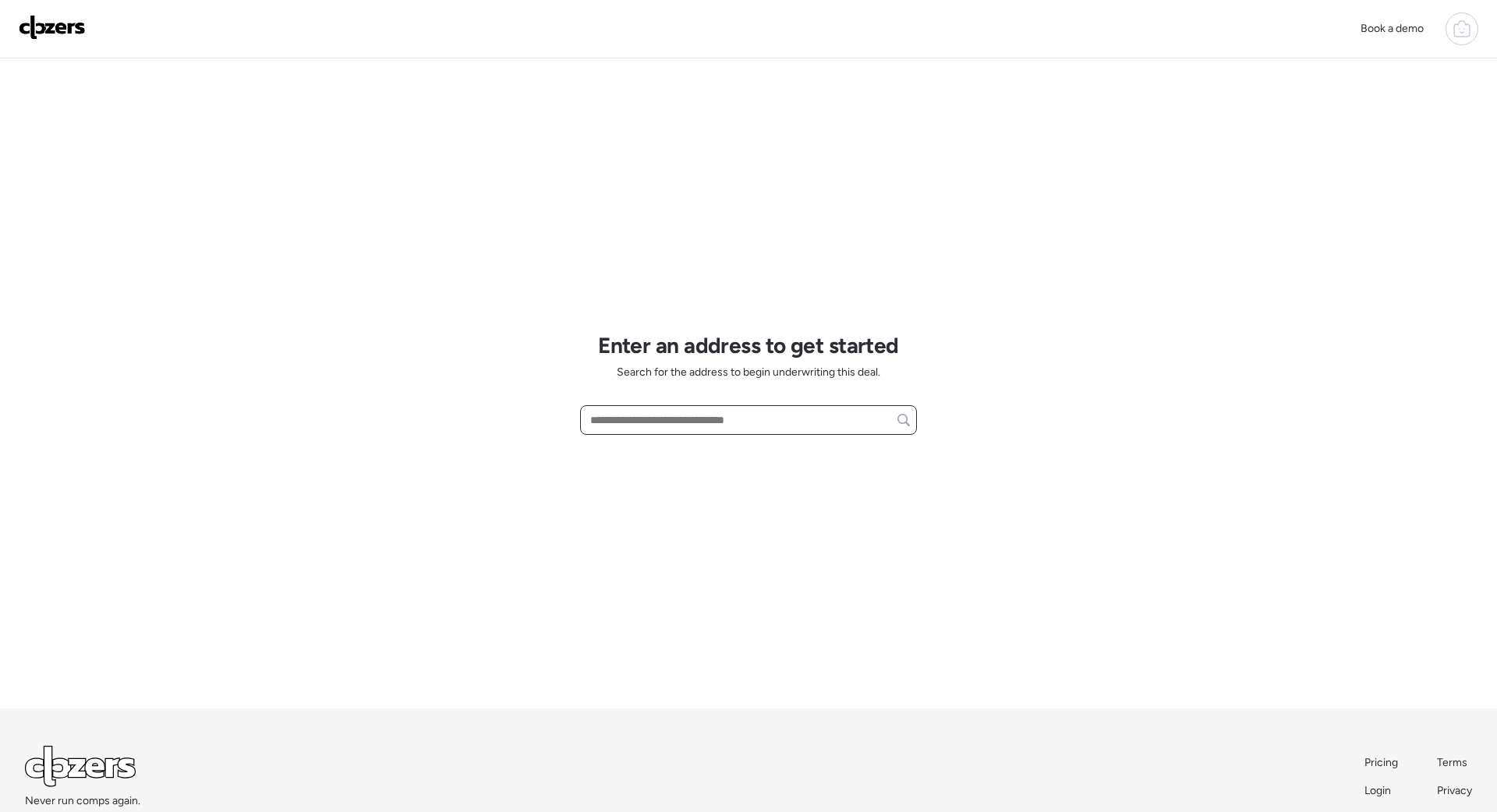 click at bounding box center [748, 420] 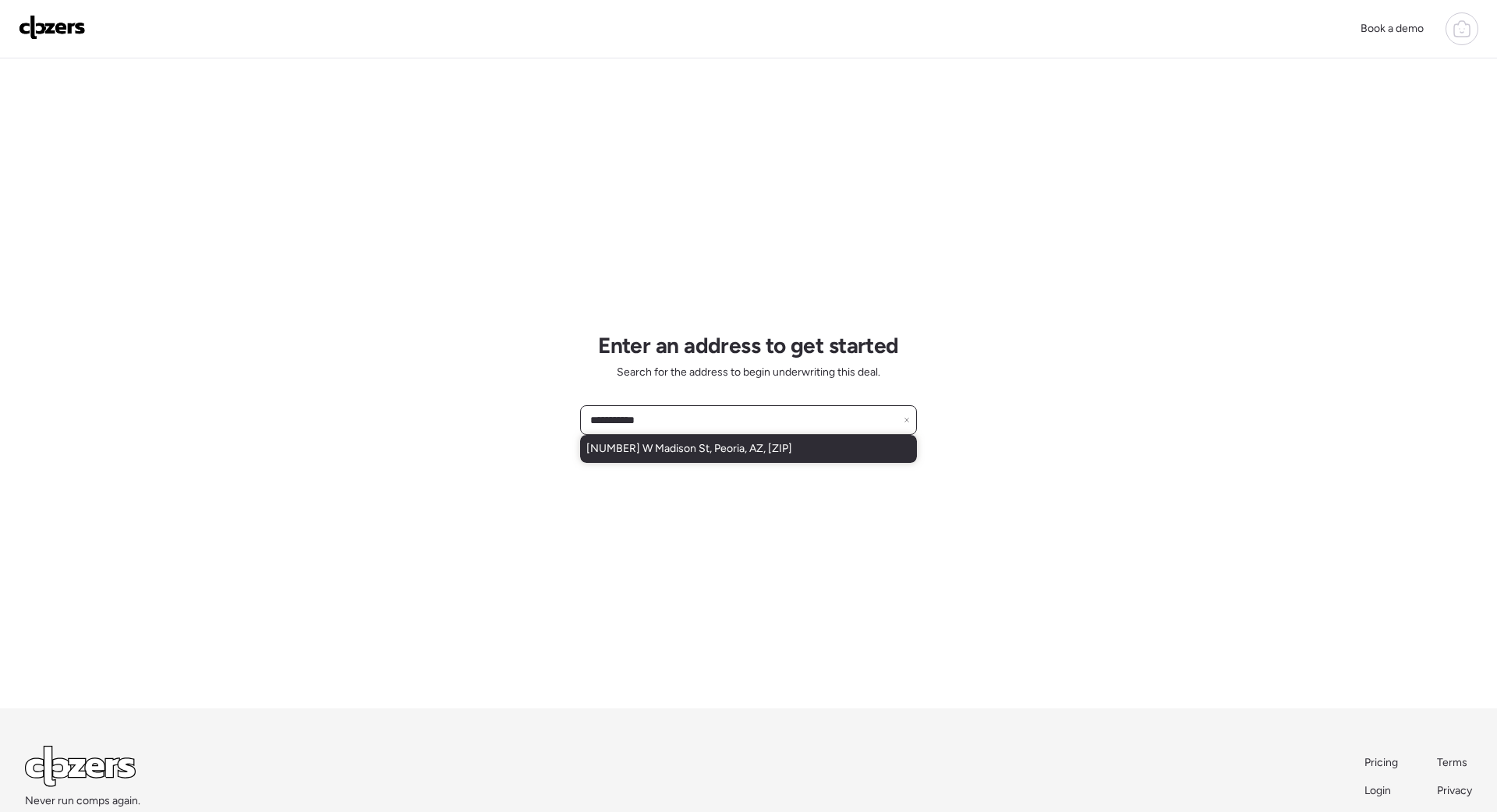 scroll, scrollTop: 4, scrollLeft: 0, axis: vertical 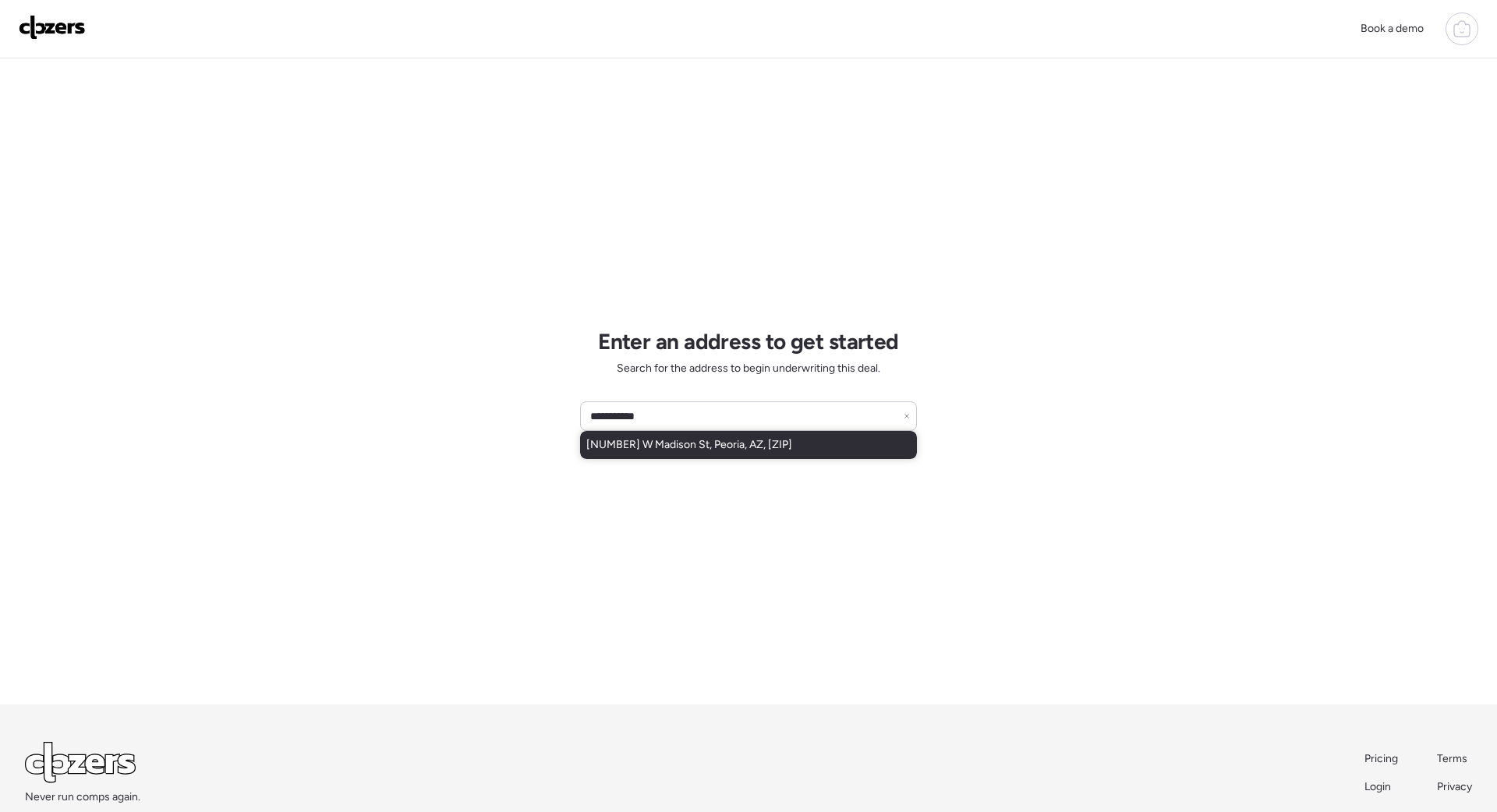 click on "[NUMBER] W Madison St, Peoria, AZ, [ZIP]" at bounding box center (689, 445) 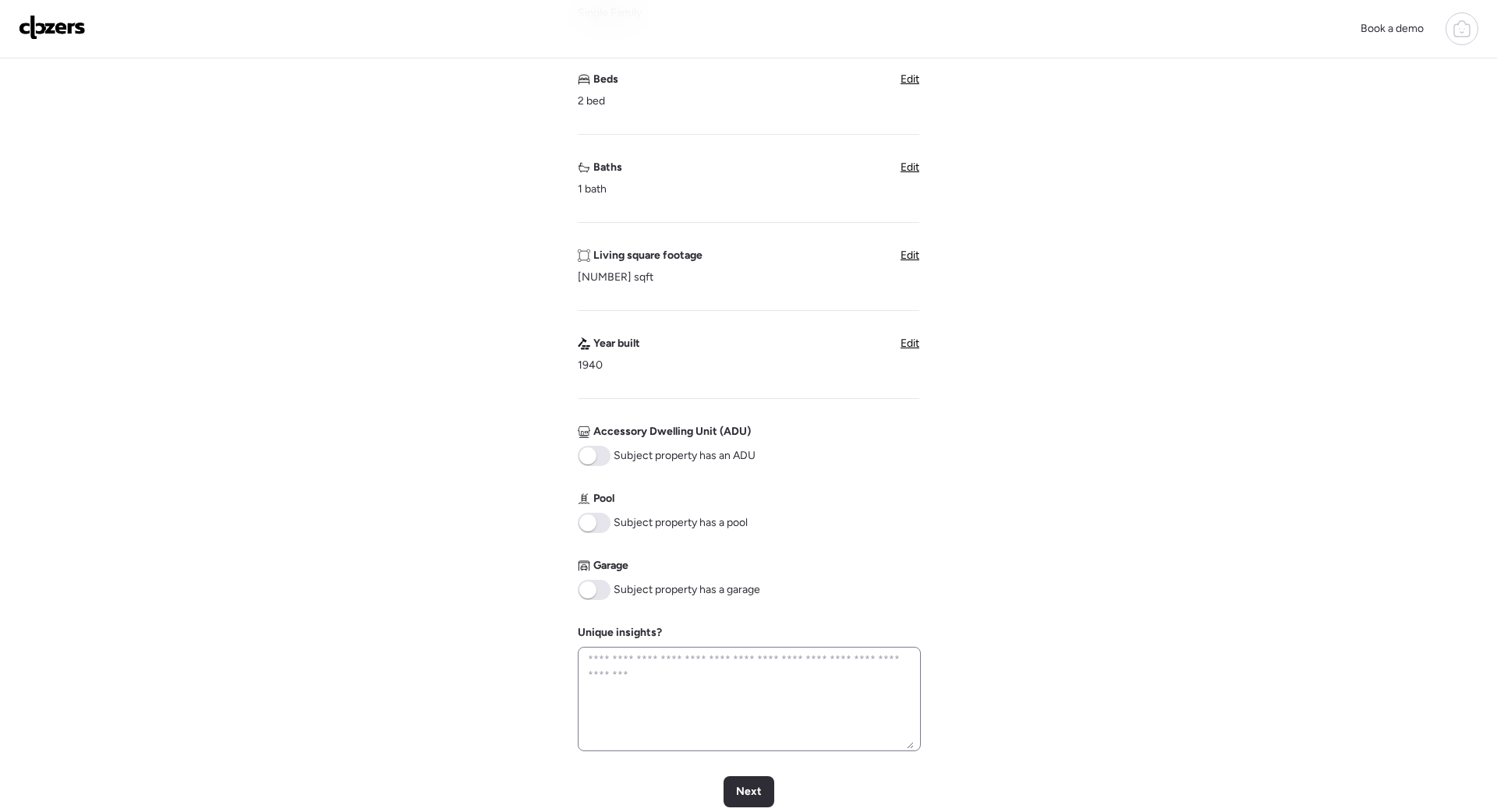 scroll, scrollTop: 289, scrollLeft: 0, axis: vertical 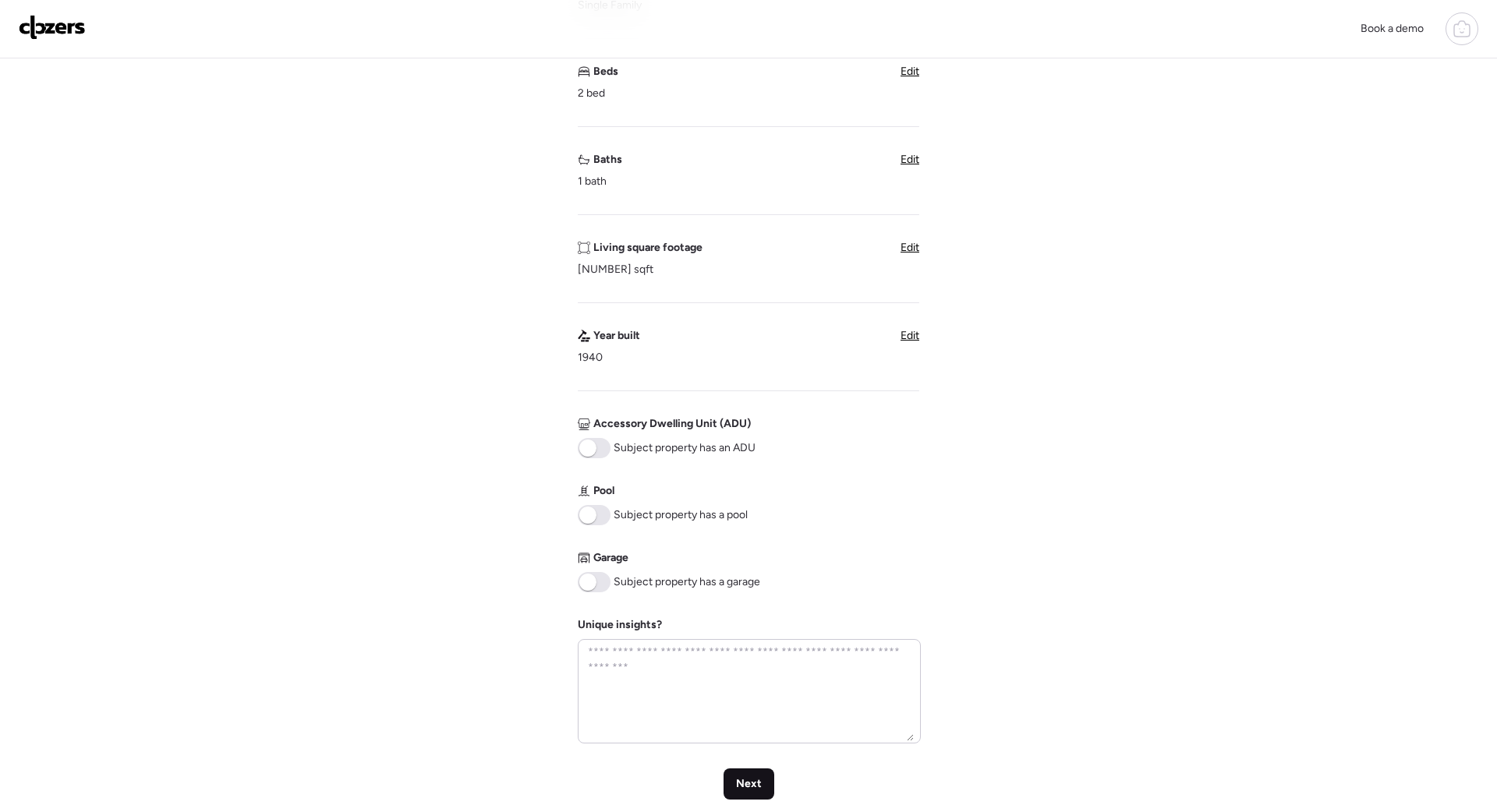 click on "Next" at bounding box center [748, 784] 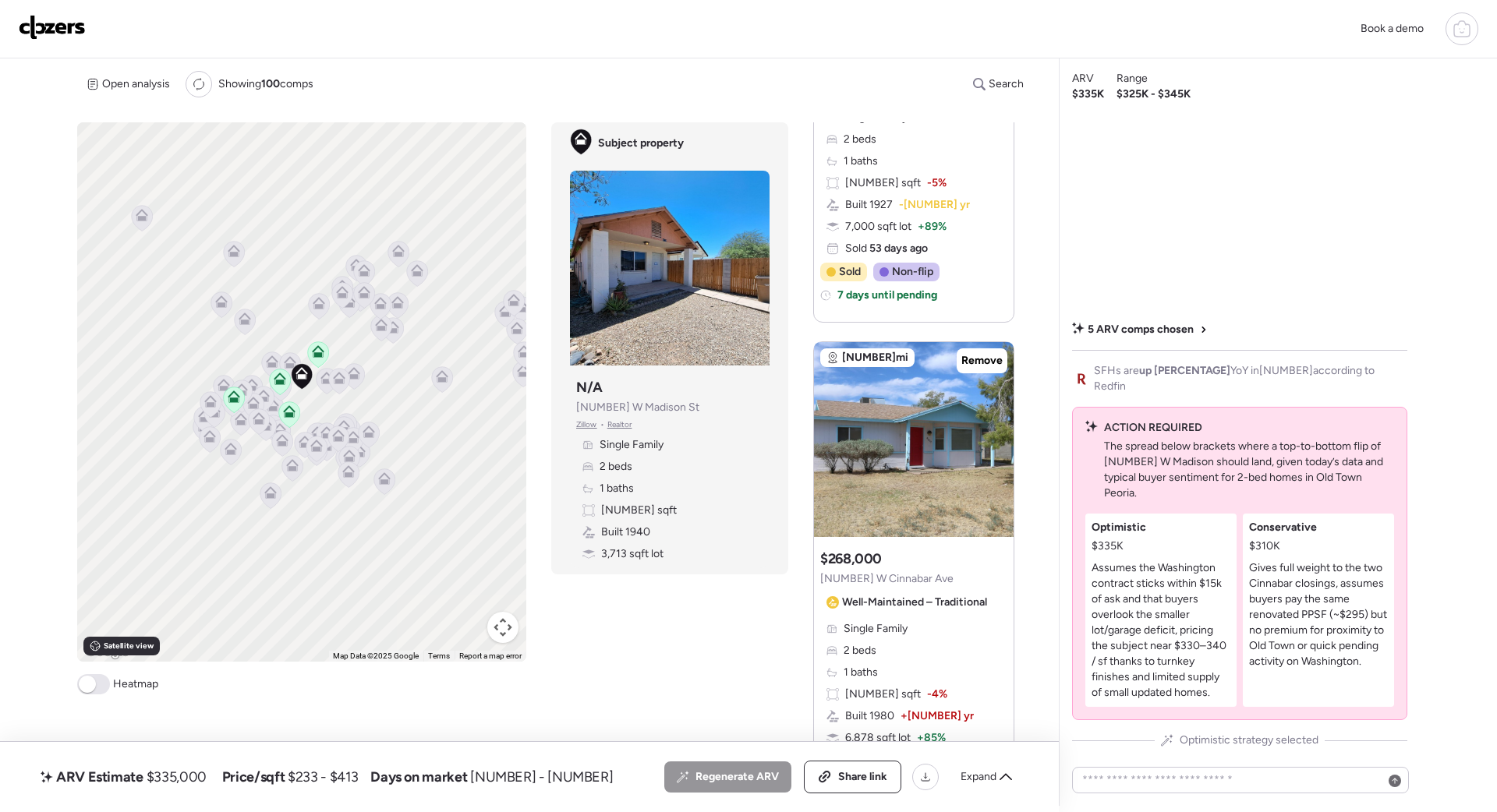 scroll, scrollTop: 0, scrollLeft: 0, axis: both 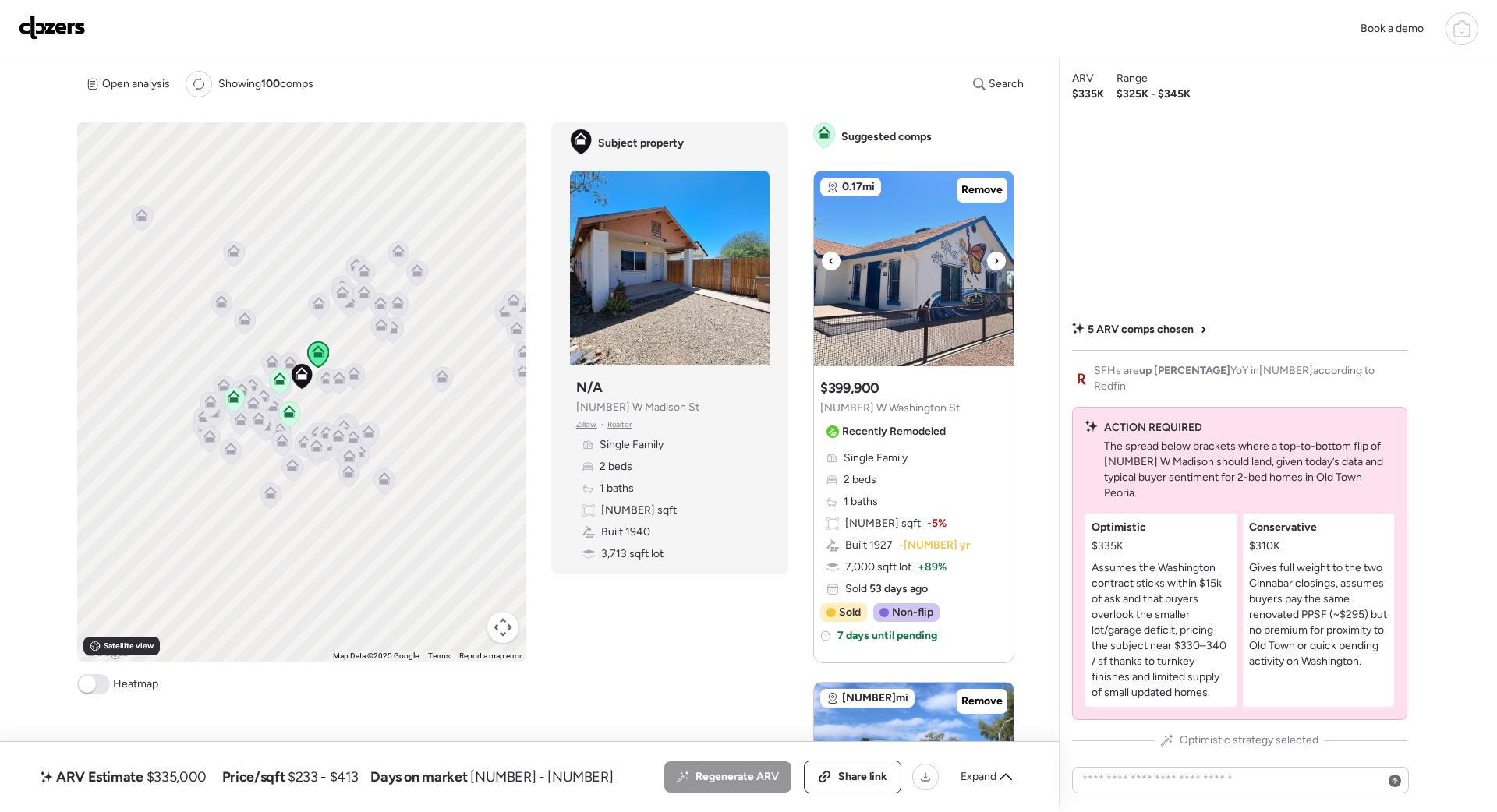 click 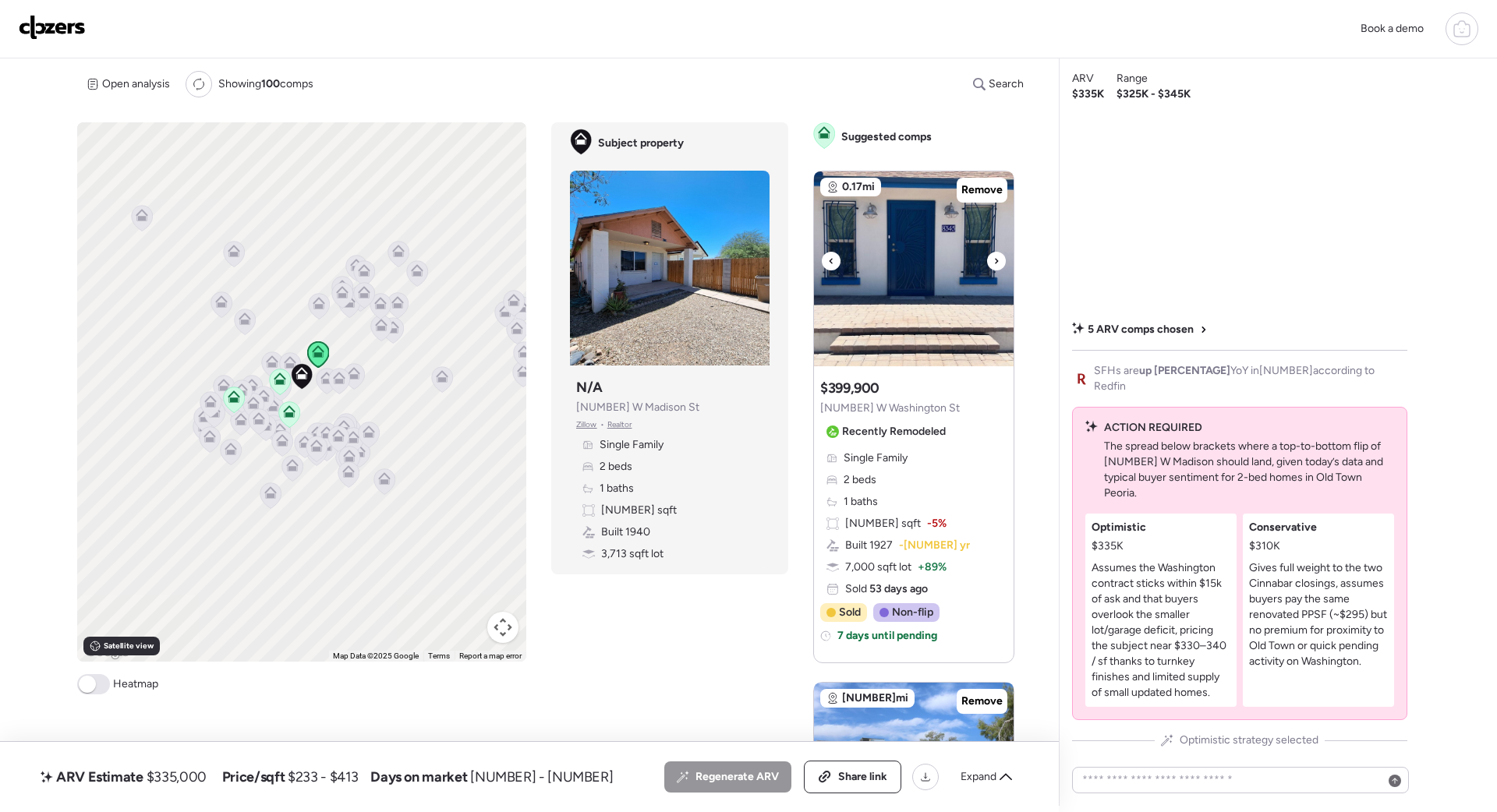 click 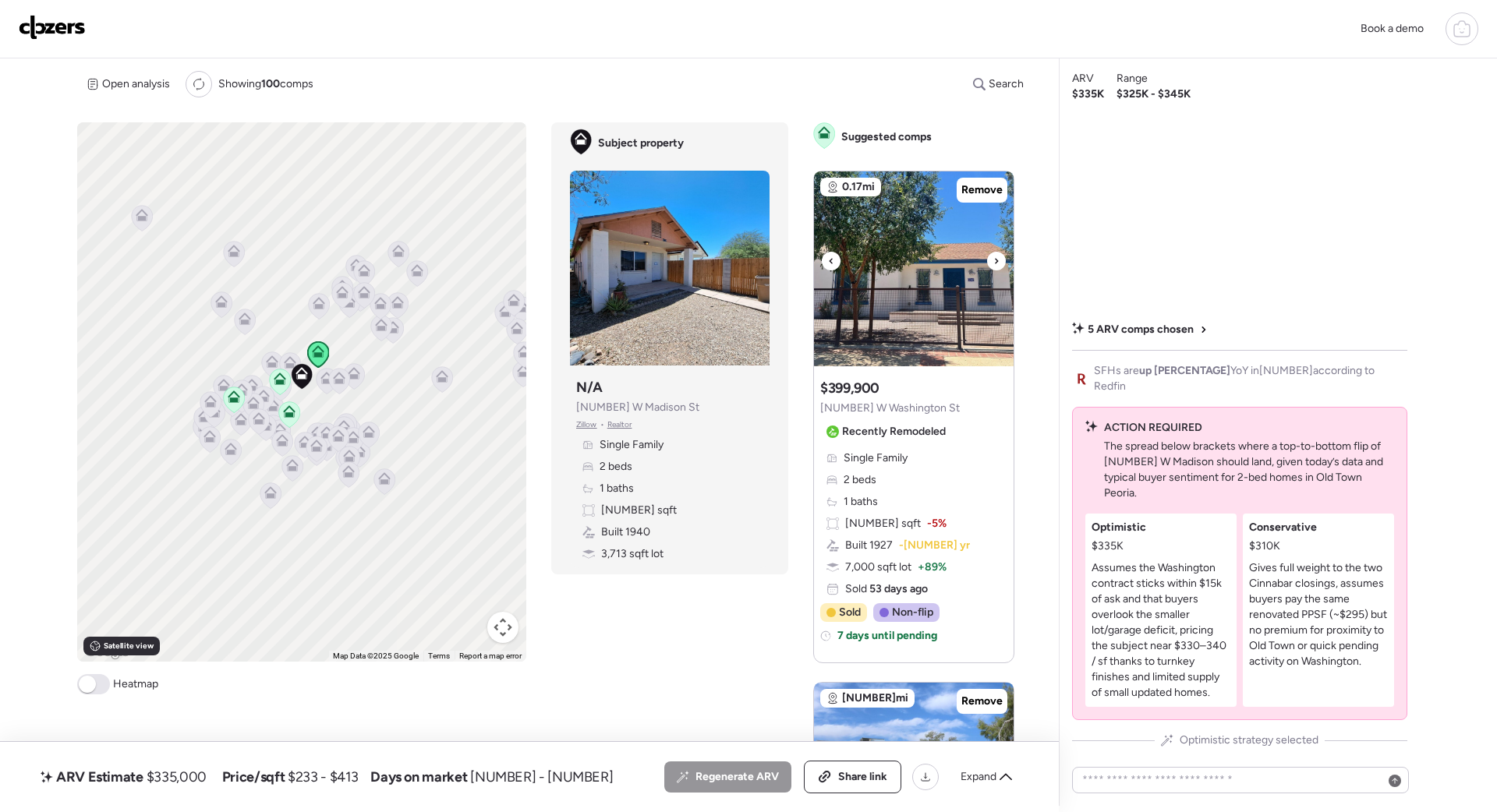 click 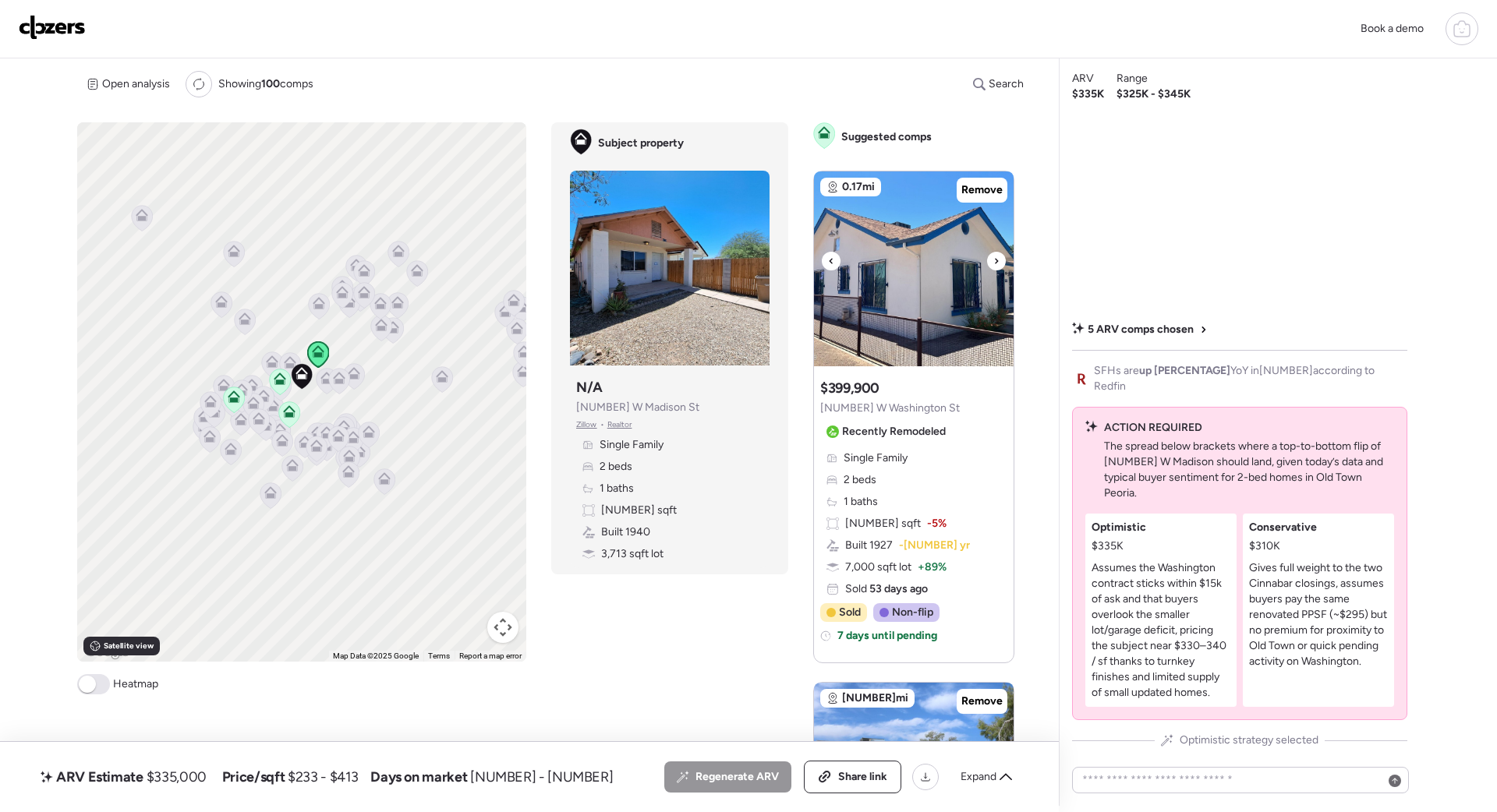 click 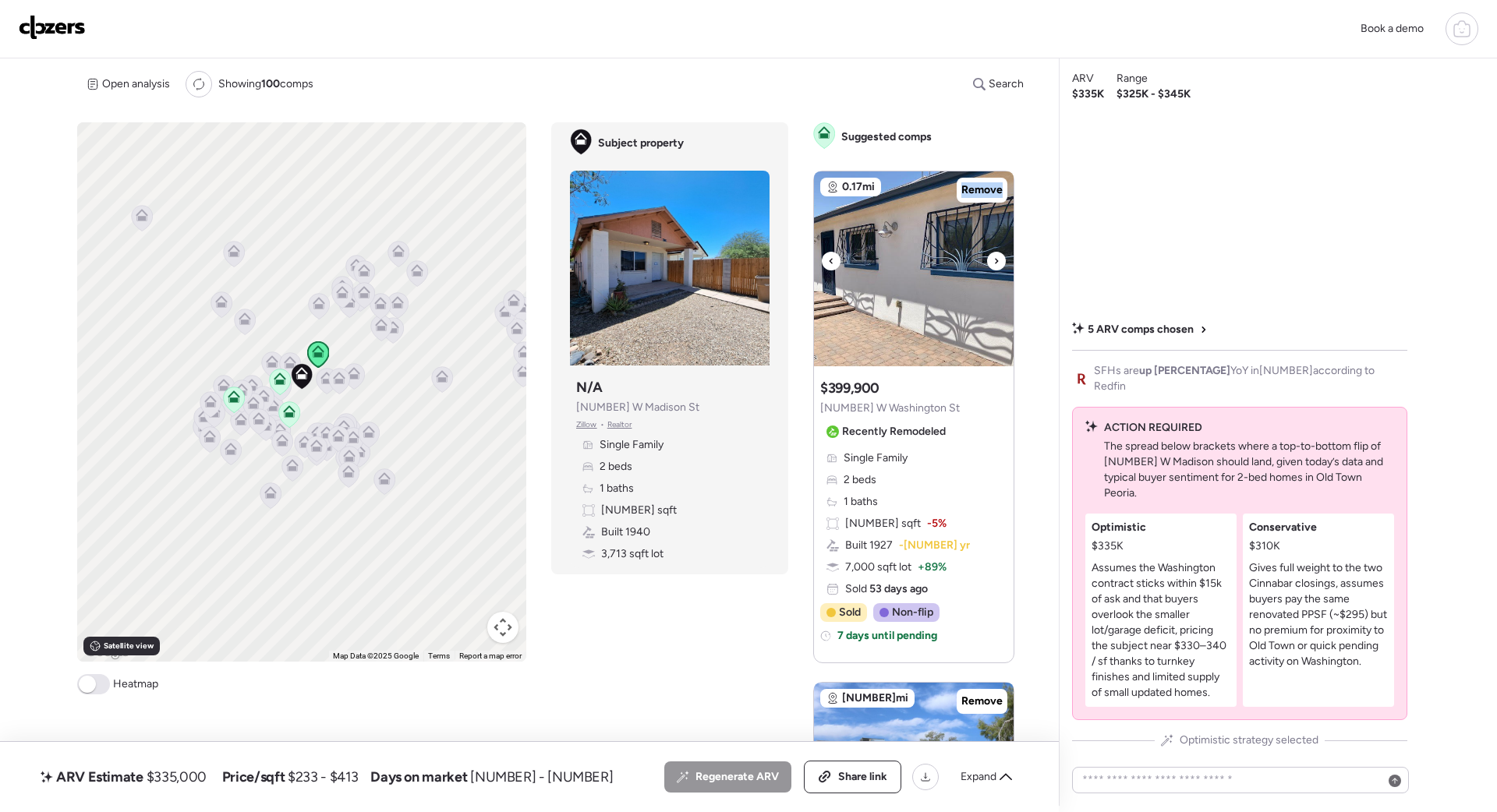 click 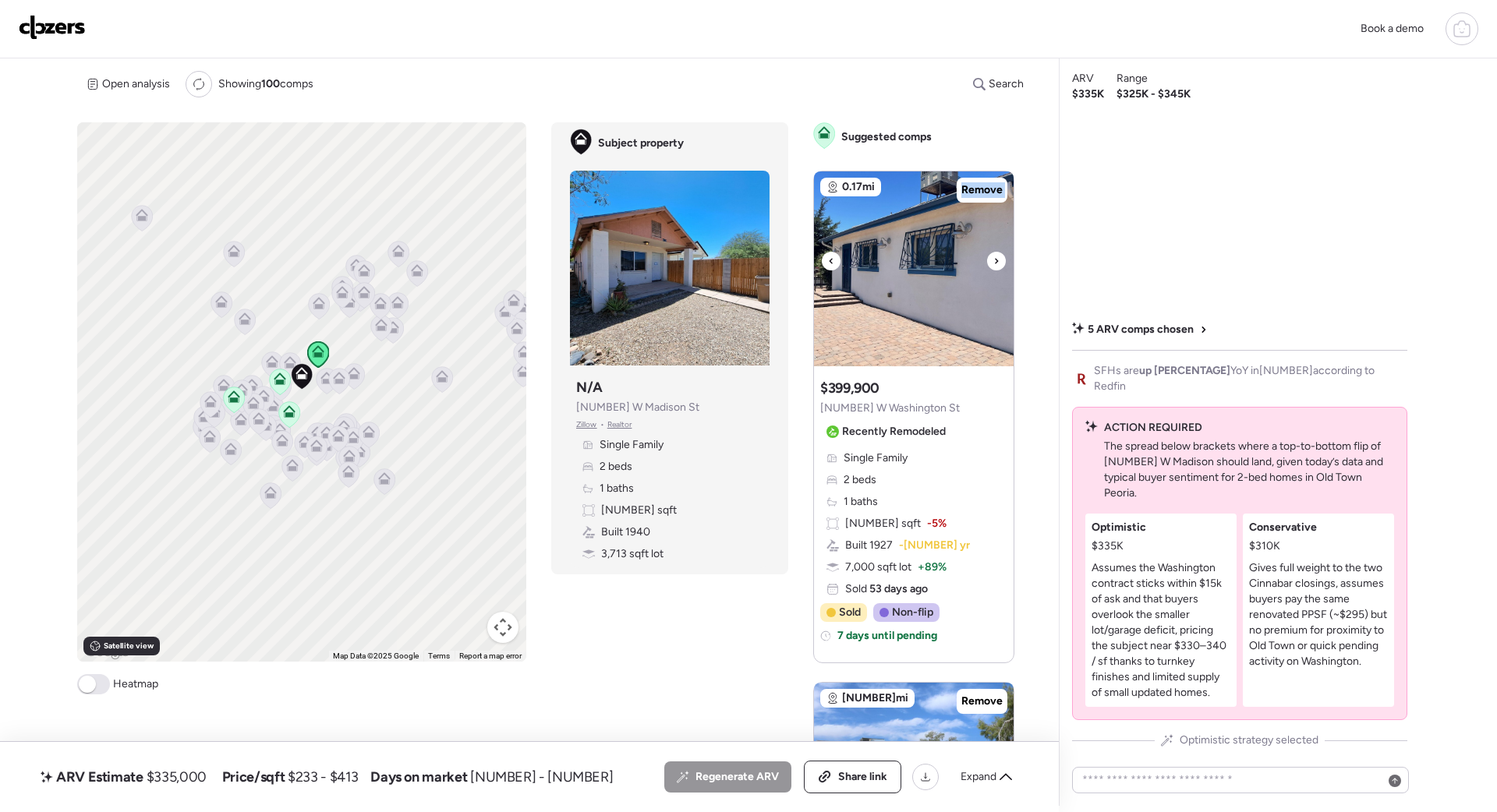 click 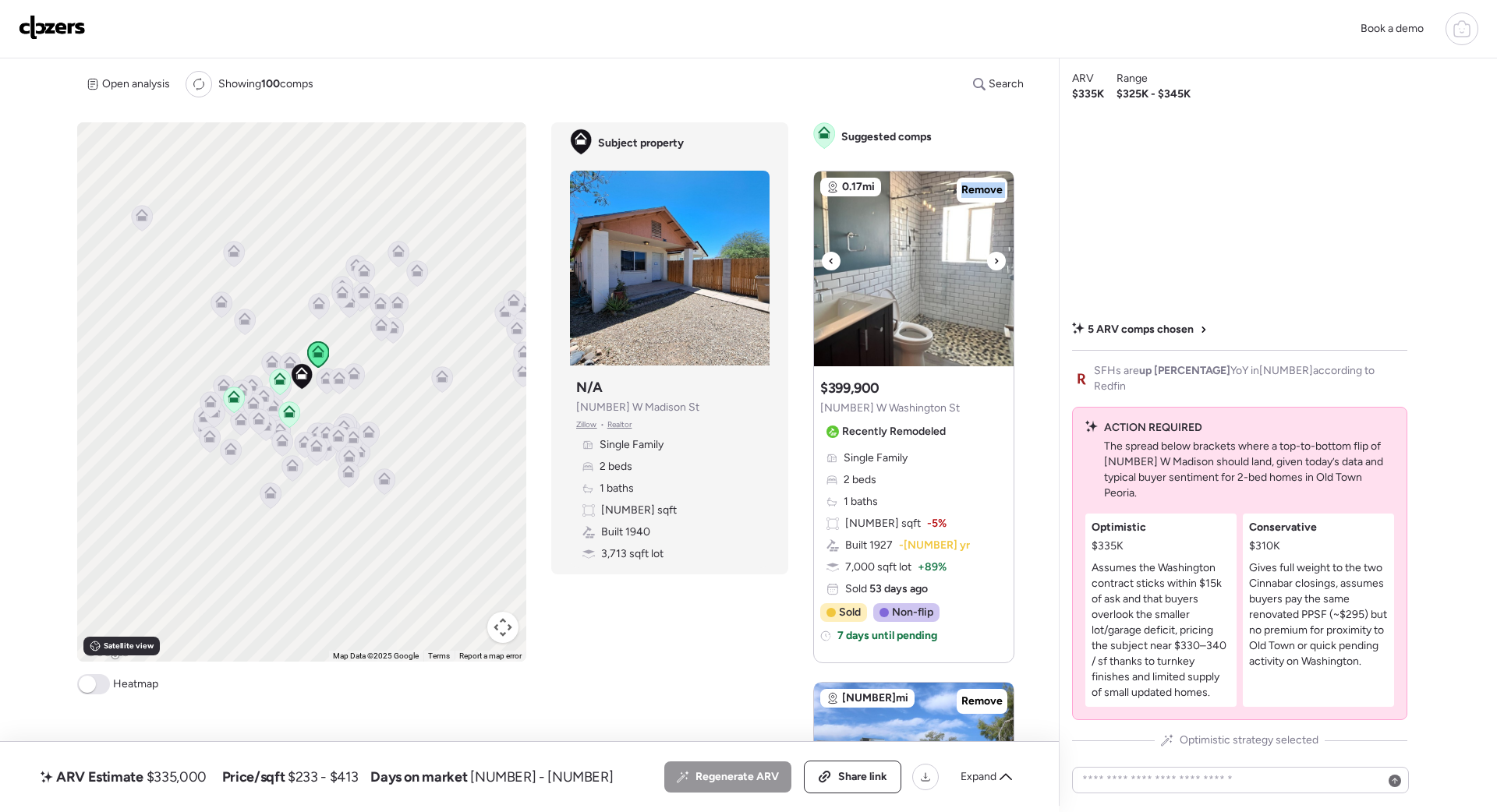 click 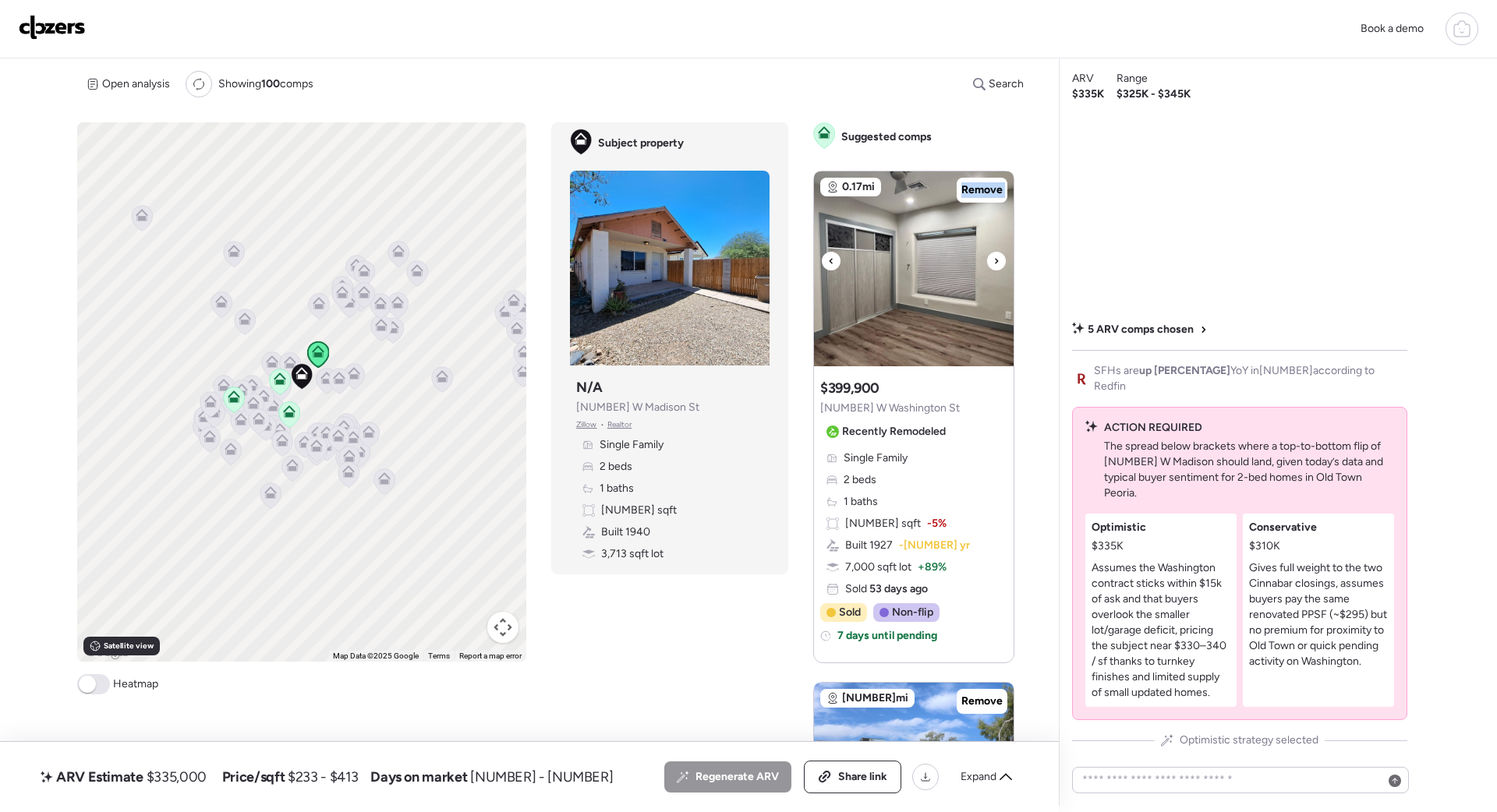 click 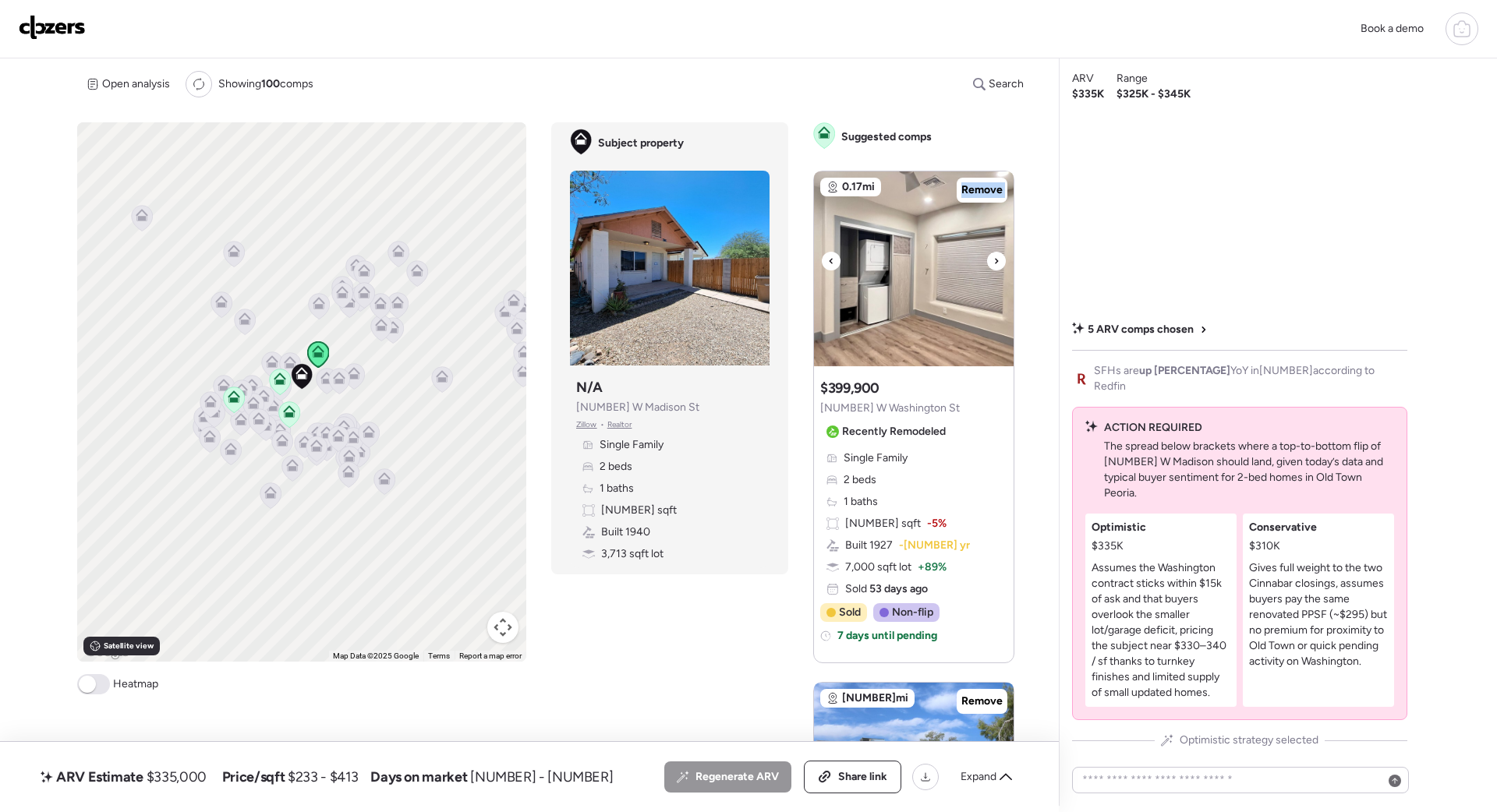 click 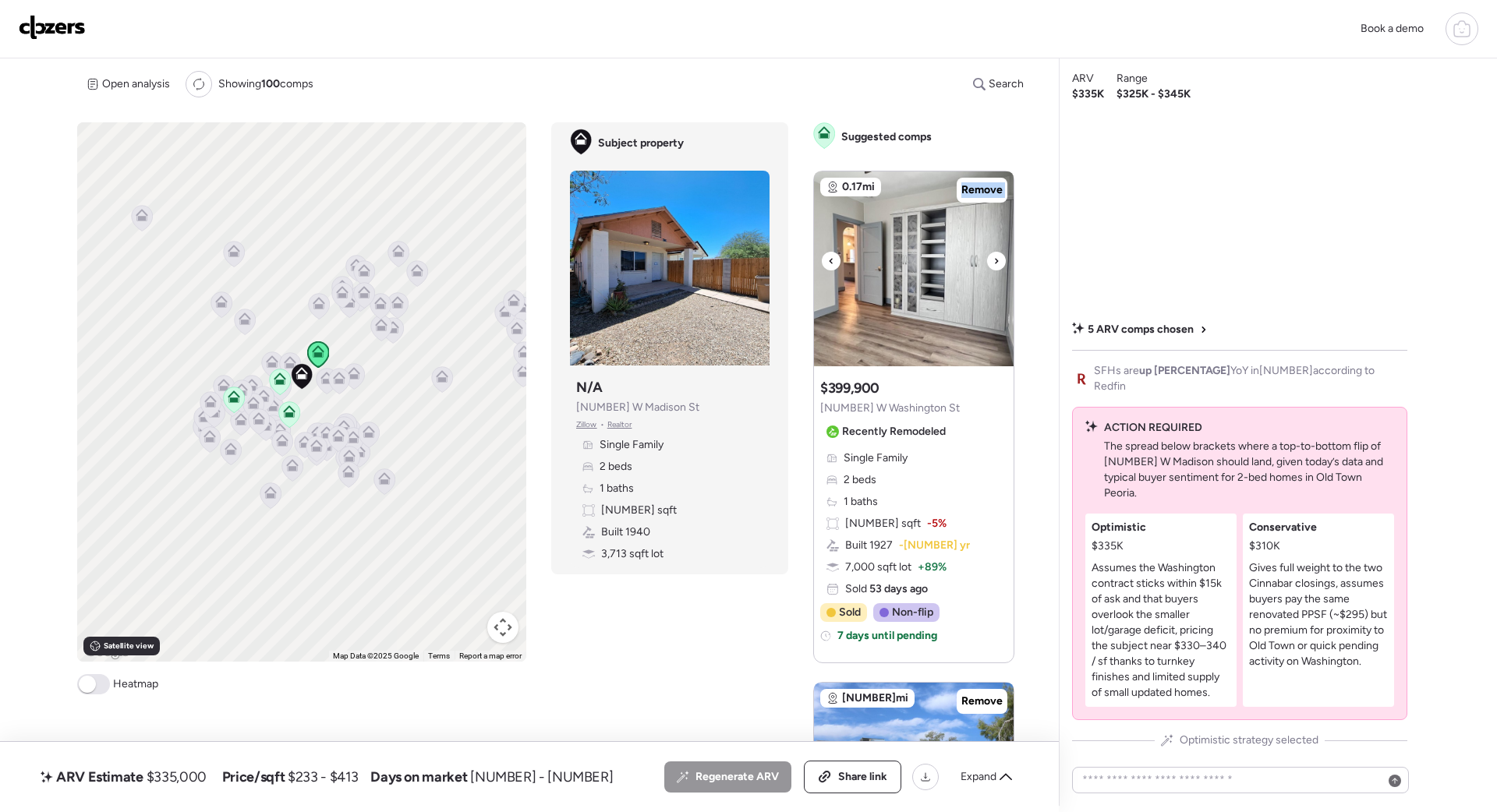 click 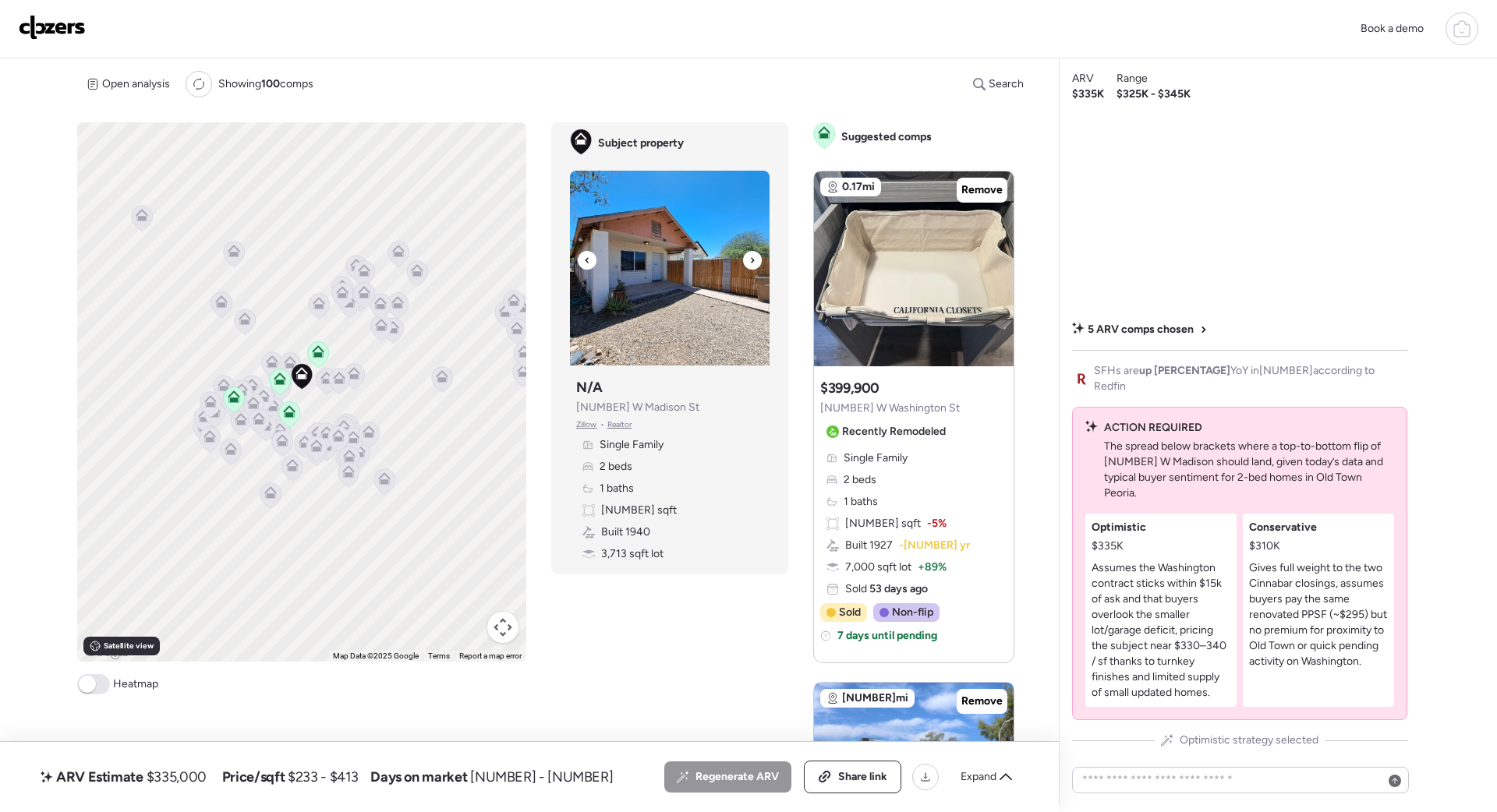 click 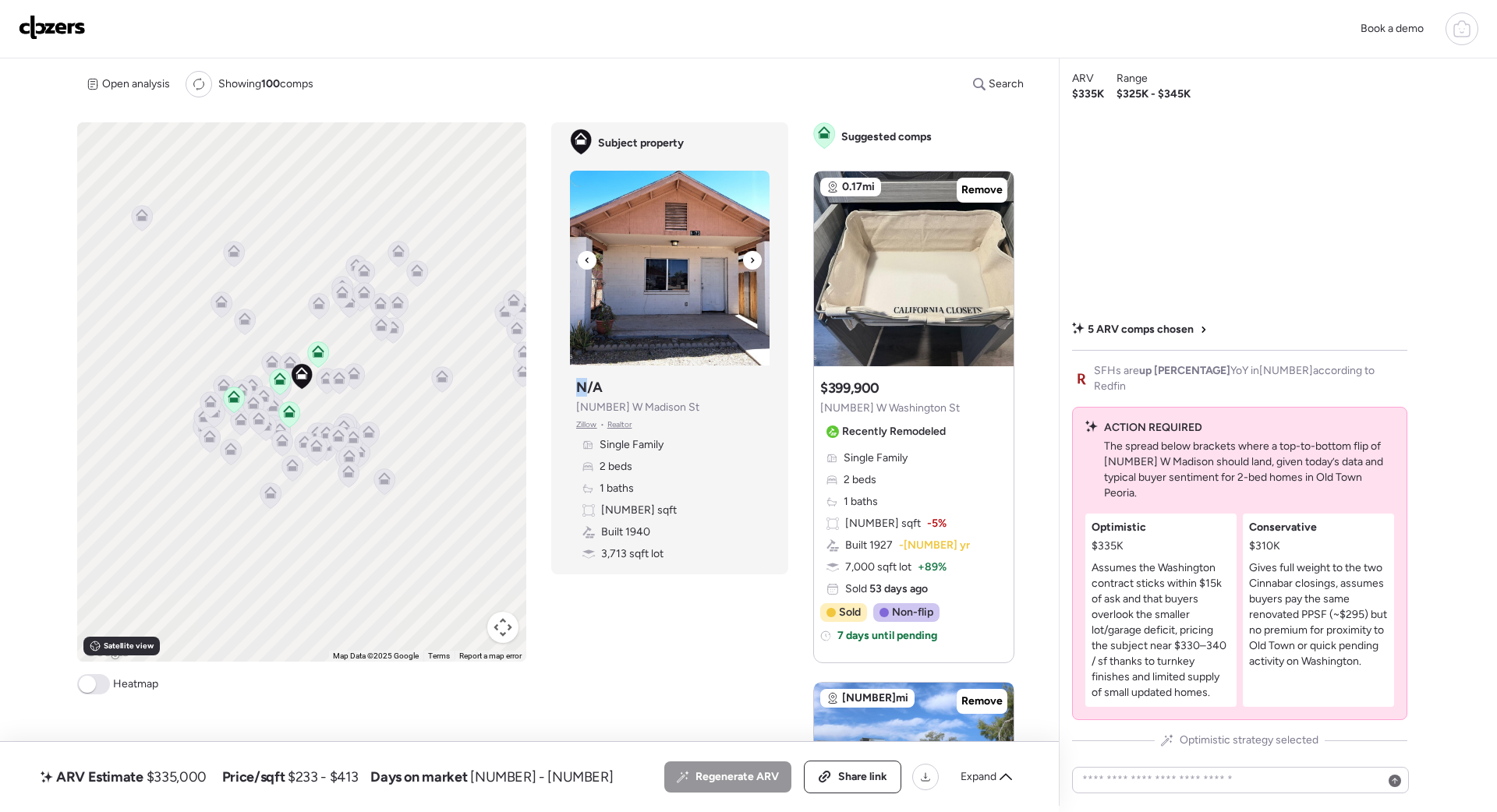 click 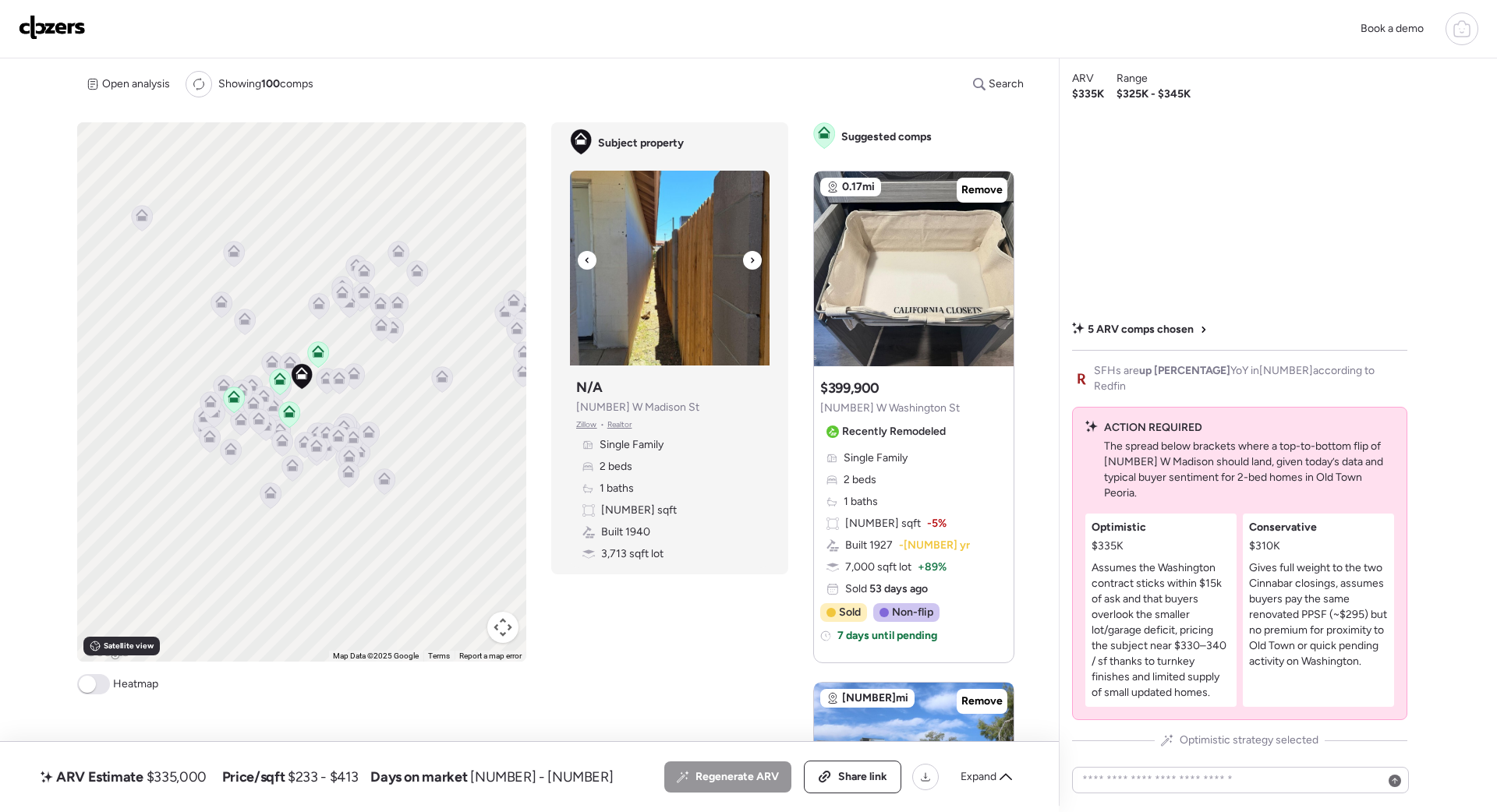 click 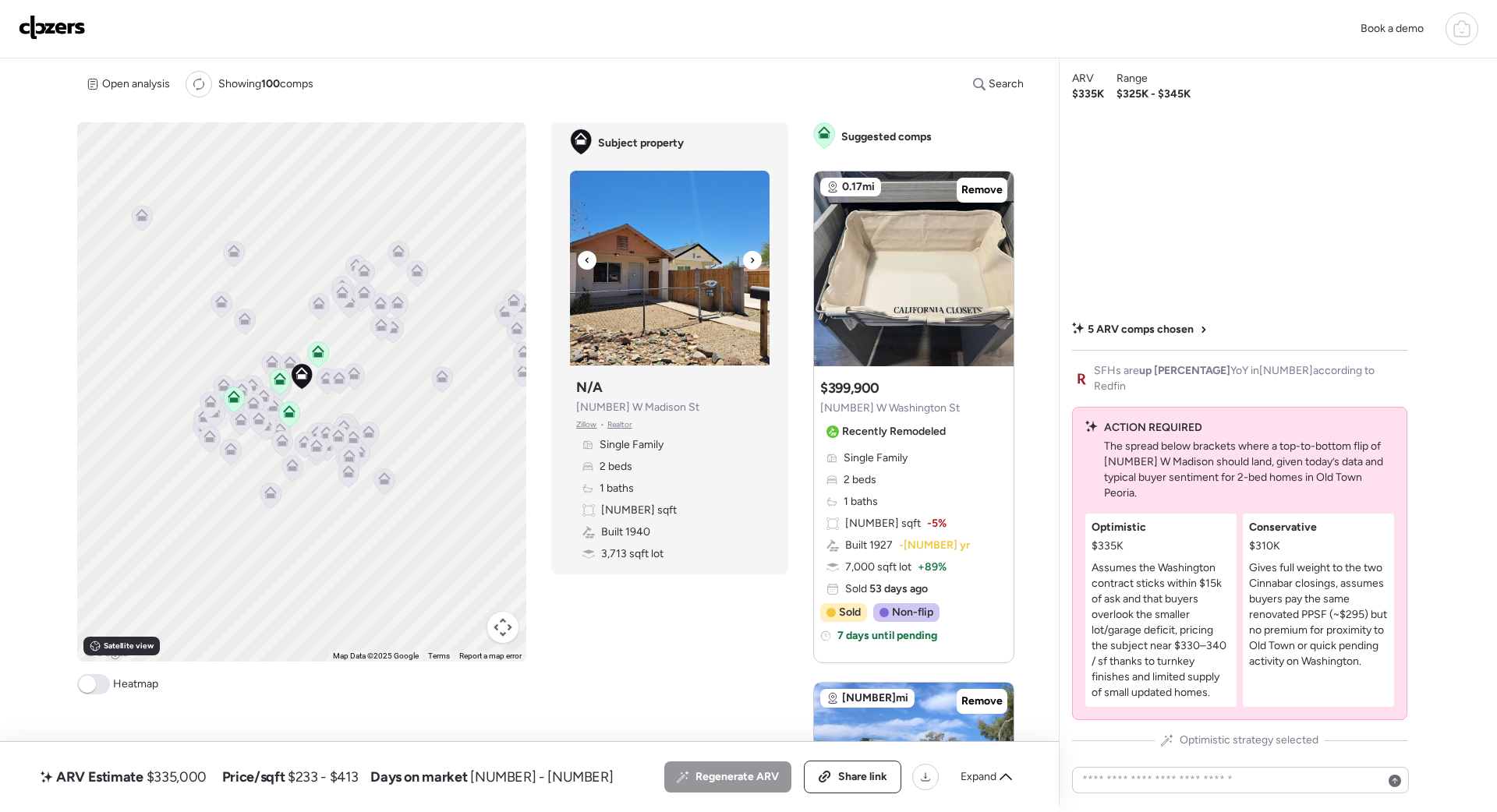 click 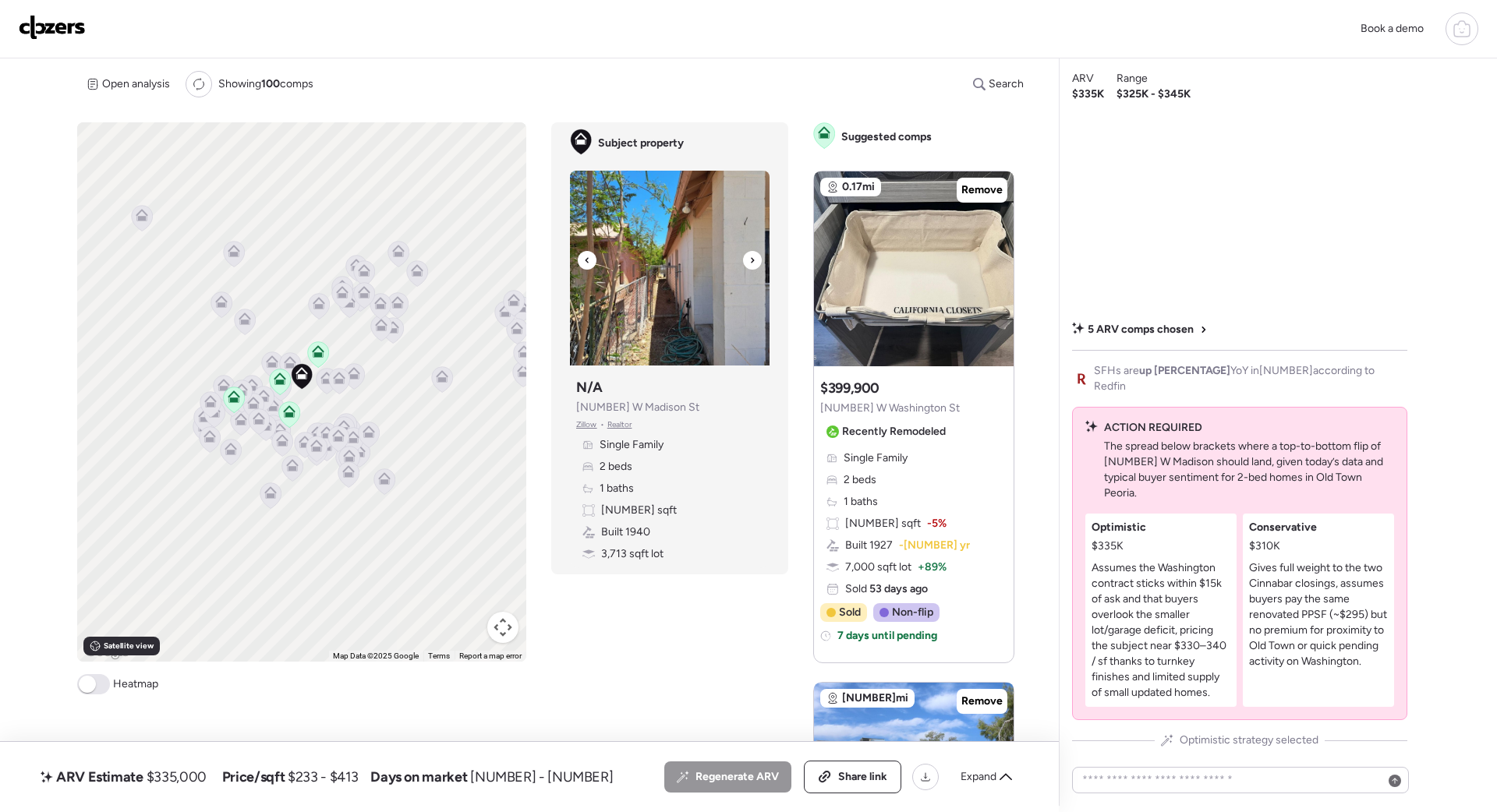 click 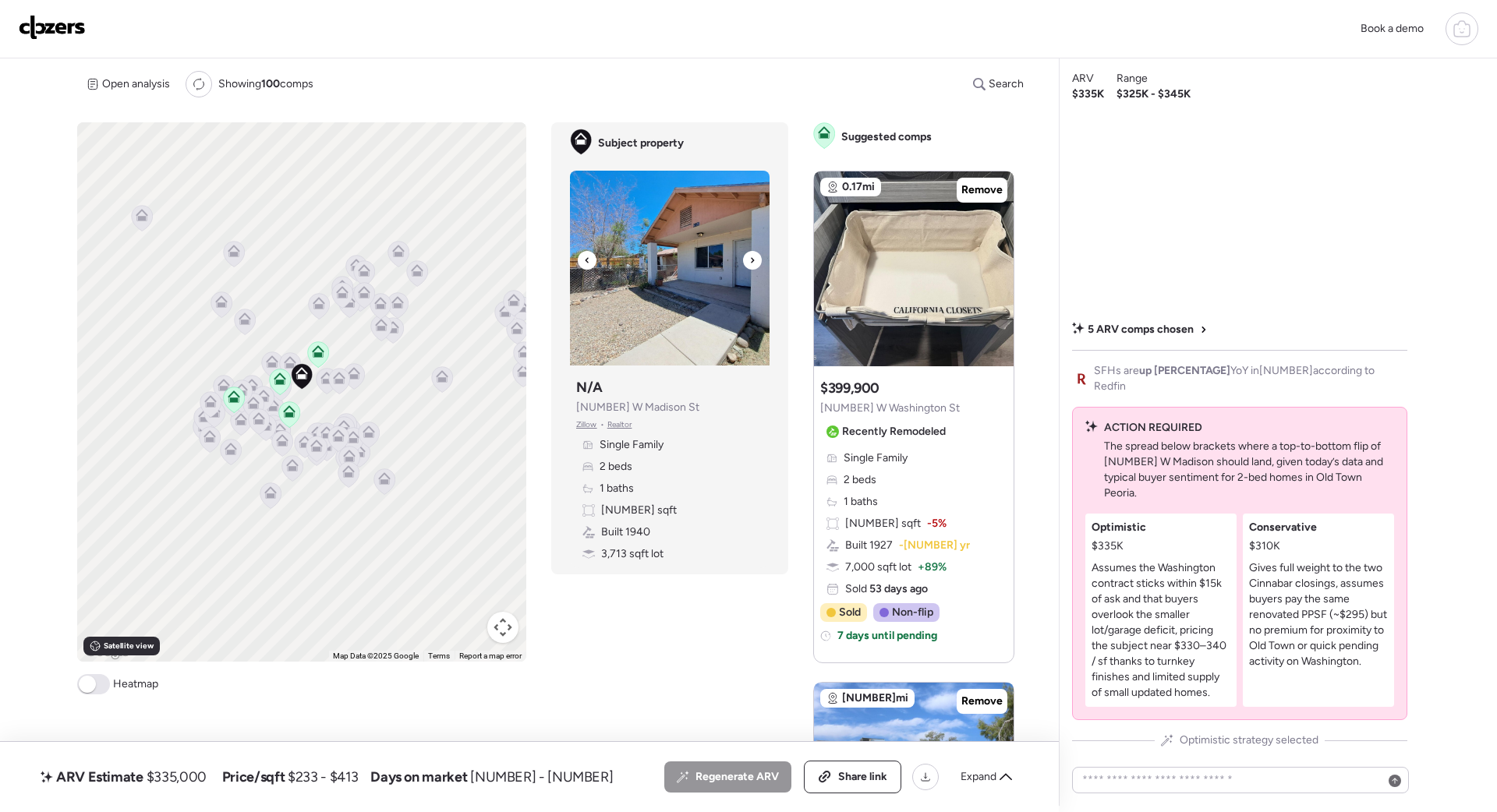 click 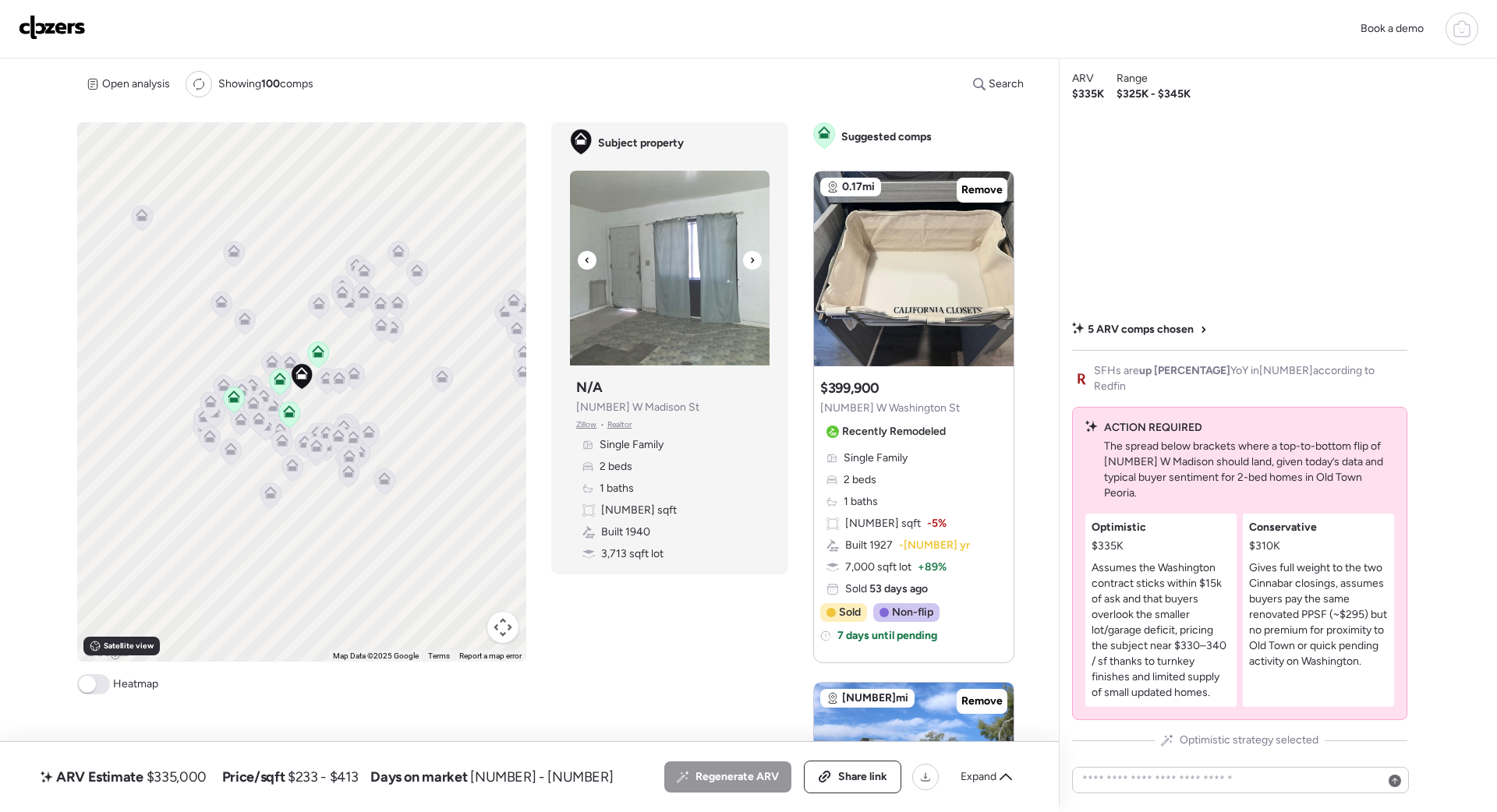 click 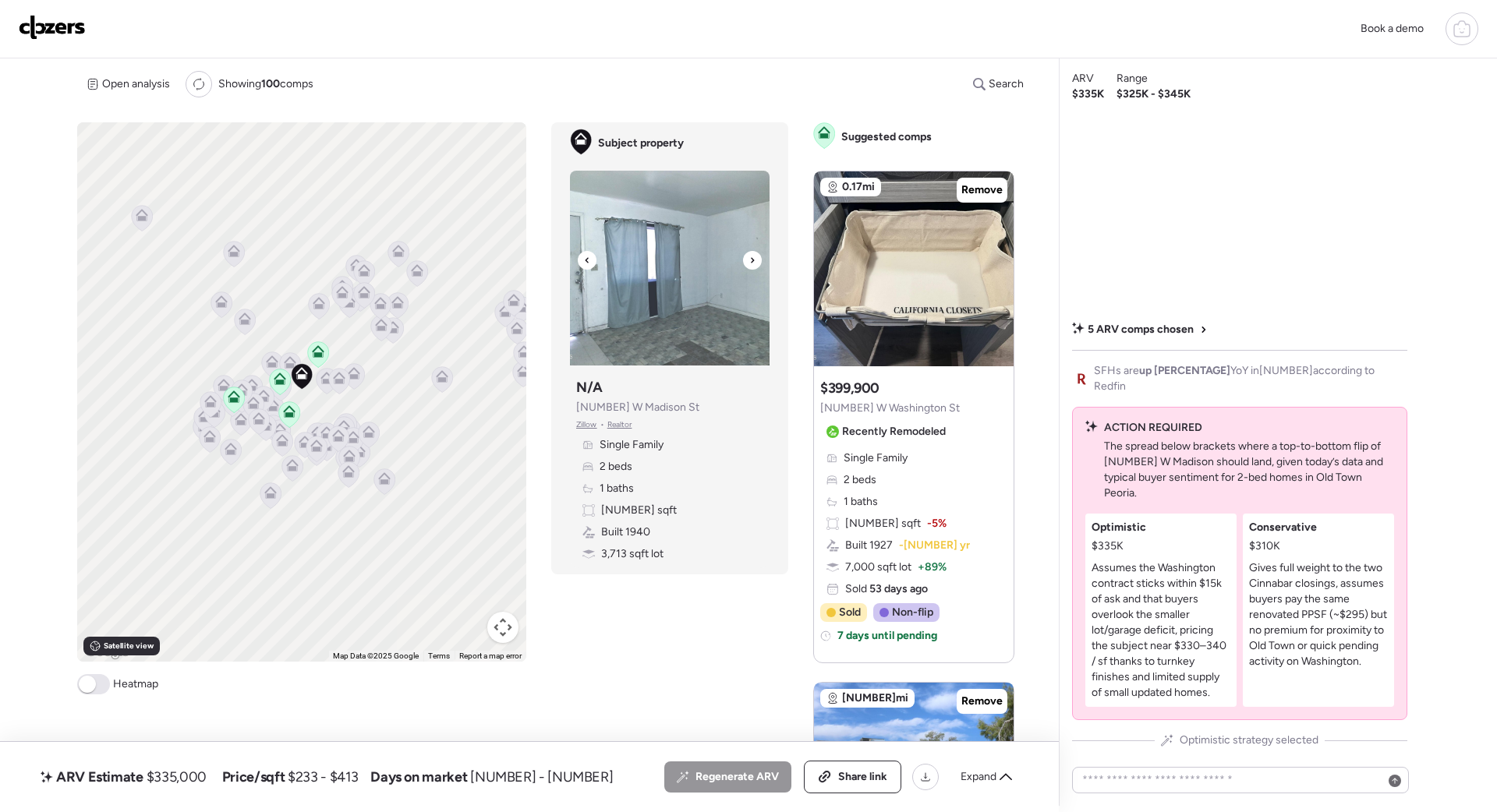 click 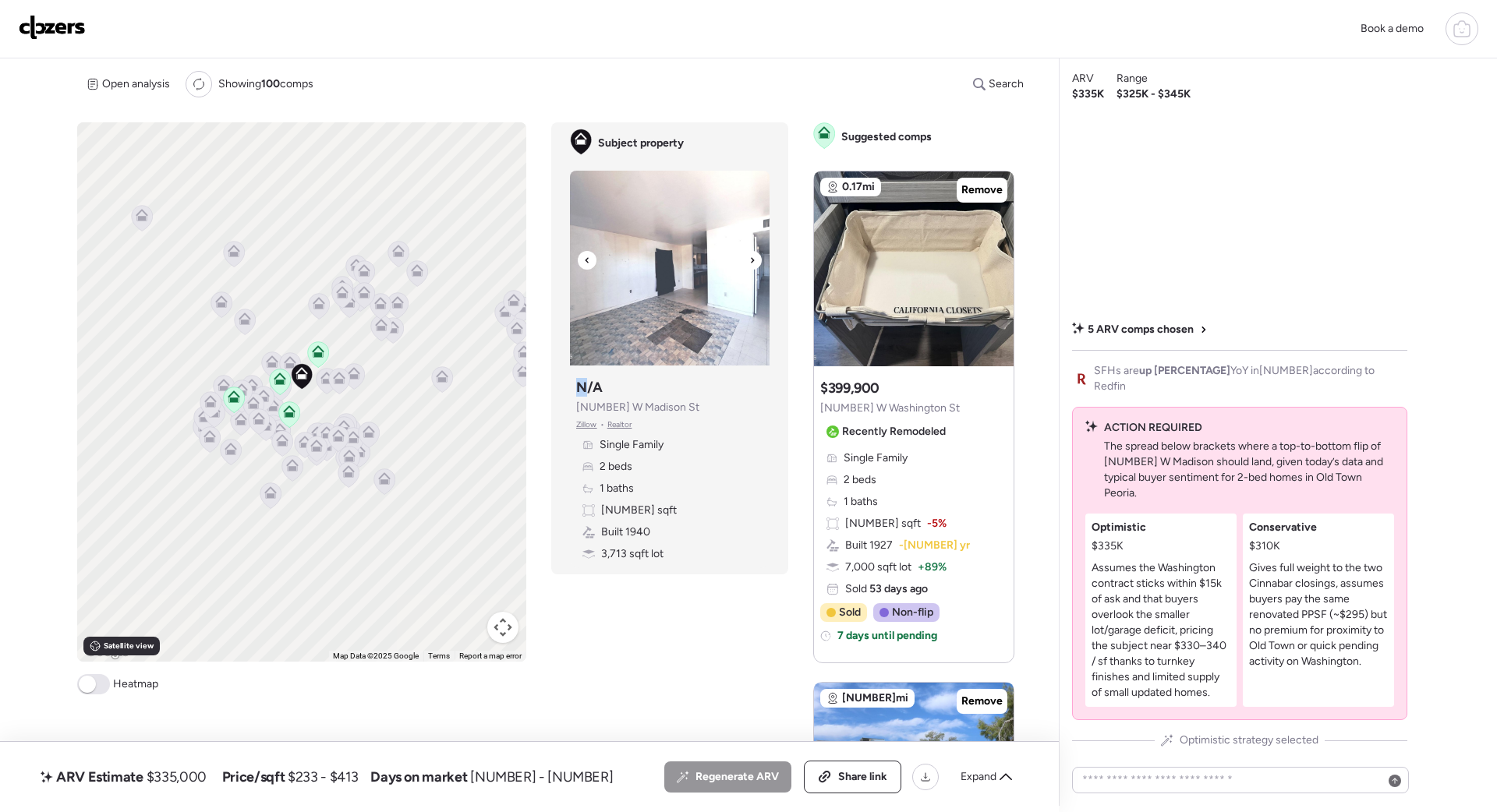 click 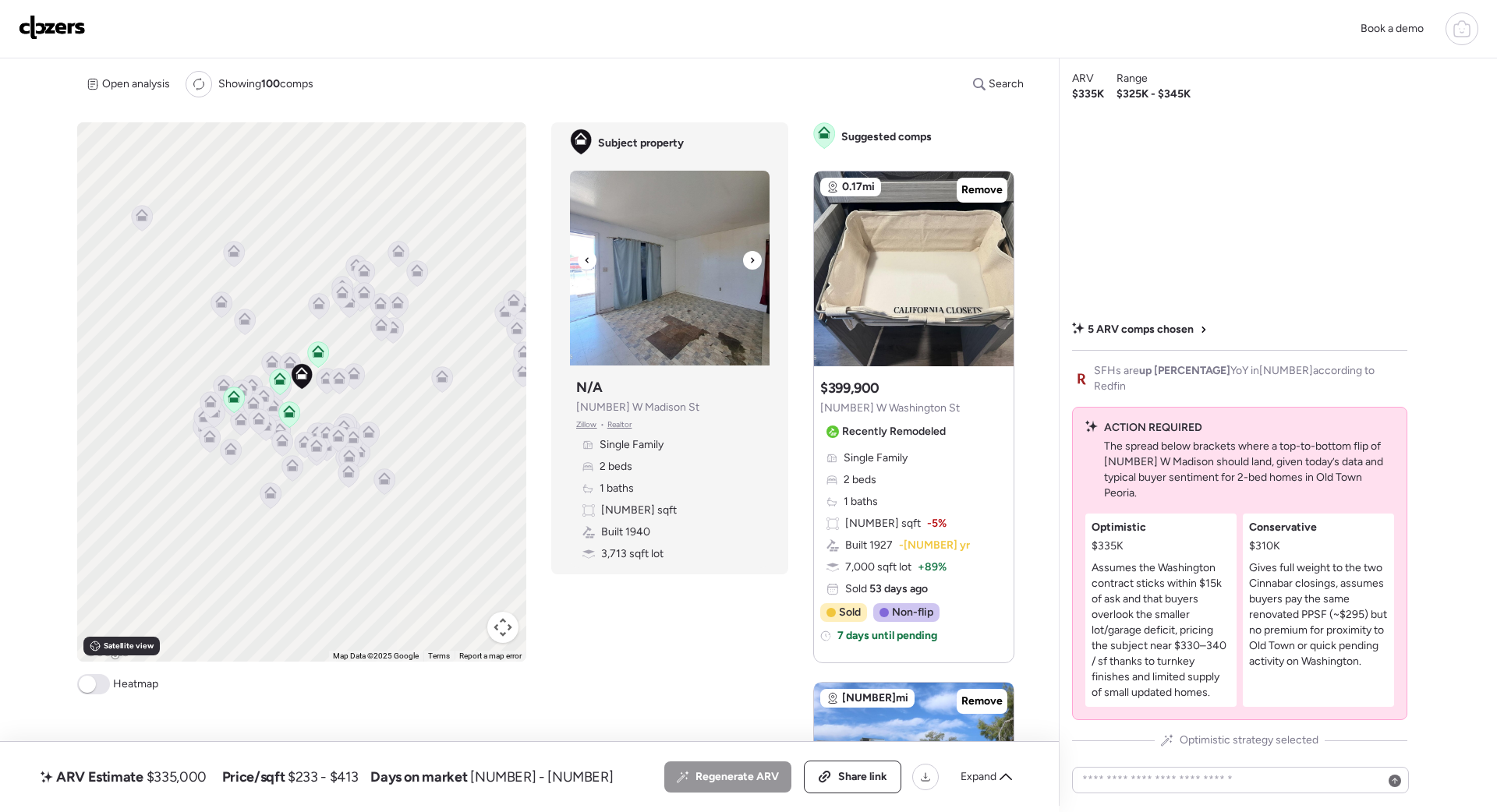 click 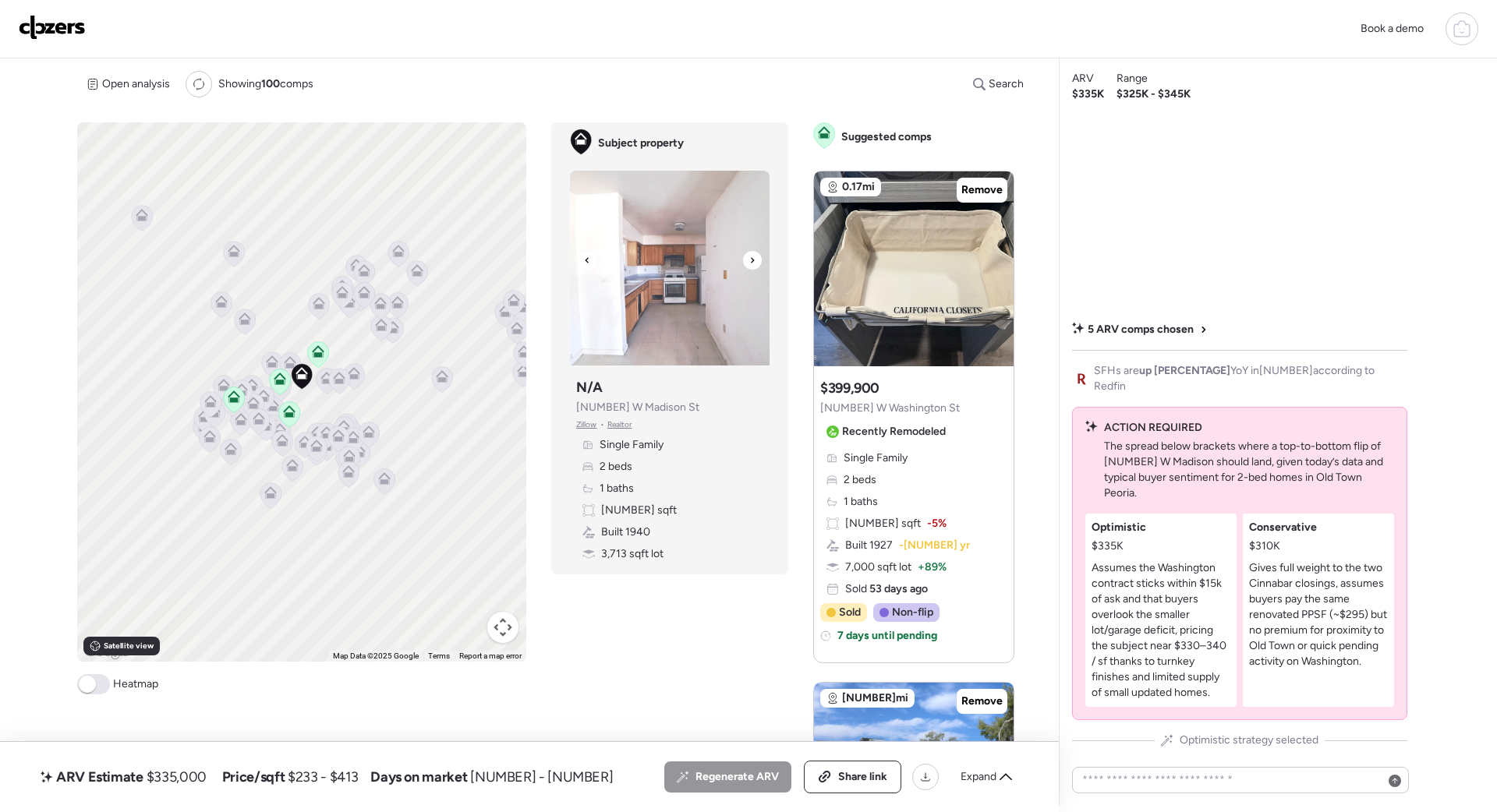 click 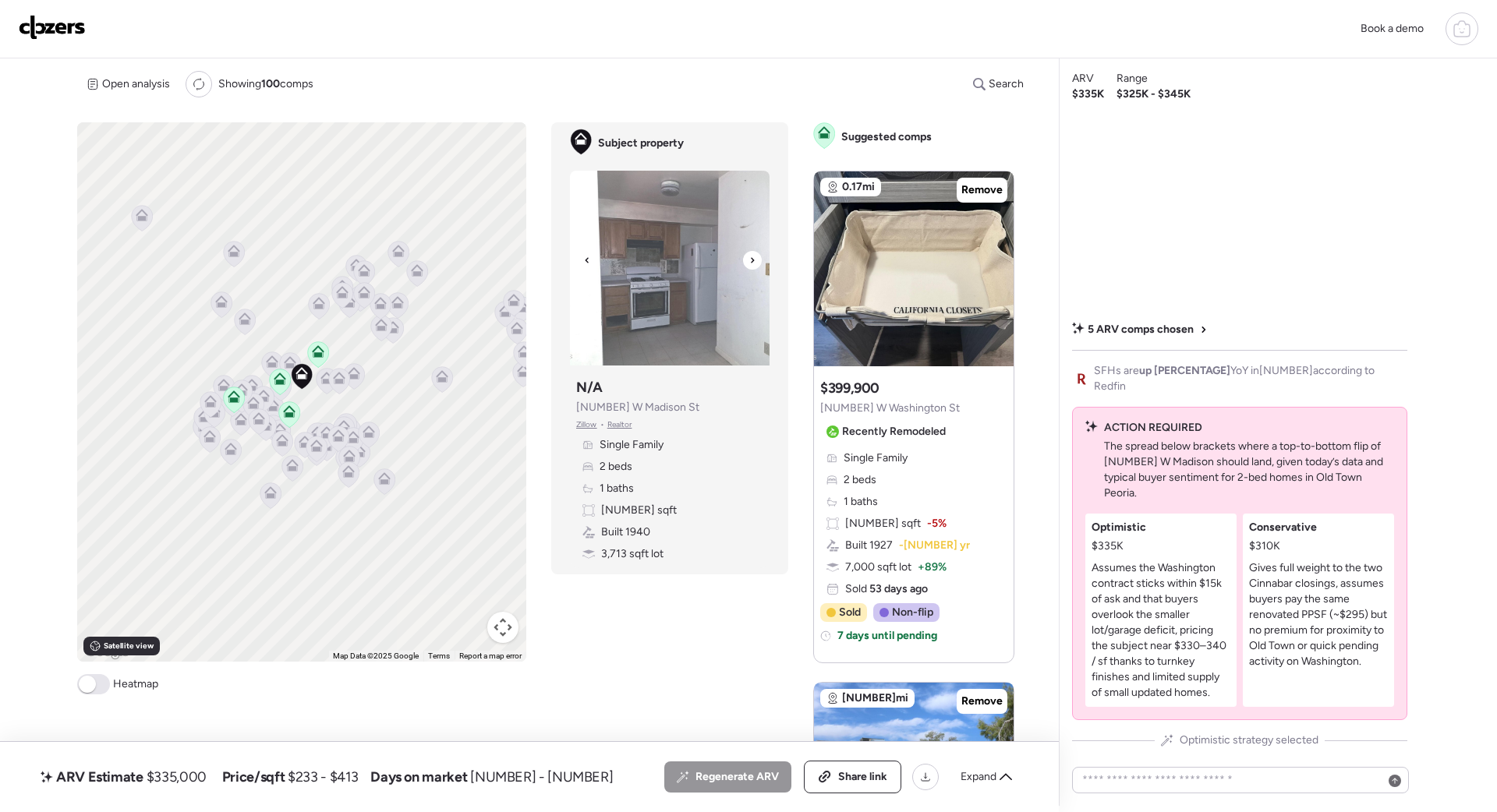 click 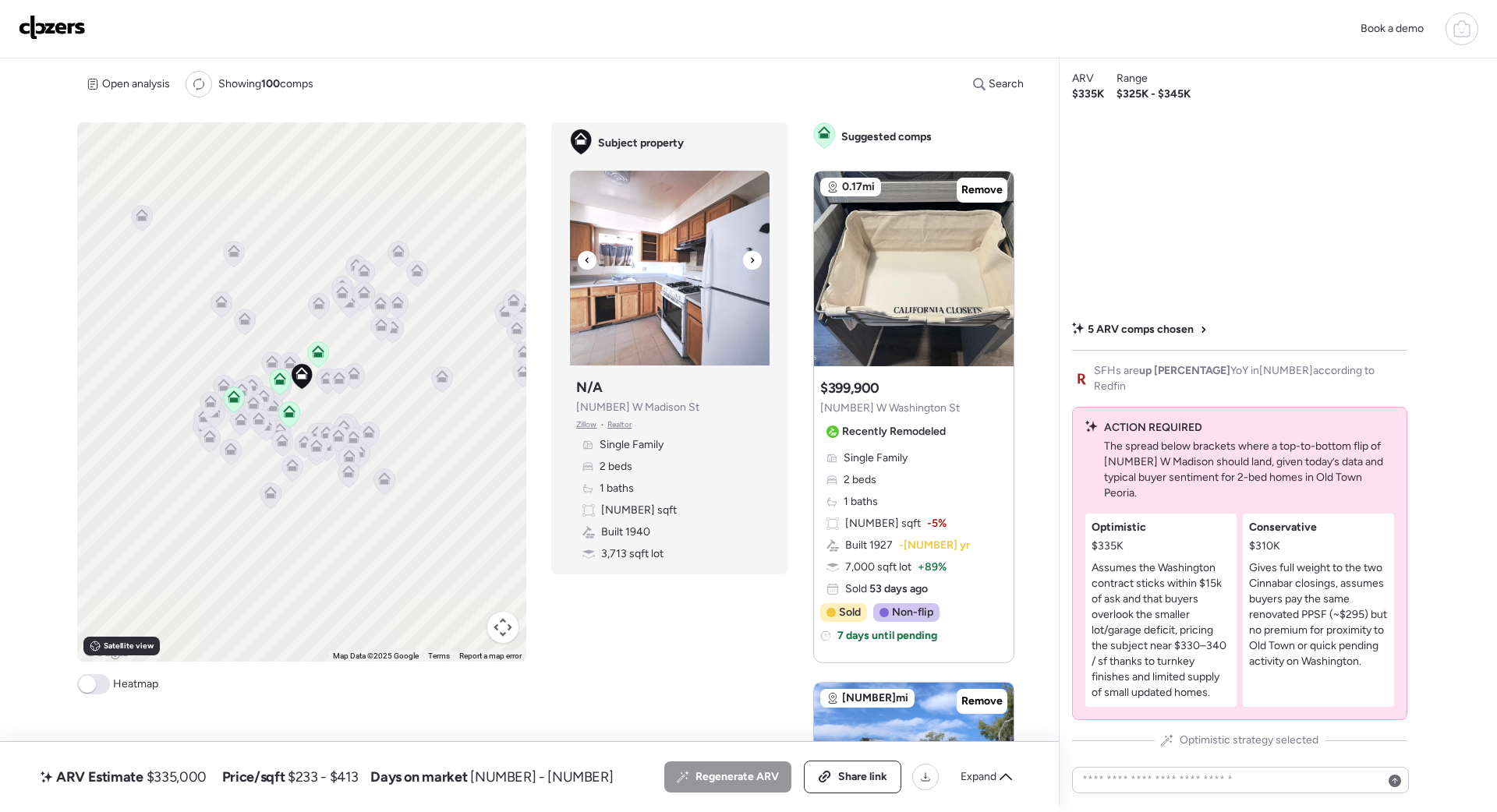 click 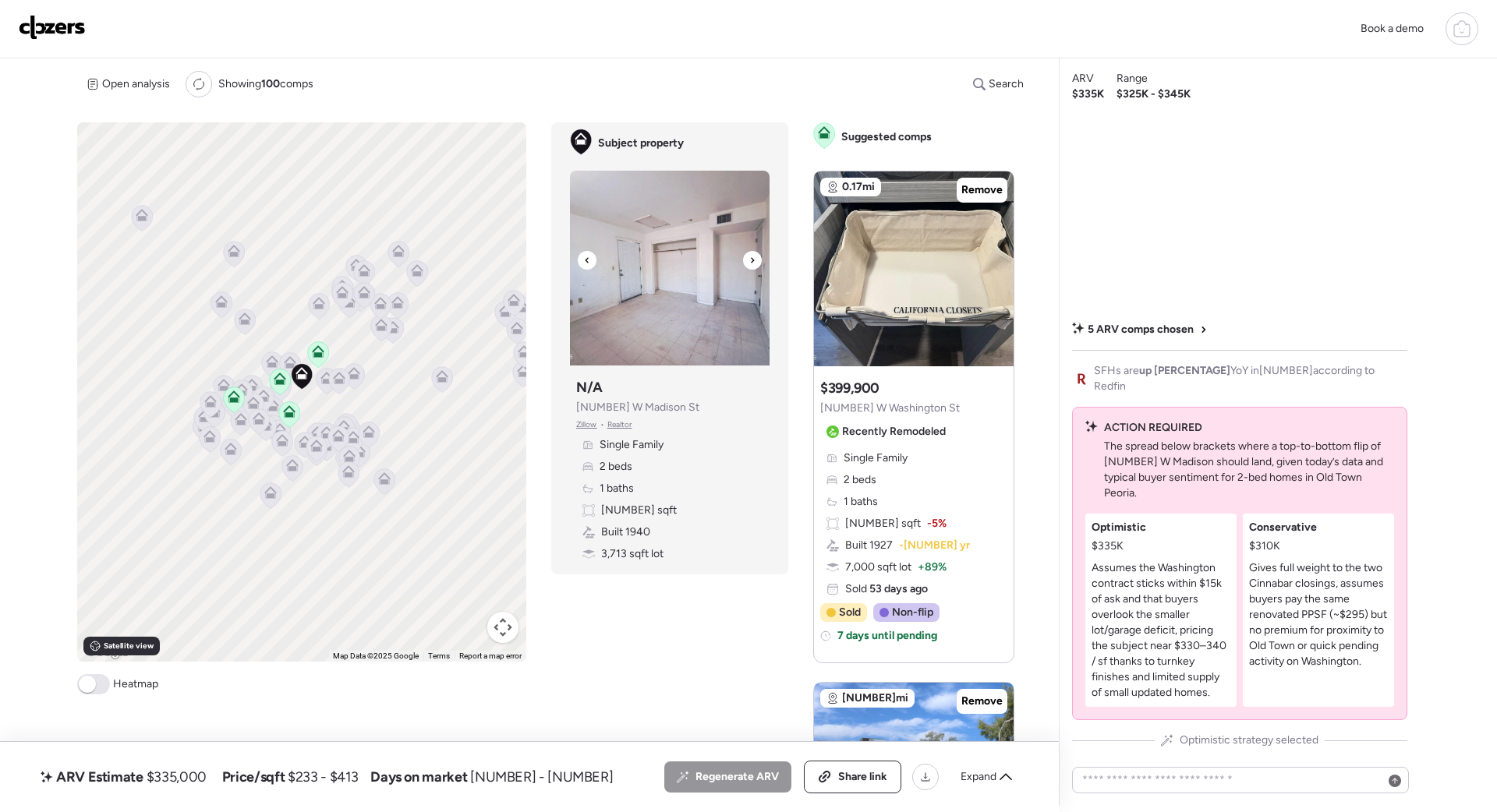 click 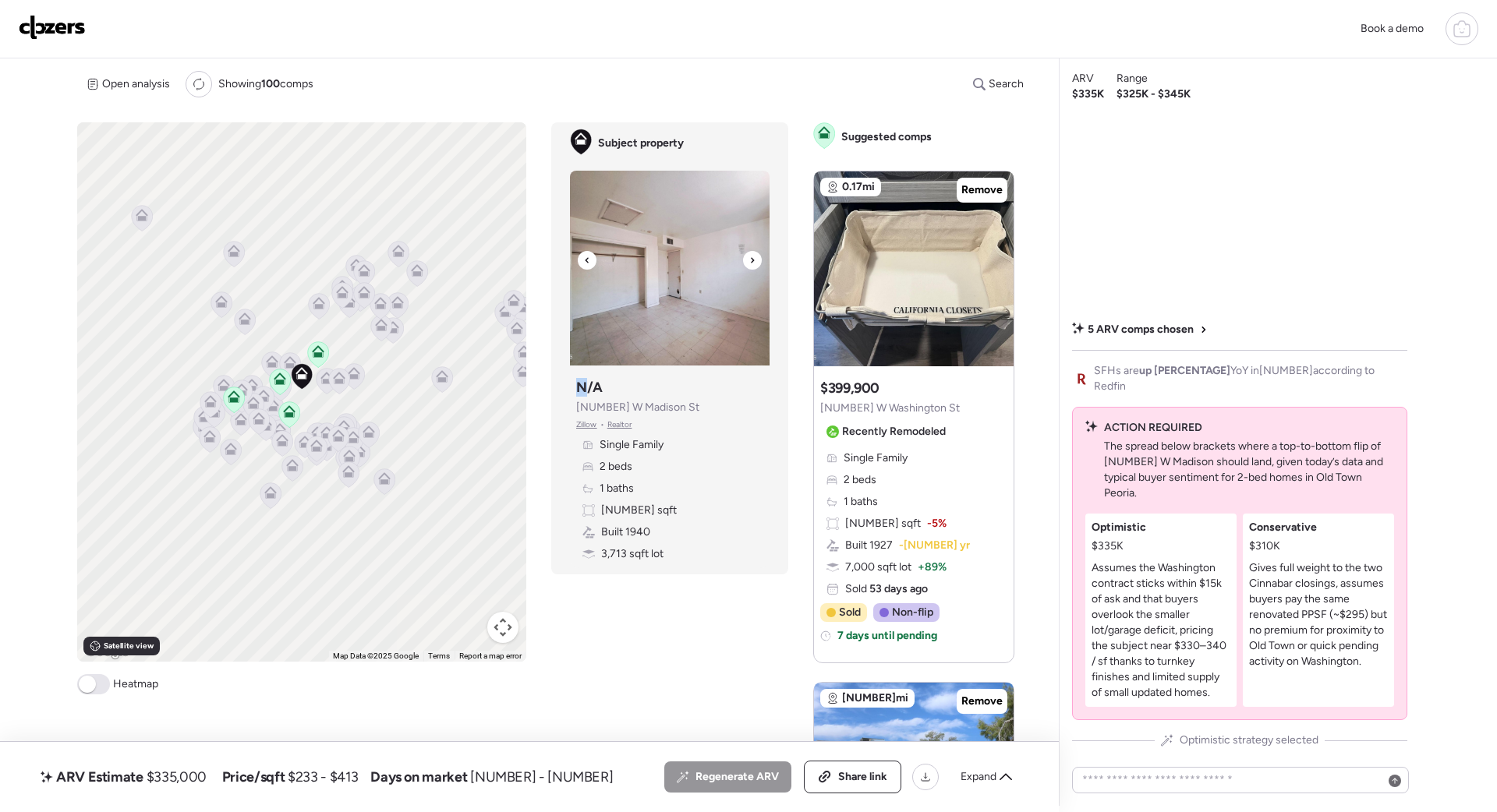click 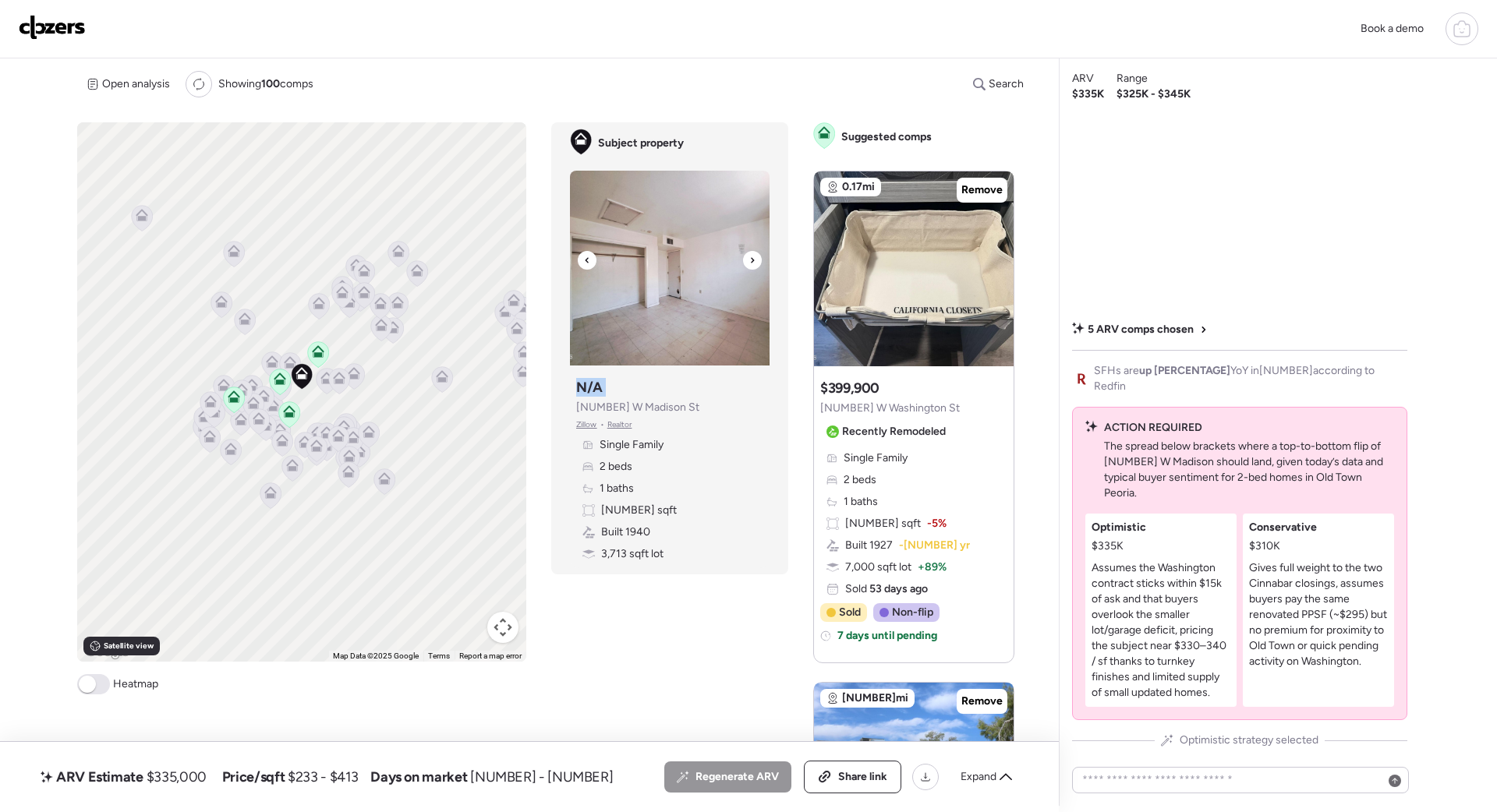 click 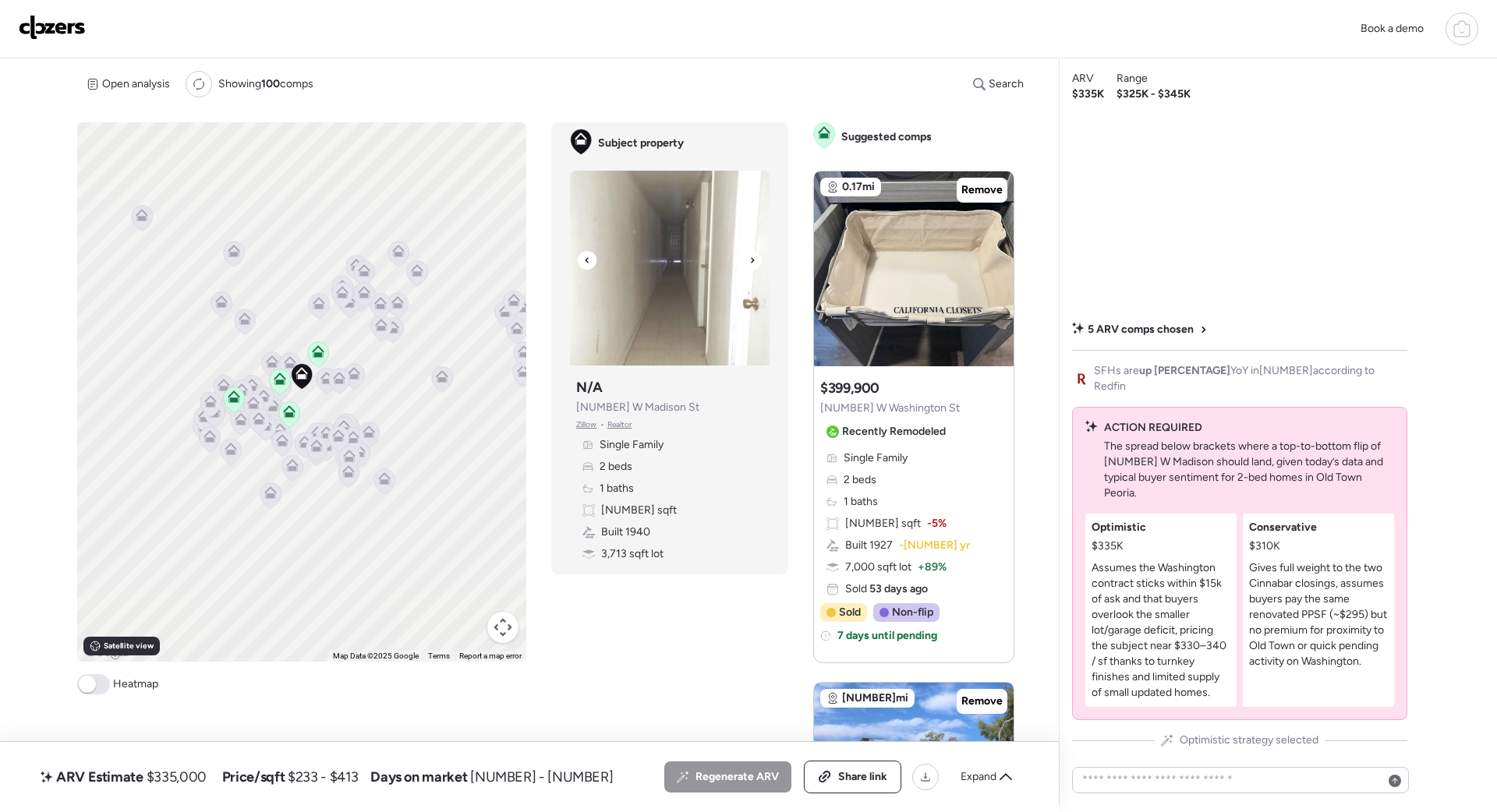 click 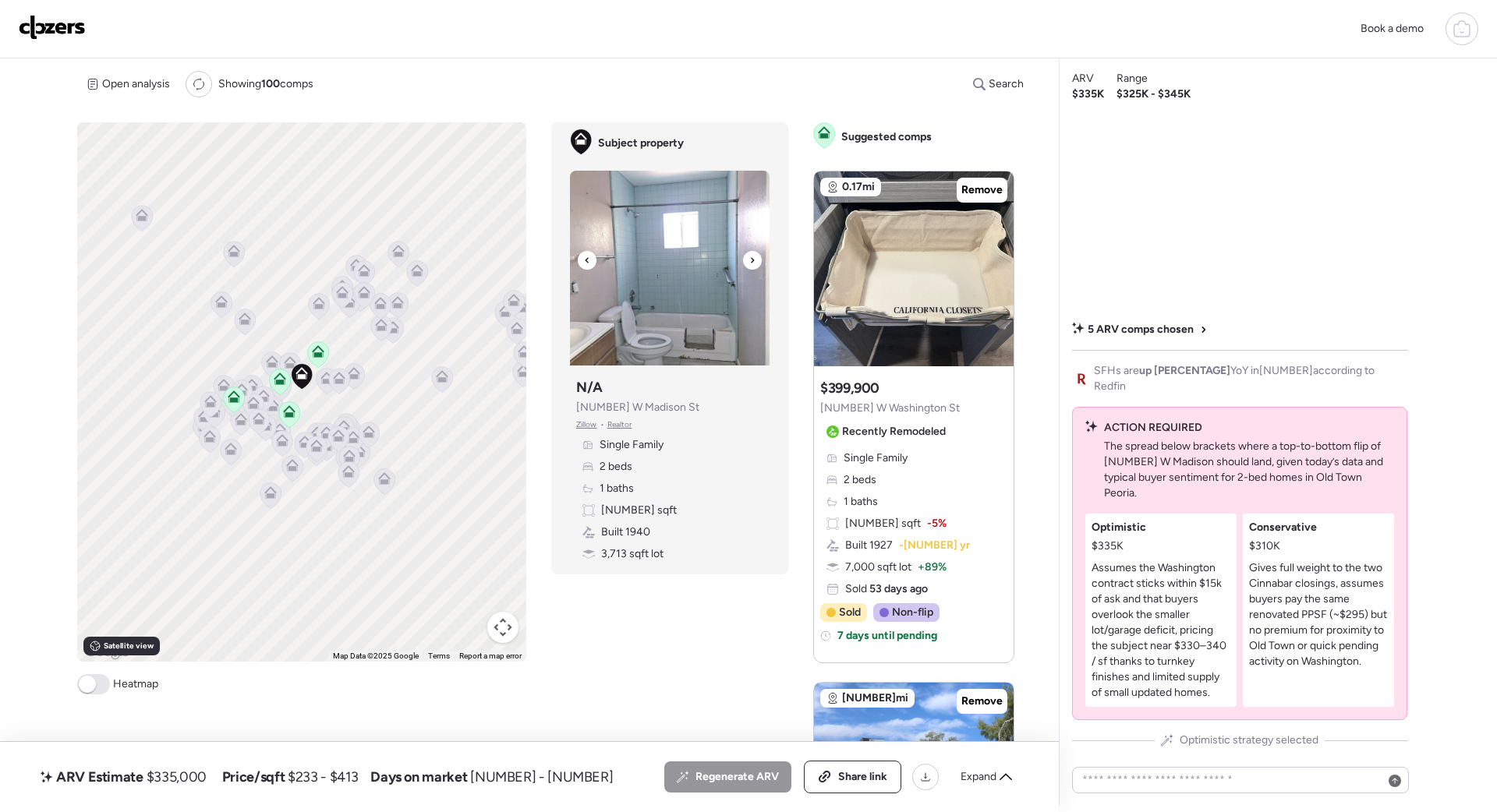 click 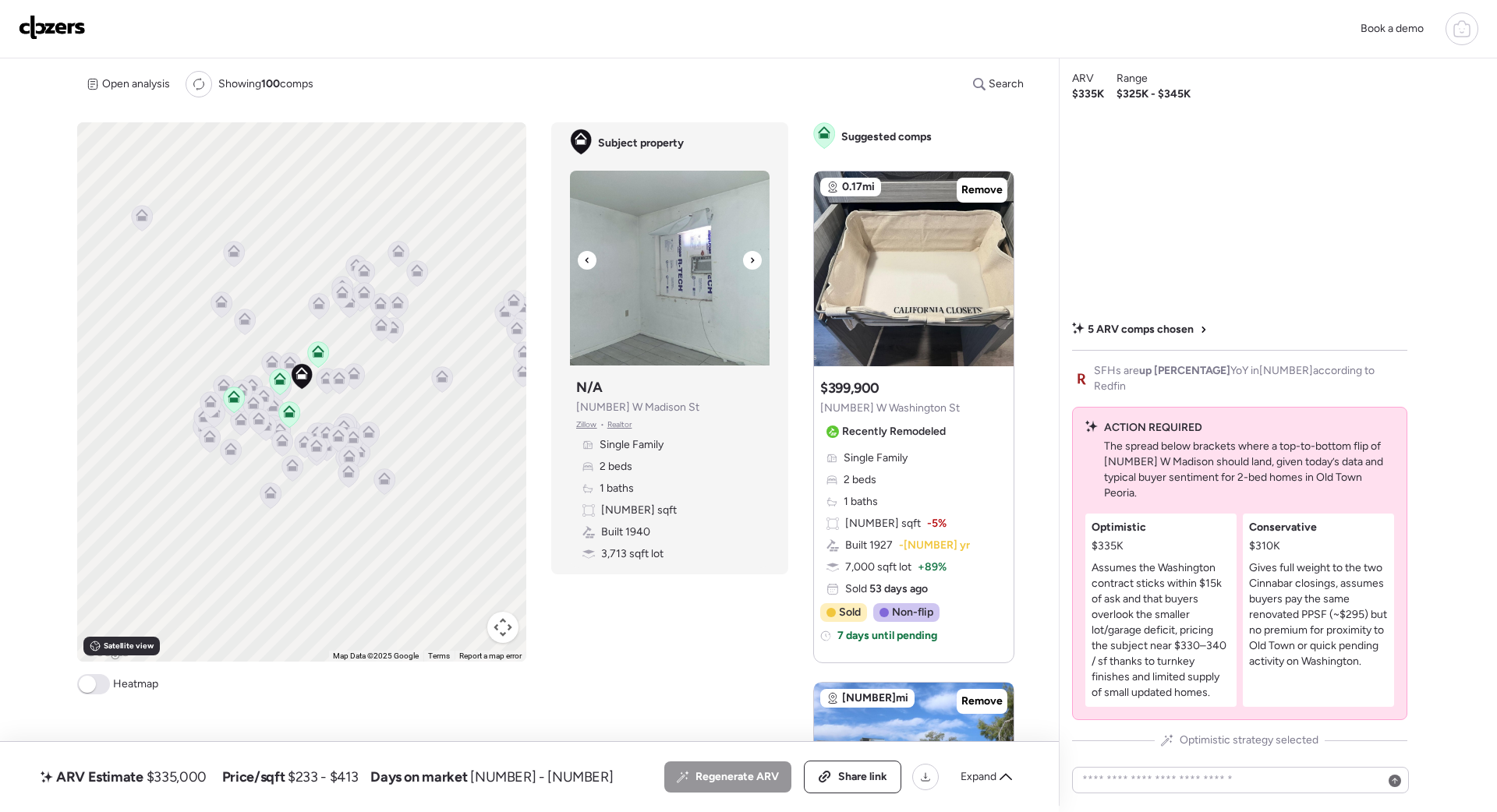 click 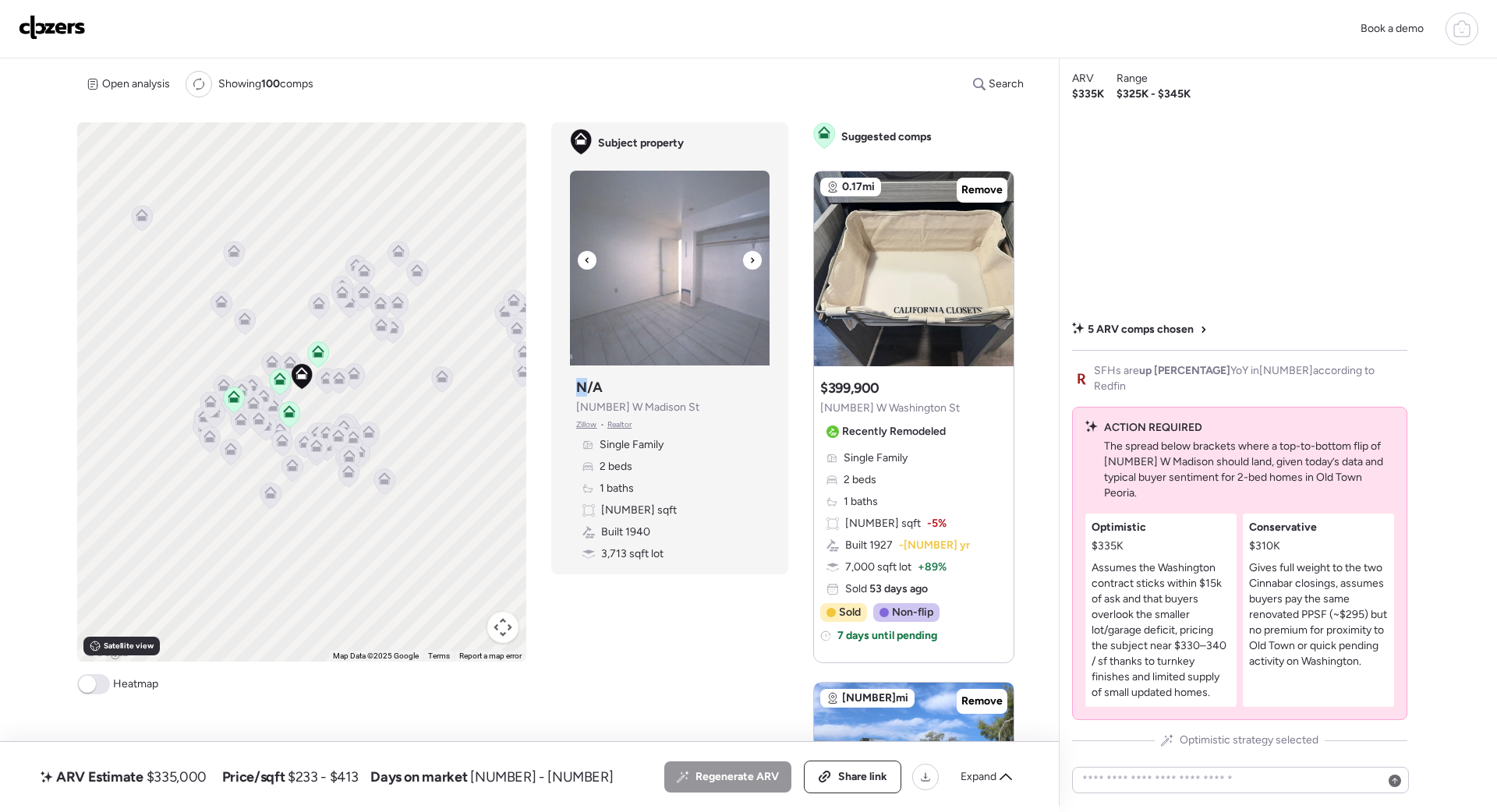 click 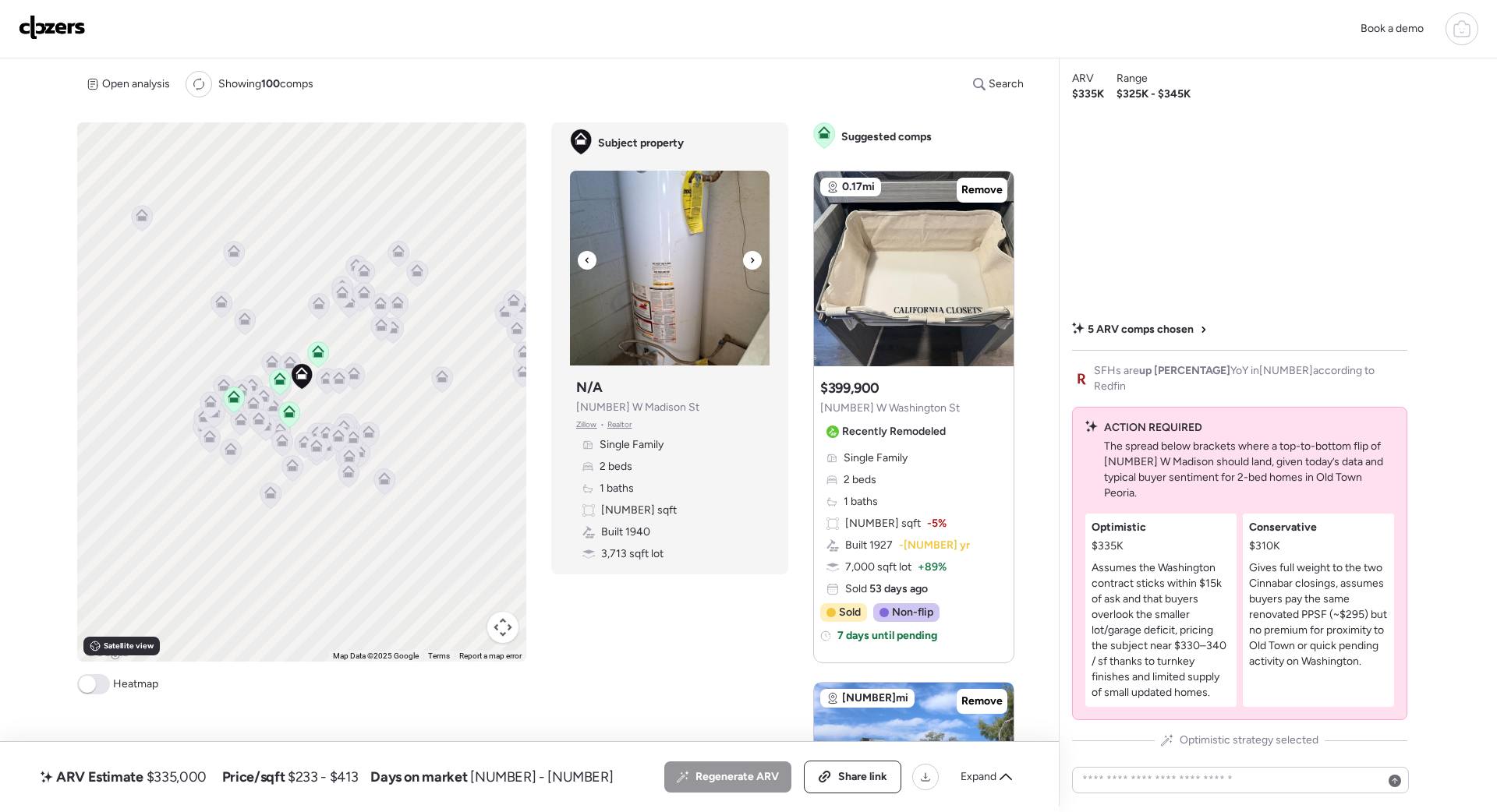 click 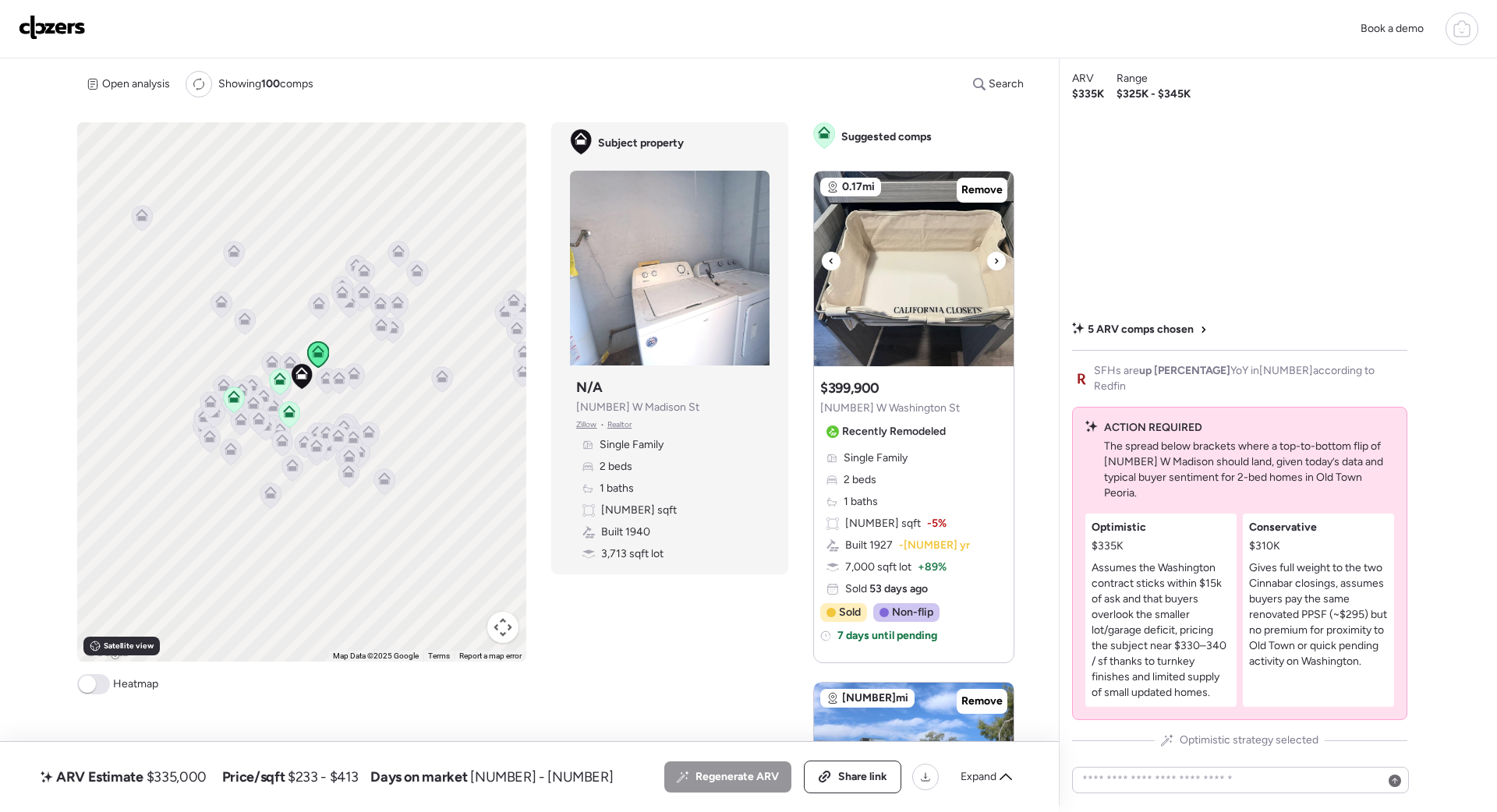 click at bounding box center (996, 261) 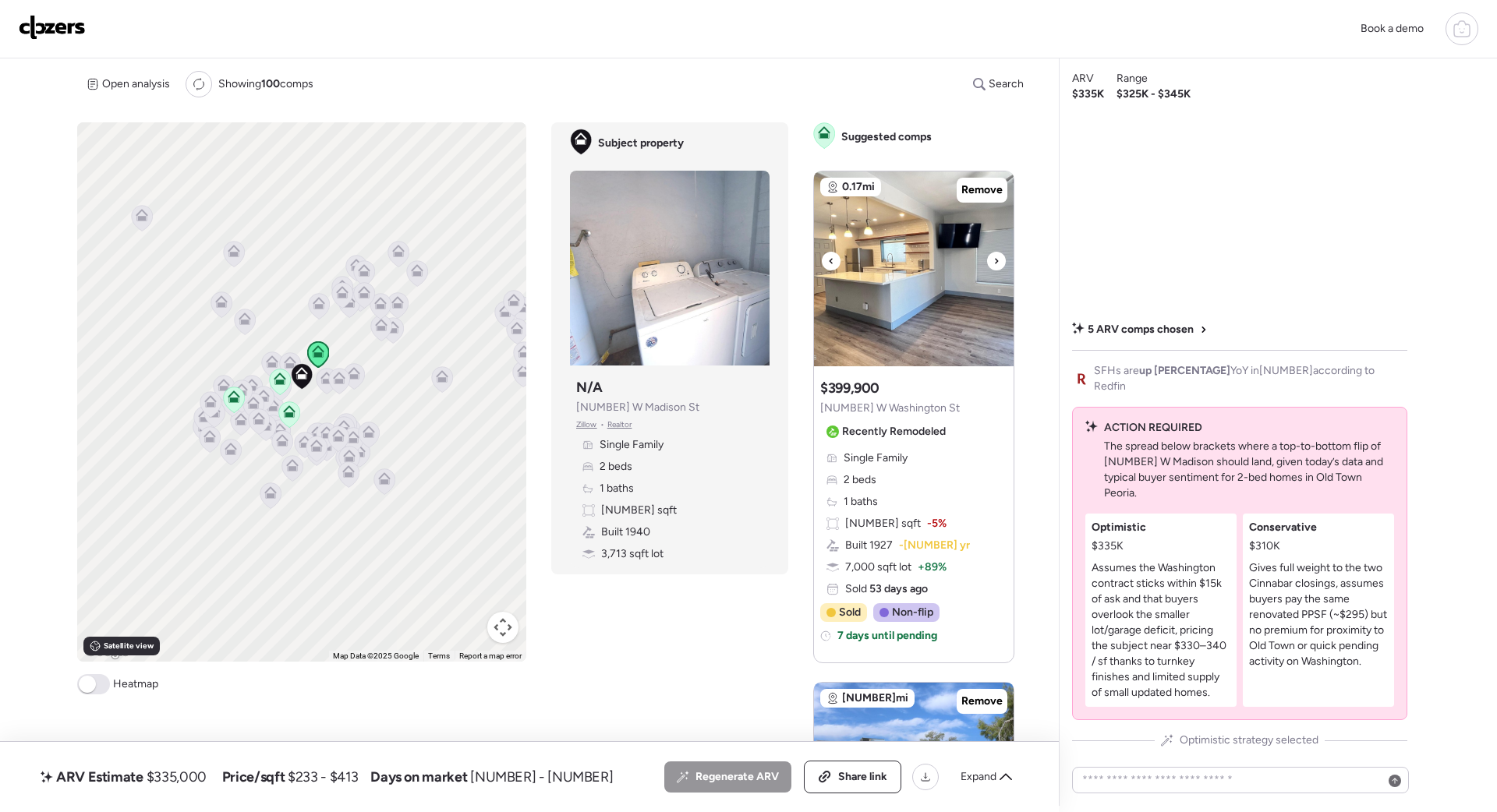 click at bounding box center [996, 261] 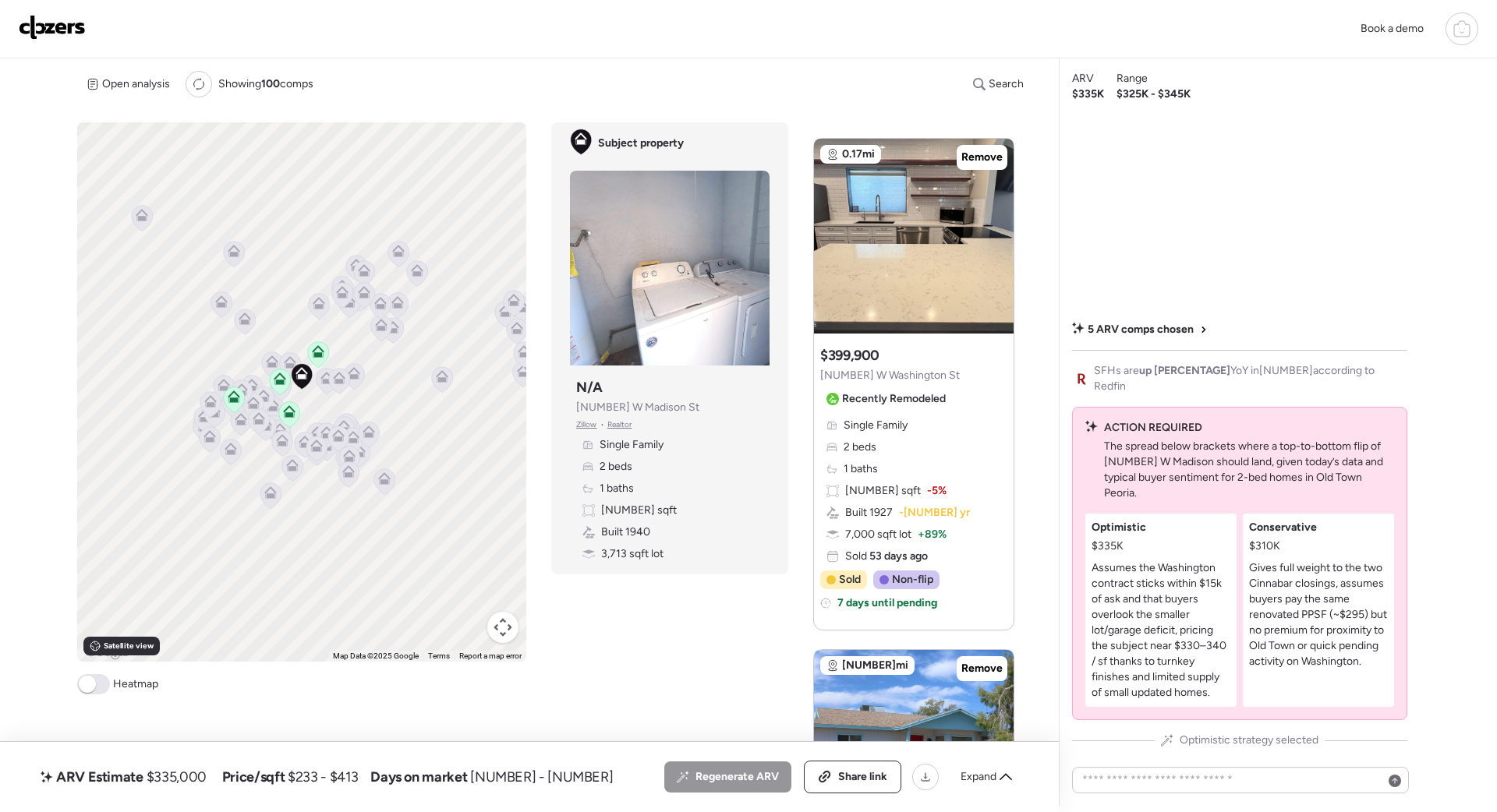 scroll, scrollTop: 31, scrollLeft: 0, axis: vertical 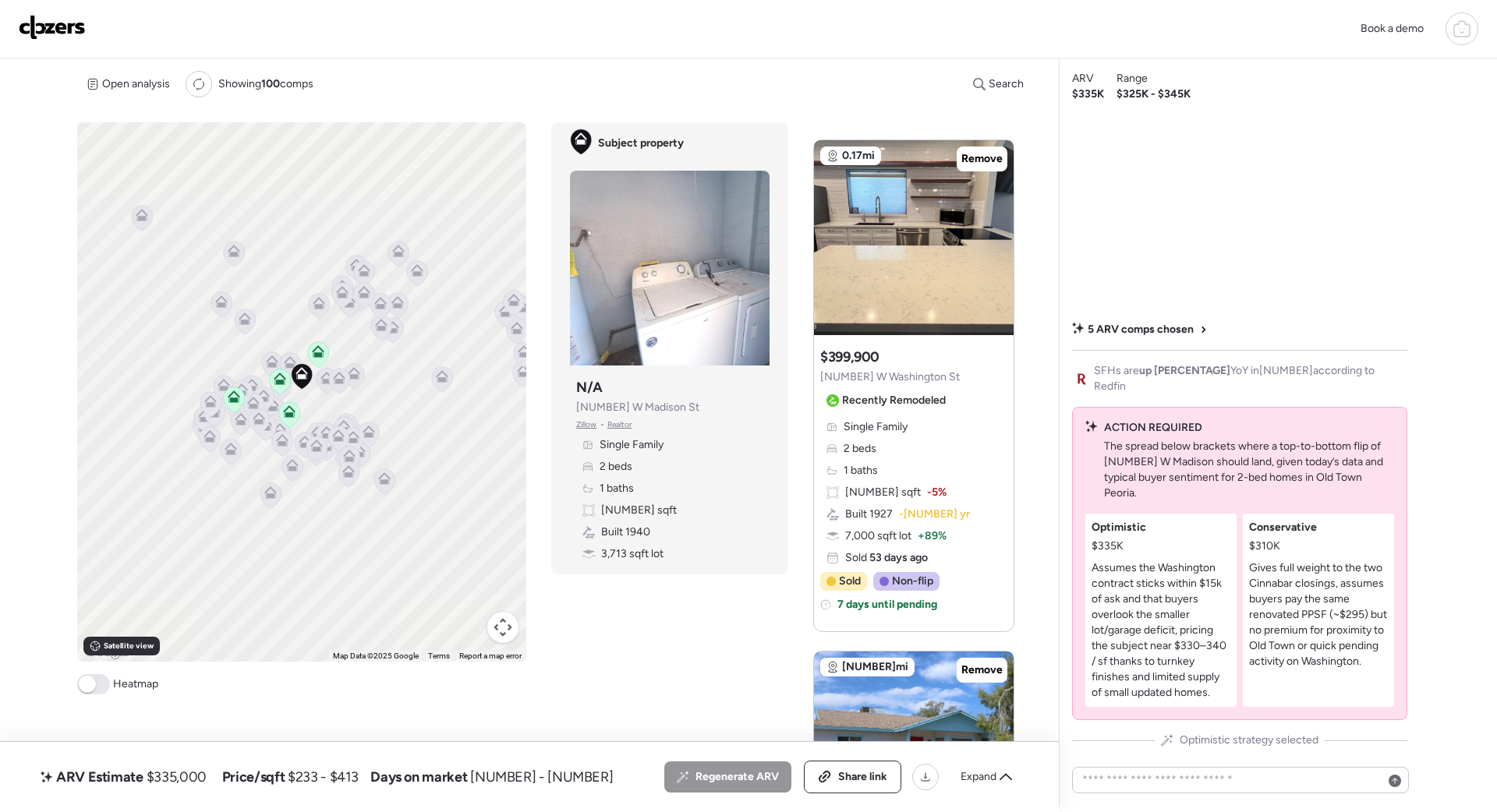 click 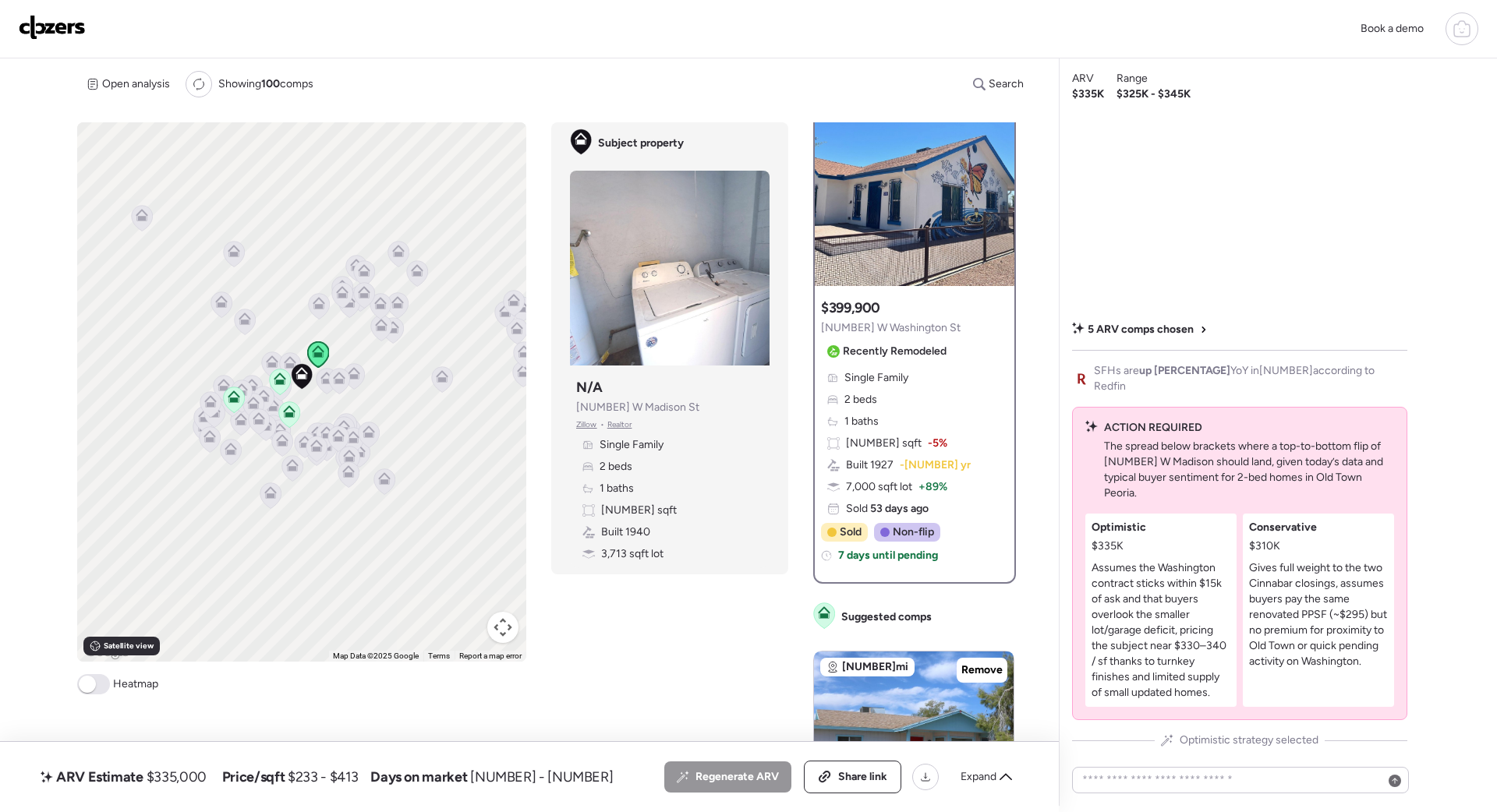 scroll, scrollTop: 0, scrollLeft: 0, axis: both 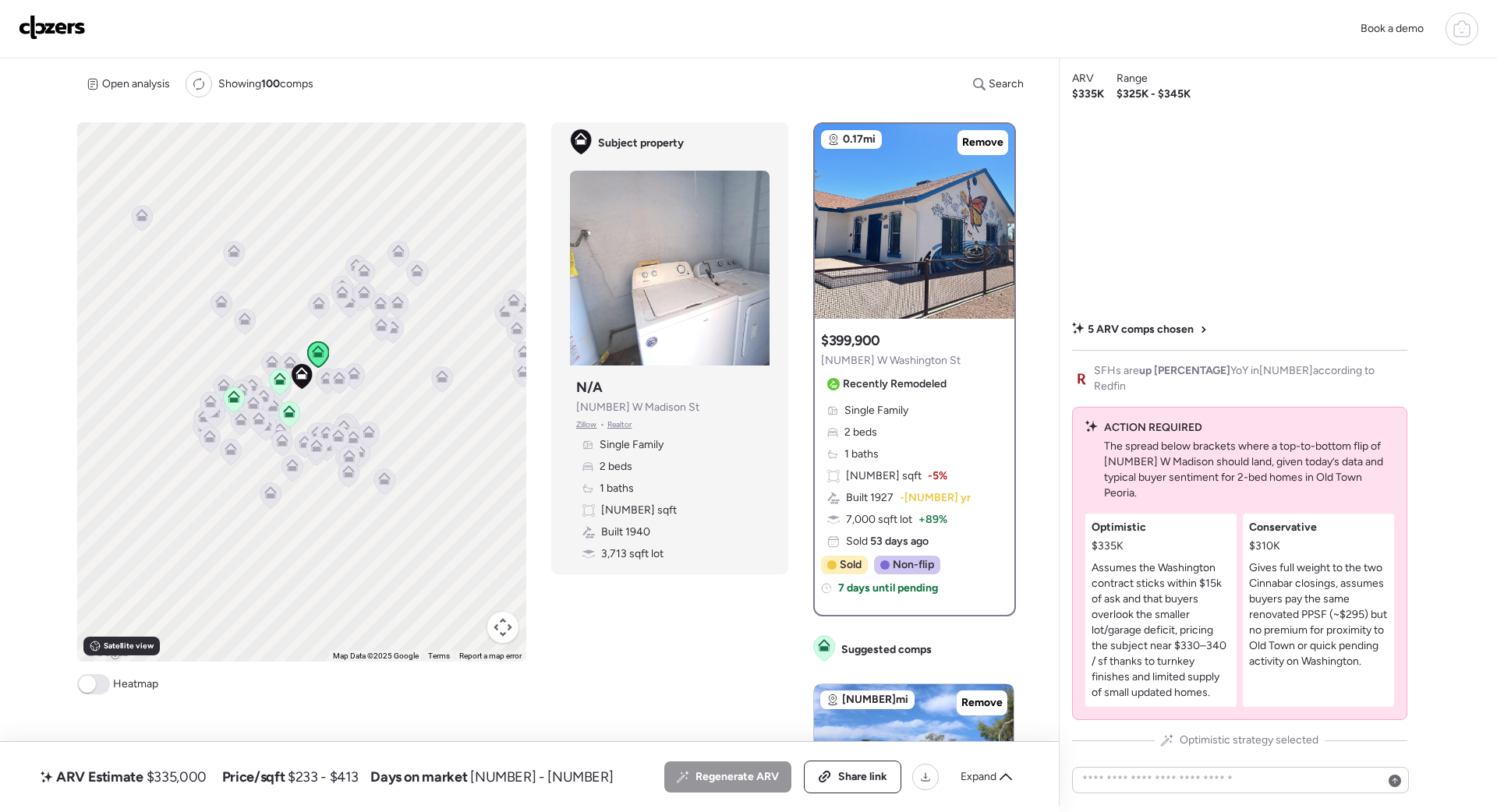 click 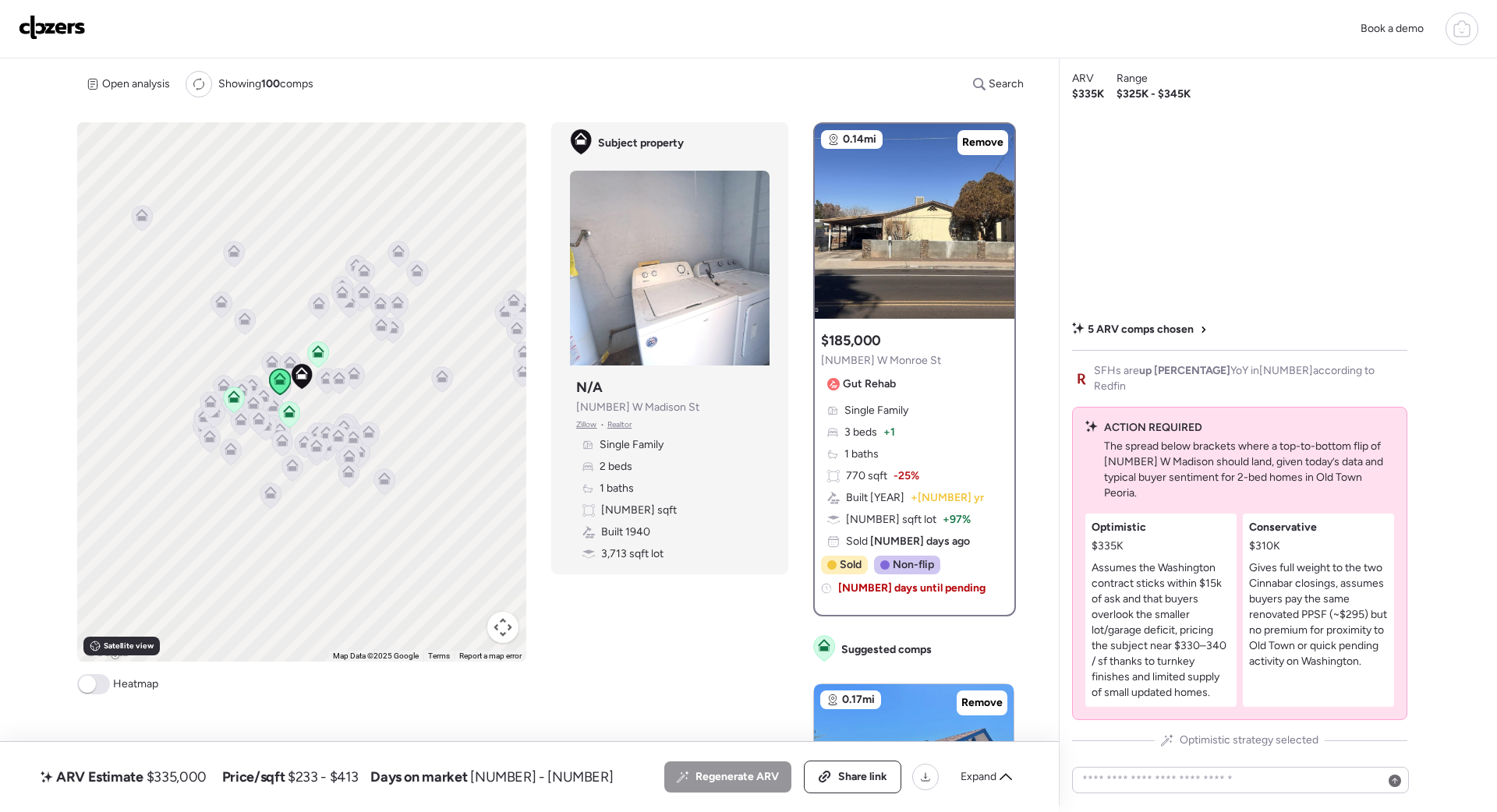 click 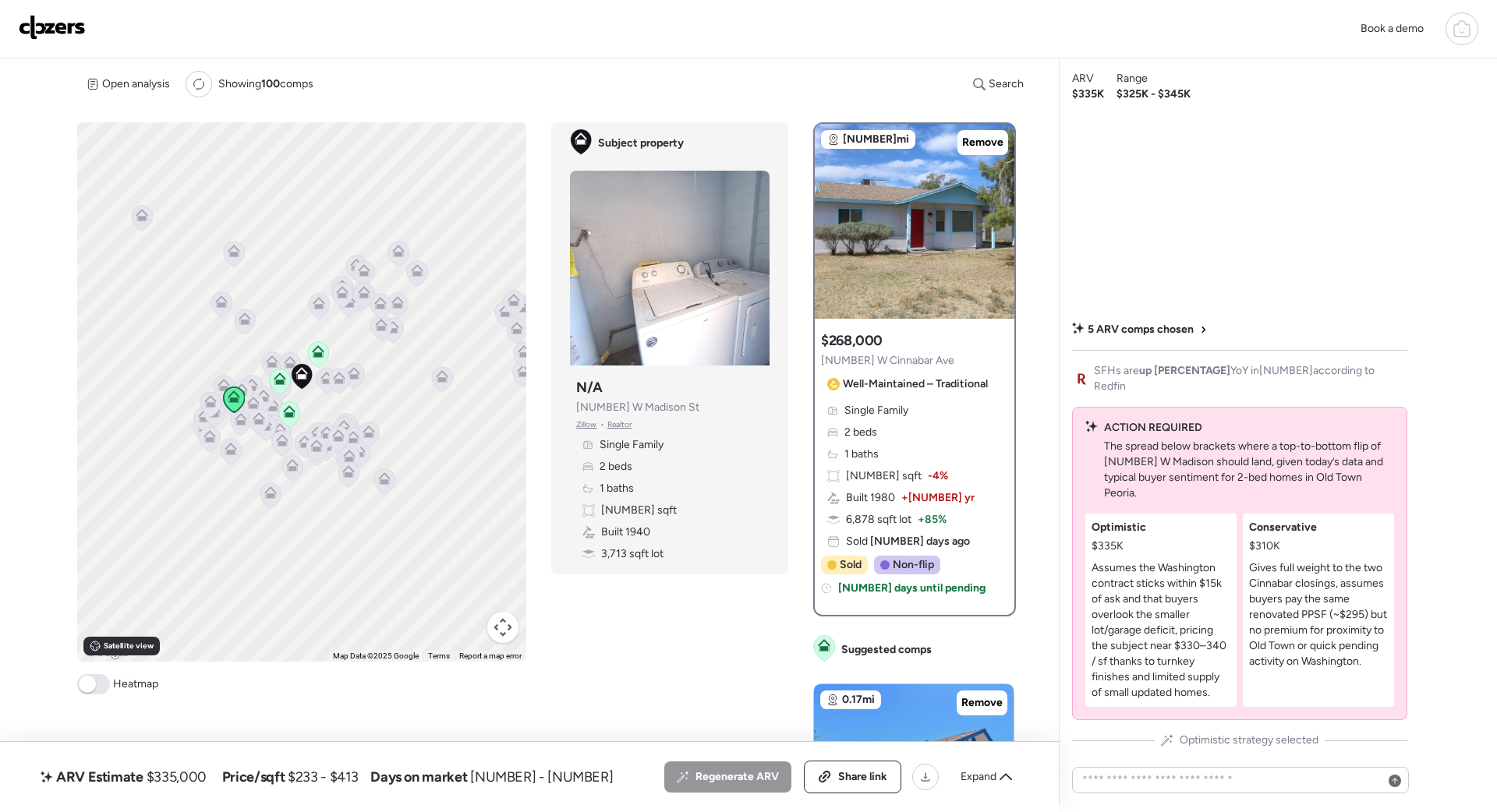 click 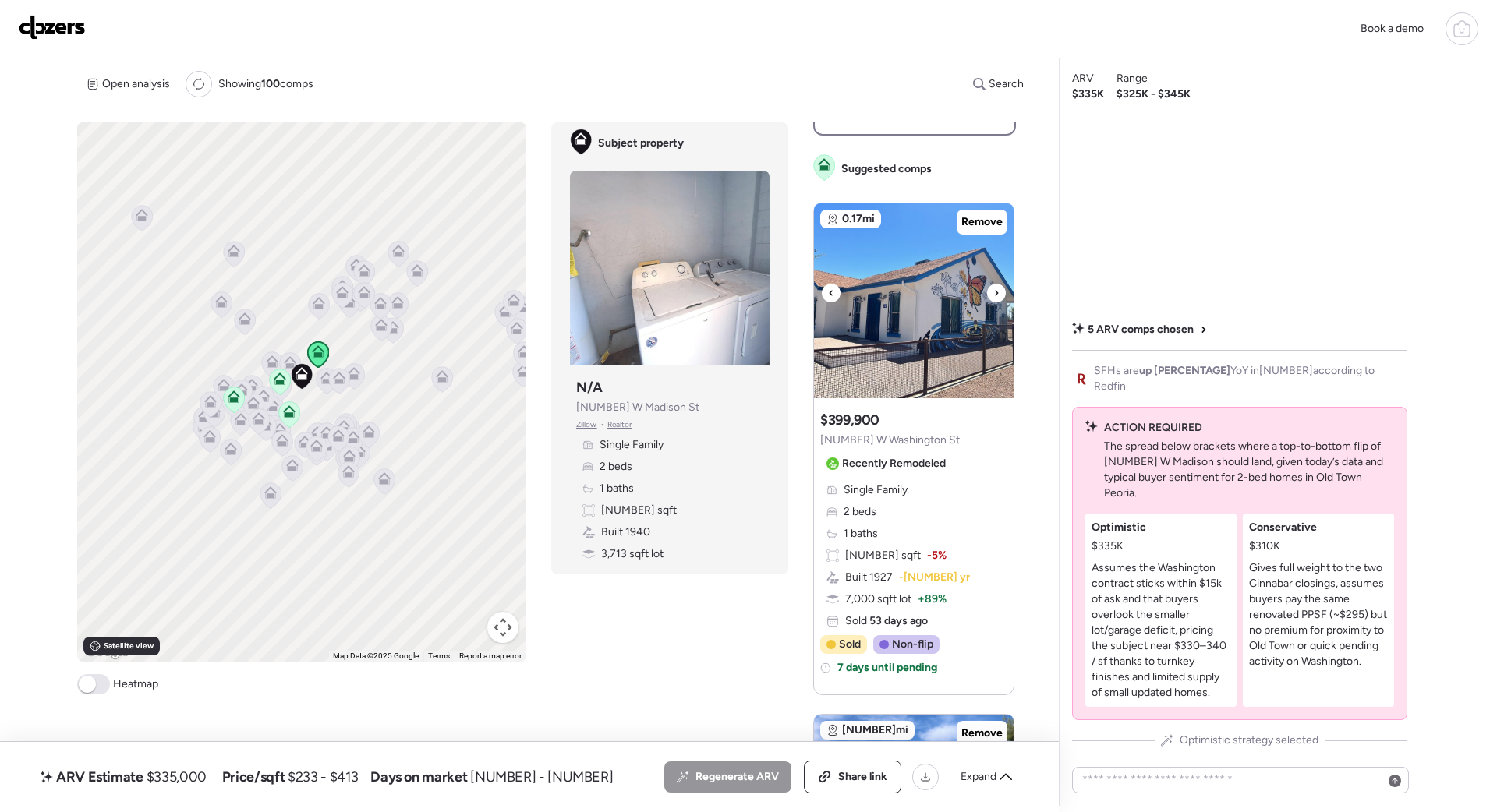 scroll, scrollTop: 541, scrollLeft: 0, axis: vertical 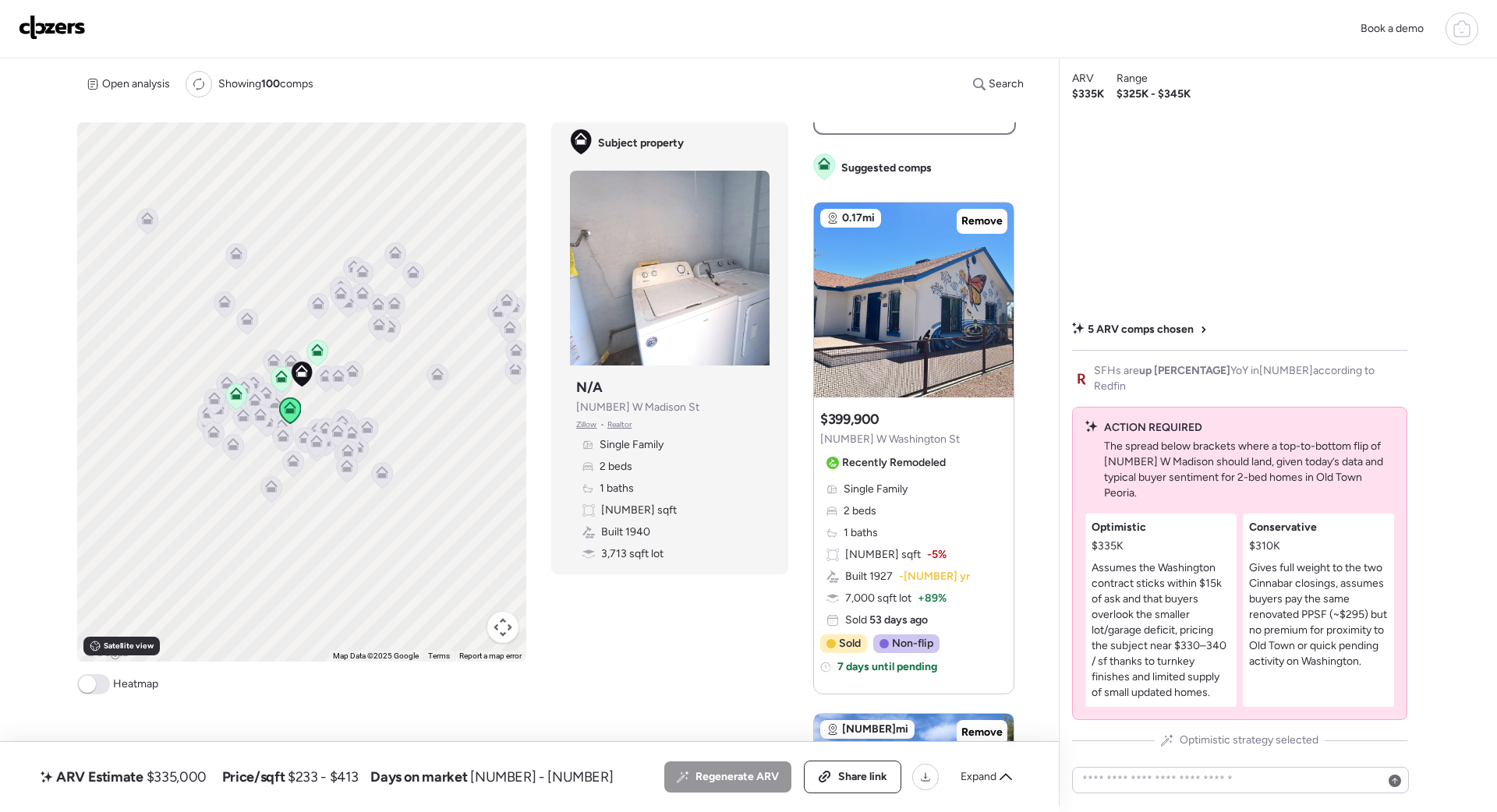 click 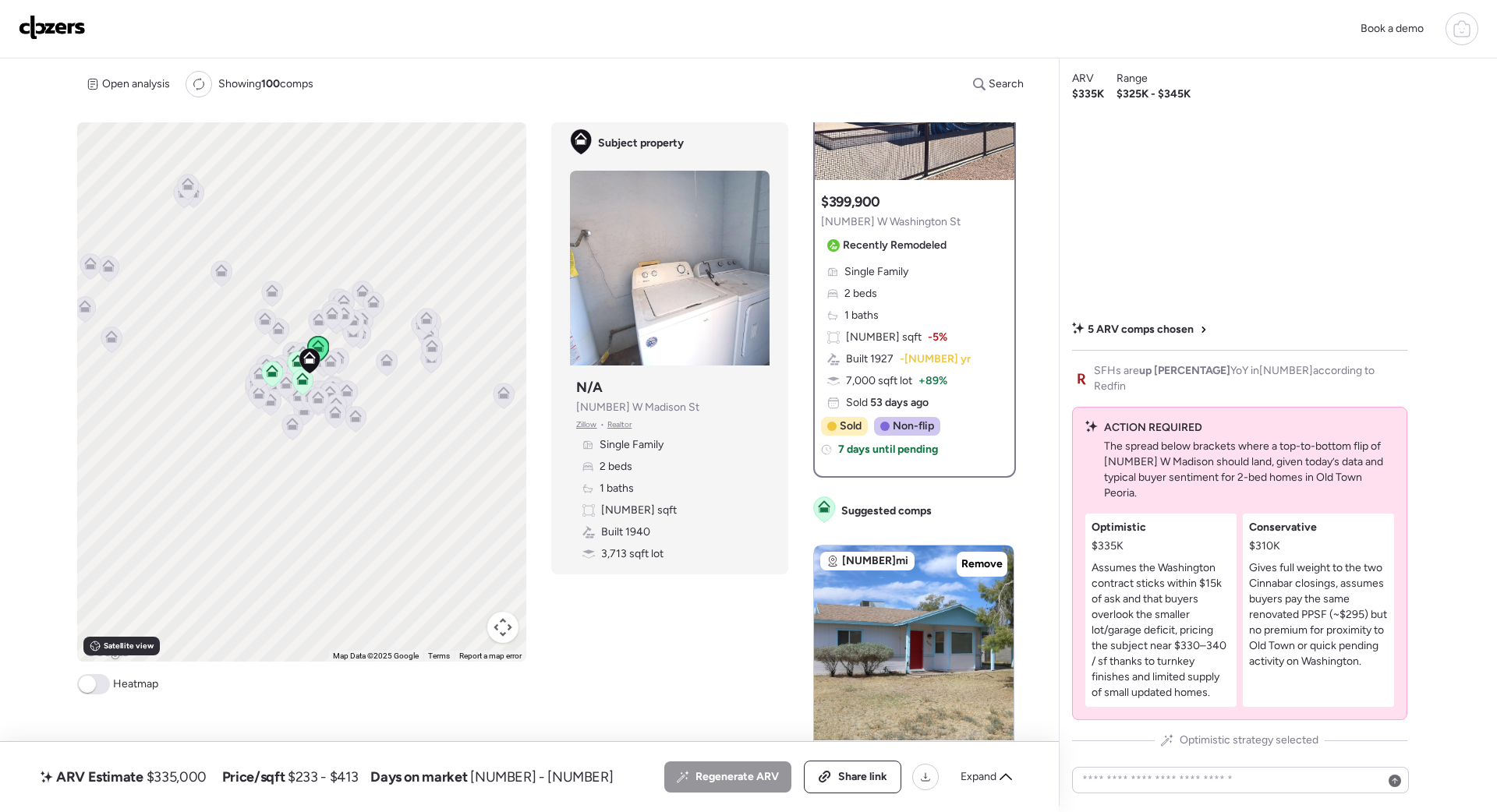 scroll, scrollTop: 0, scrollLeft: 0, axis: both 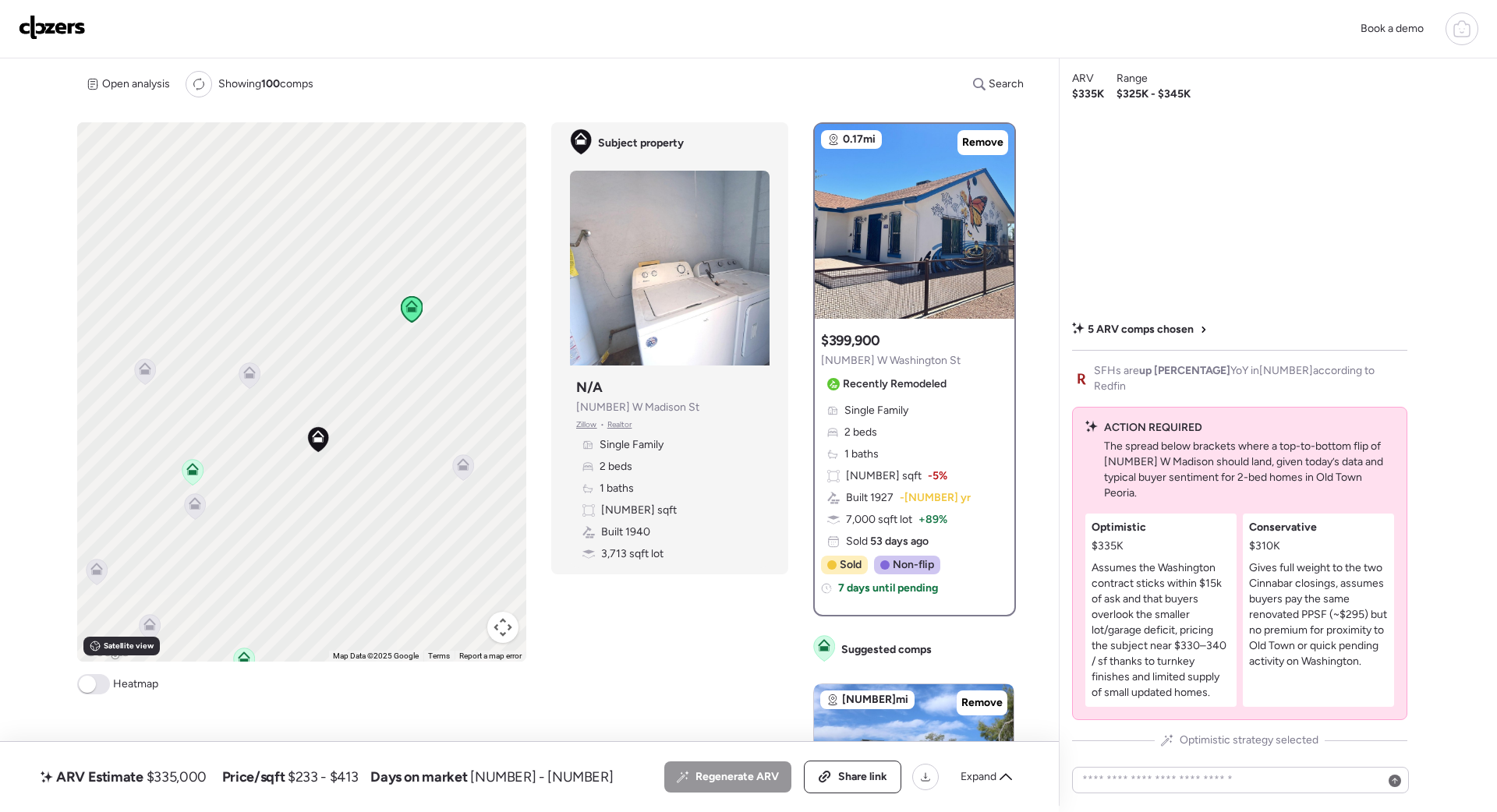 drag, startPoint x: 250, startPoint y: 502, endPoint x: 355, endPoint y: 411, distance: 138.94603 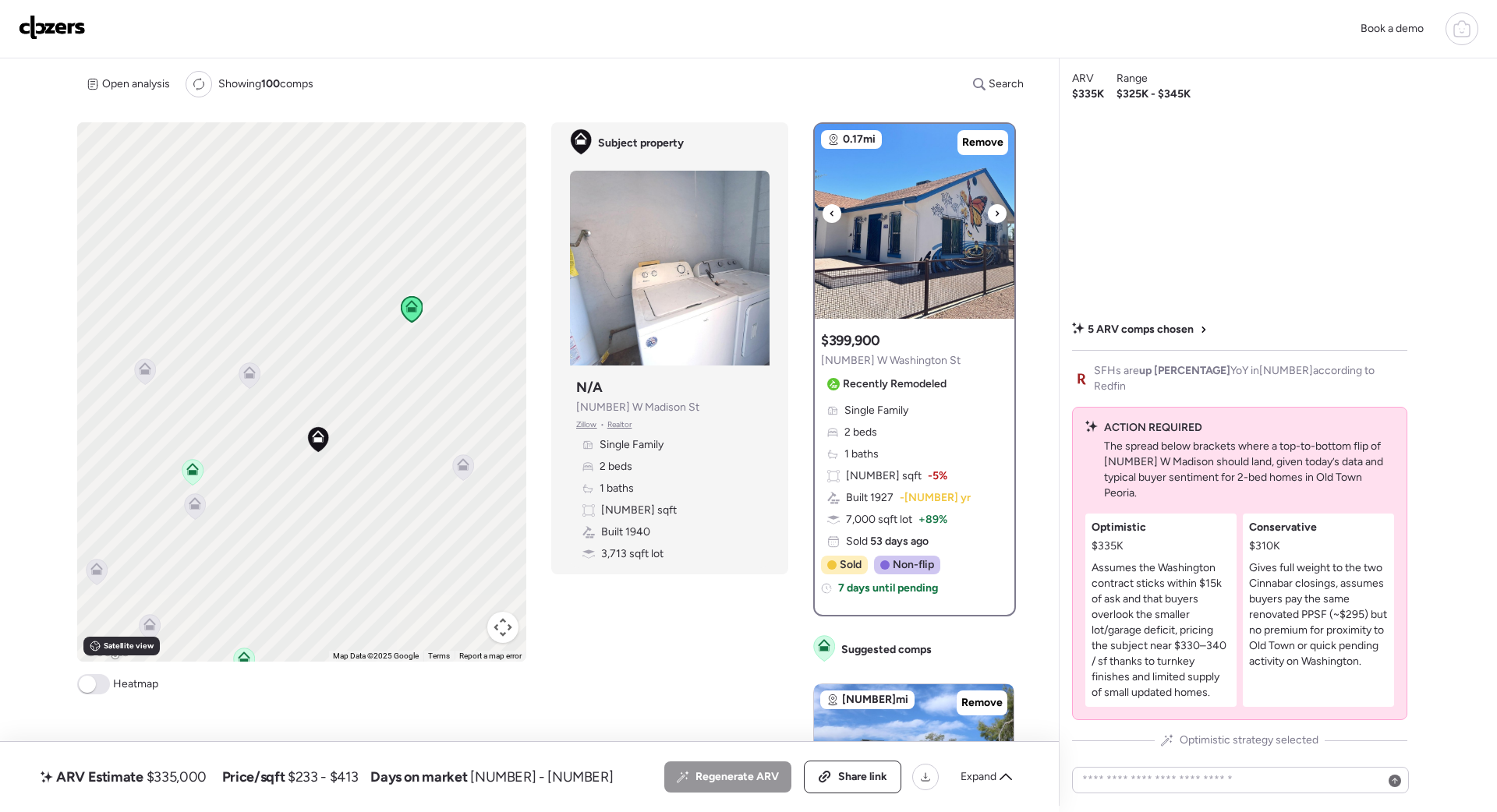 click 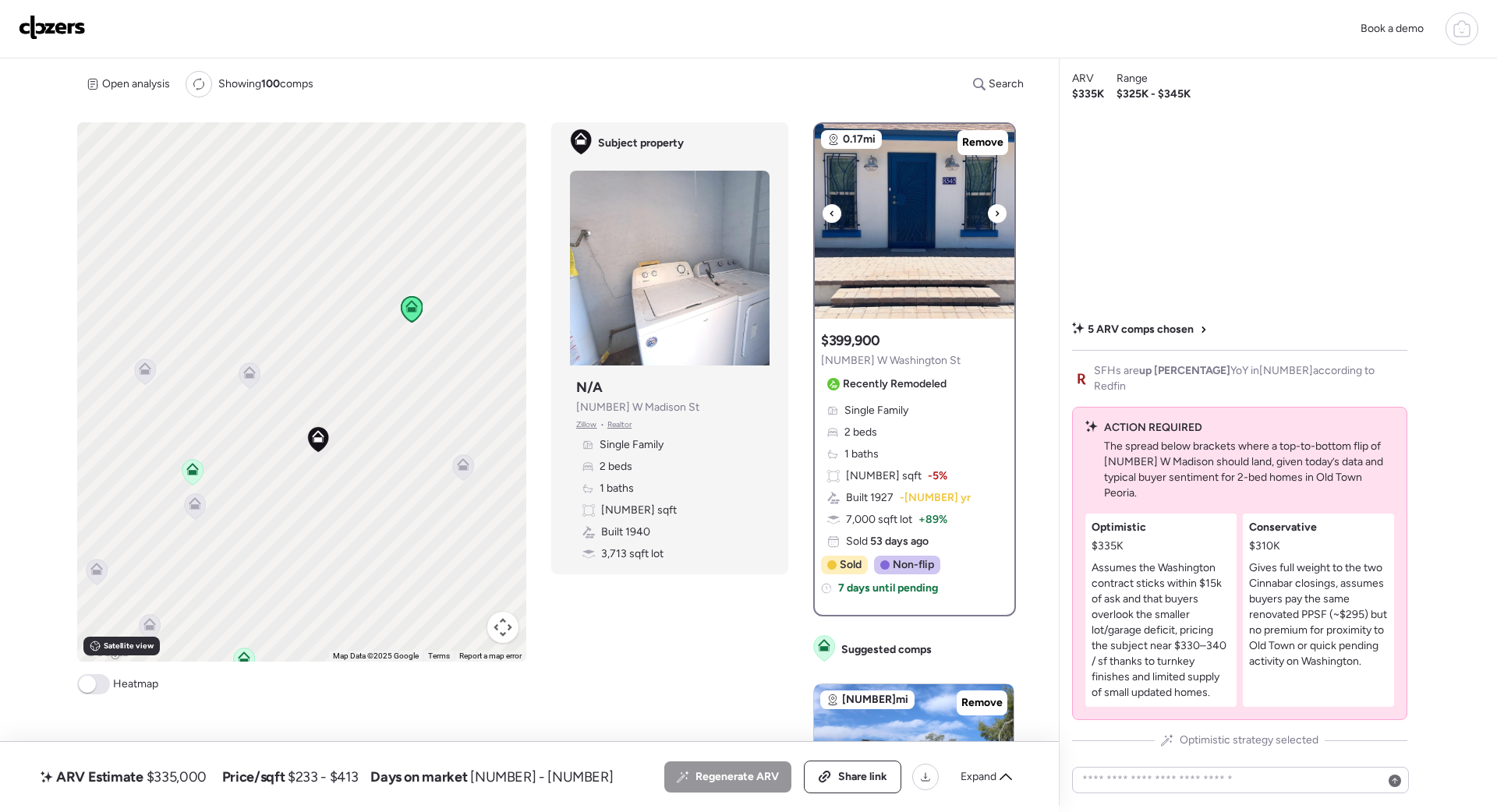 click 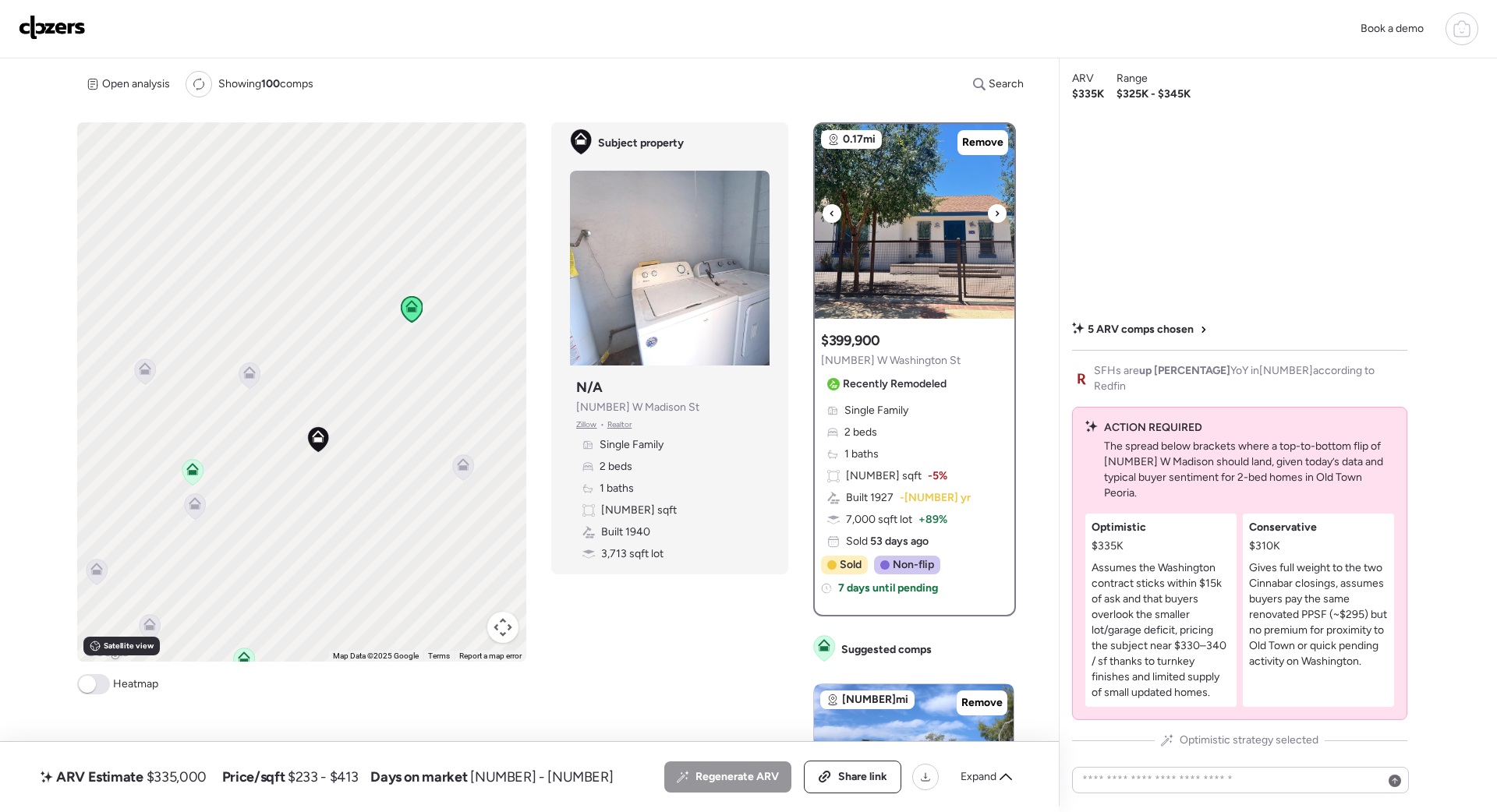 click 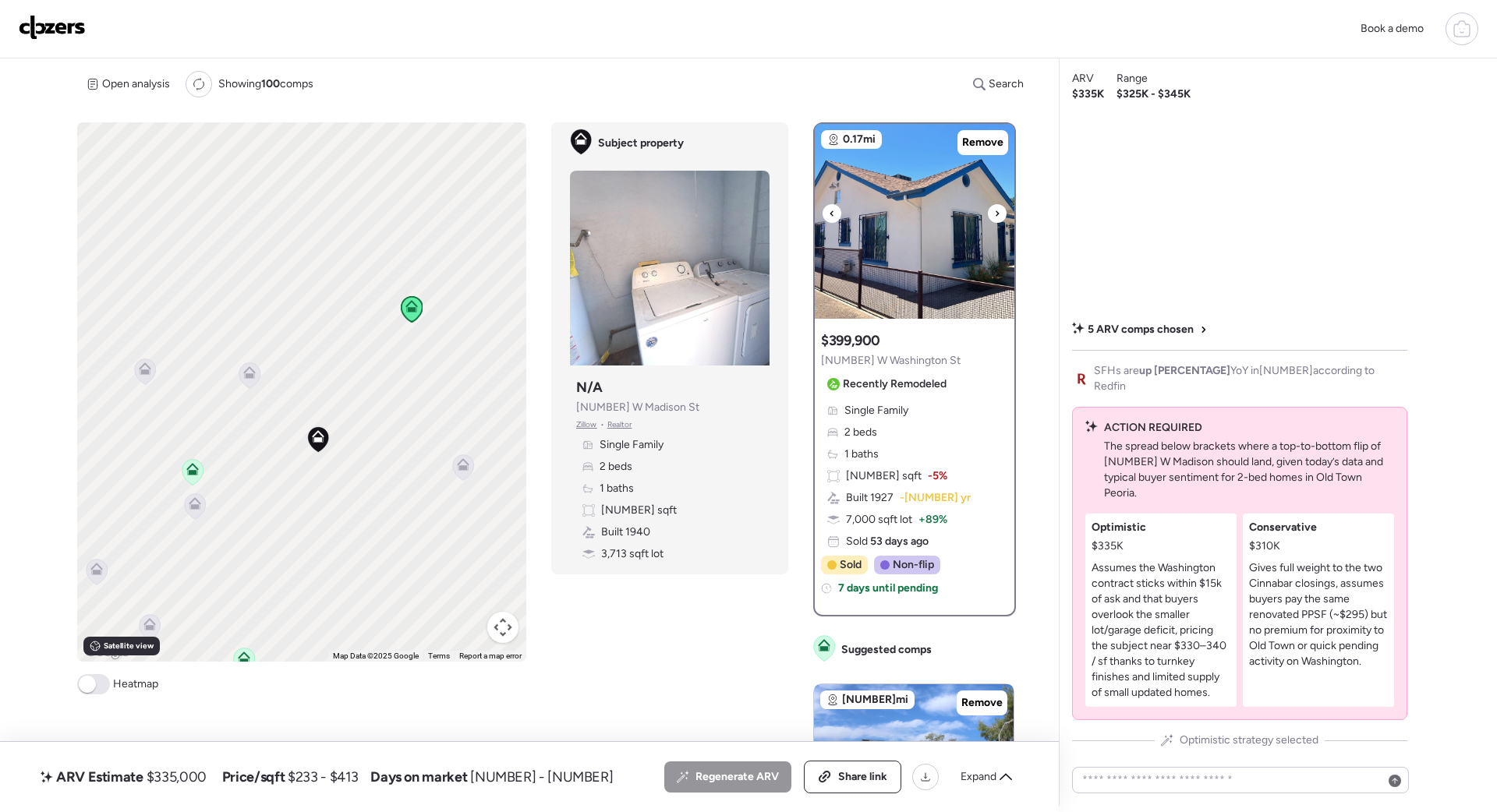 click 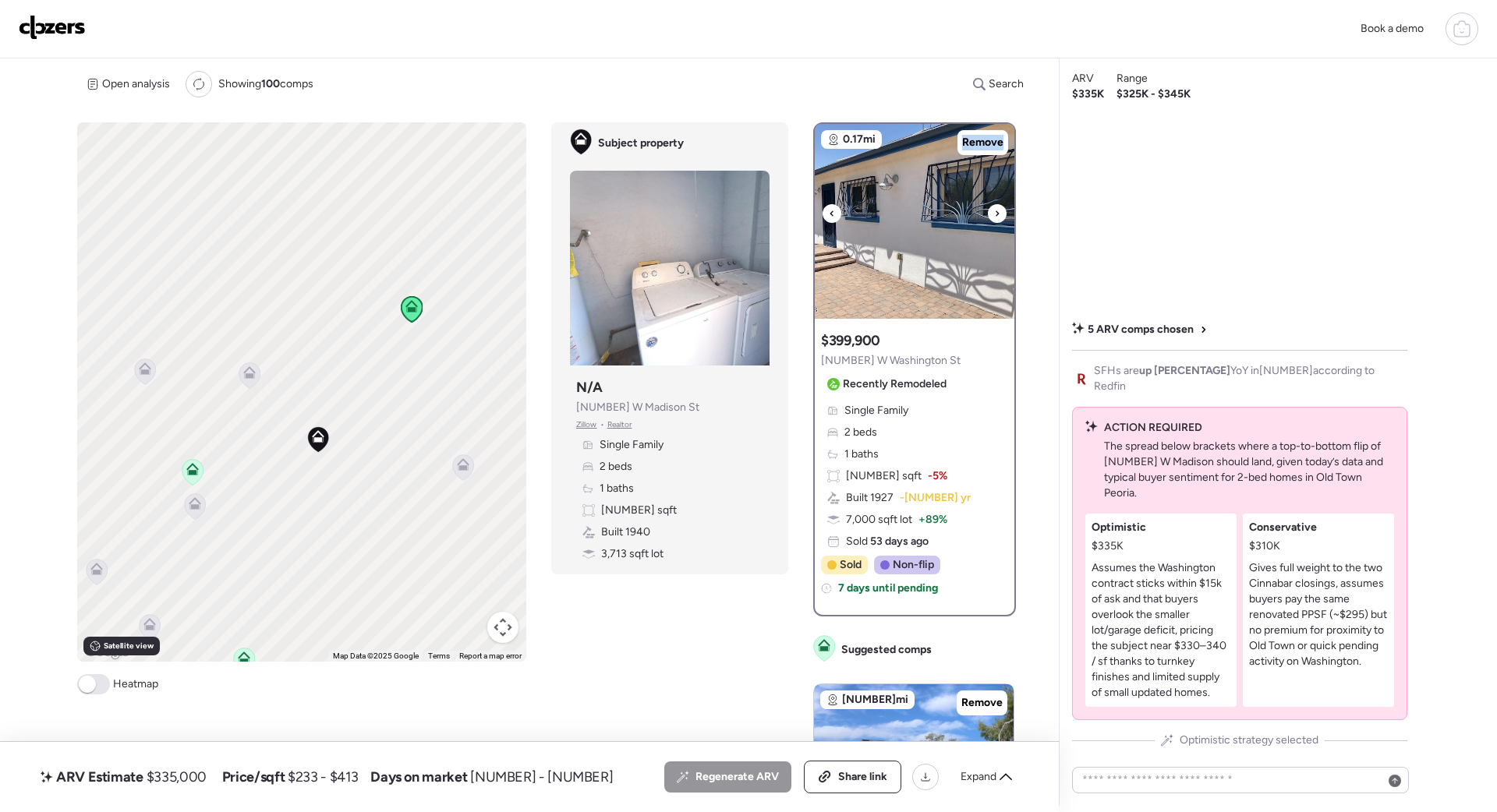 click 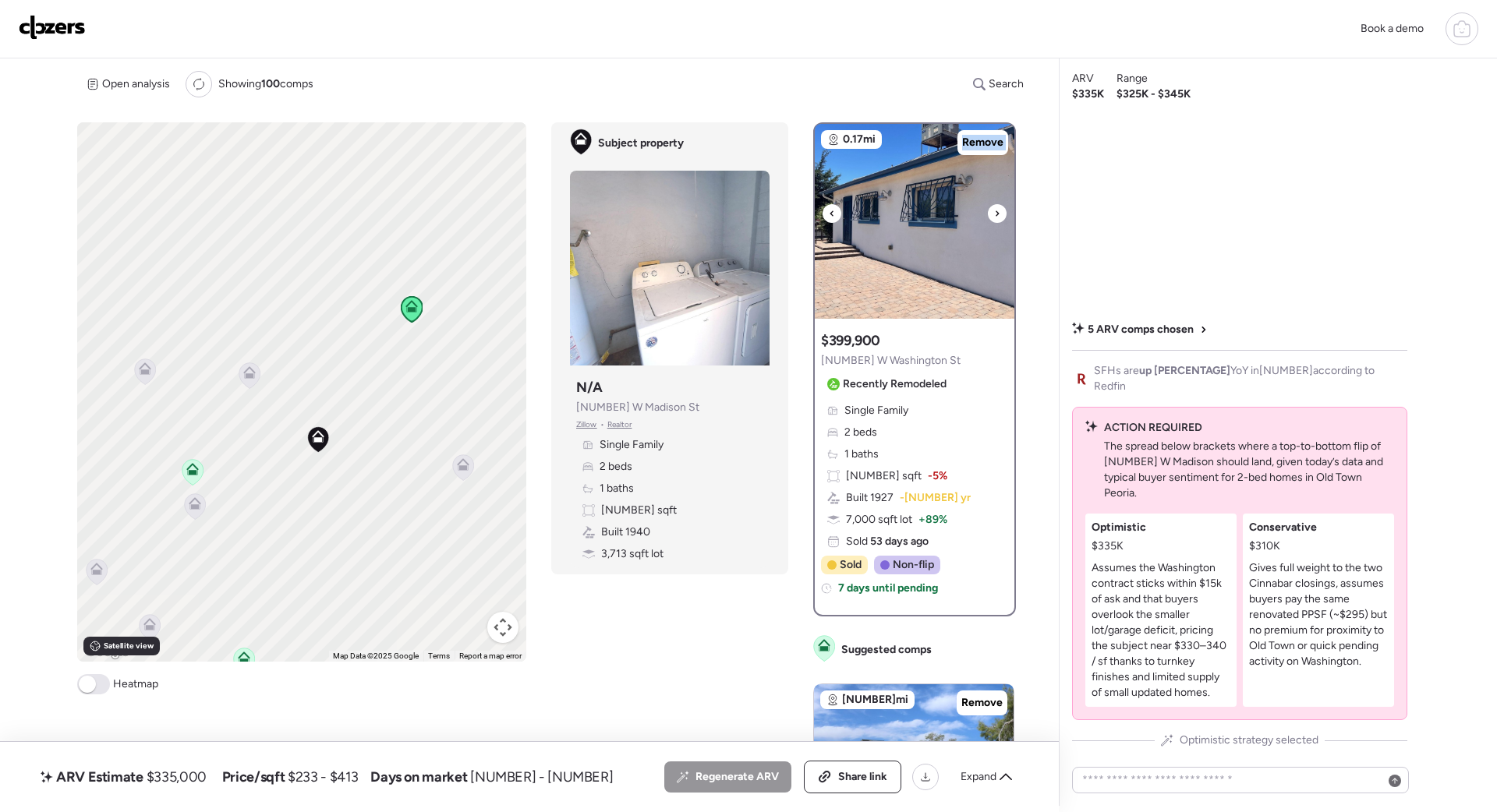 click 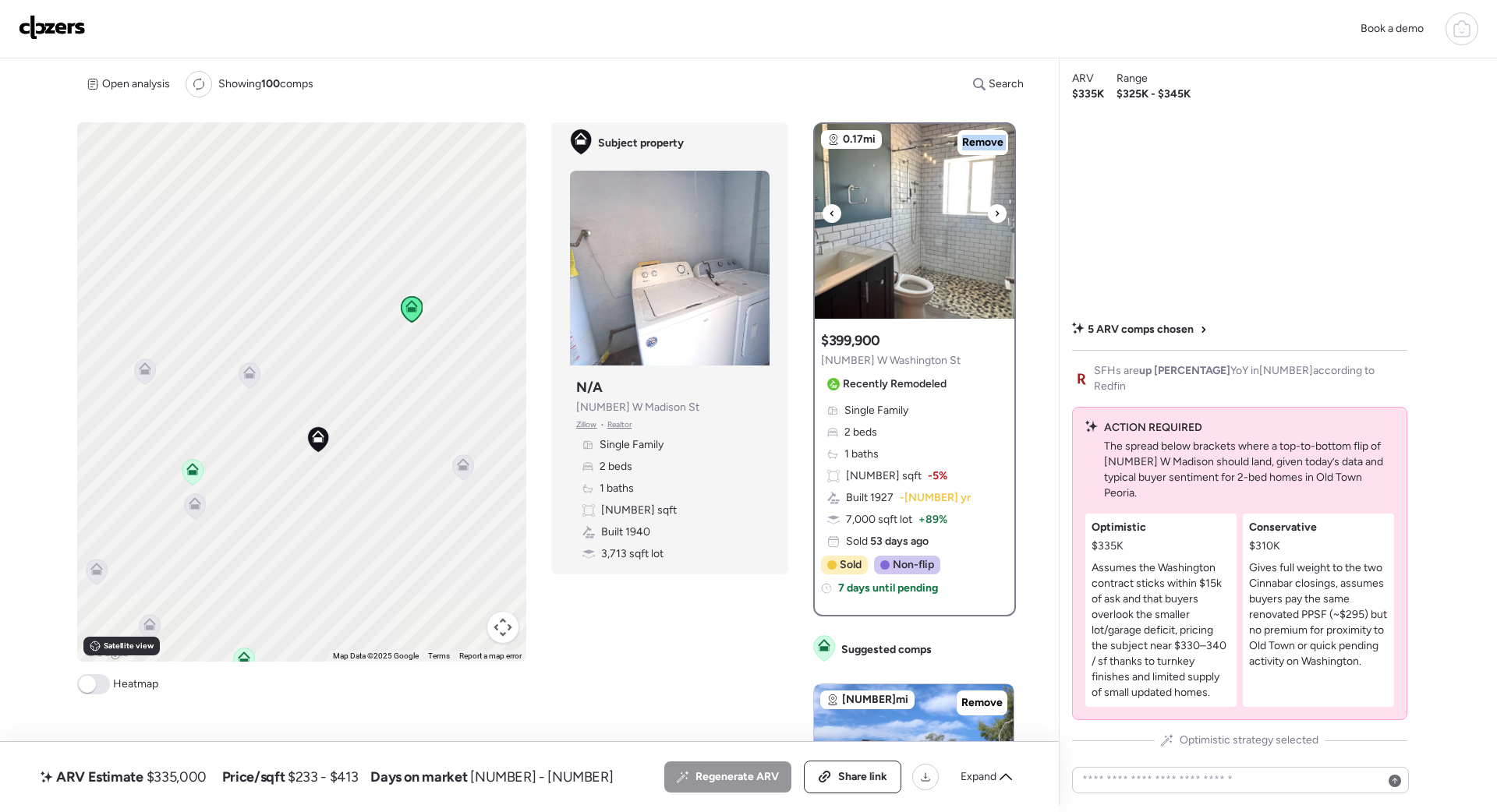 click 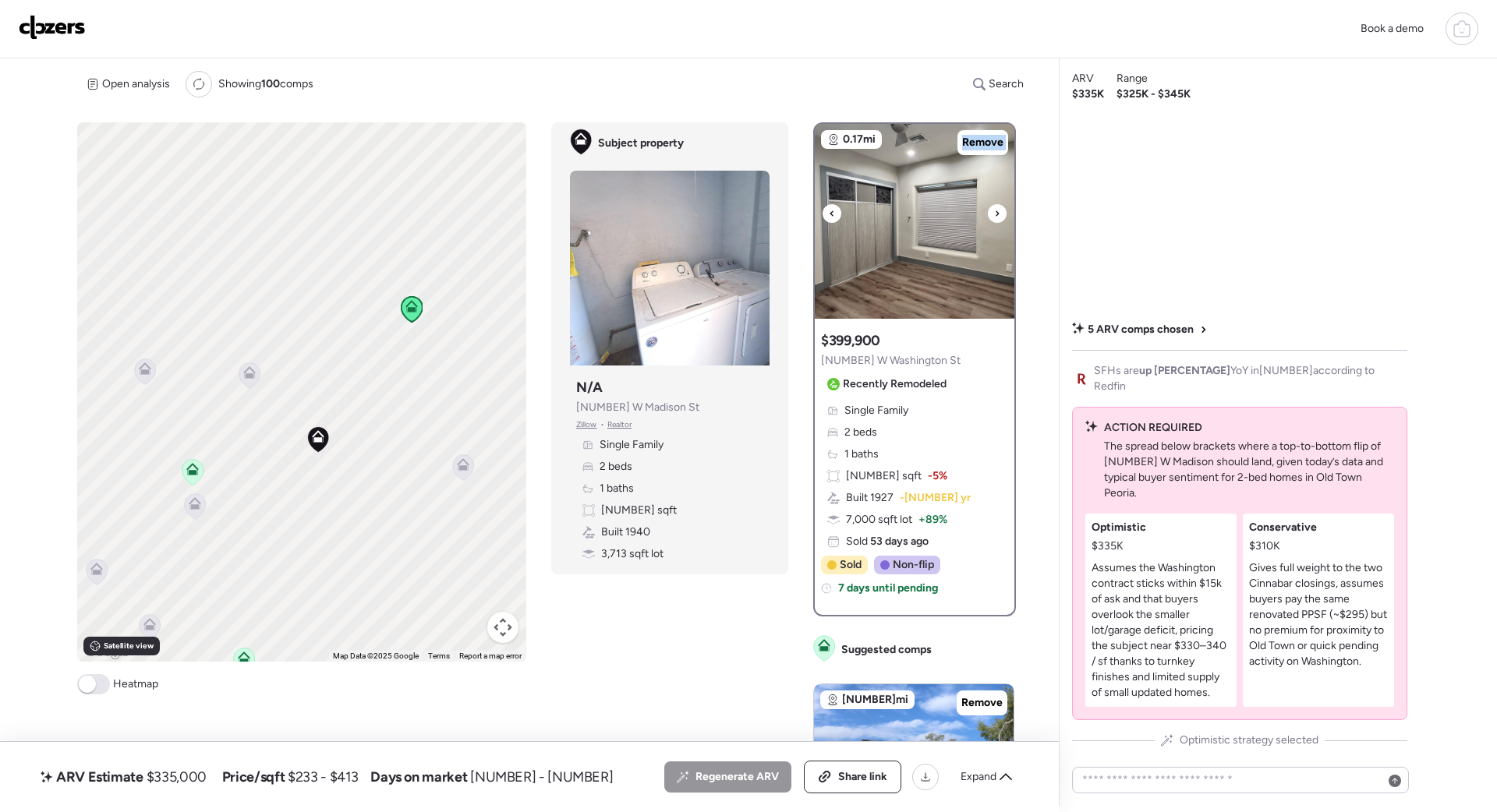 click 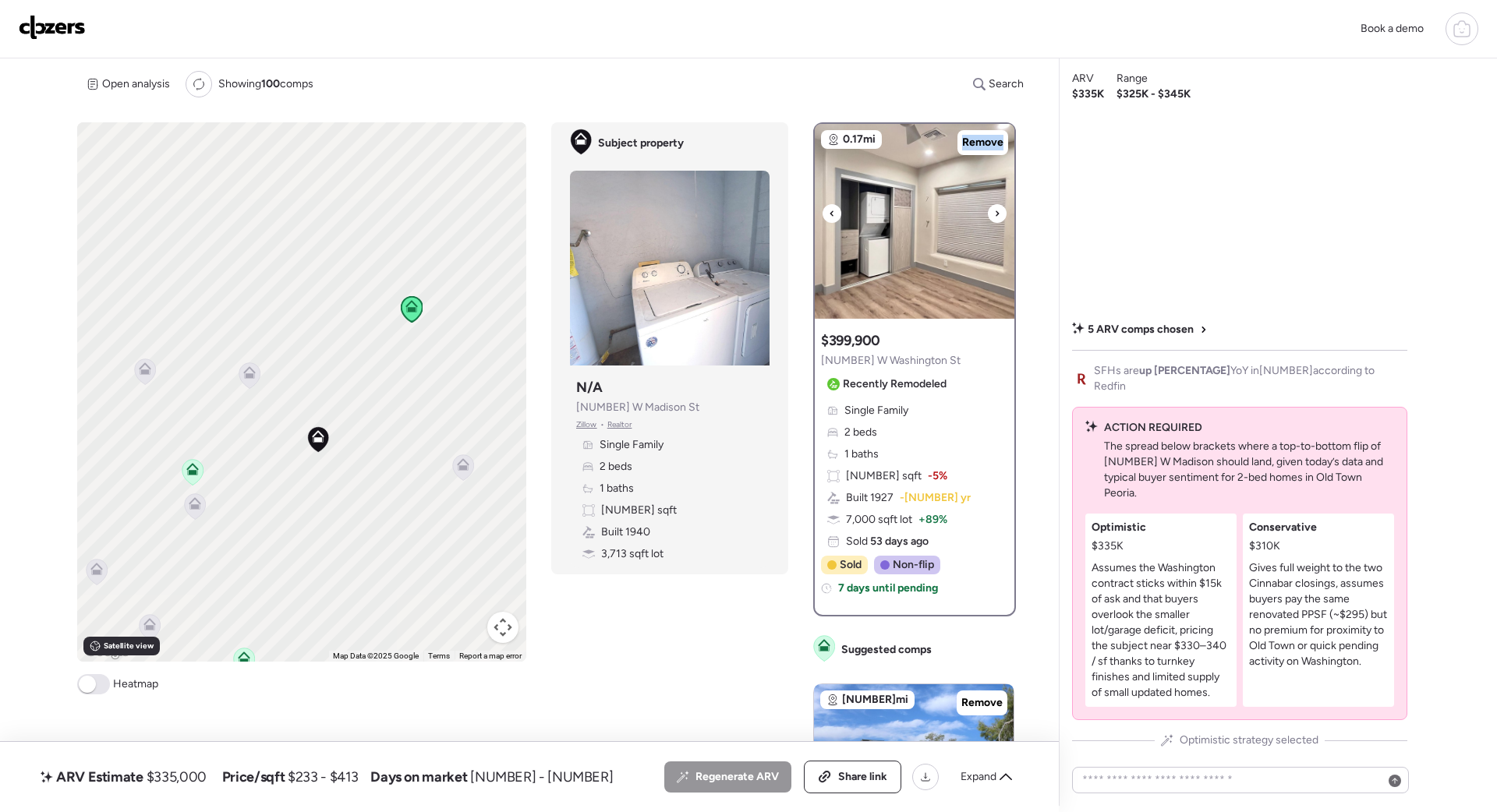 click 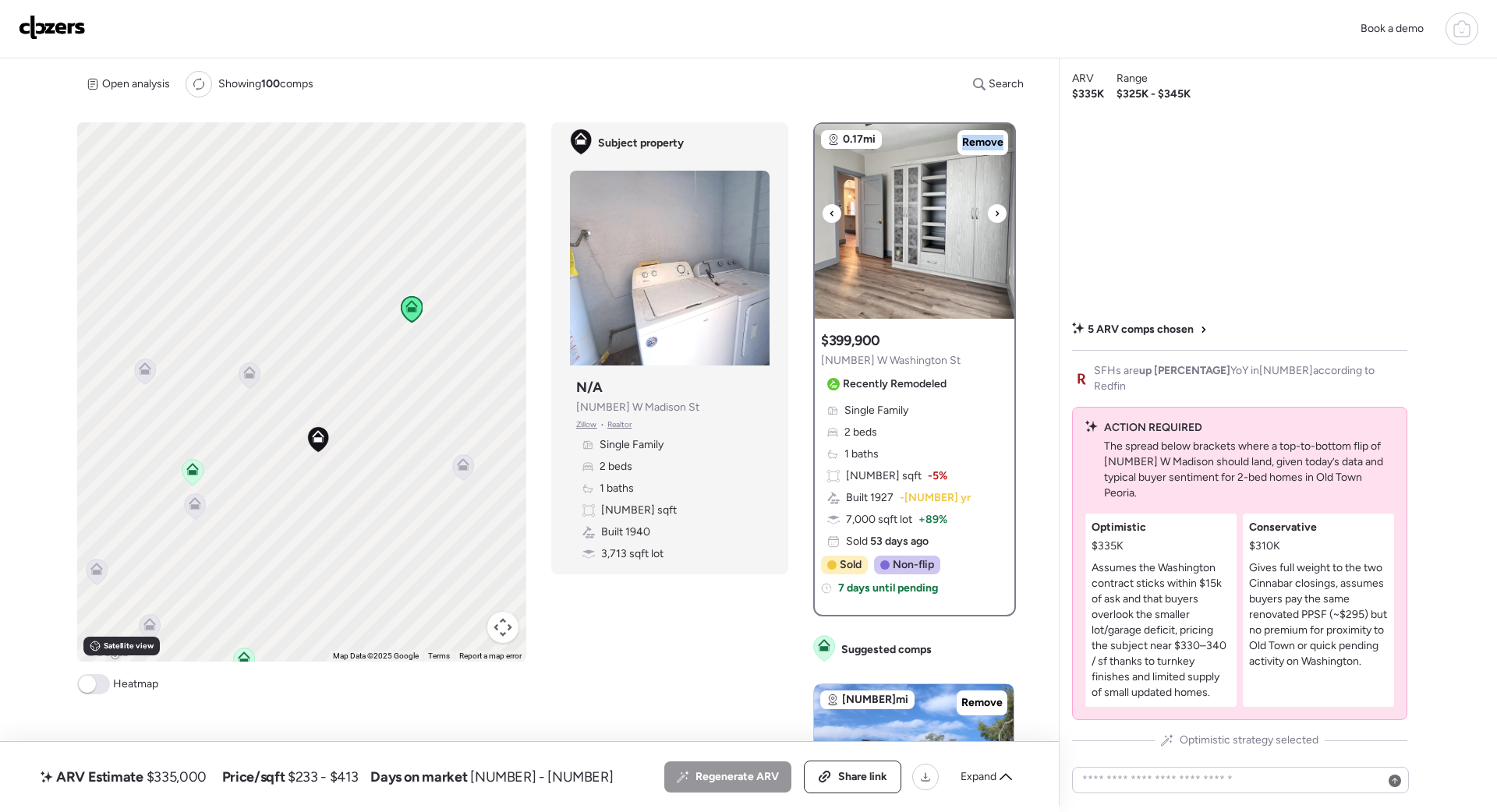 click at bounding box center (915, 221) 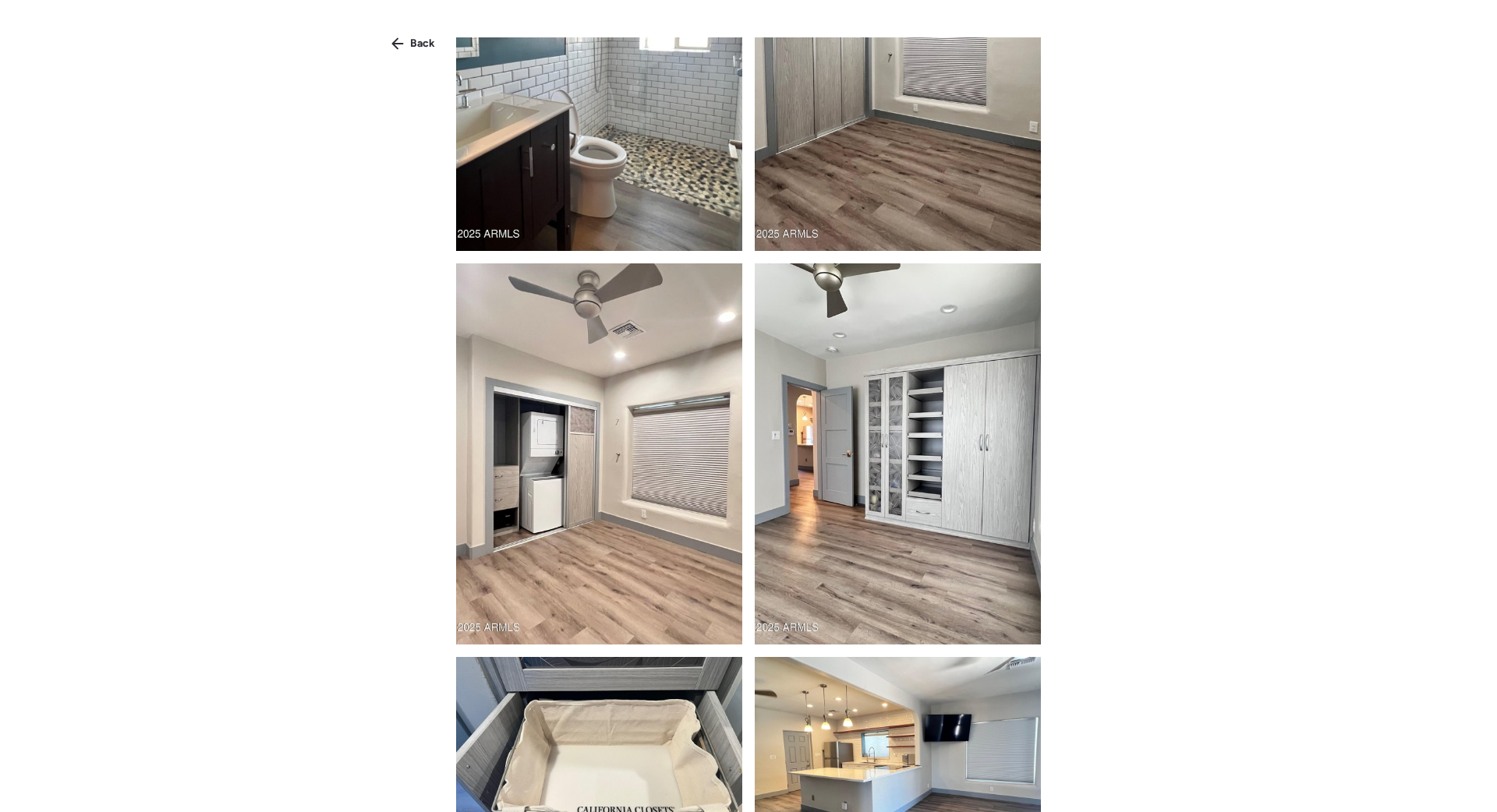 scroll, scrollTop: 481, scrollLeft: 0, axis: vertical 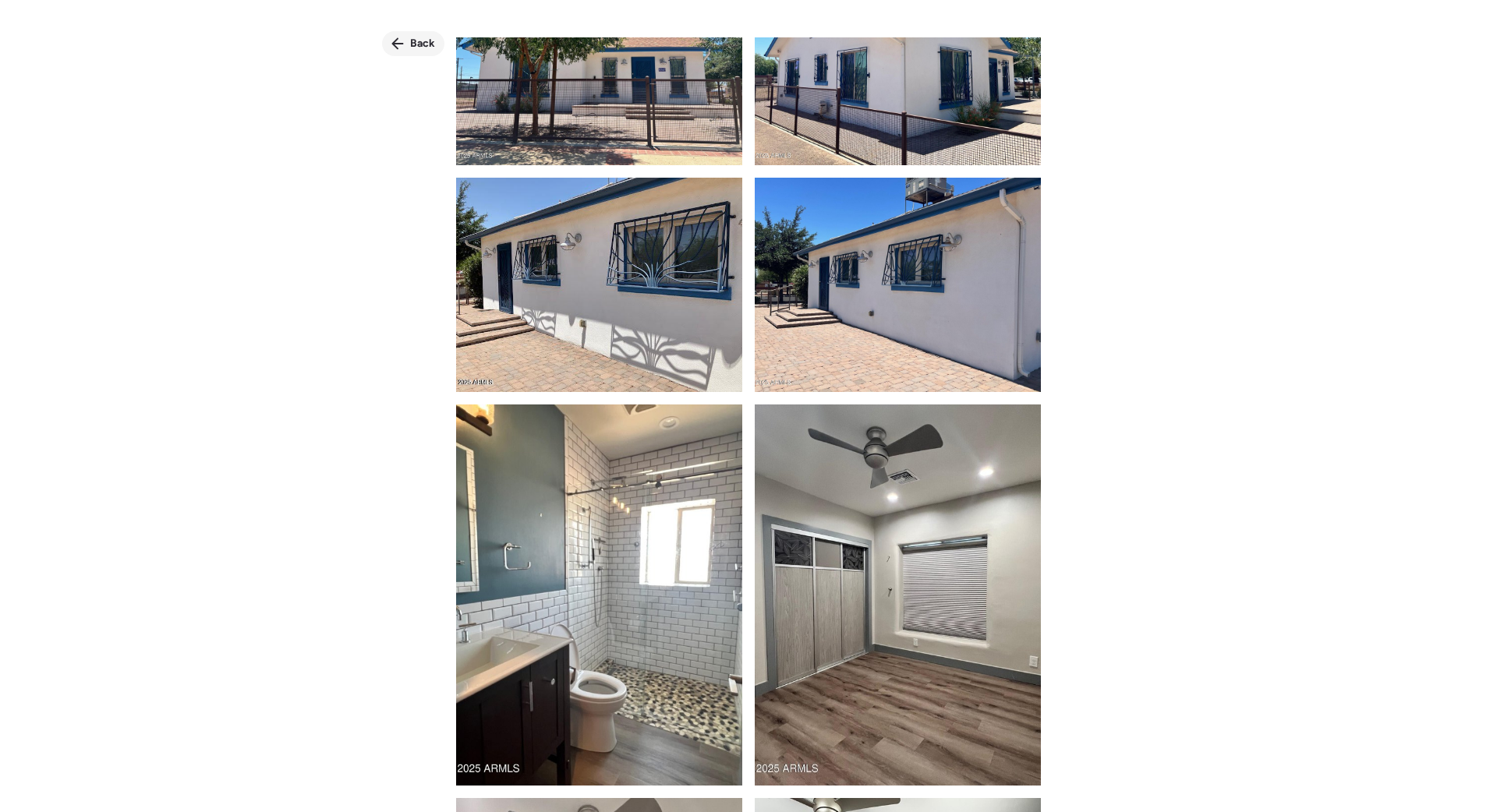 click on "Back" at bounding box center (423, 44) 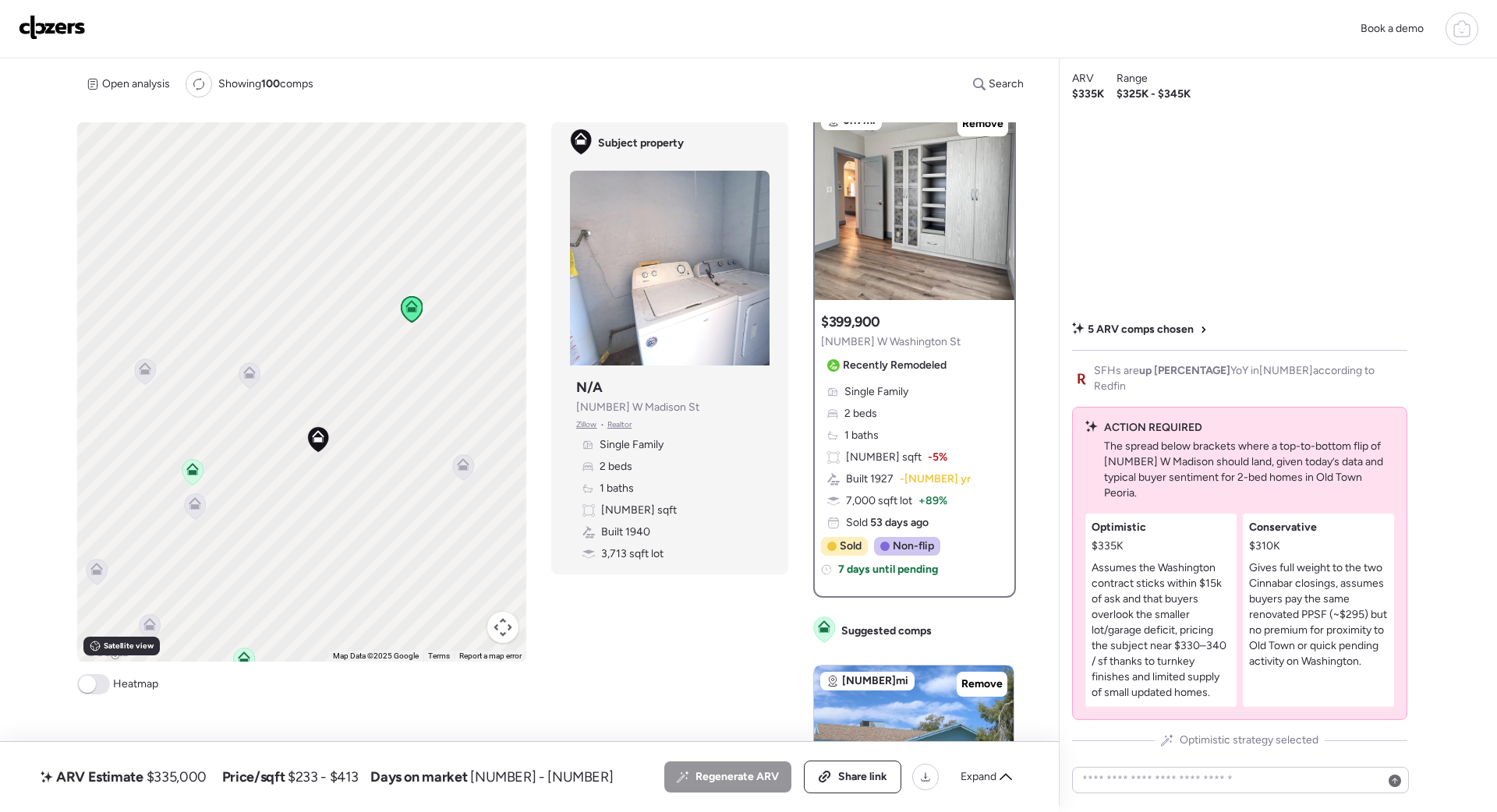 scroll, scrollTop: 0, scrollLeft: 0, axis: both 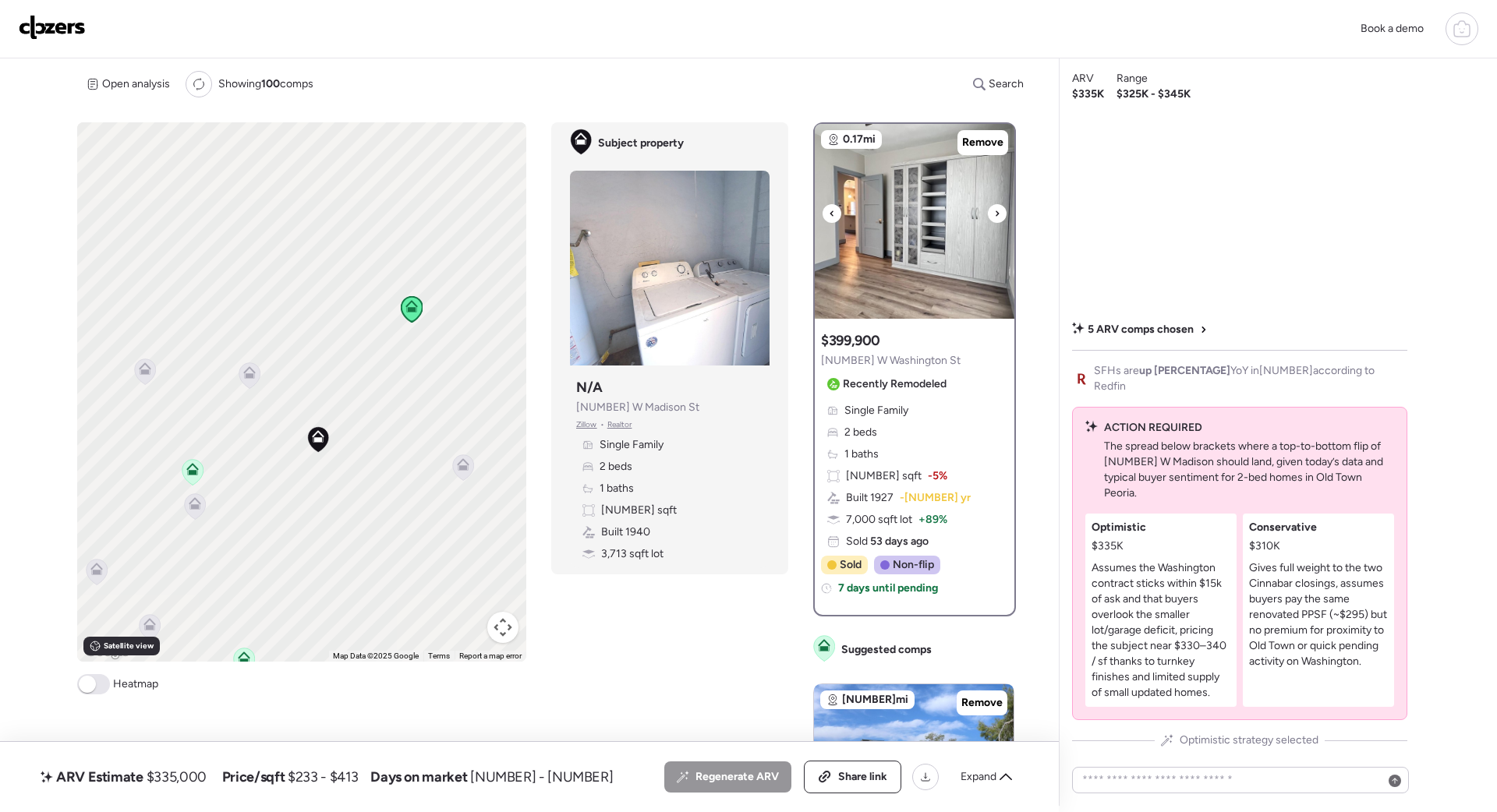 click 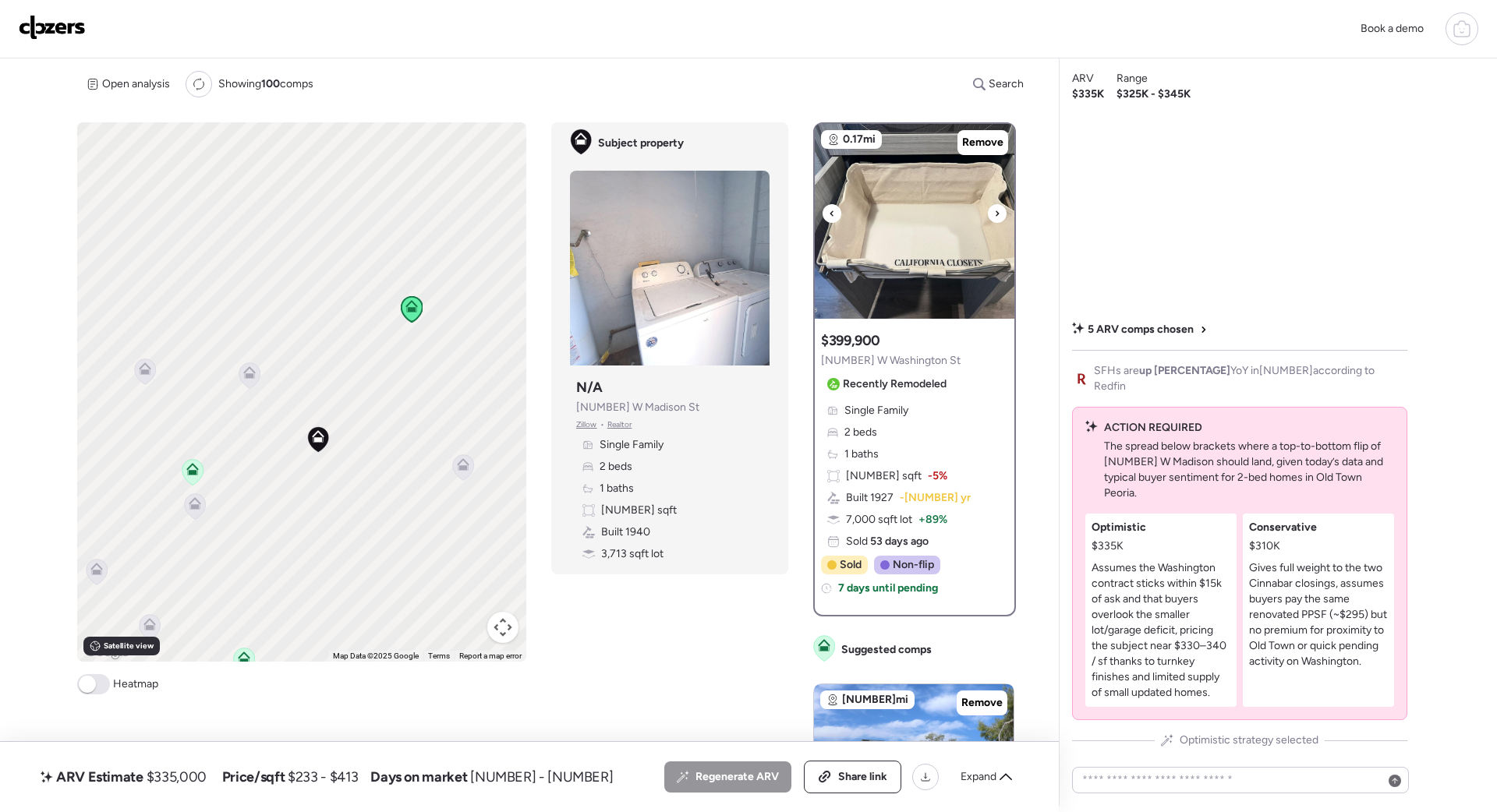 click 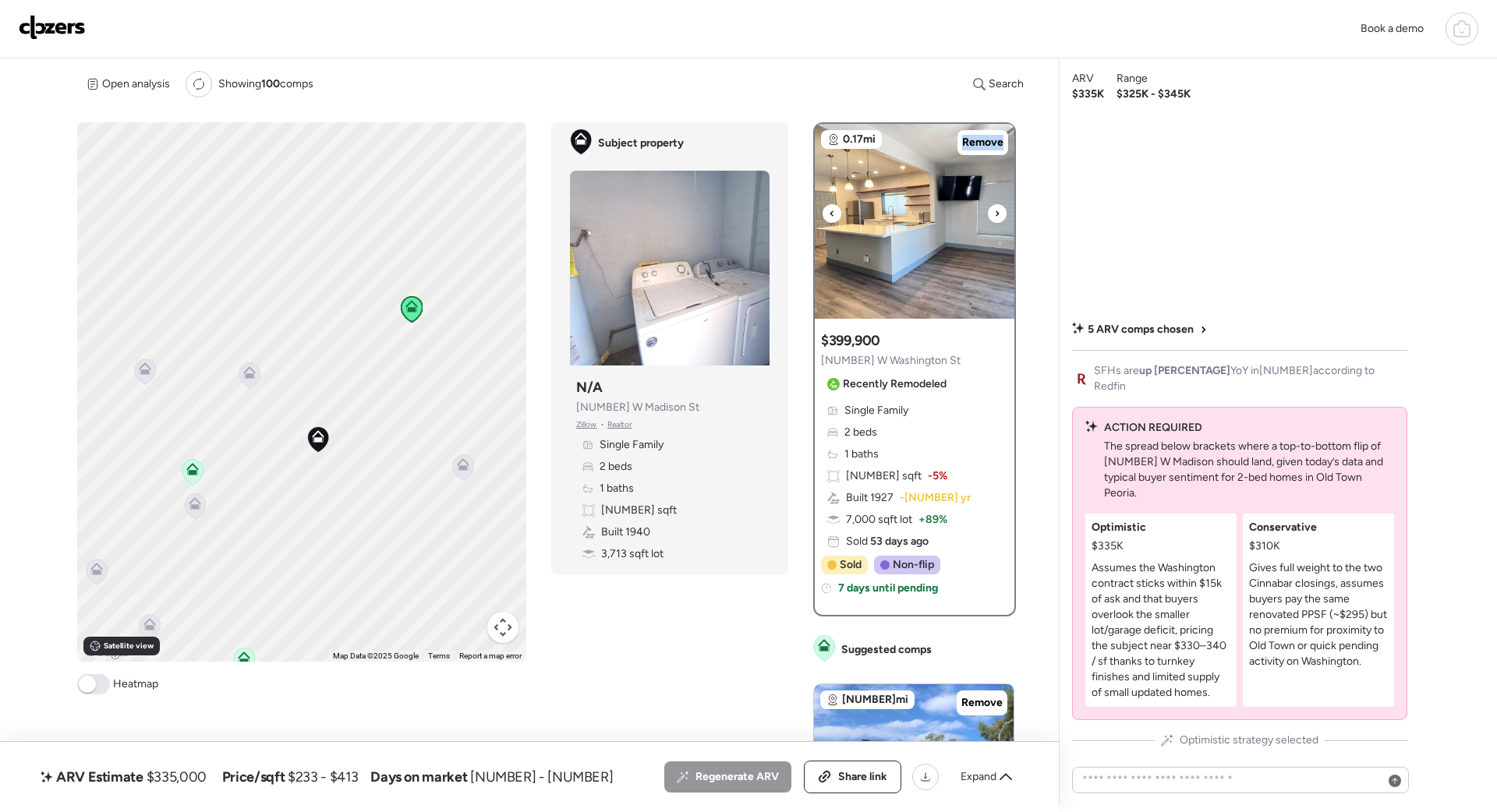 click 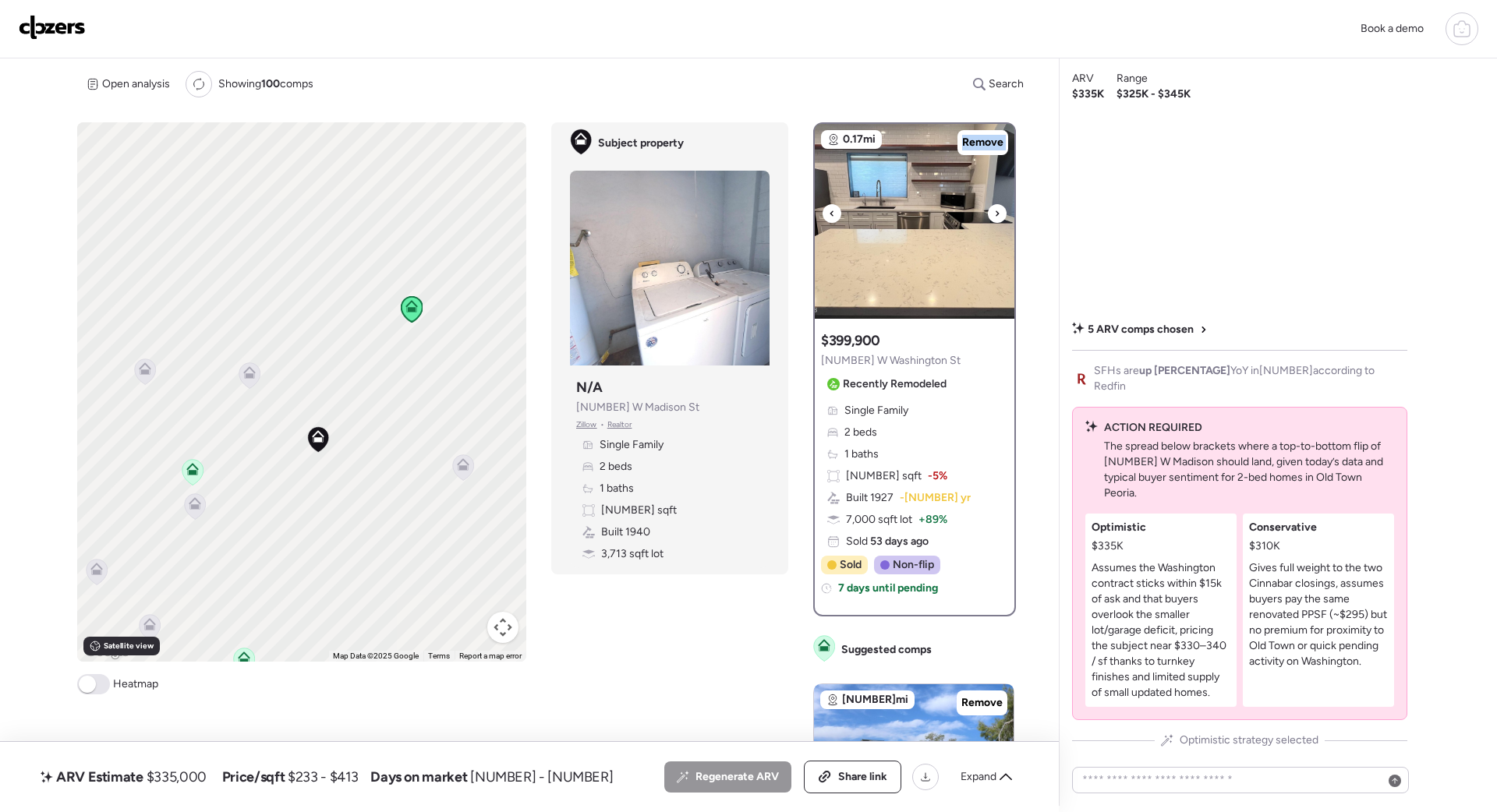 click 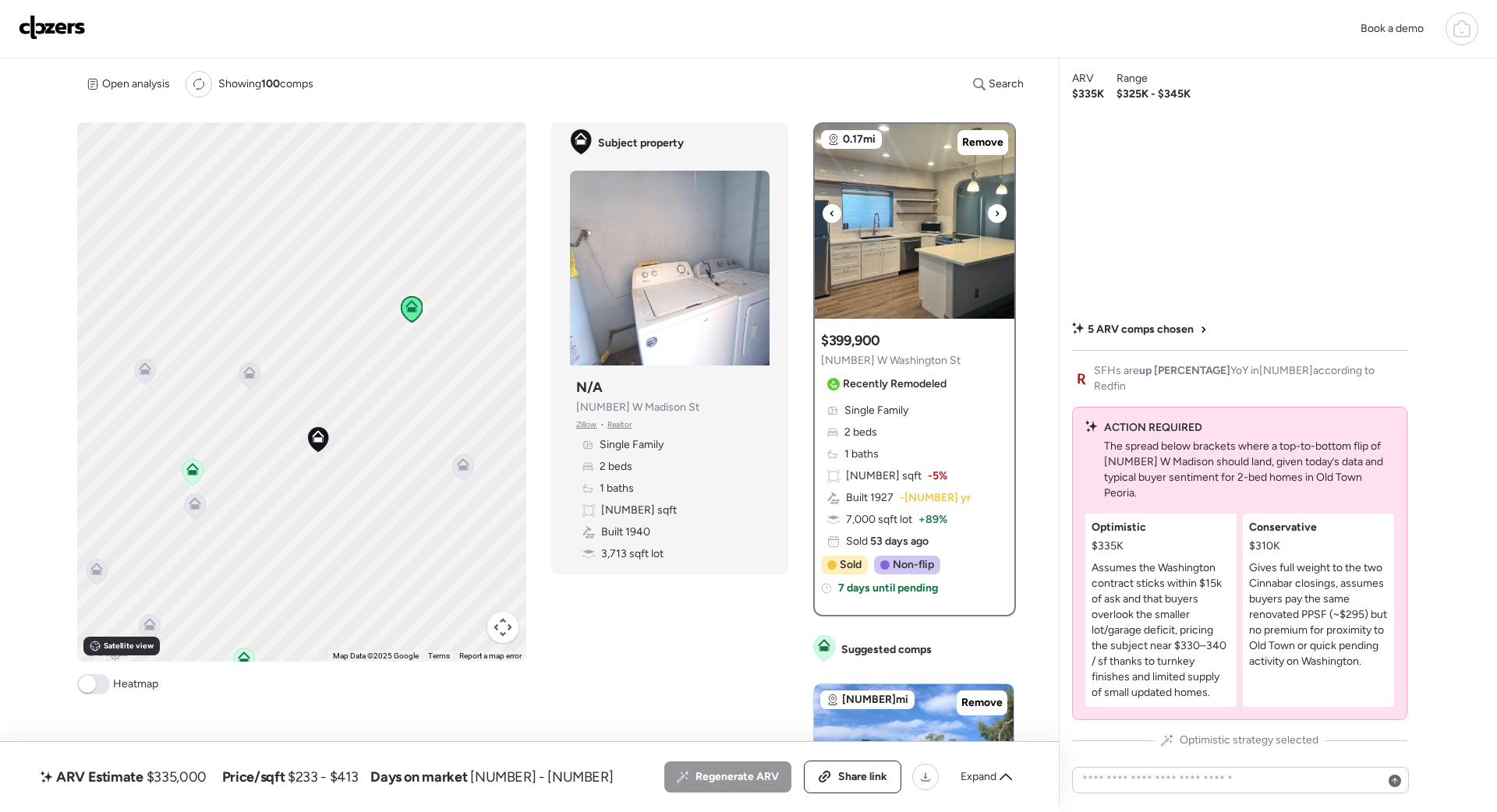 click 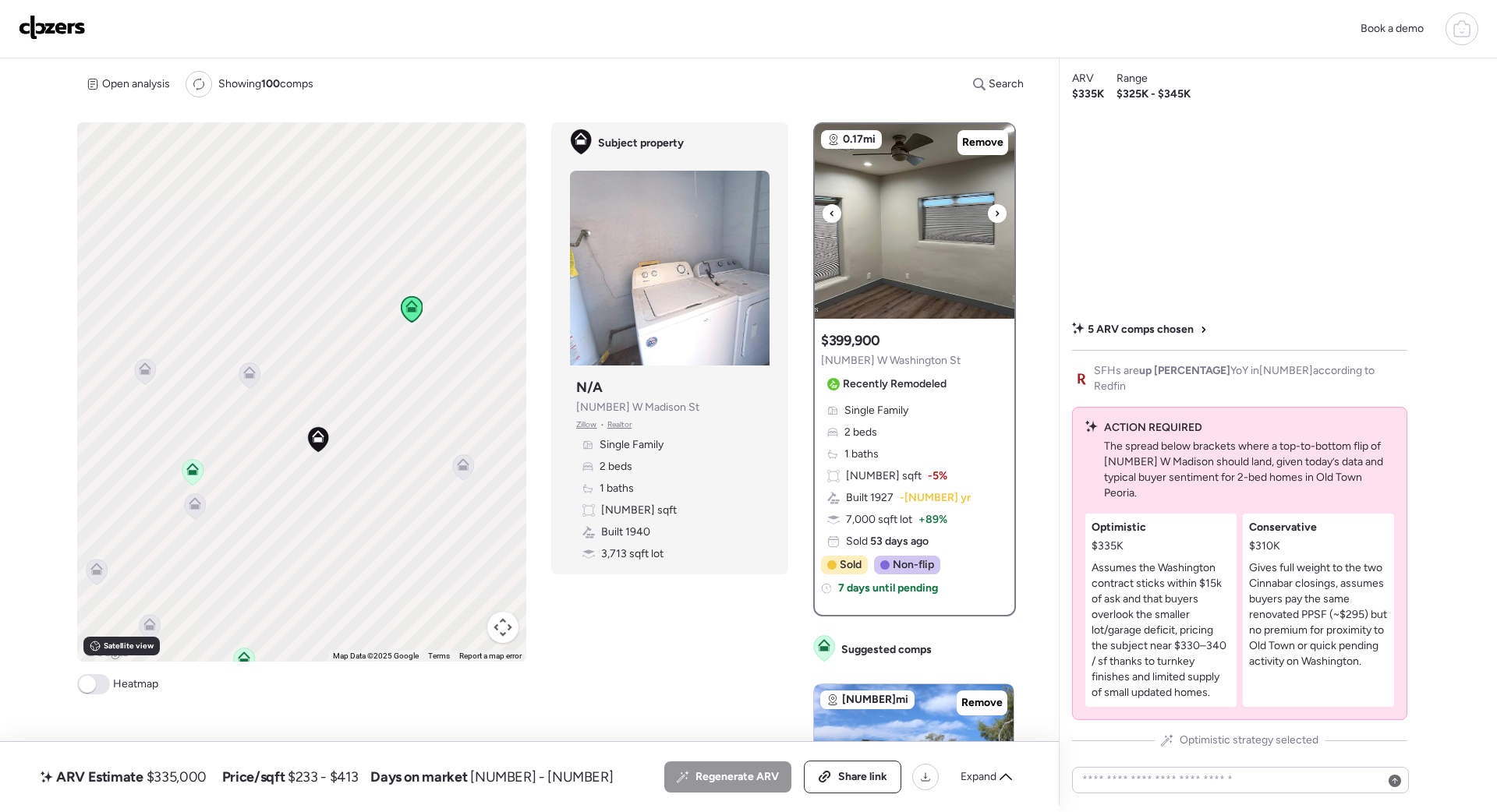 click 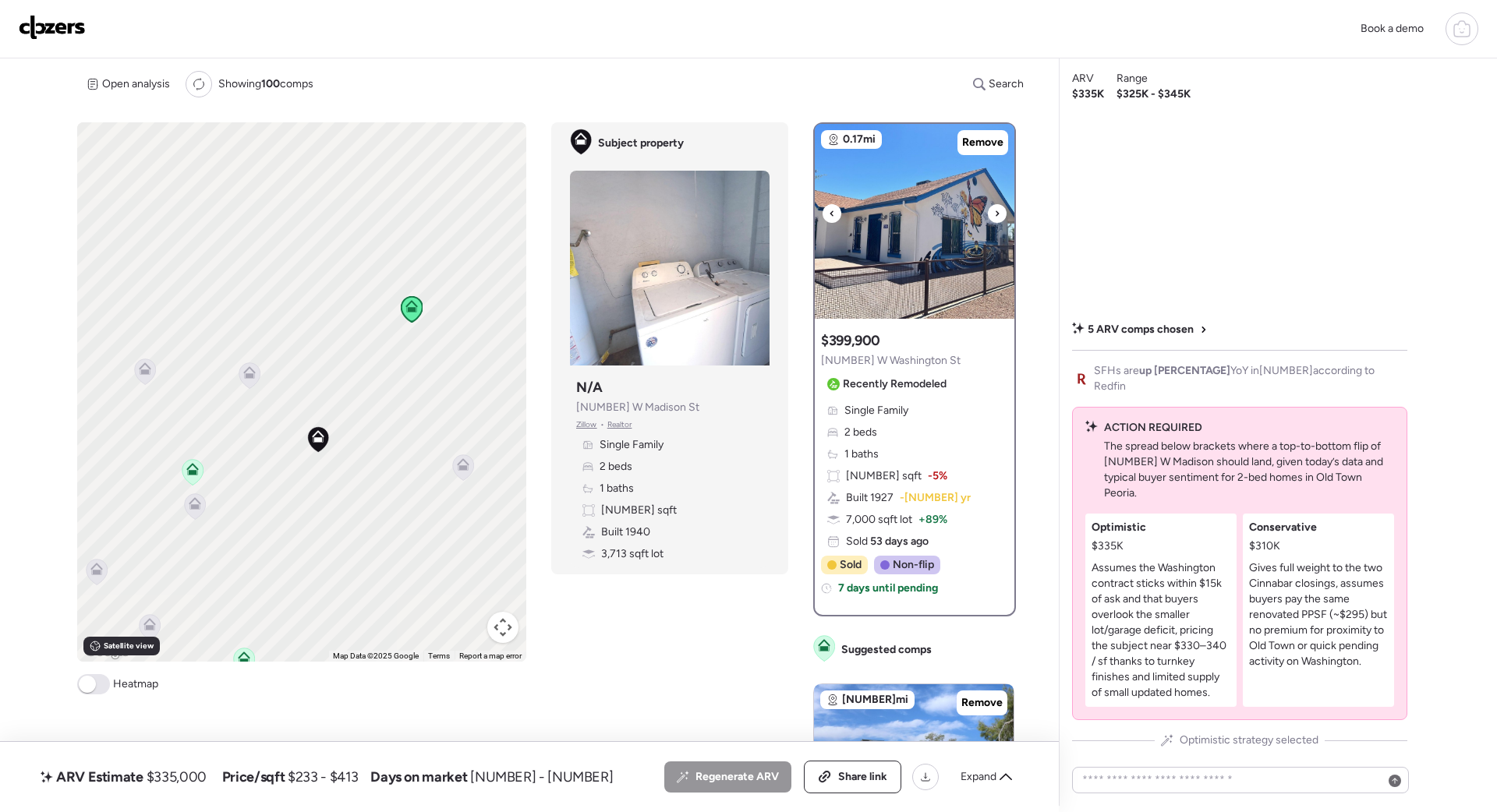 click 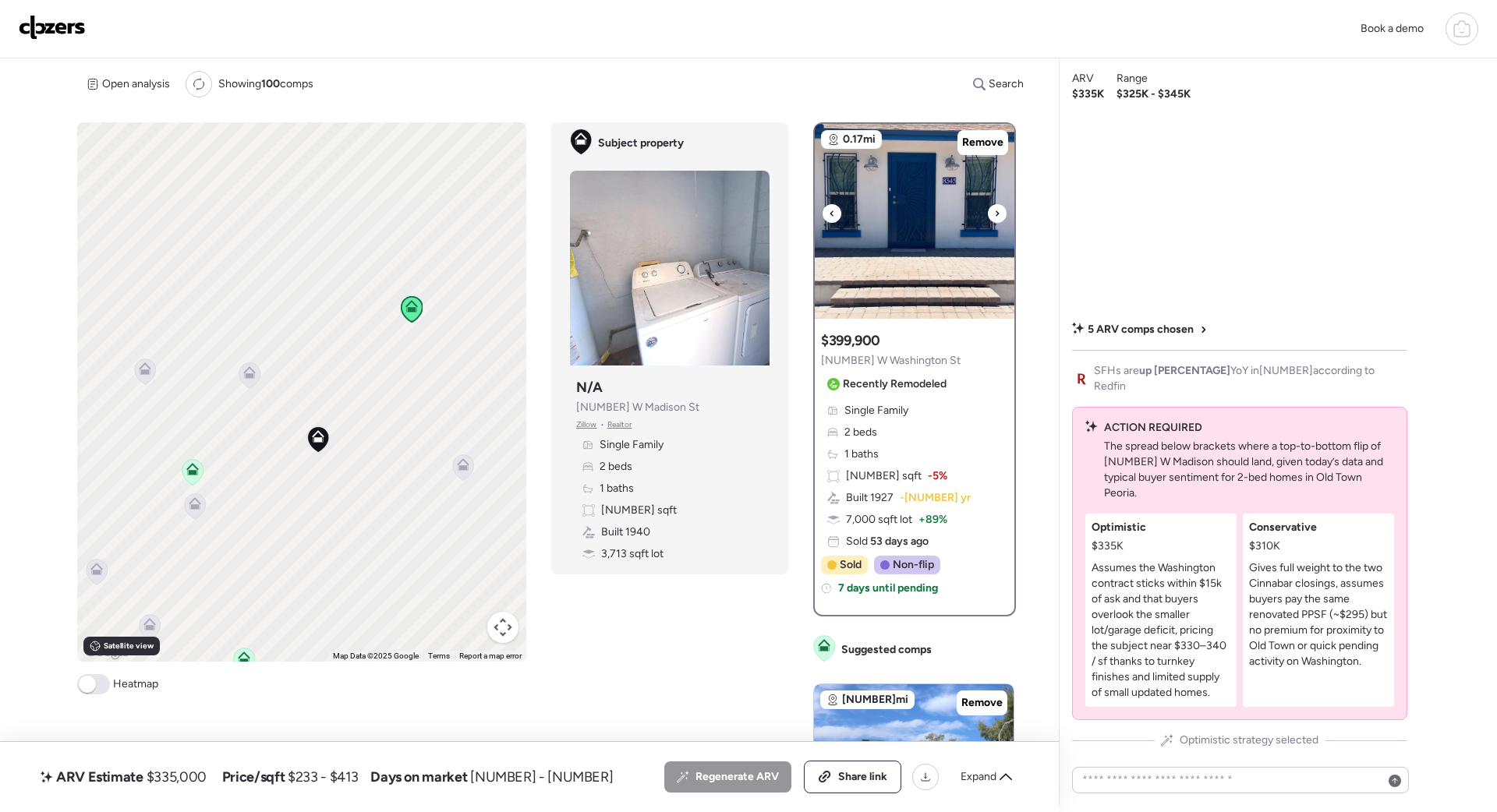 click 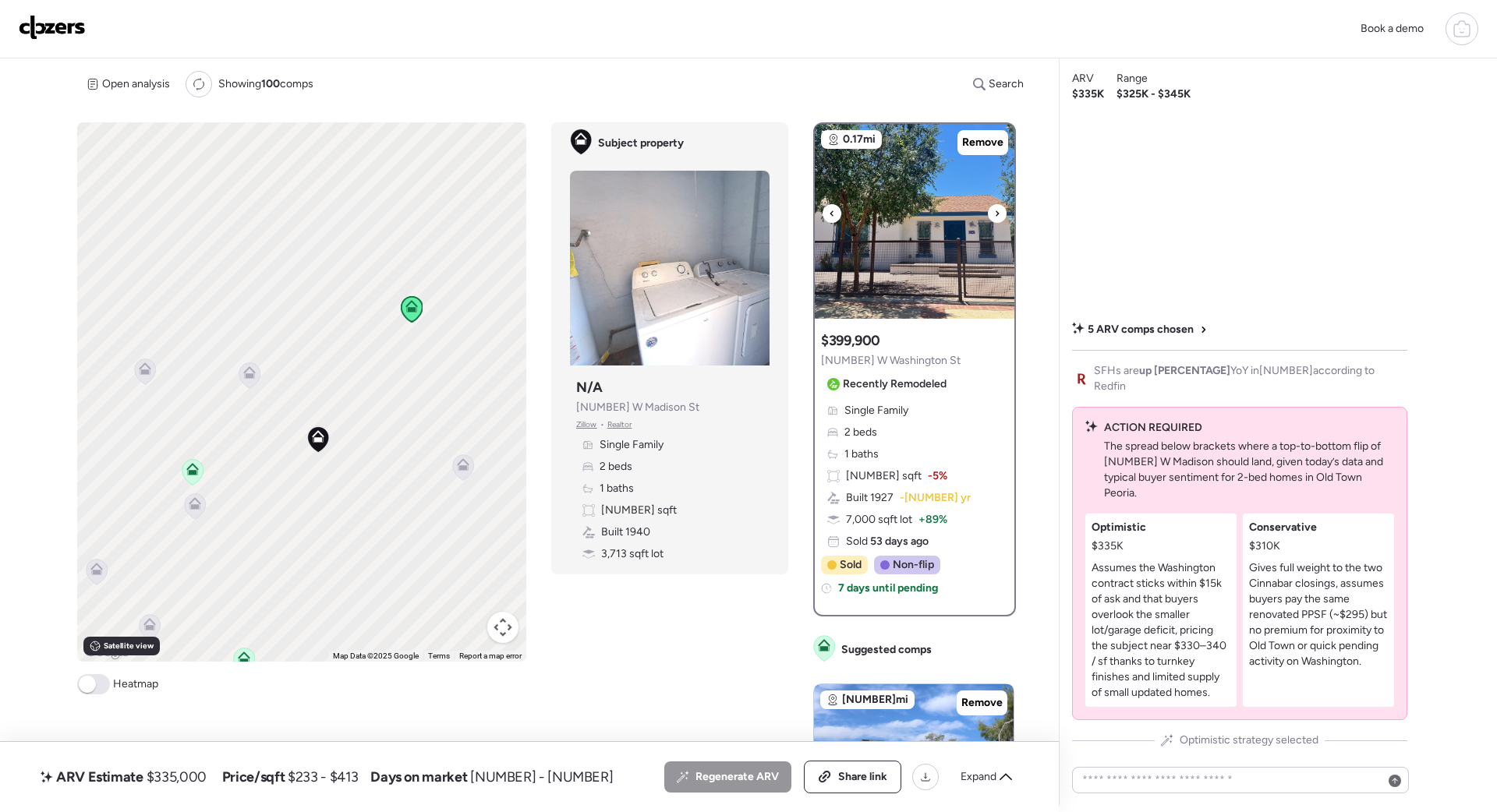 click 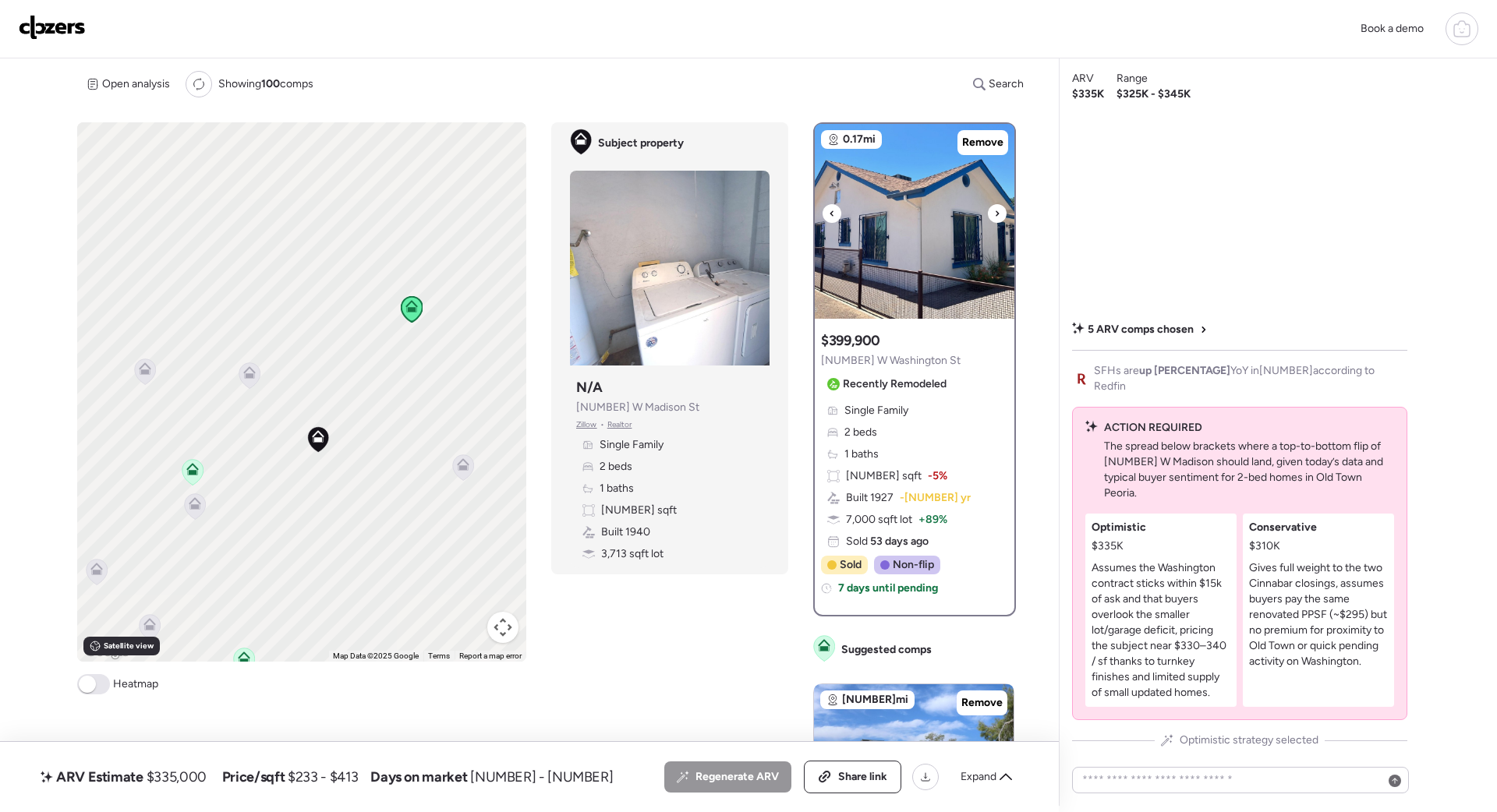 click 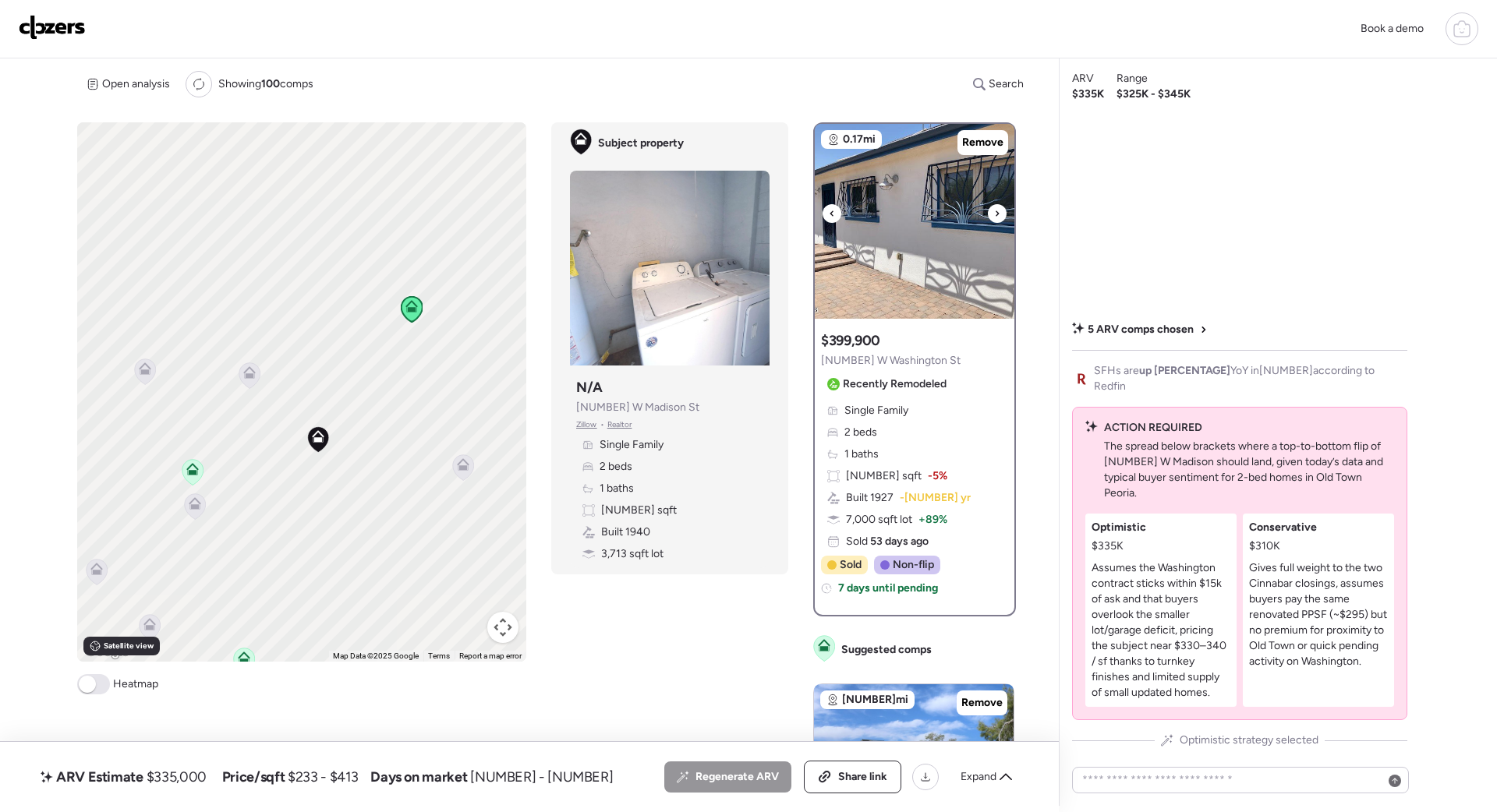 click 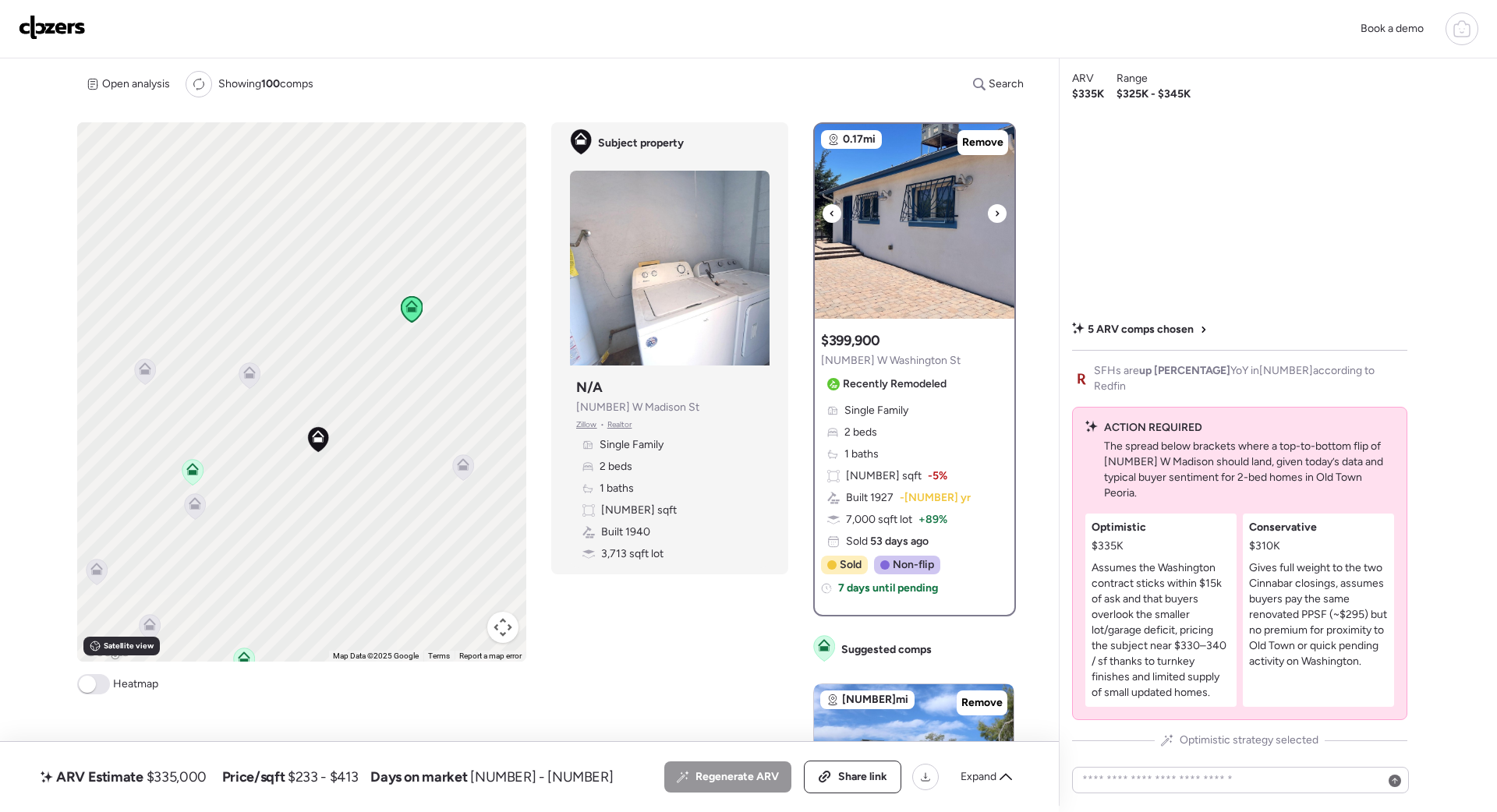 click 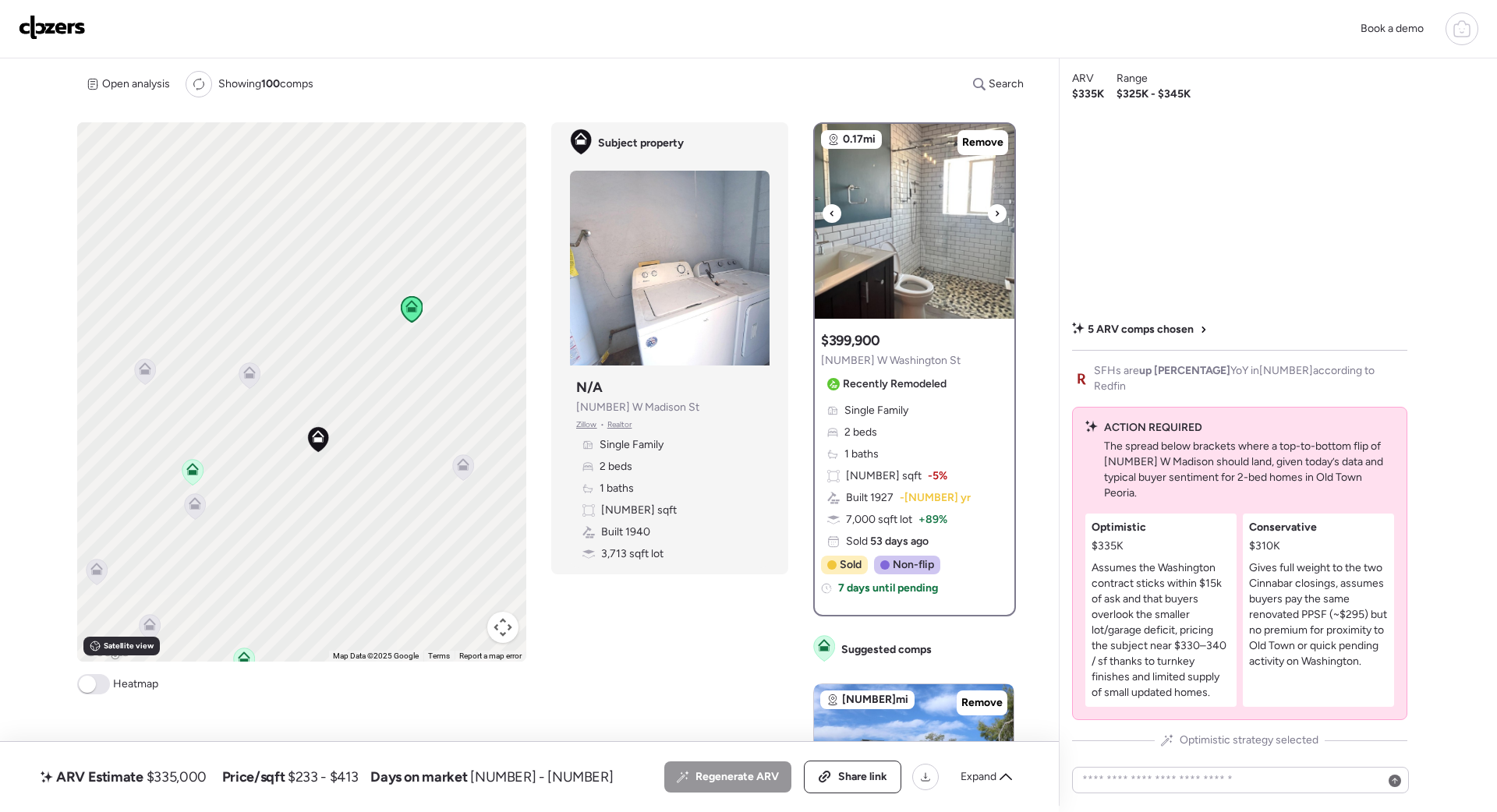 click 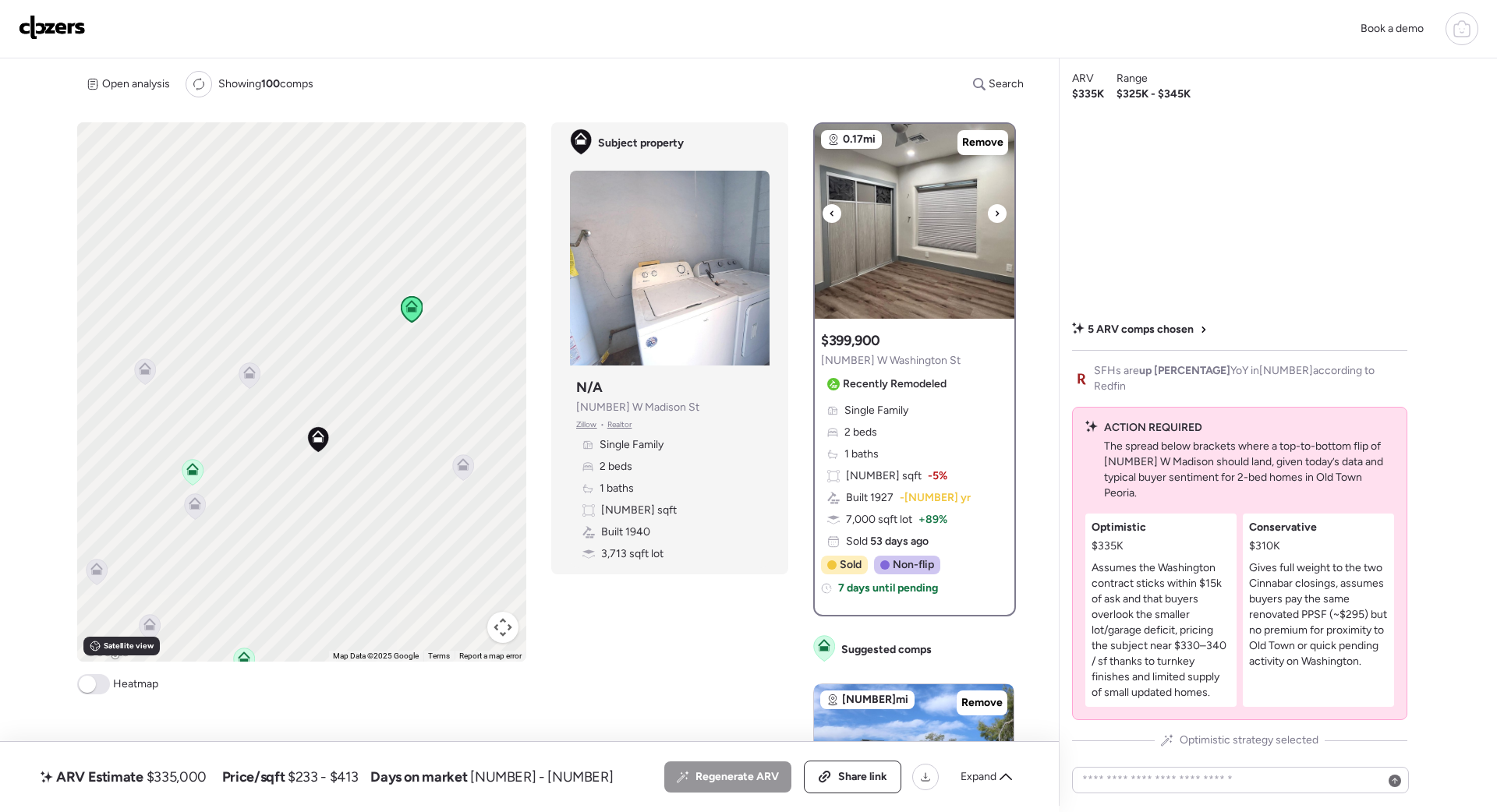 click 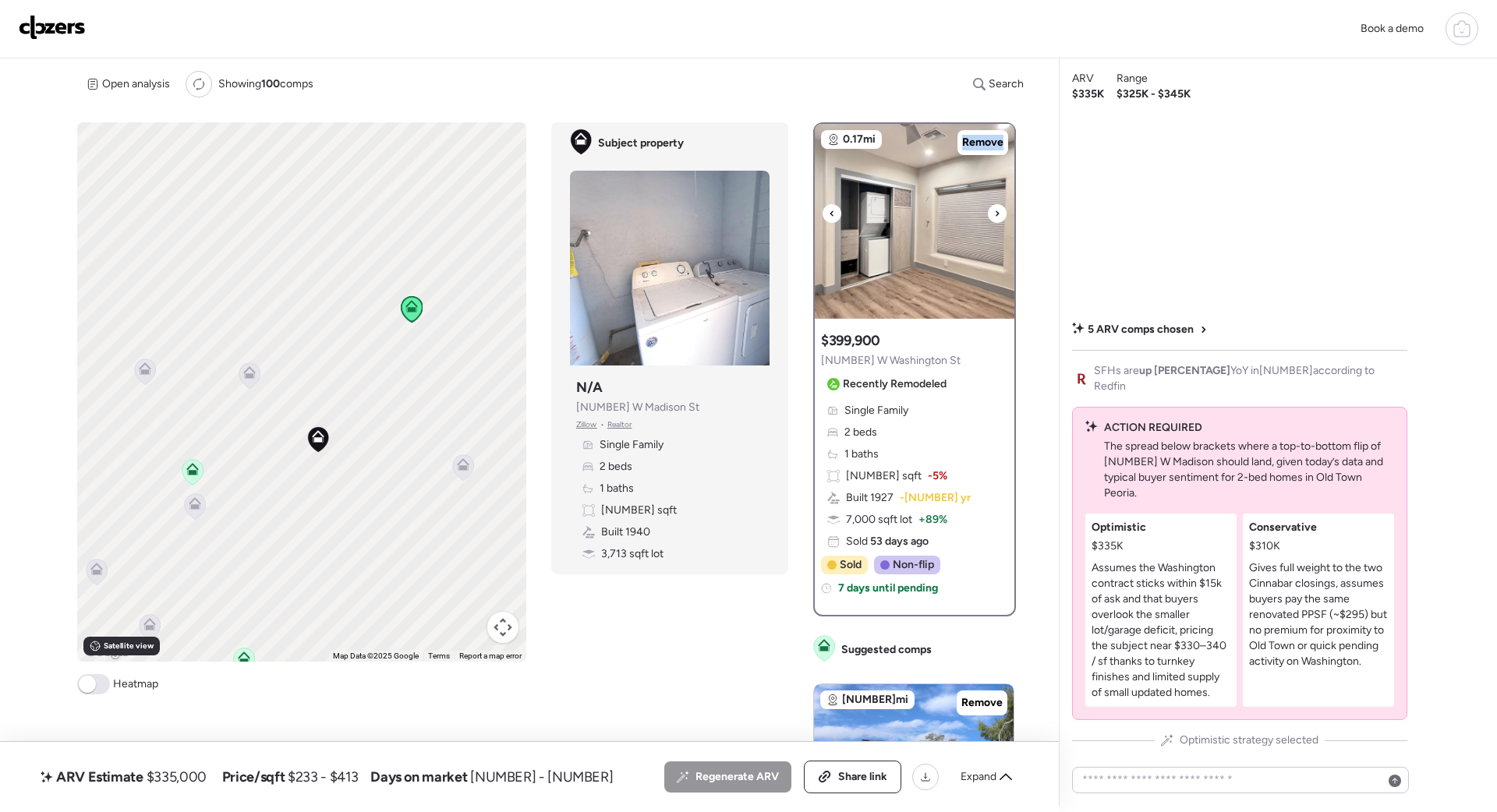 click 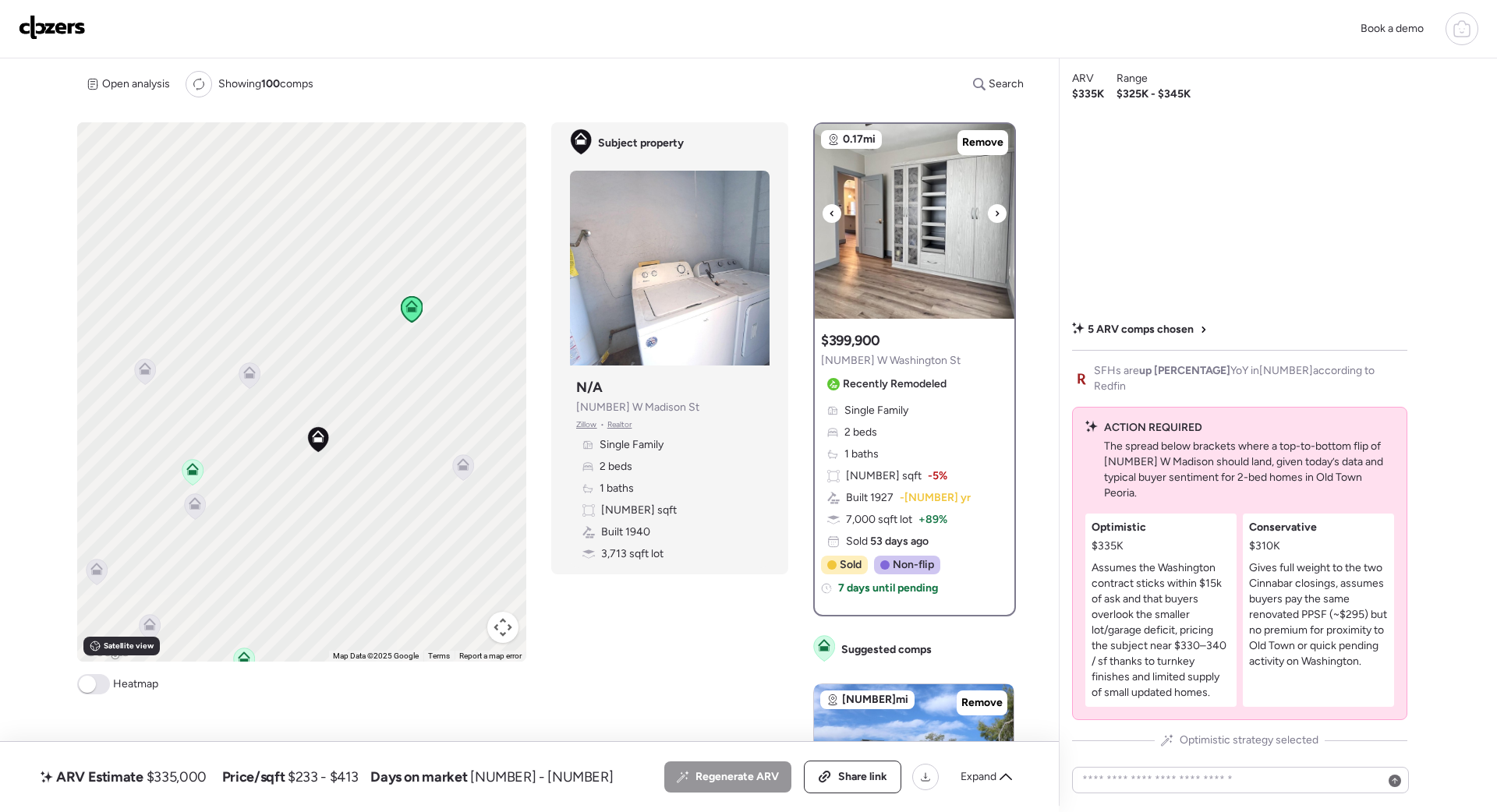 click 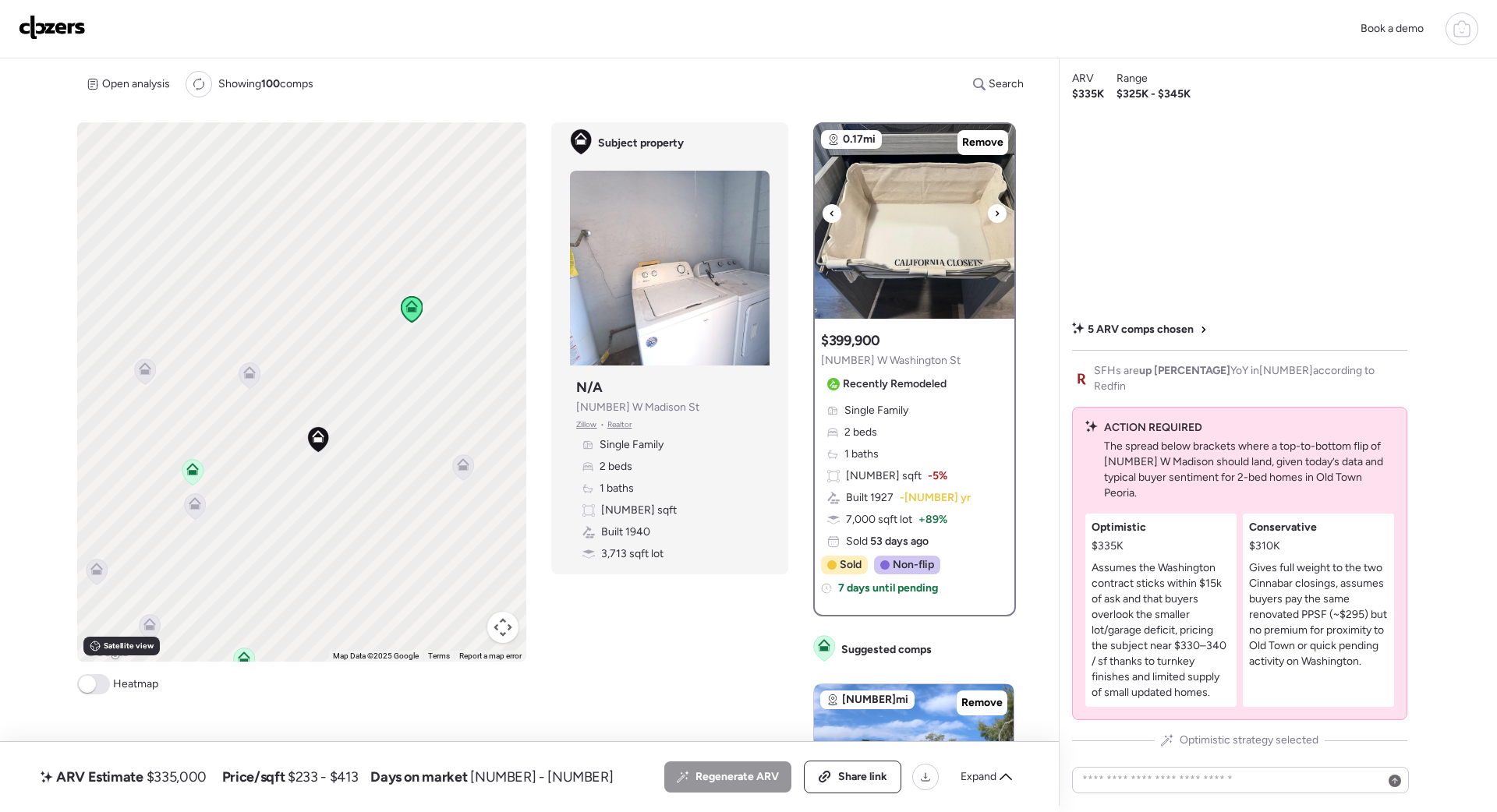 click 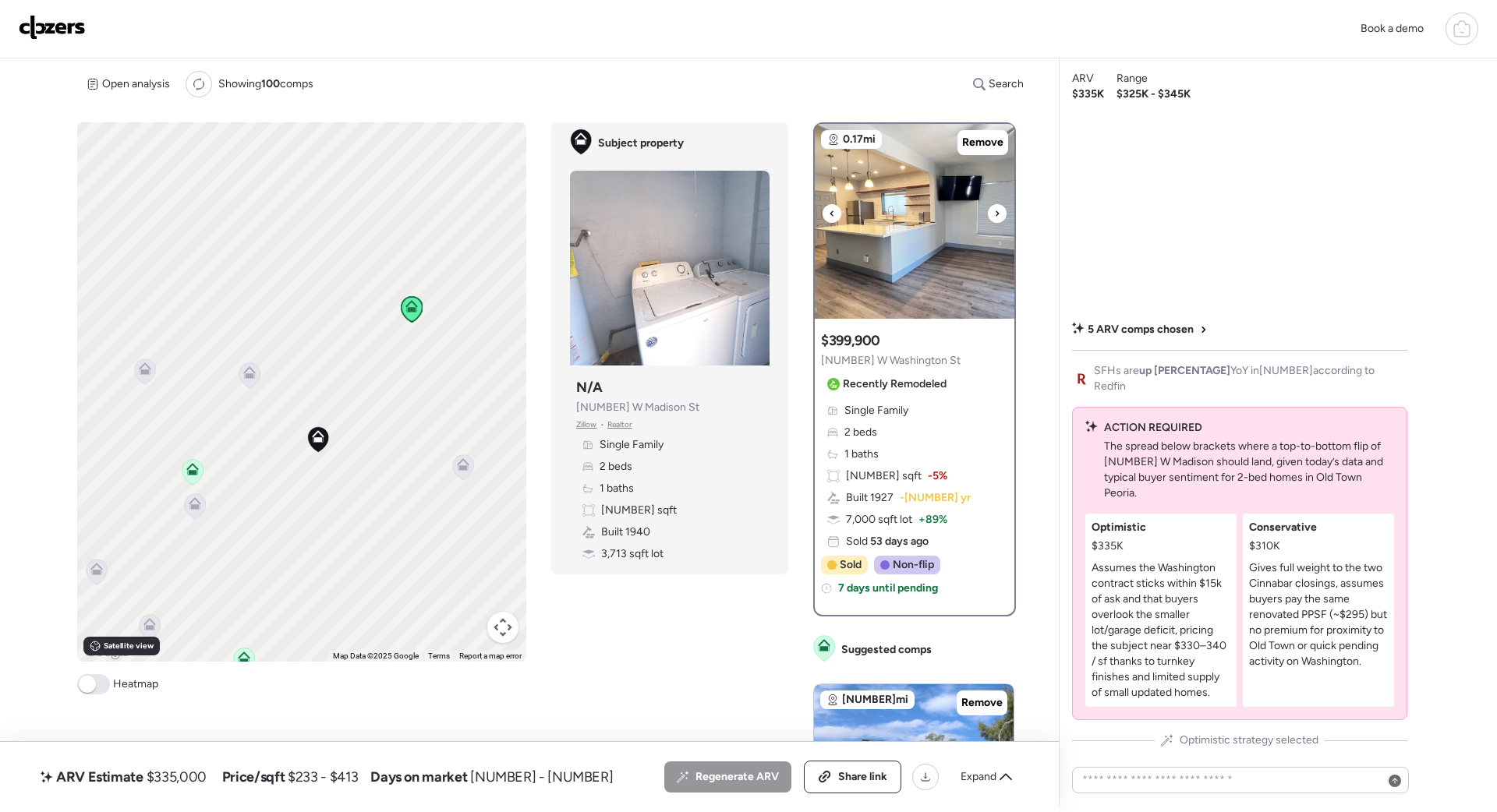 click 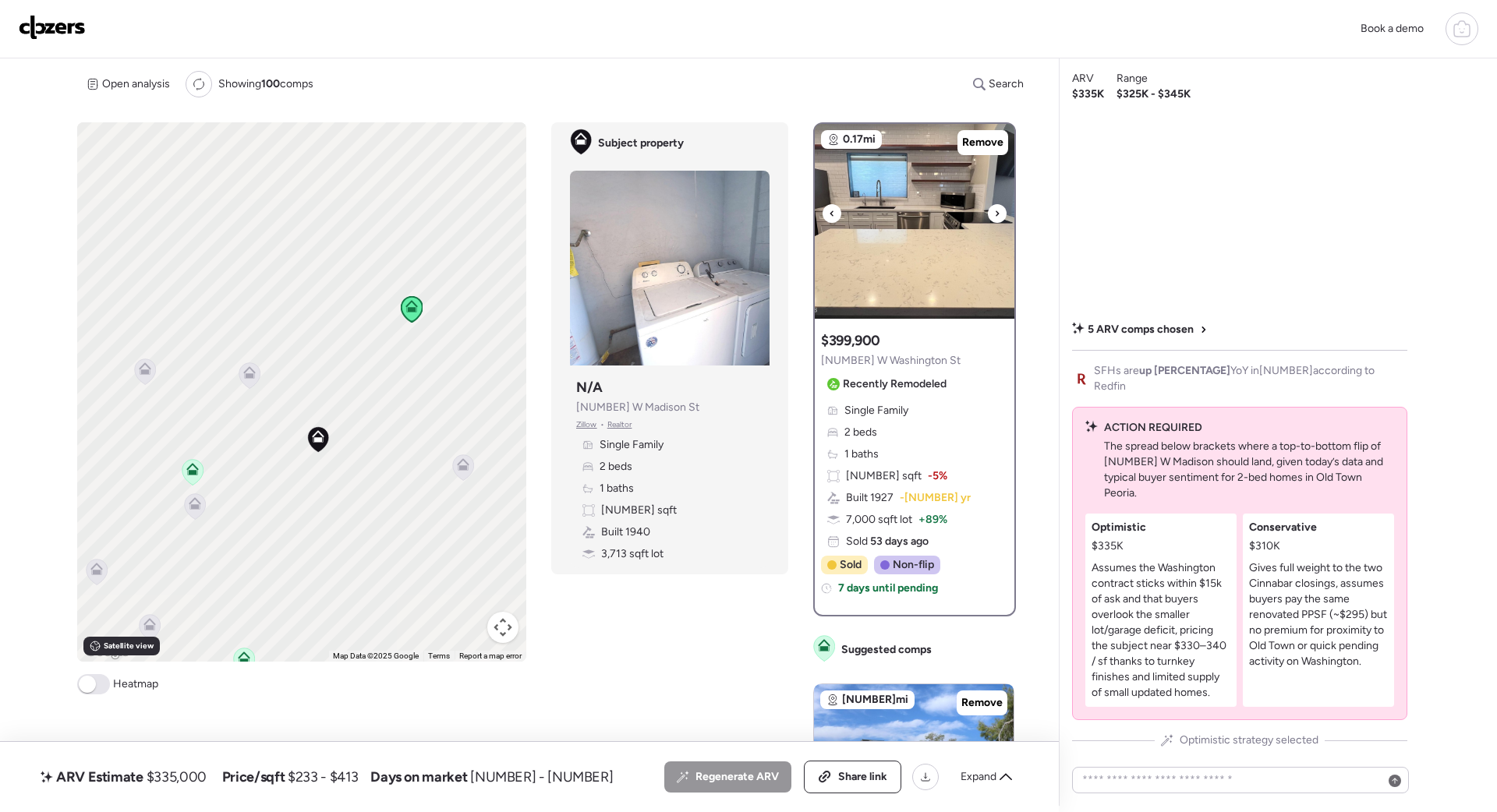 click 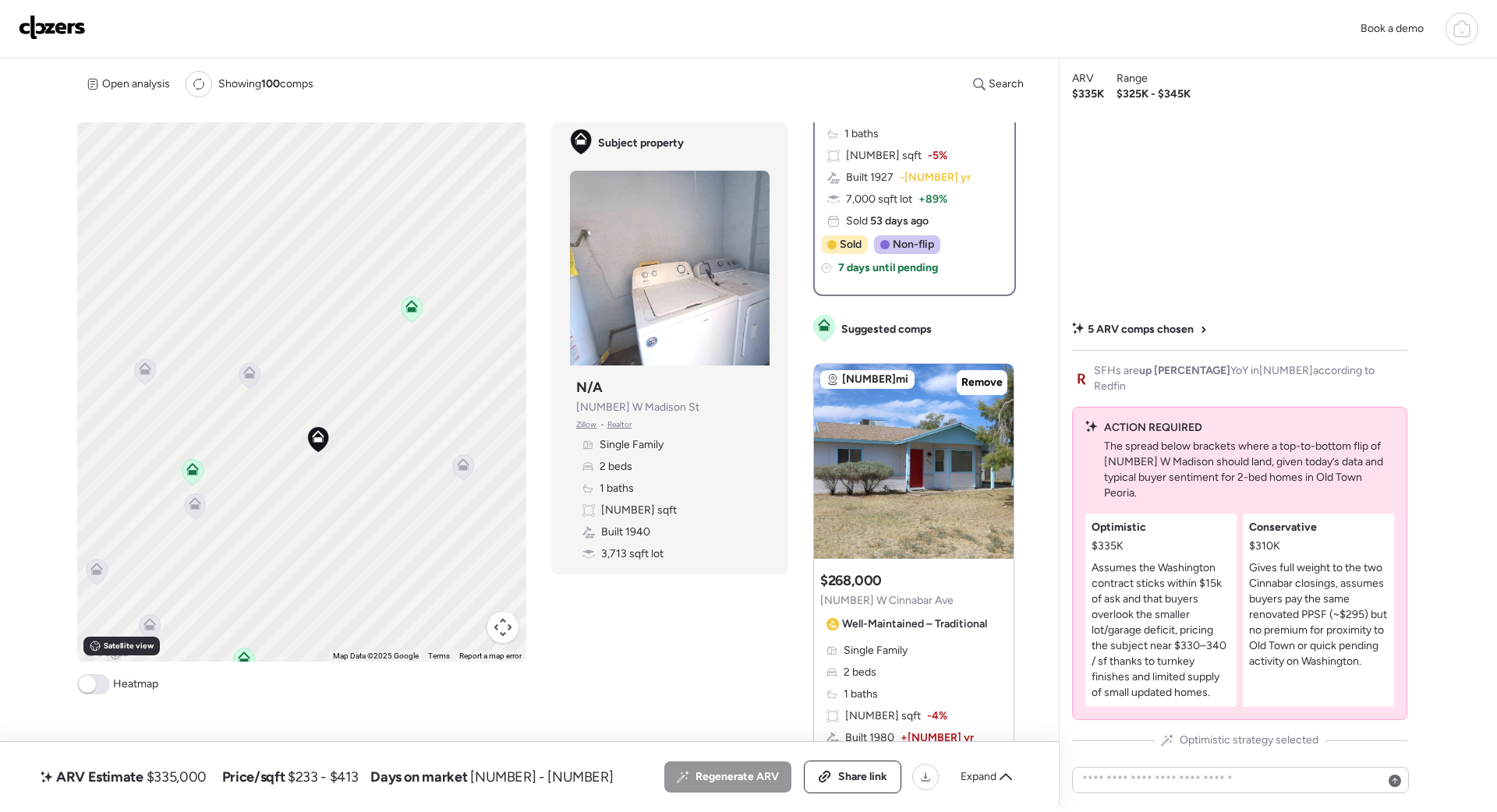 scroll, scrollTop: 323, scrollLeft: 0, axis: vertical 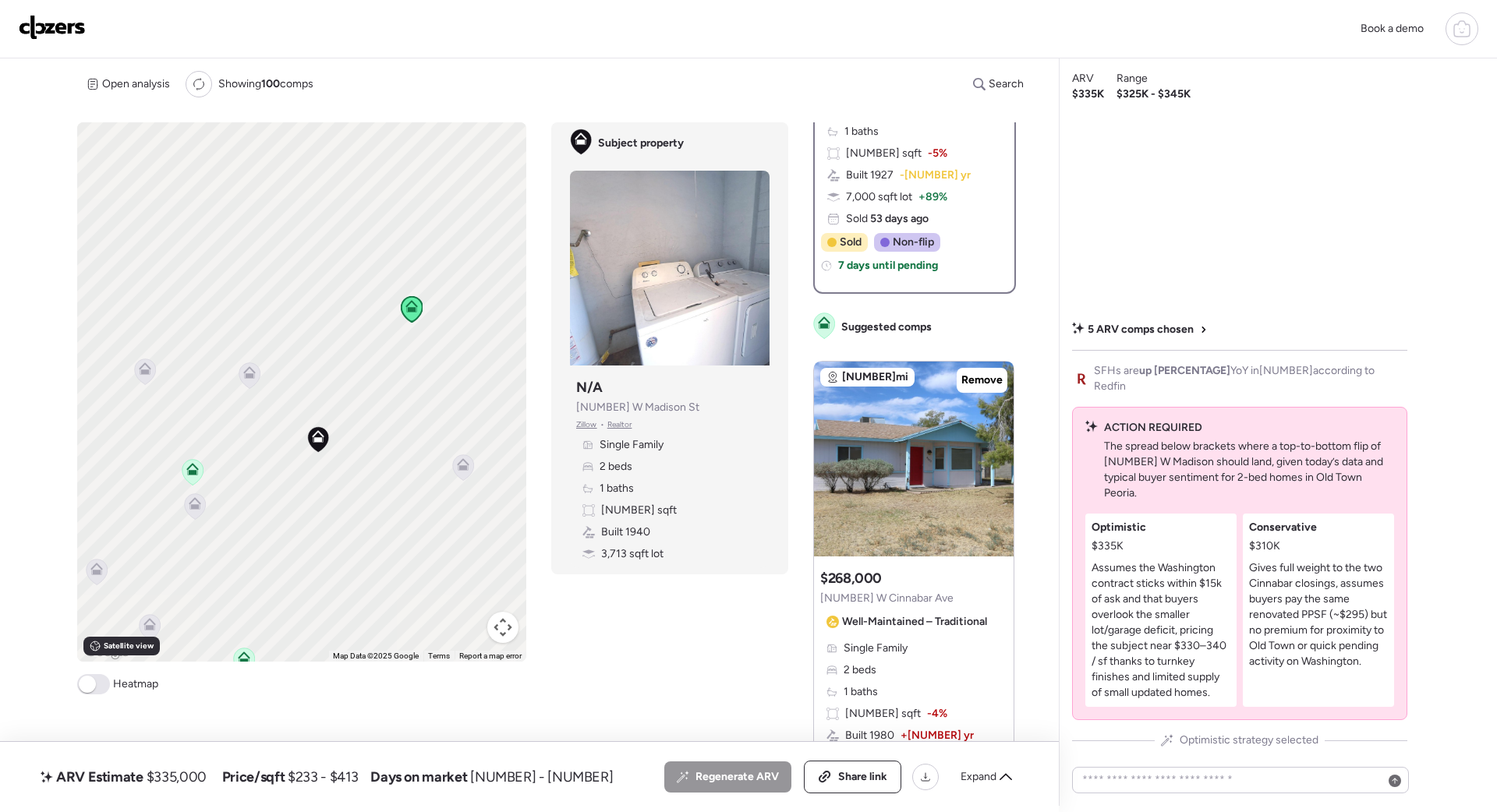 click 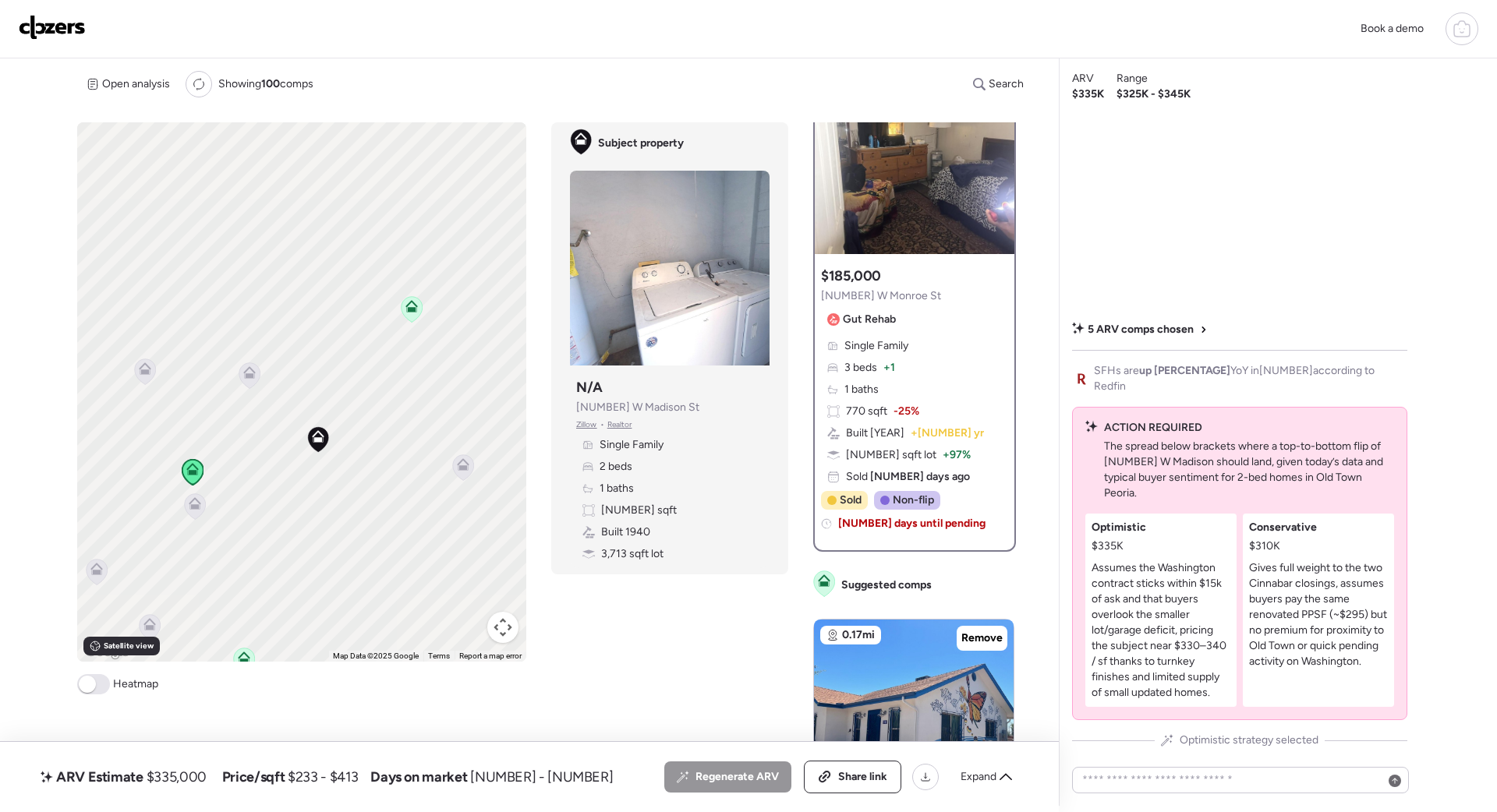 scroll, scrollTop: 0, scrollLeft: 0, axis: both 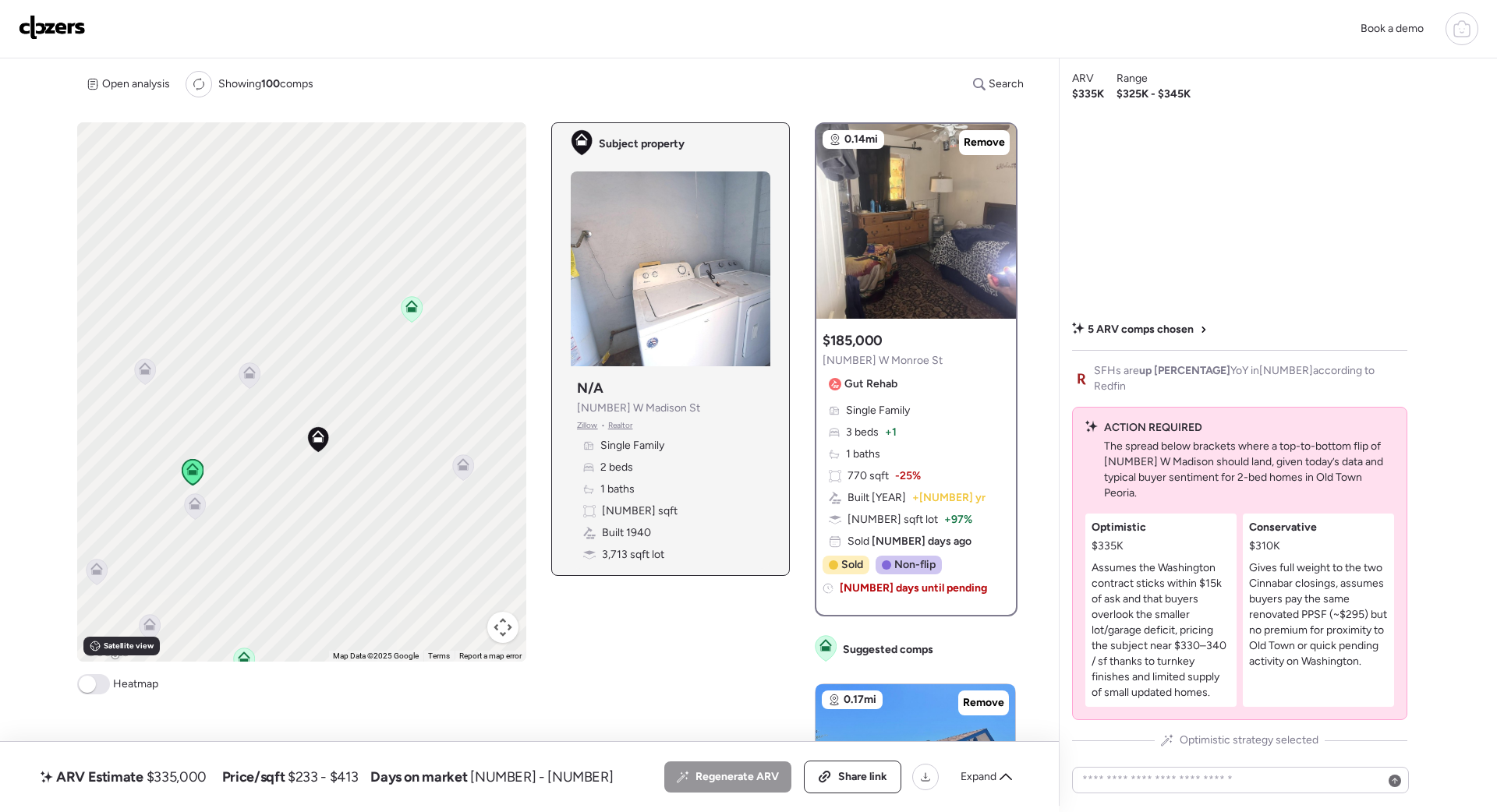 click 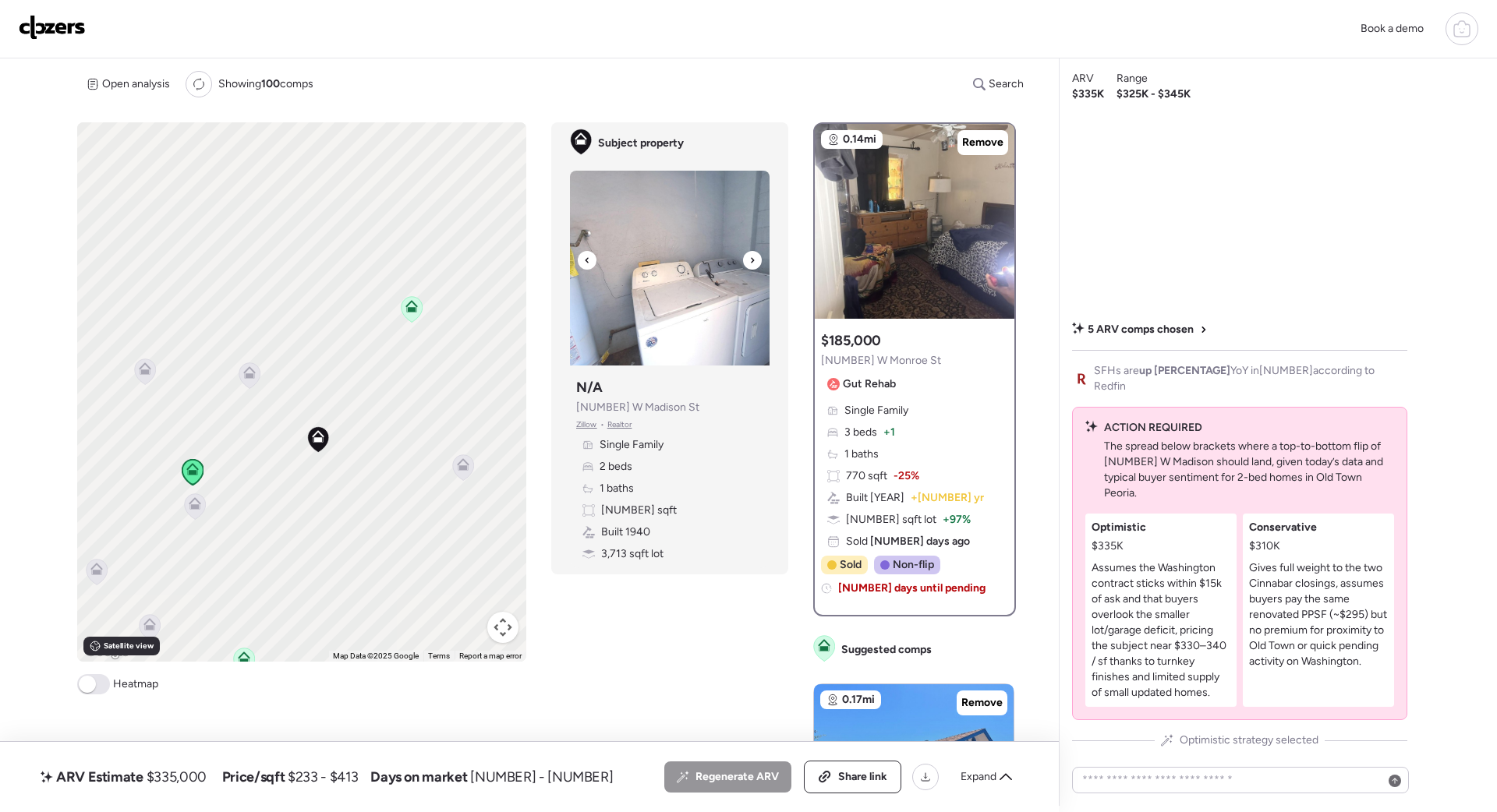 click 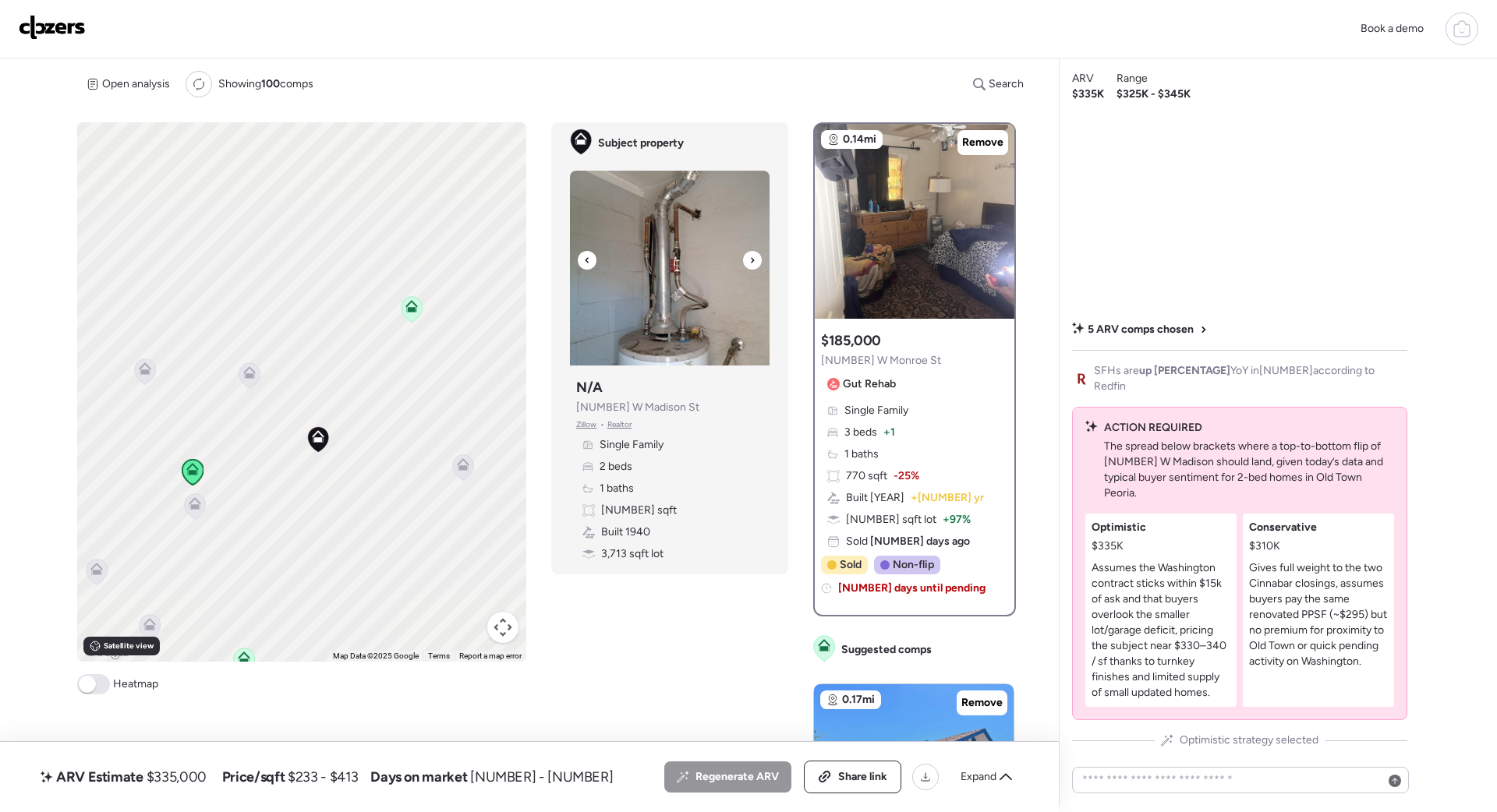 click 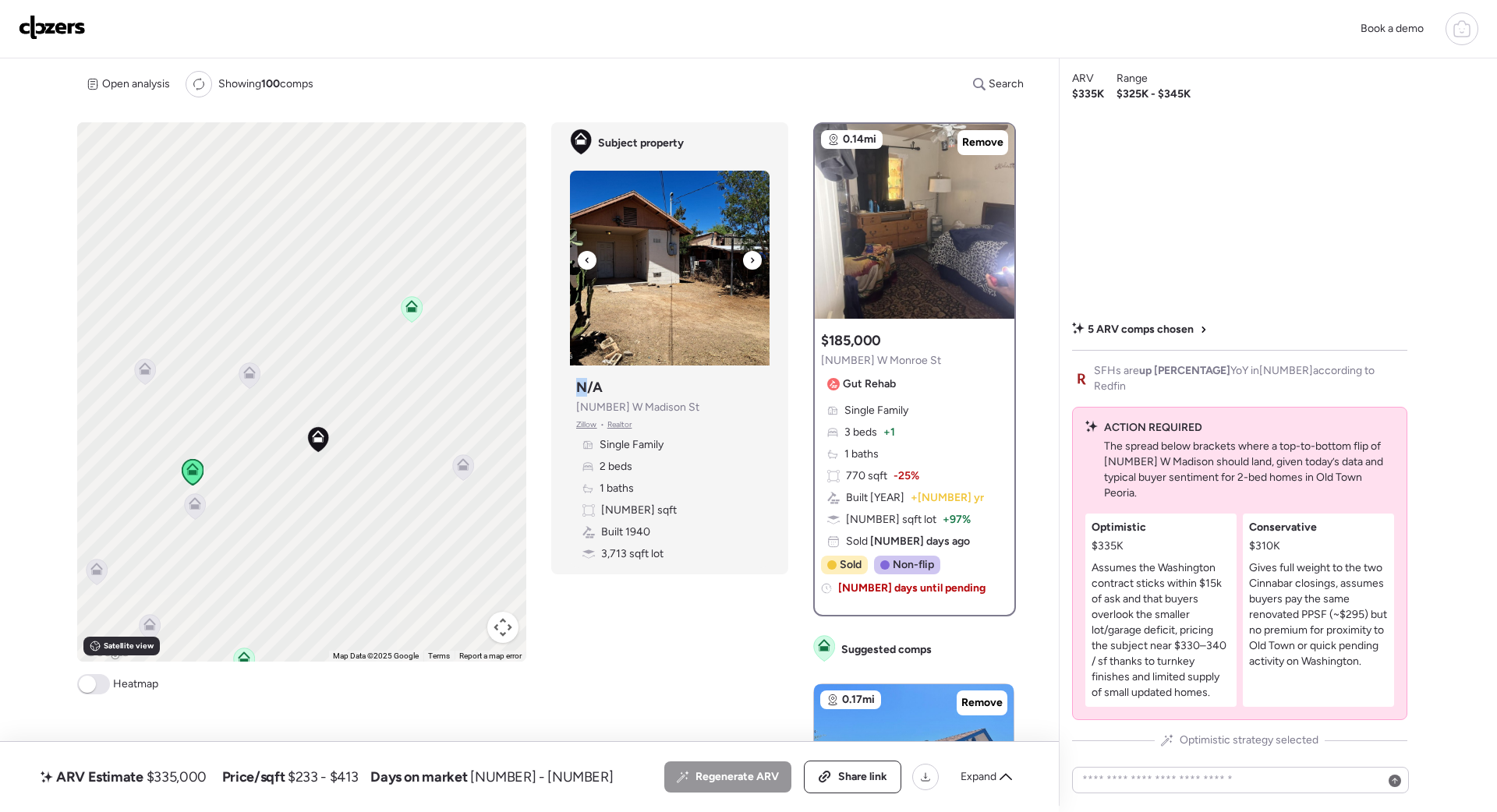 click 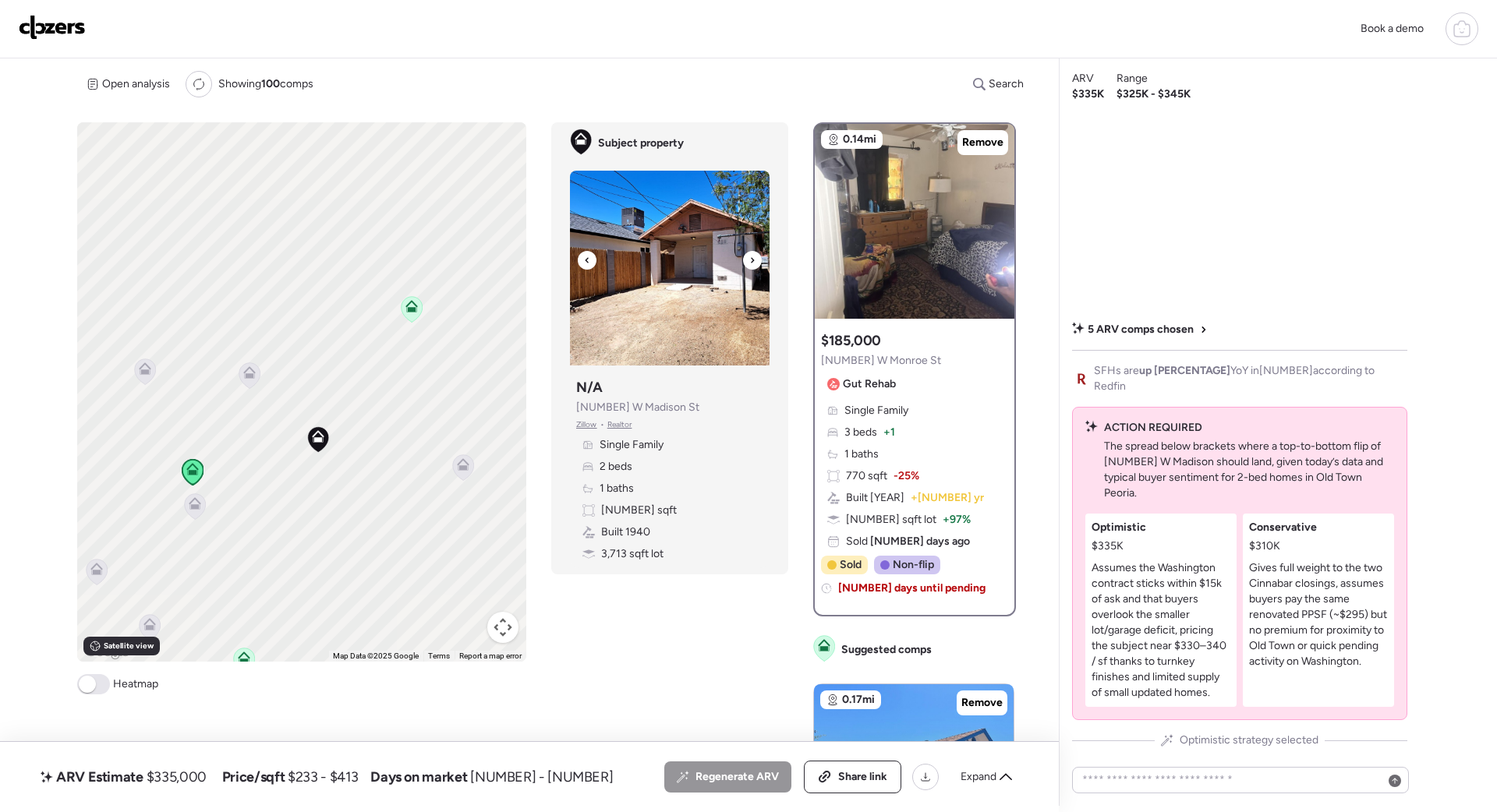 click 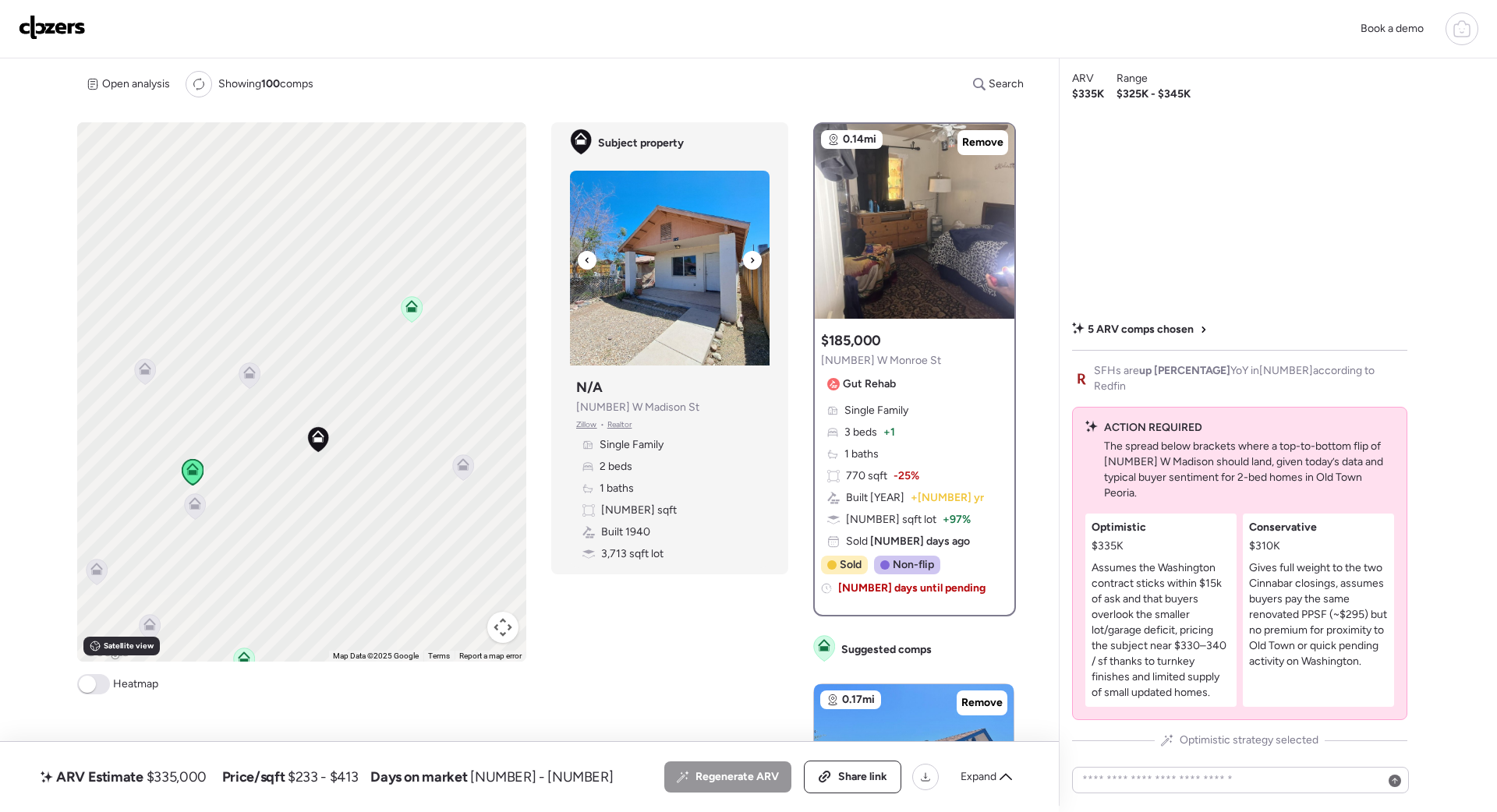 click 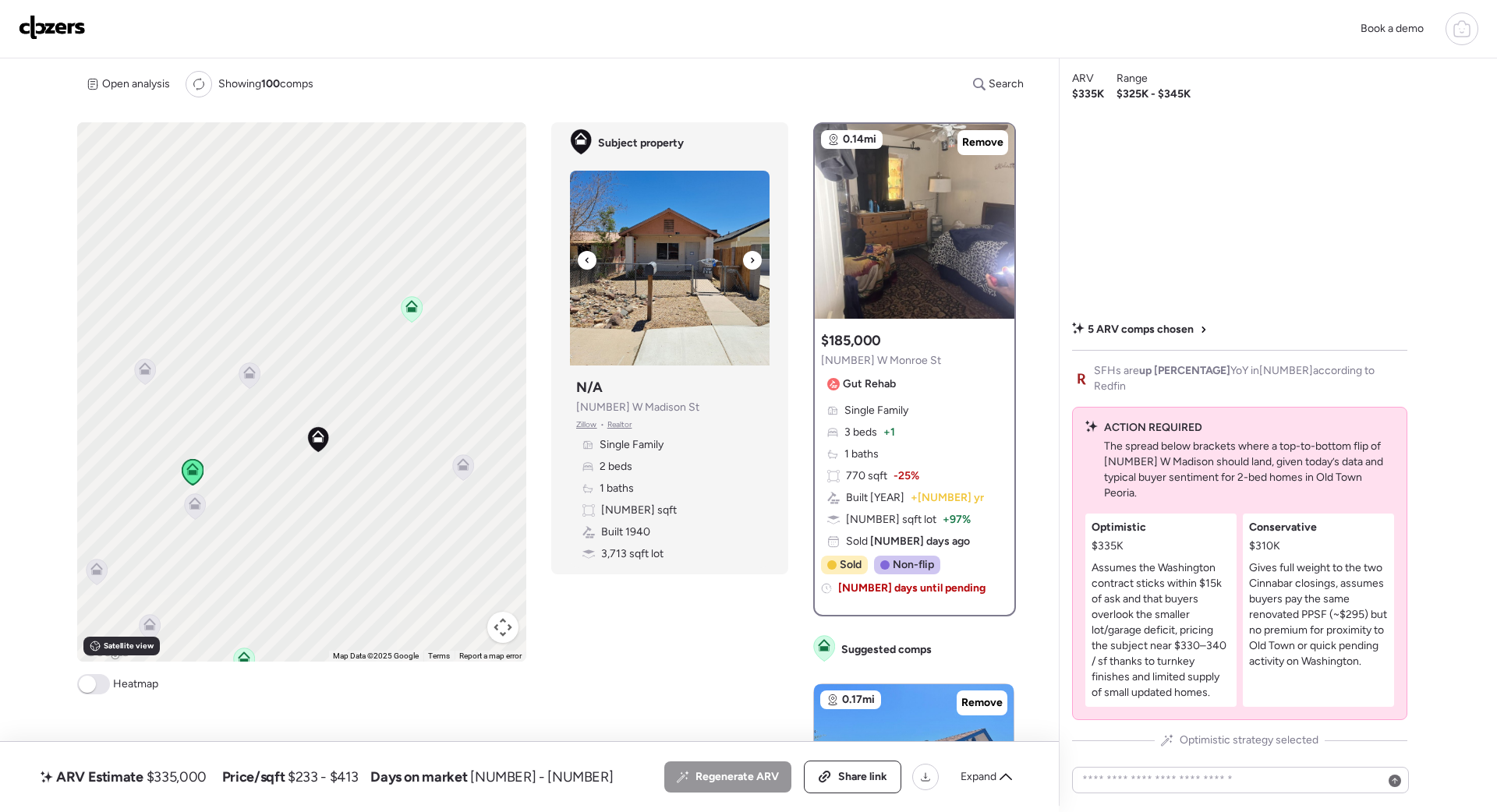 click 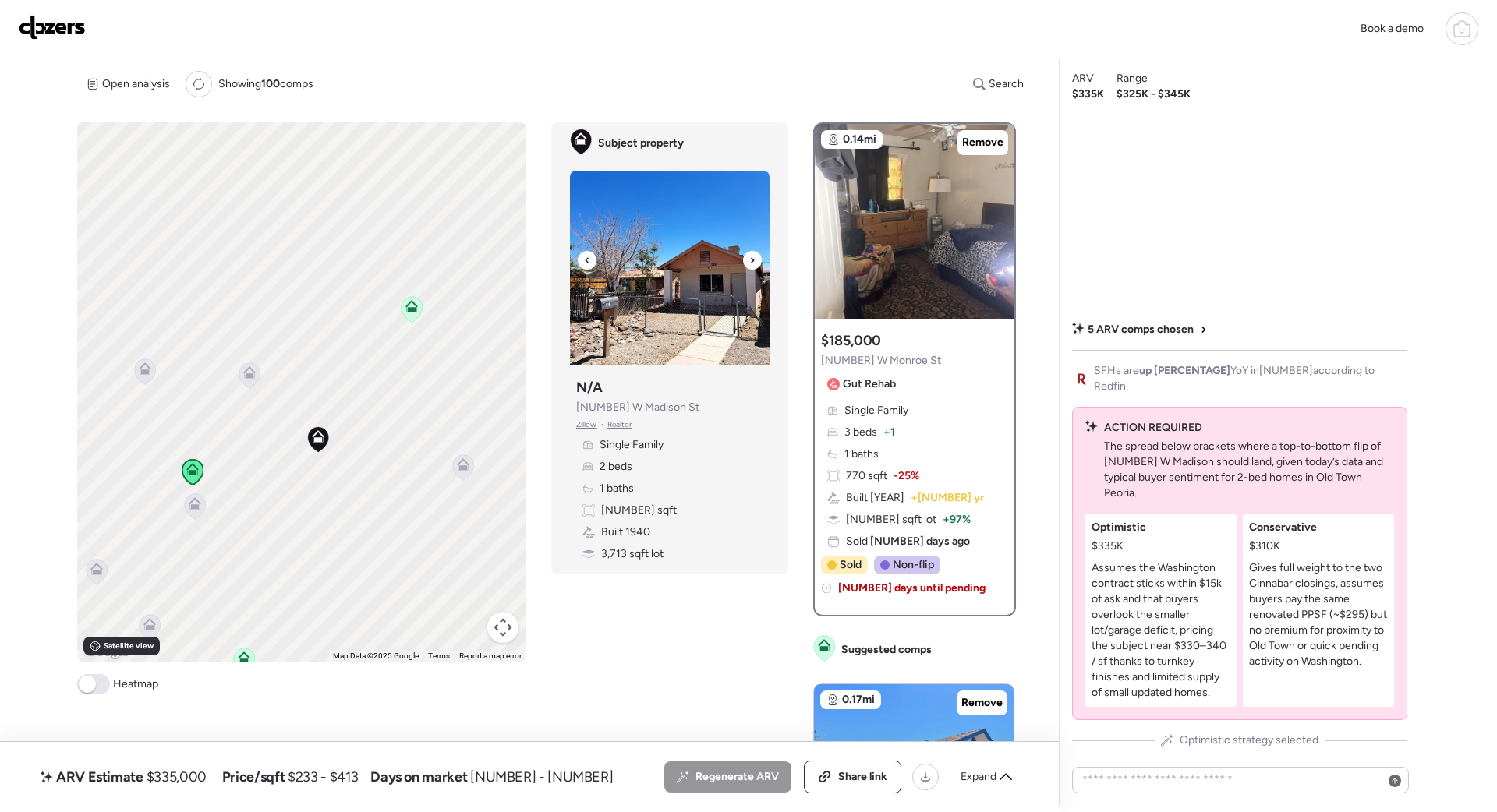 click 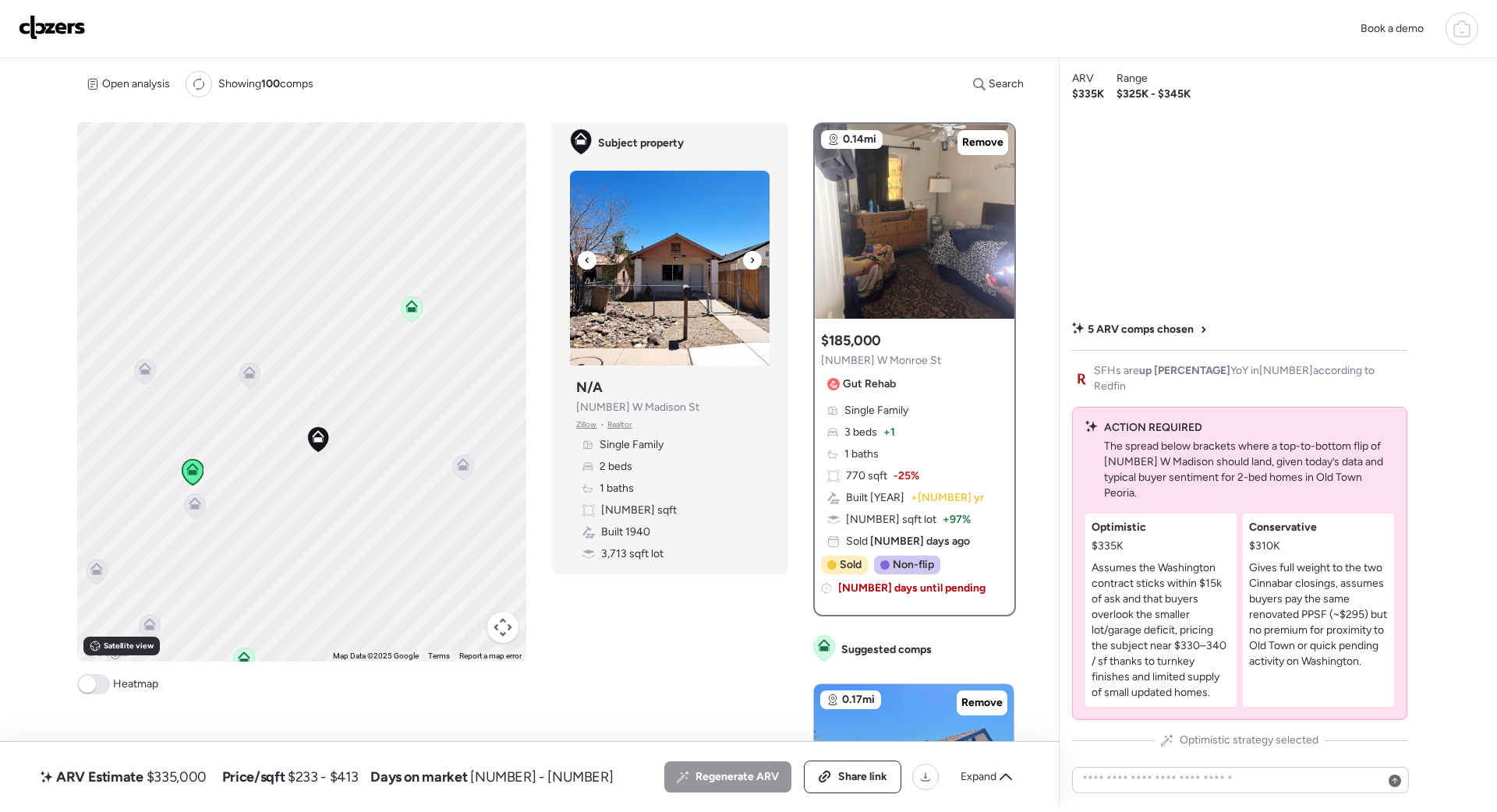 click 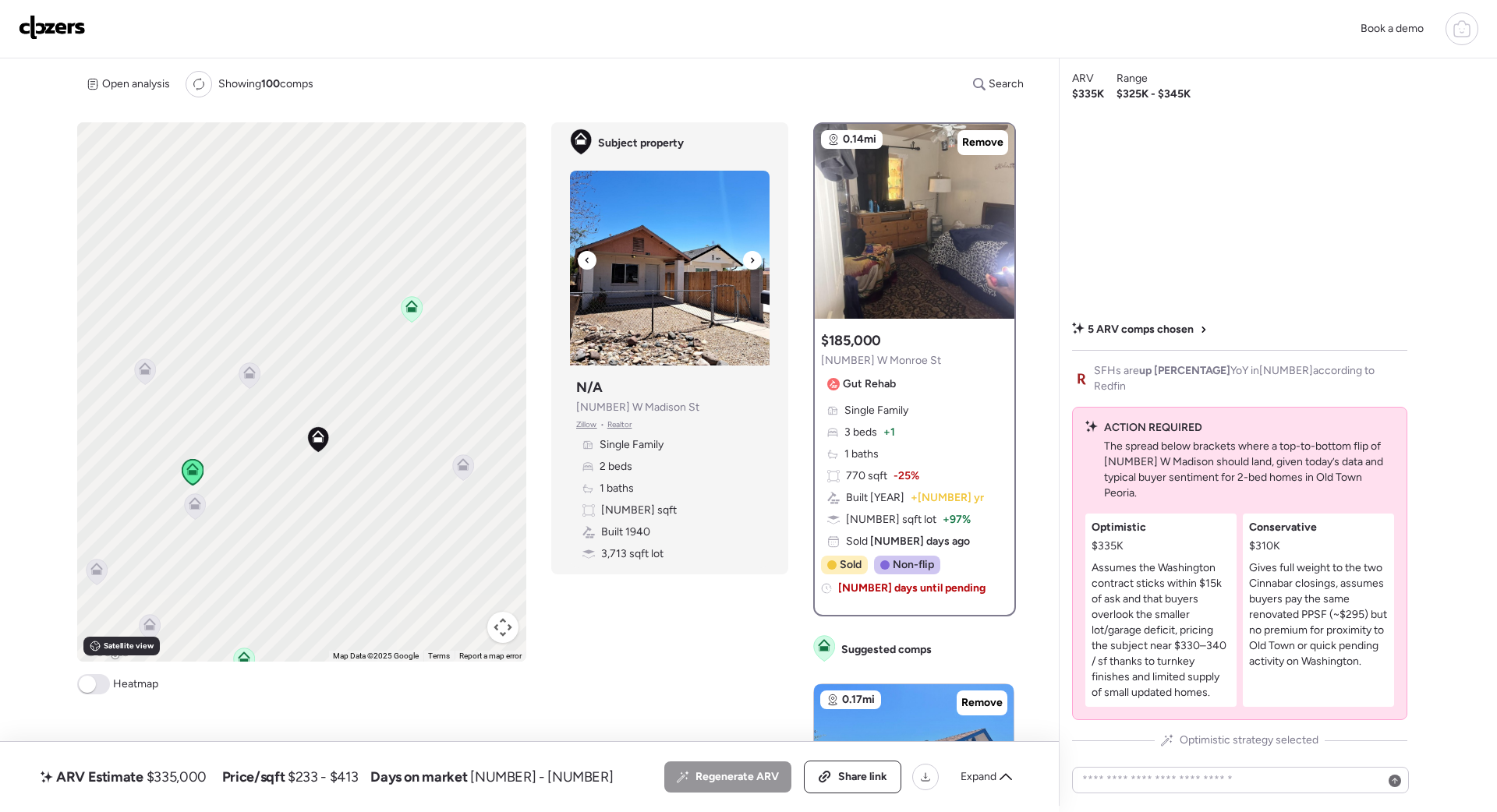 click 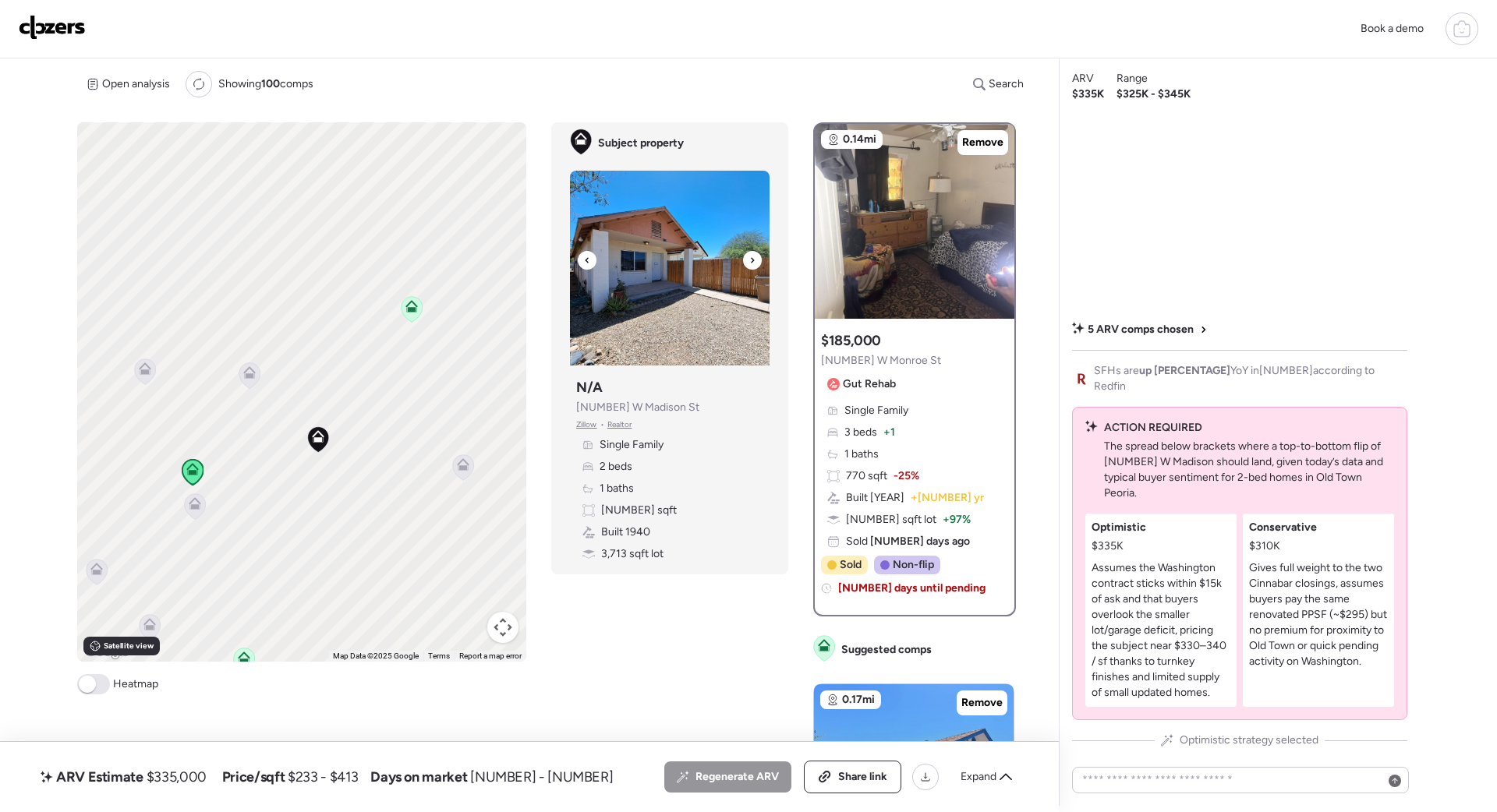 click 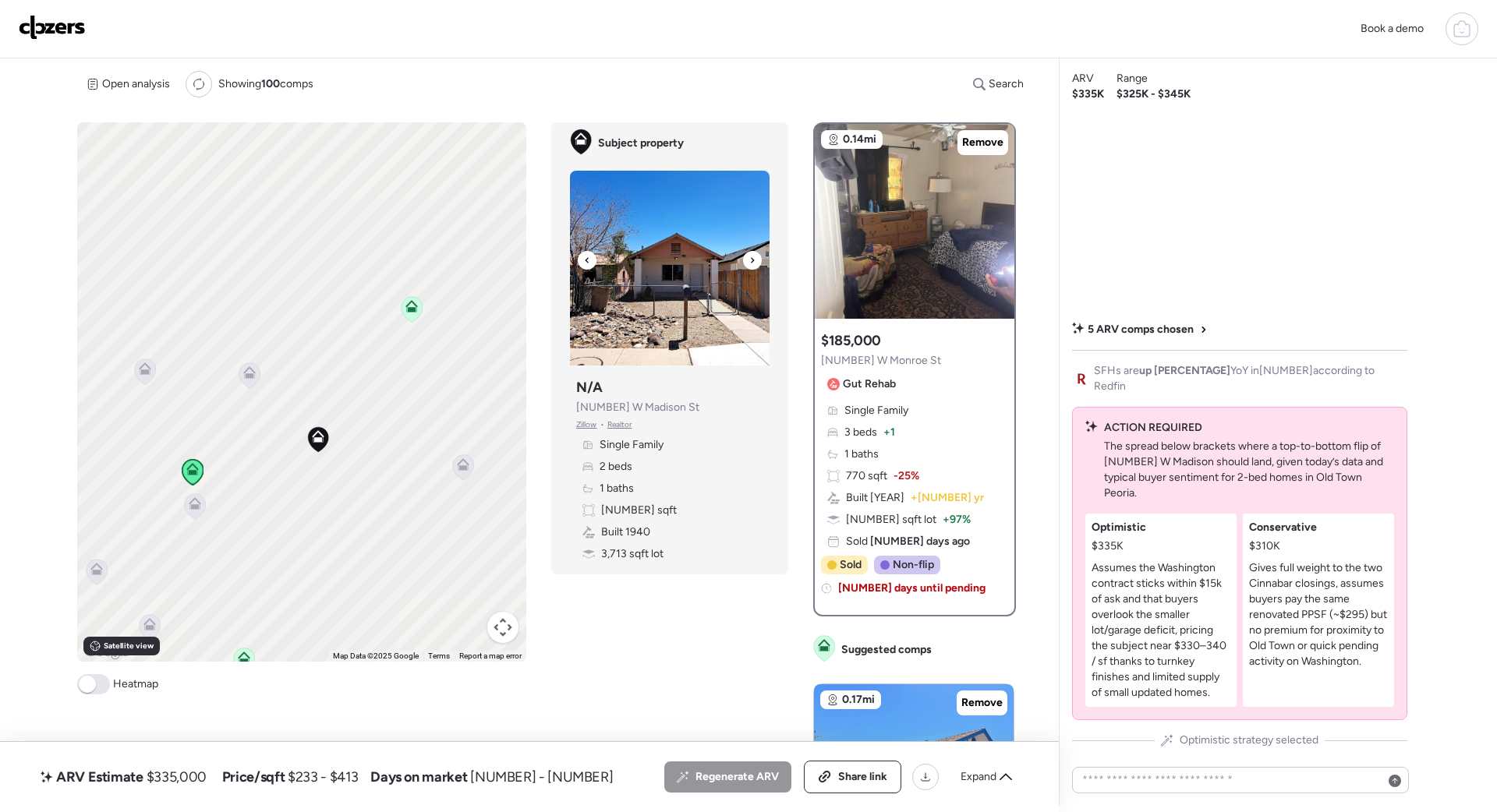 click 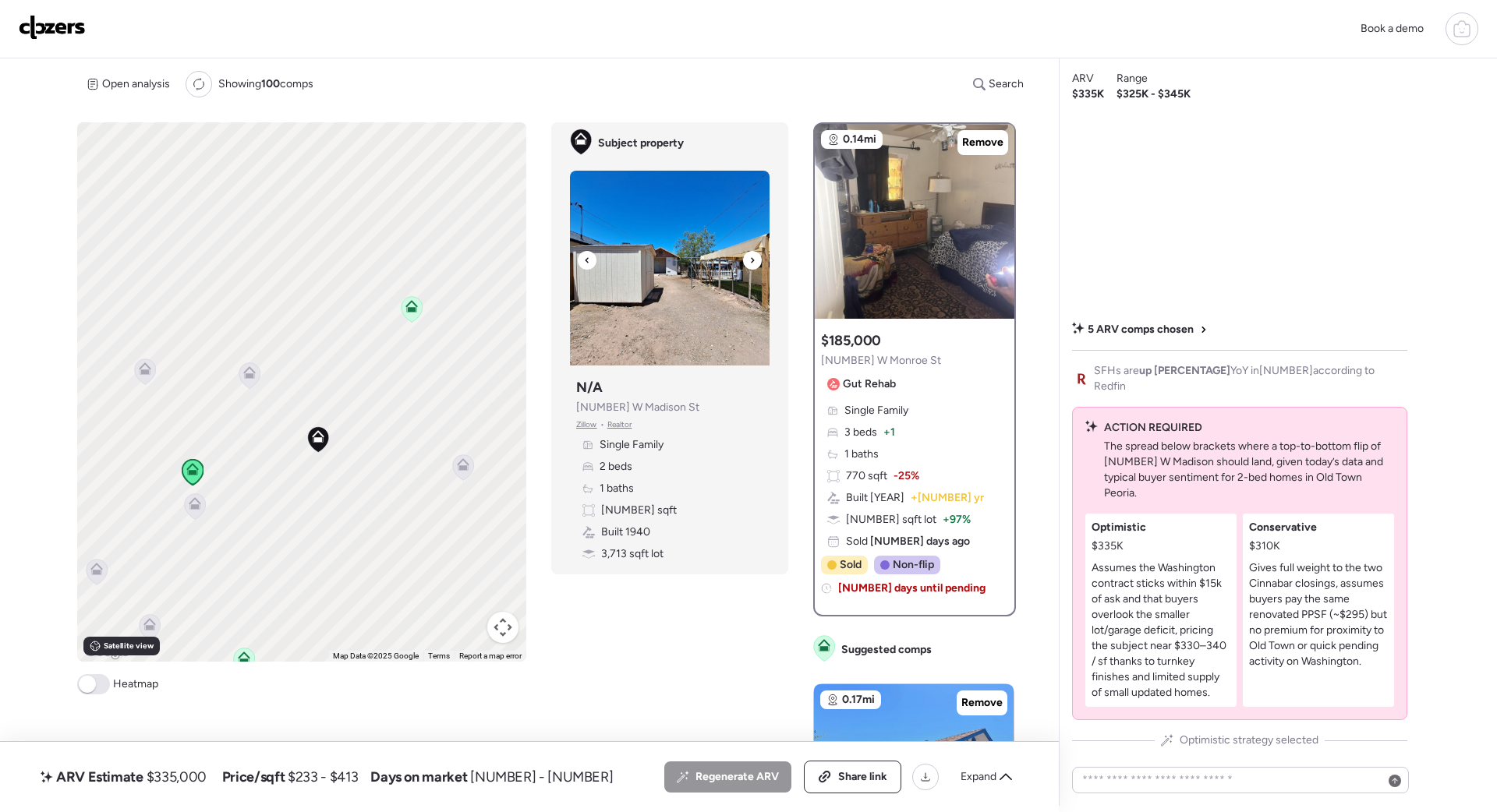 click 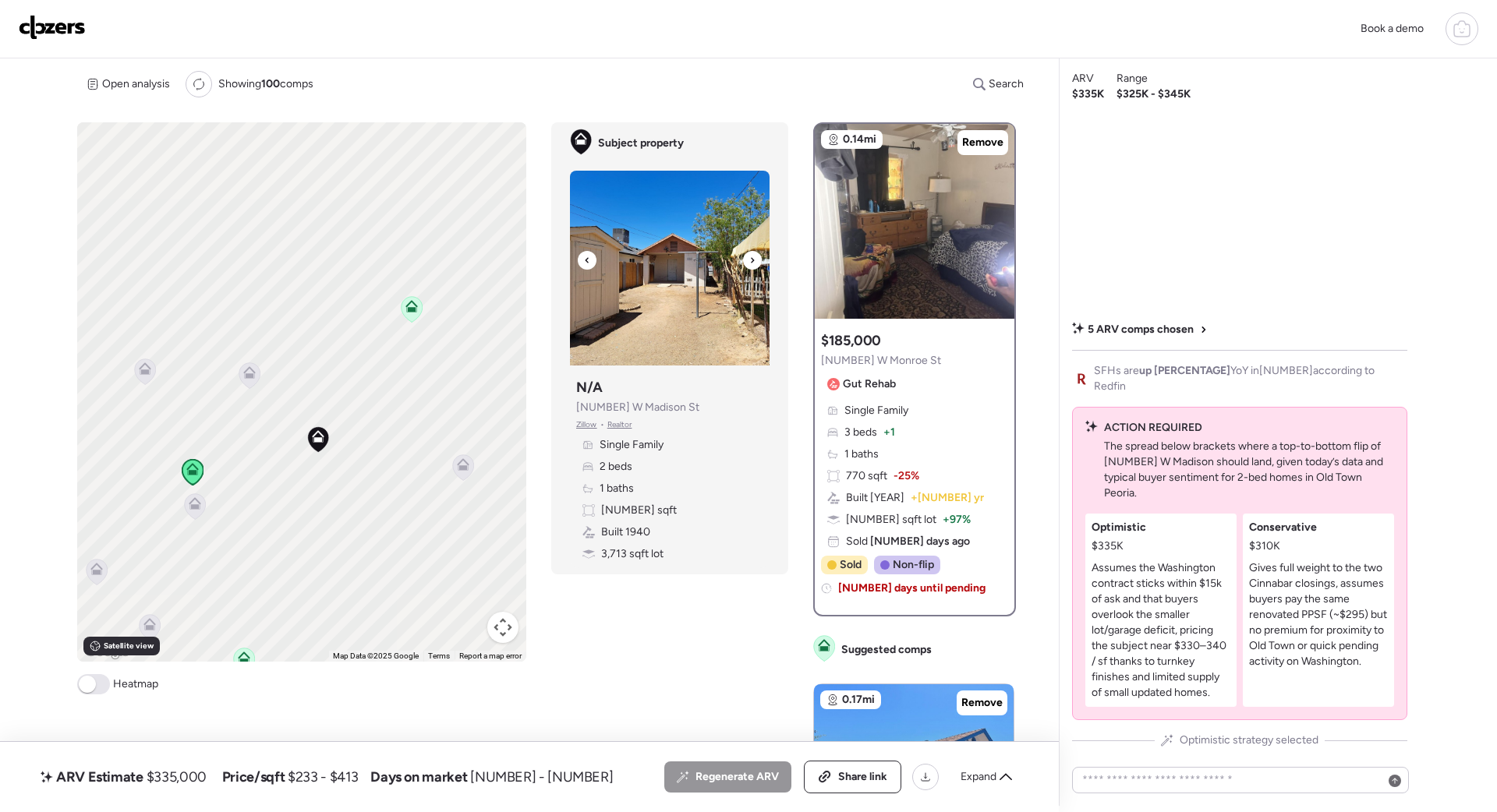click 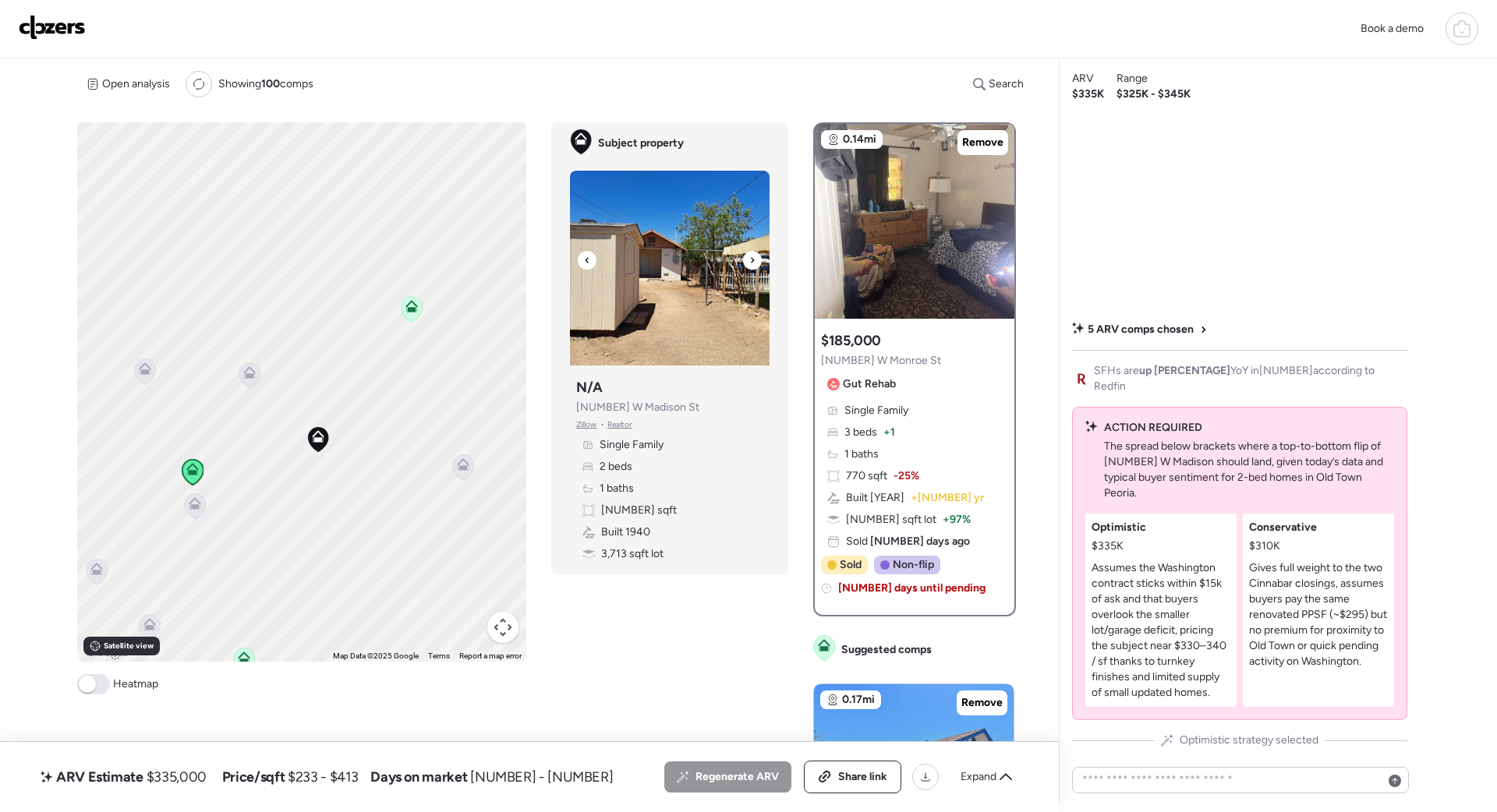 click 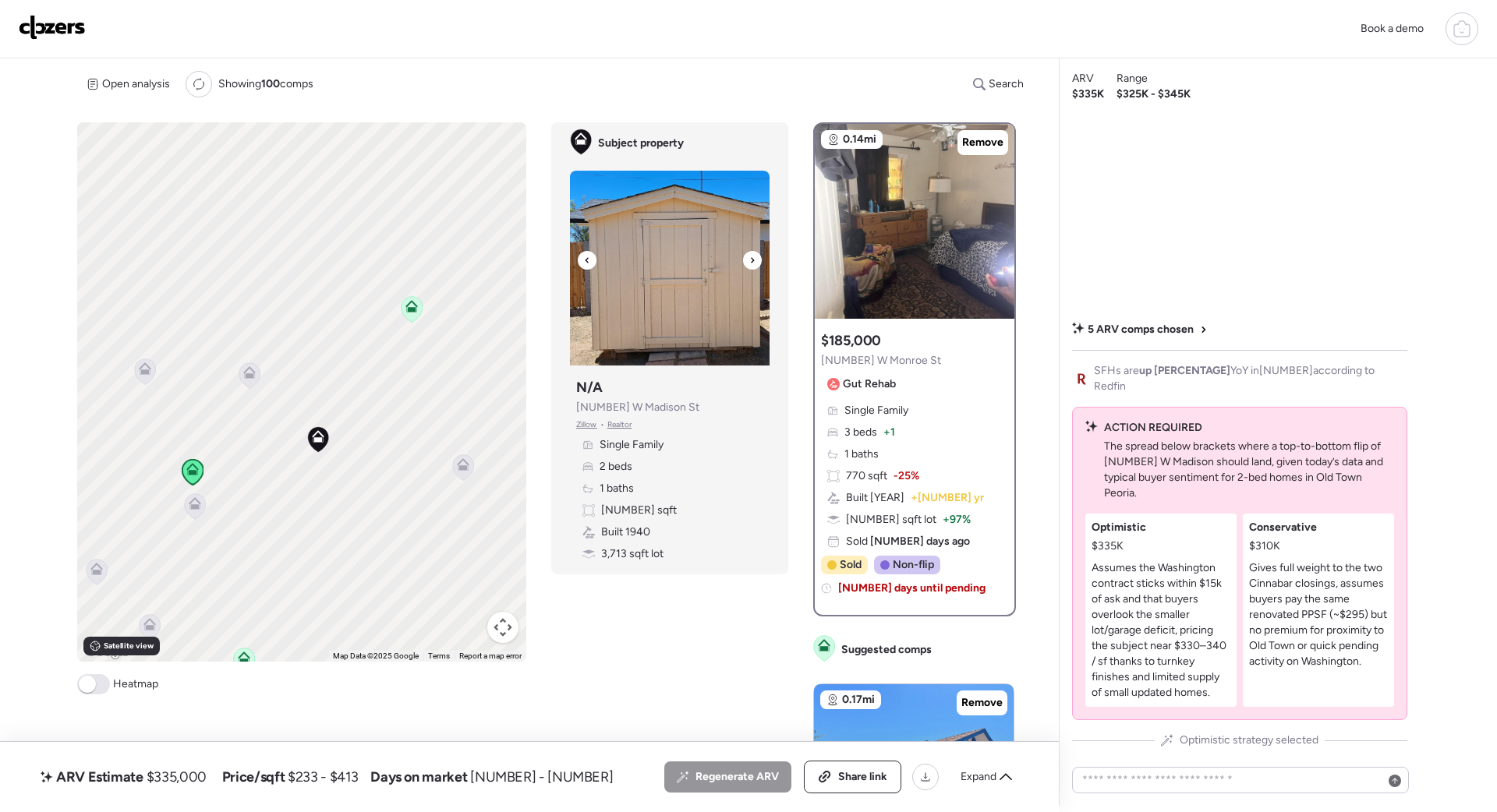 click 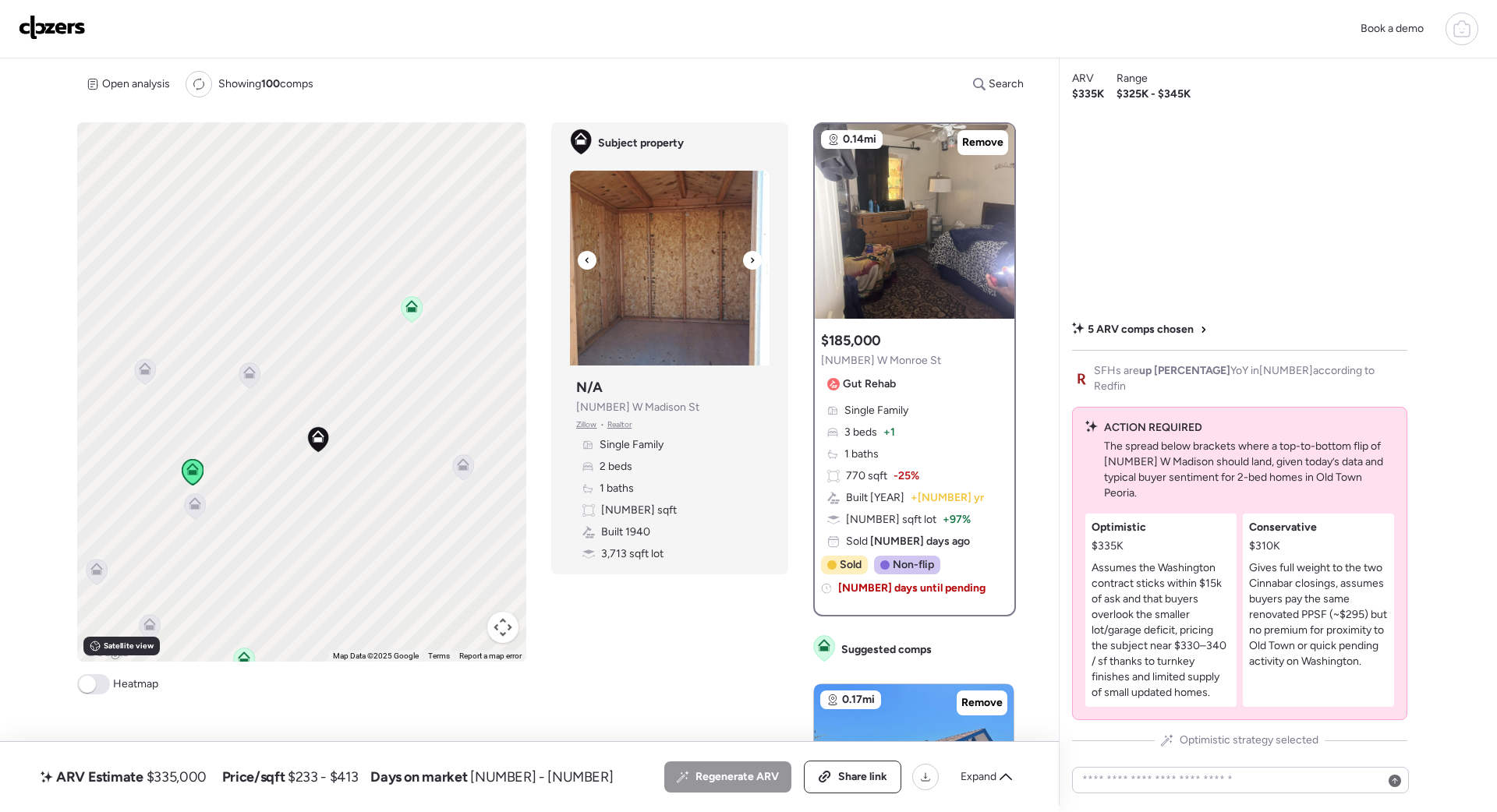 click 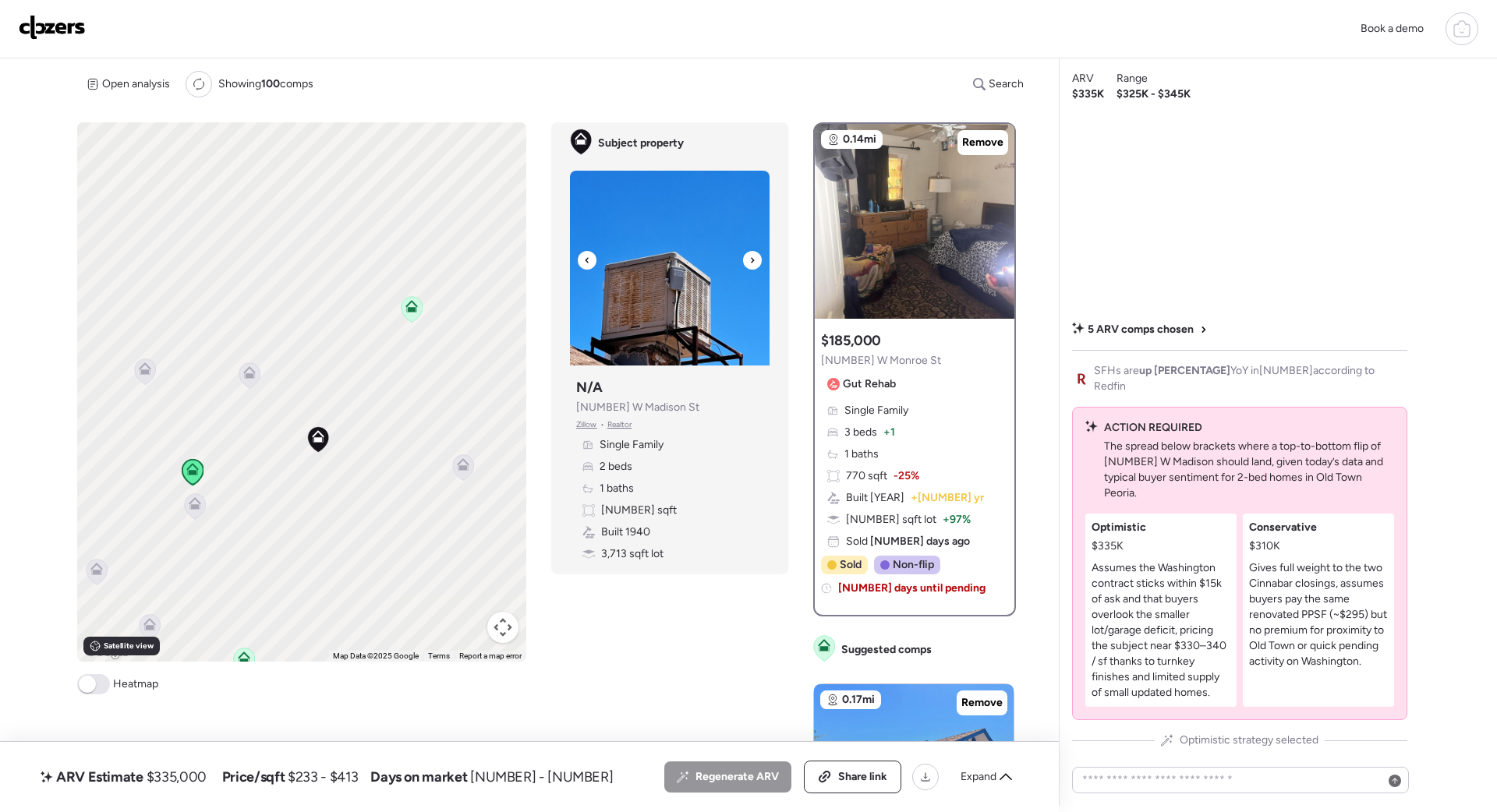 click 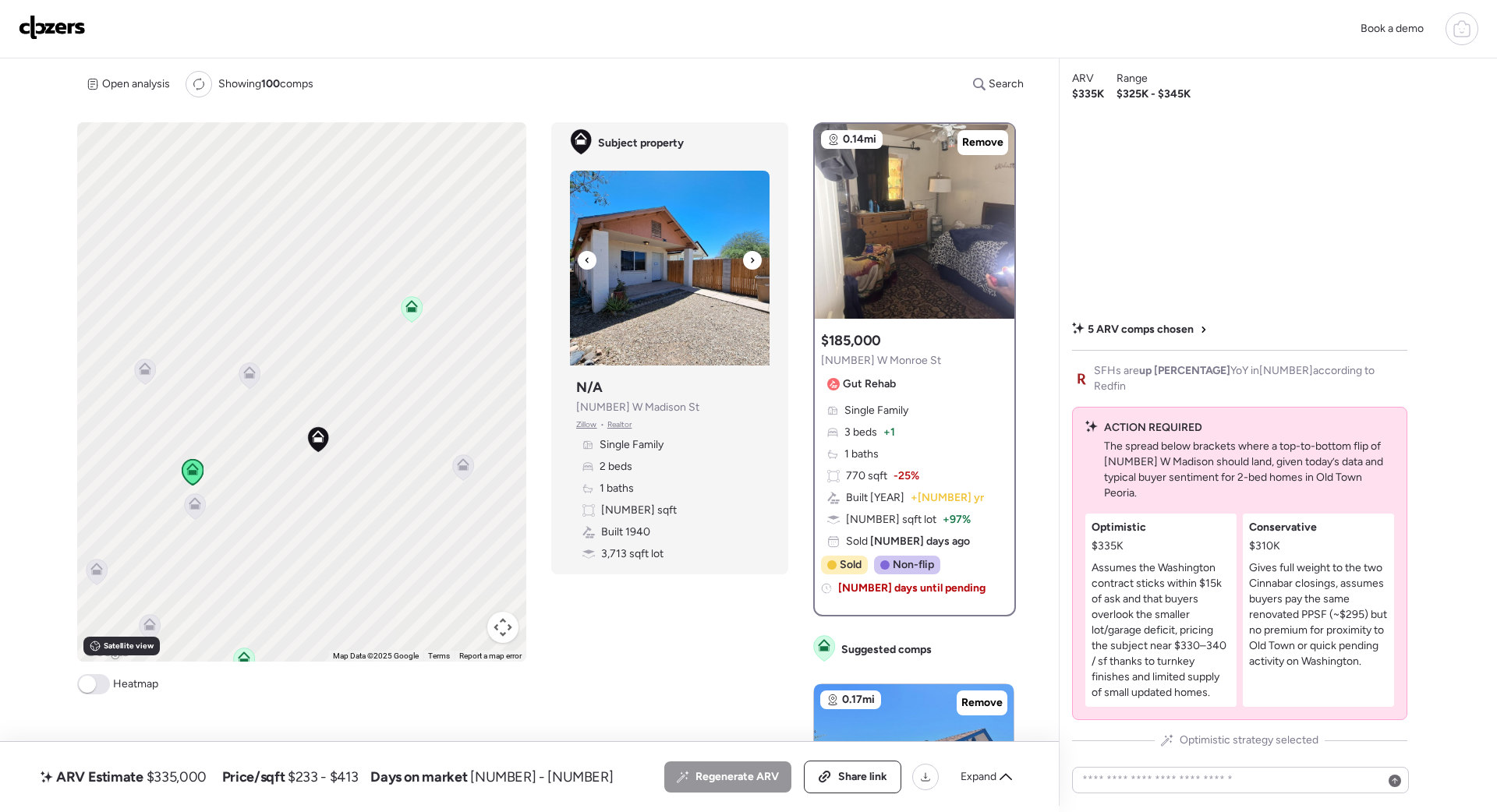 click 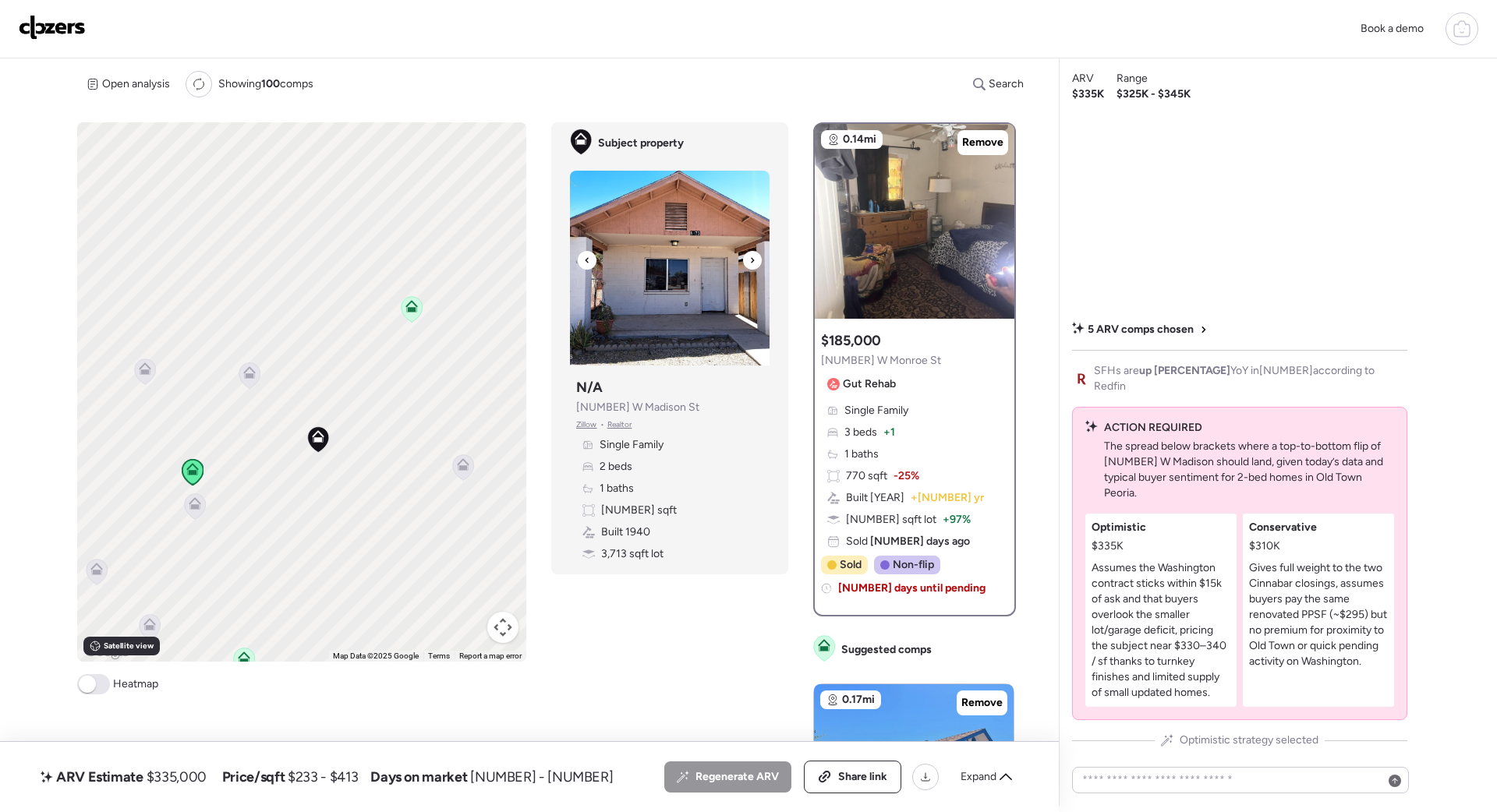 click 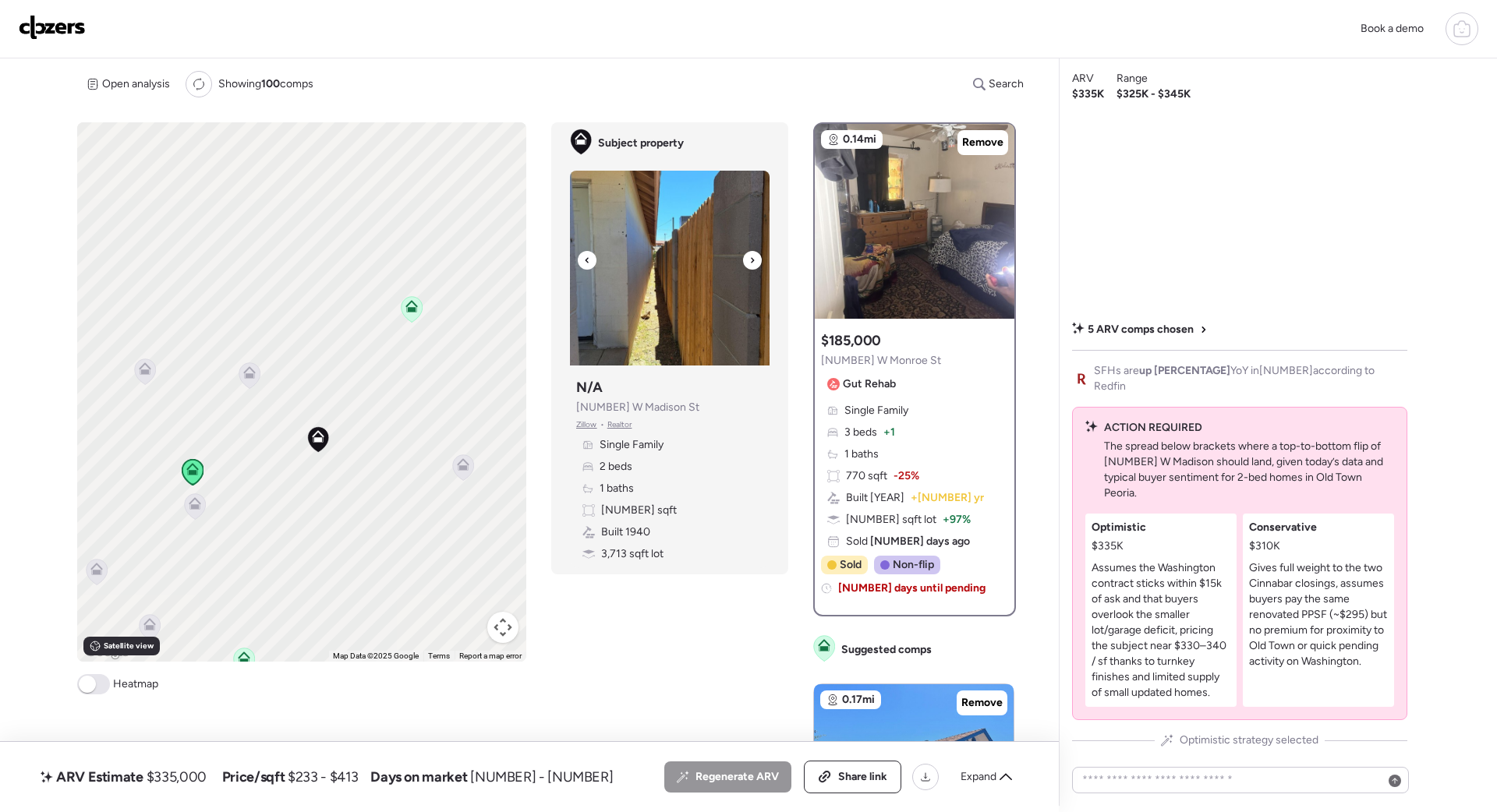 click 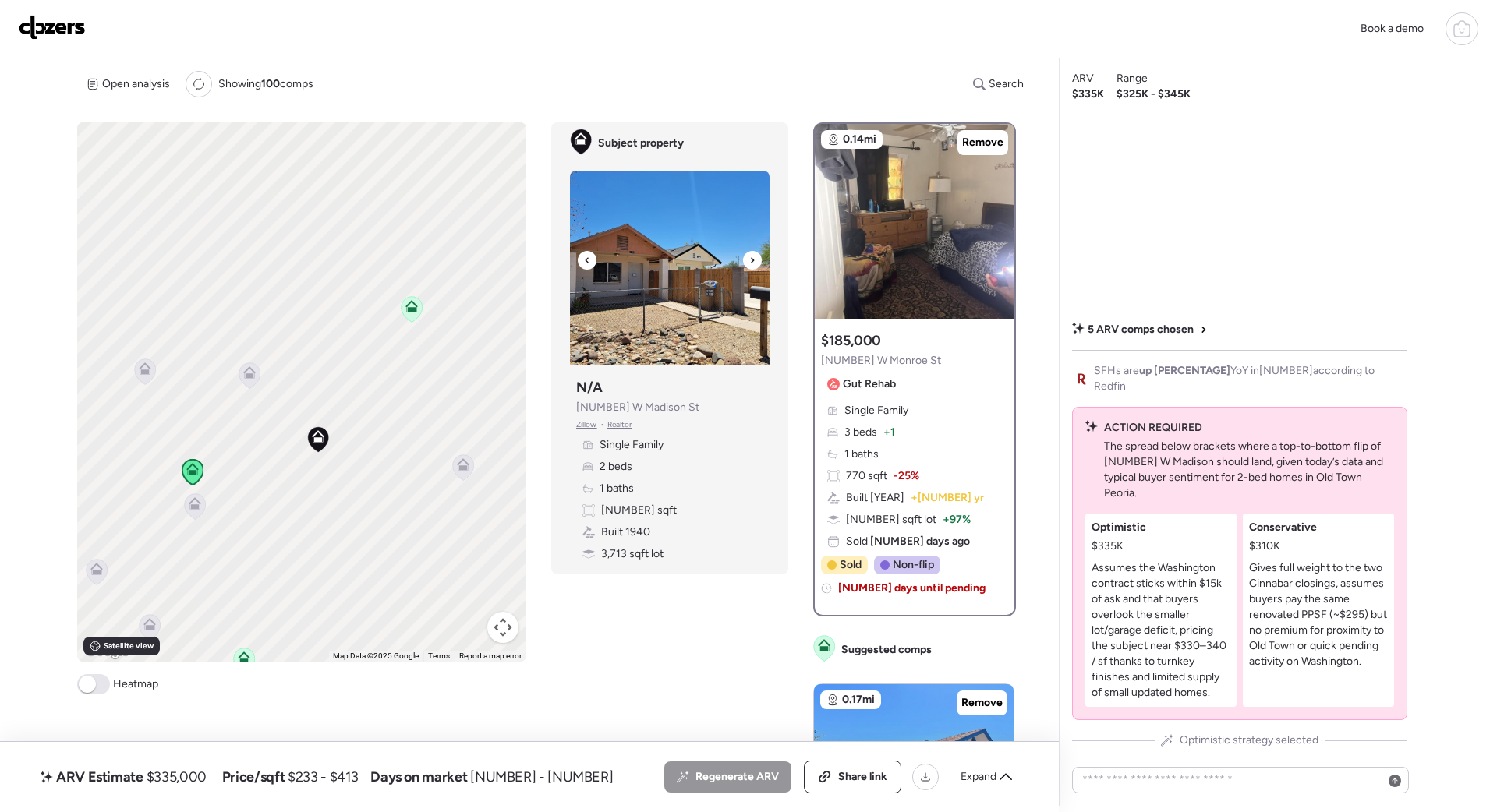 click 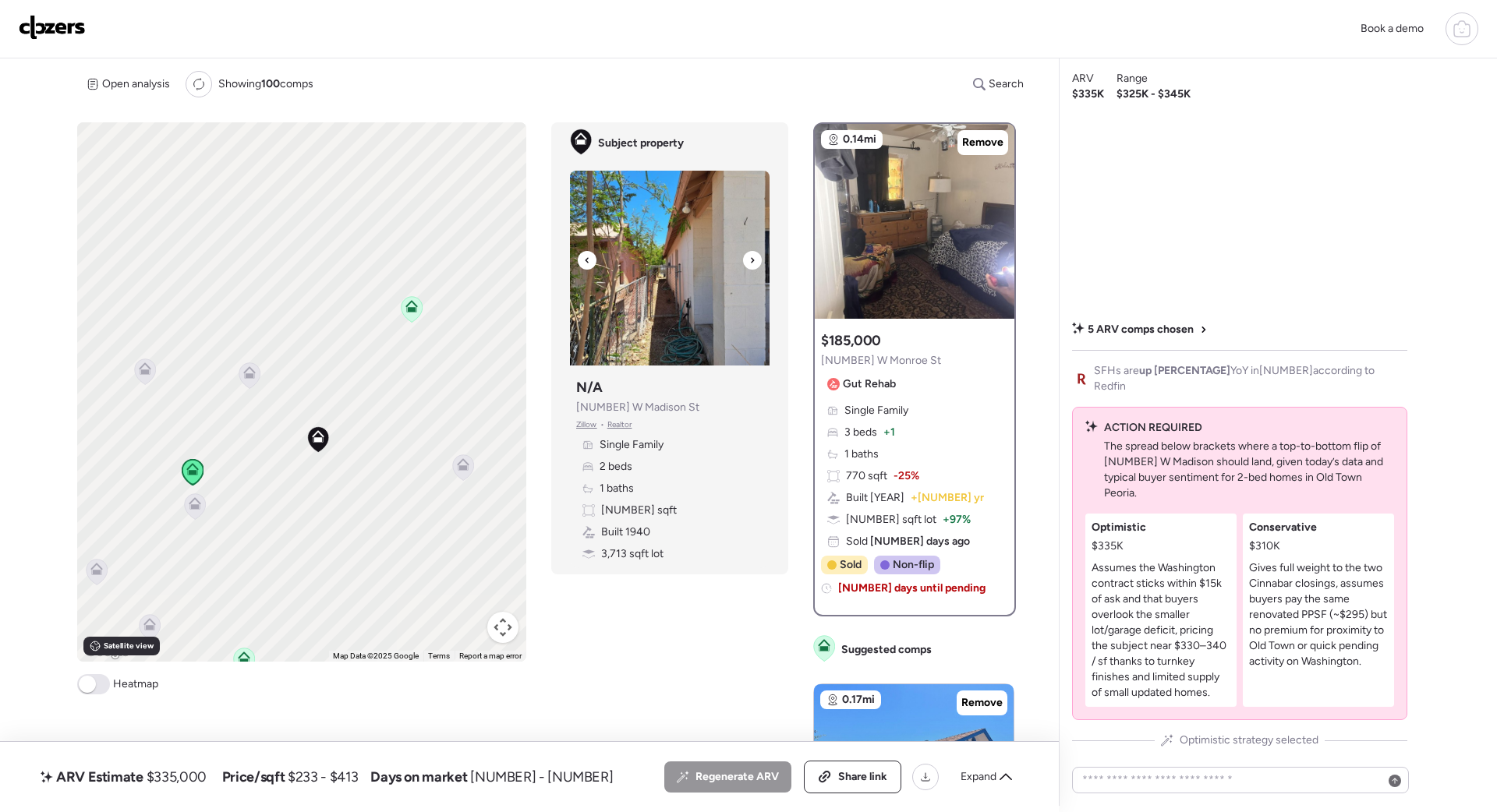 click 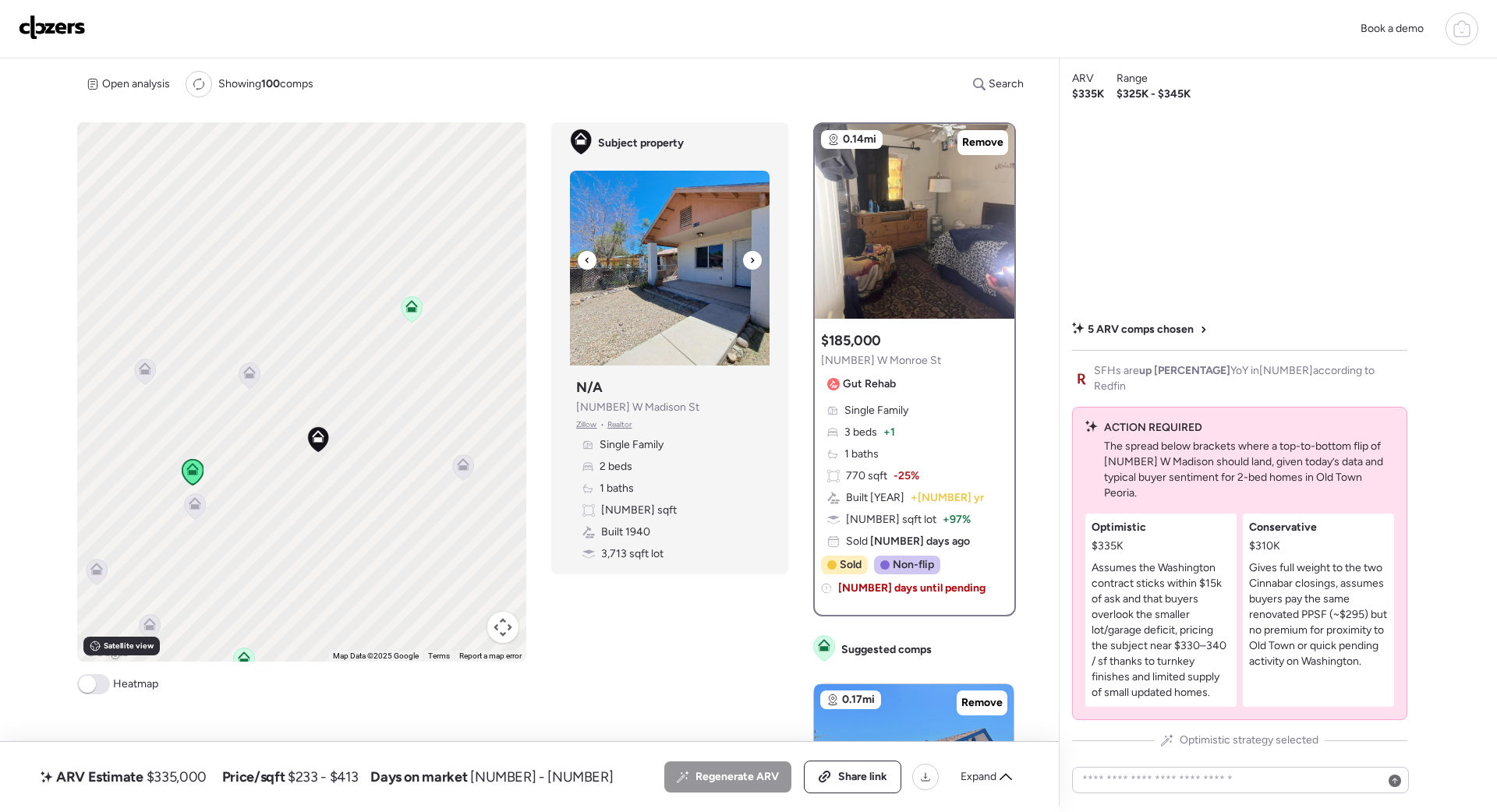 click 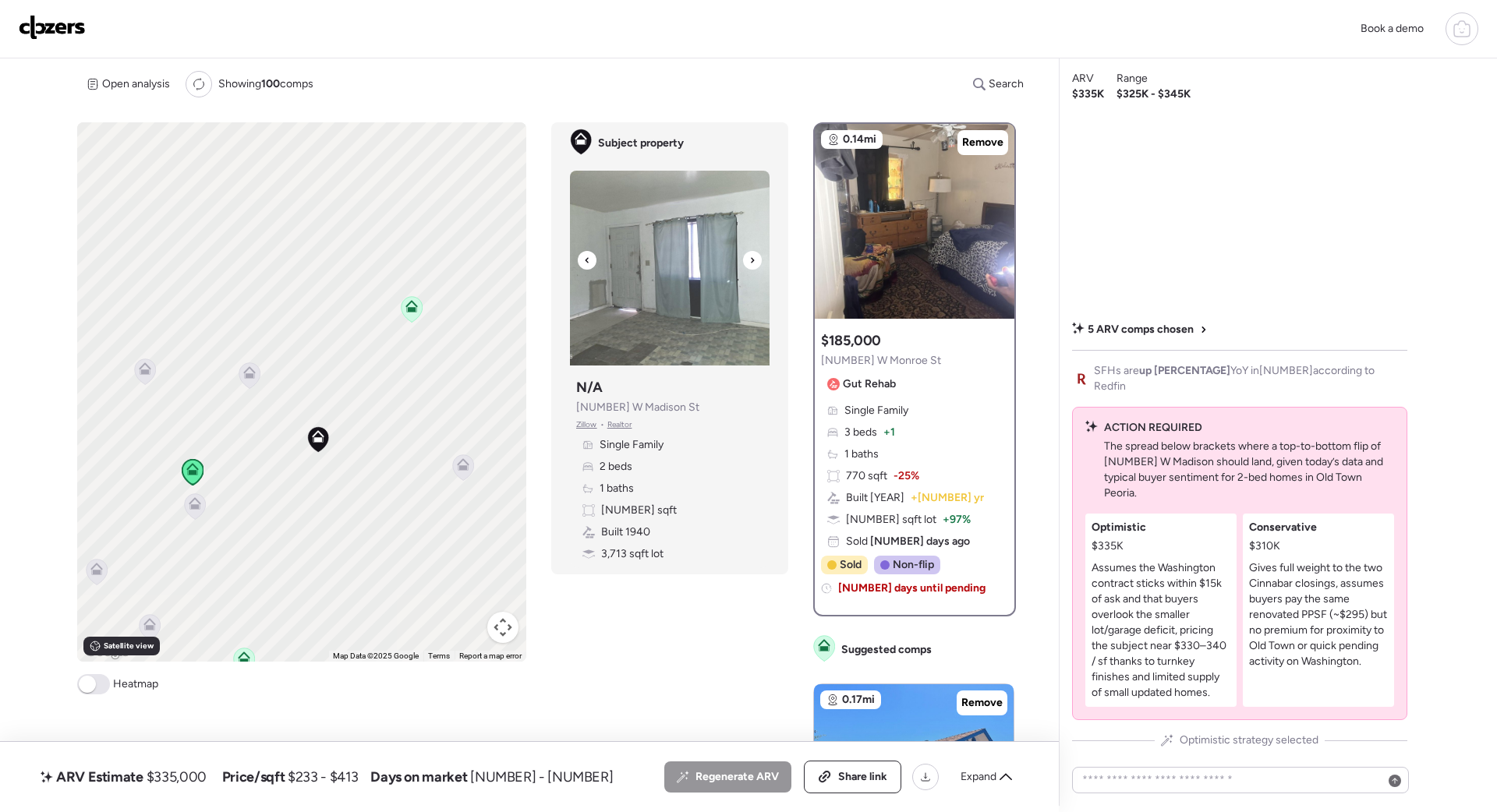 click 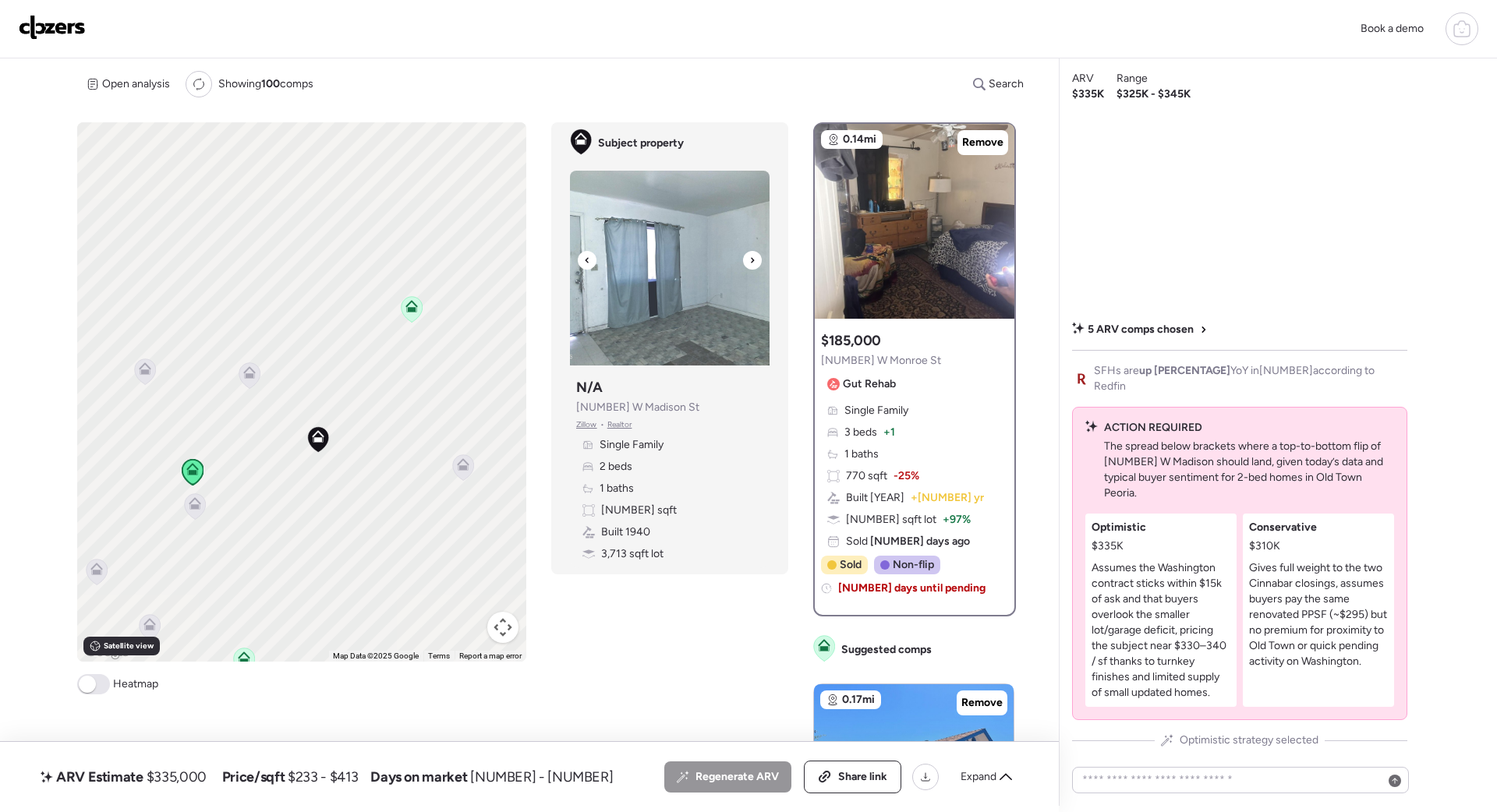 click 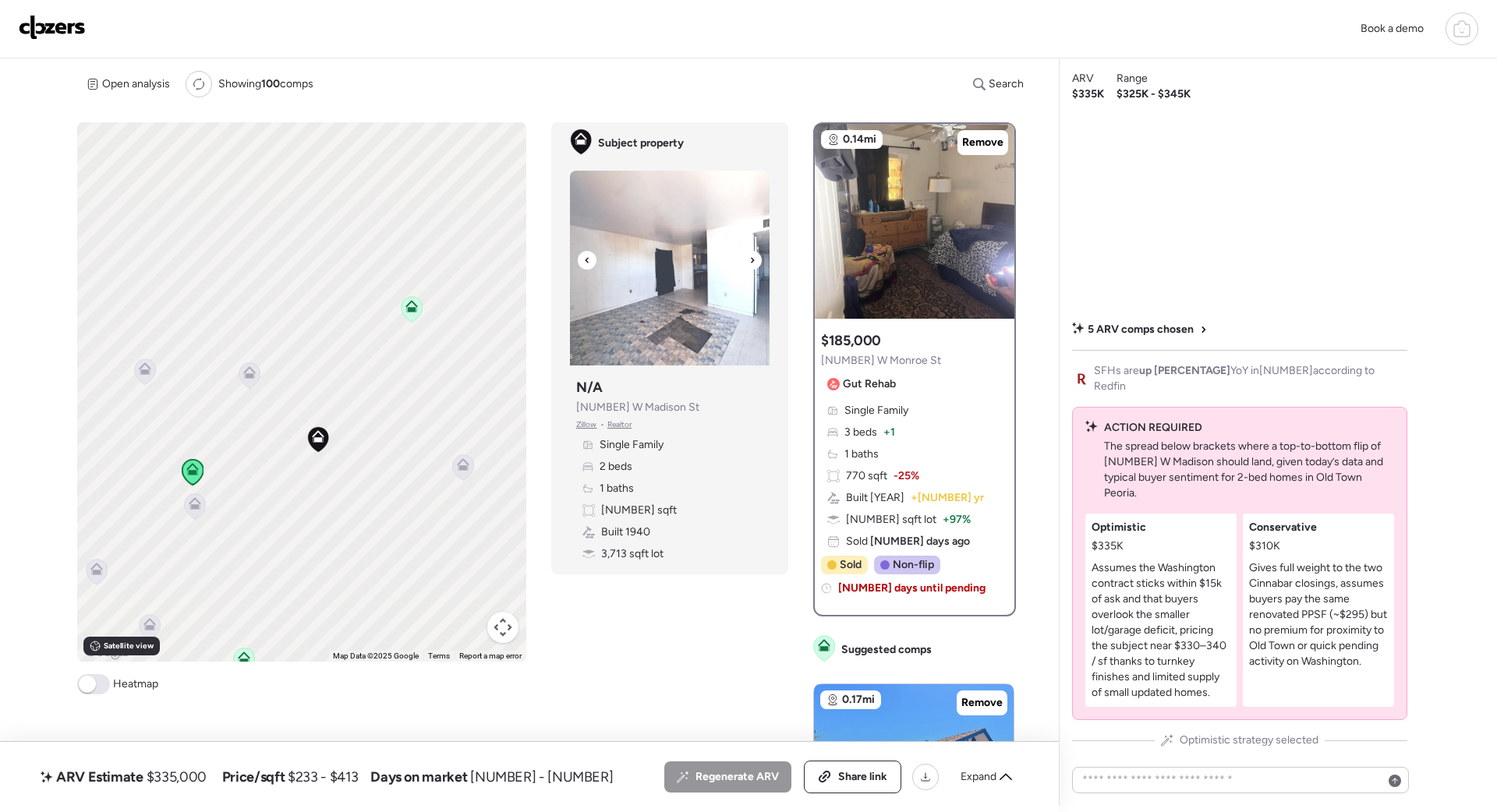 click 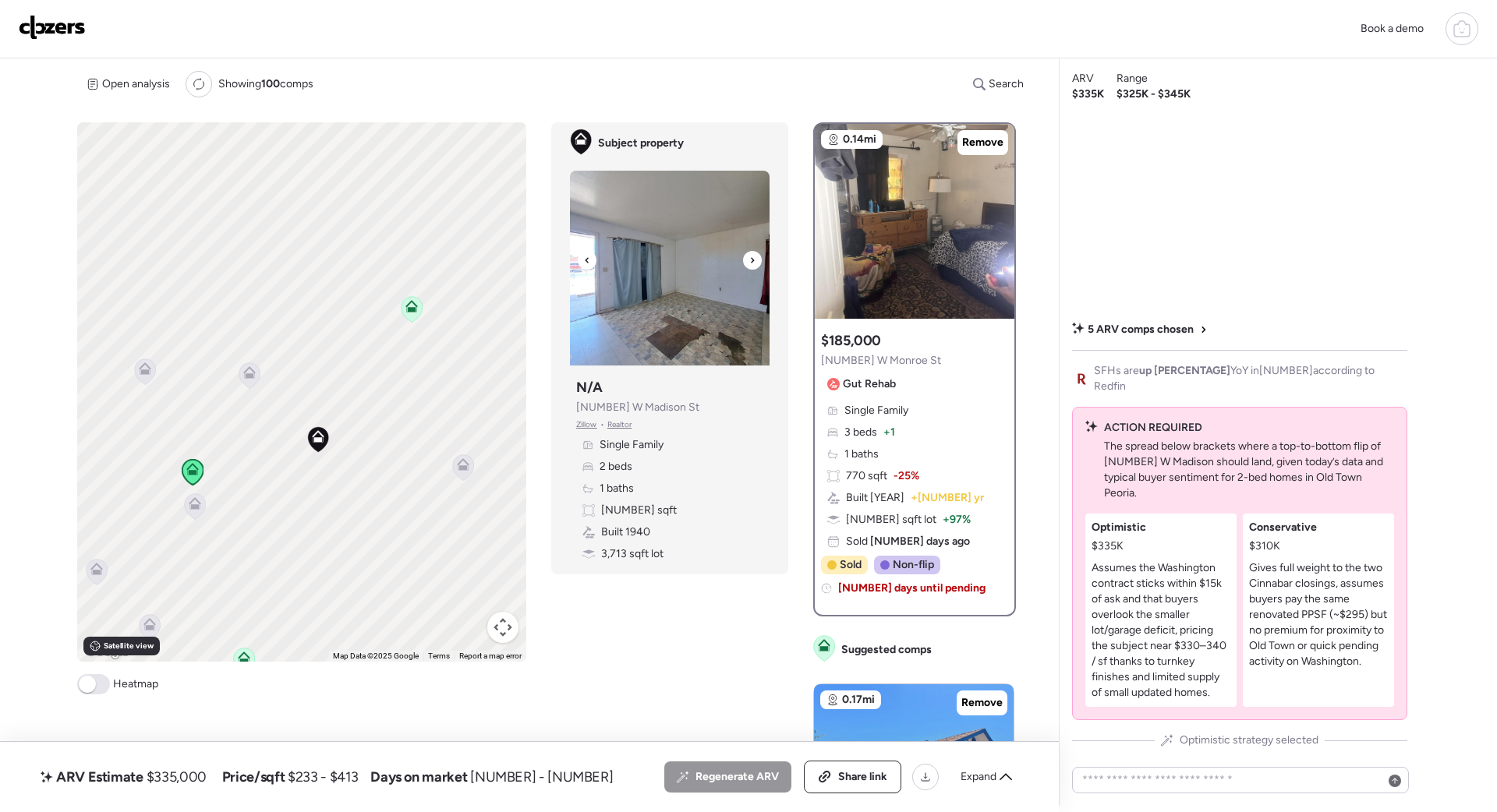 click 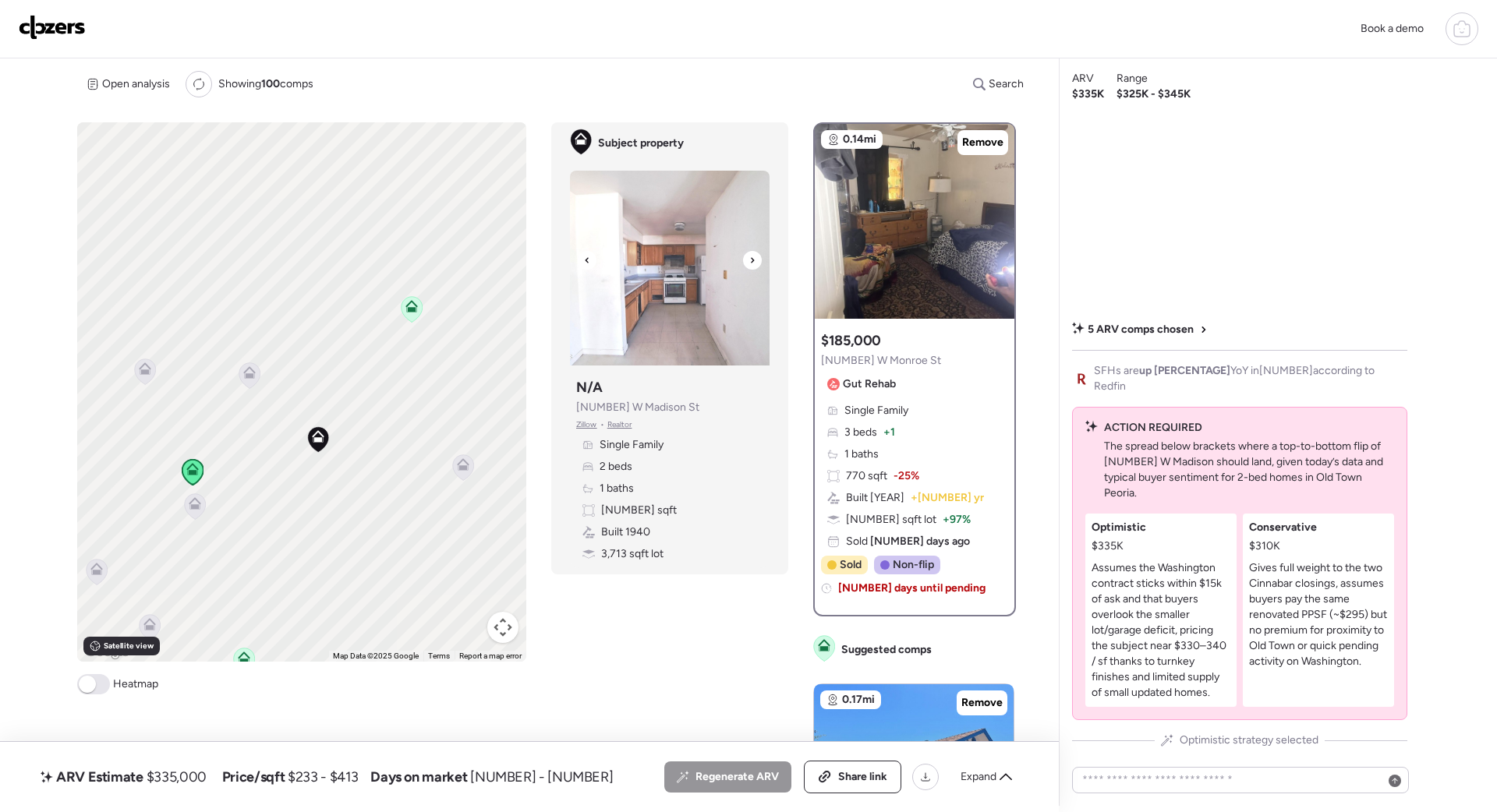 click 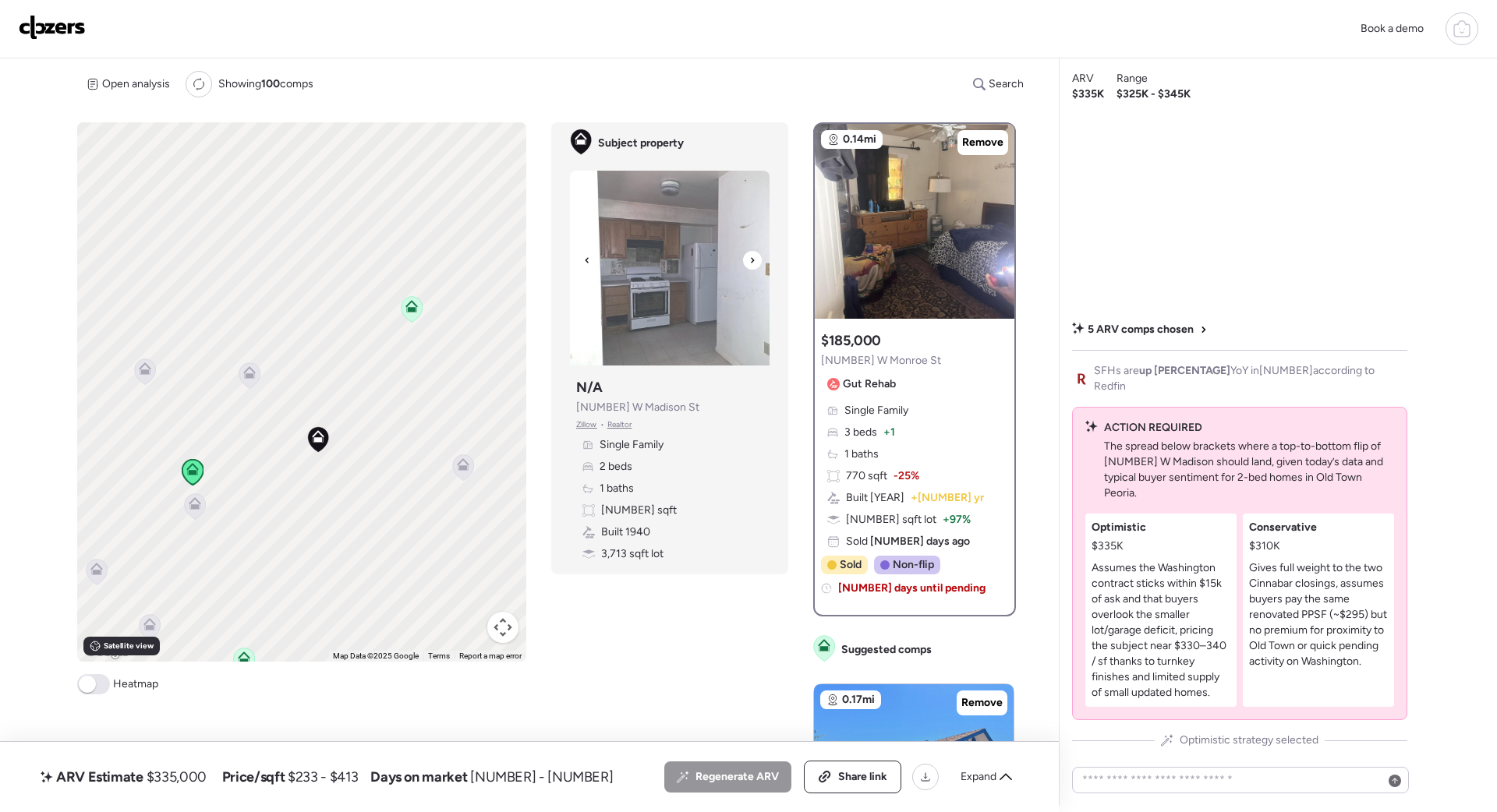 click 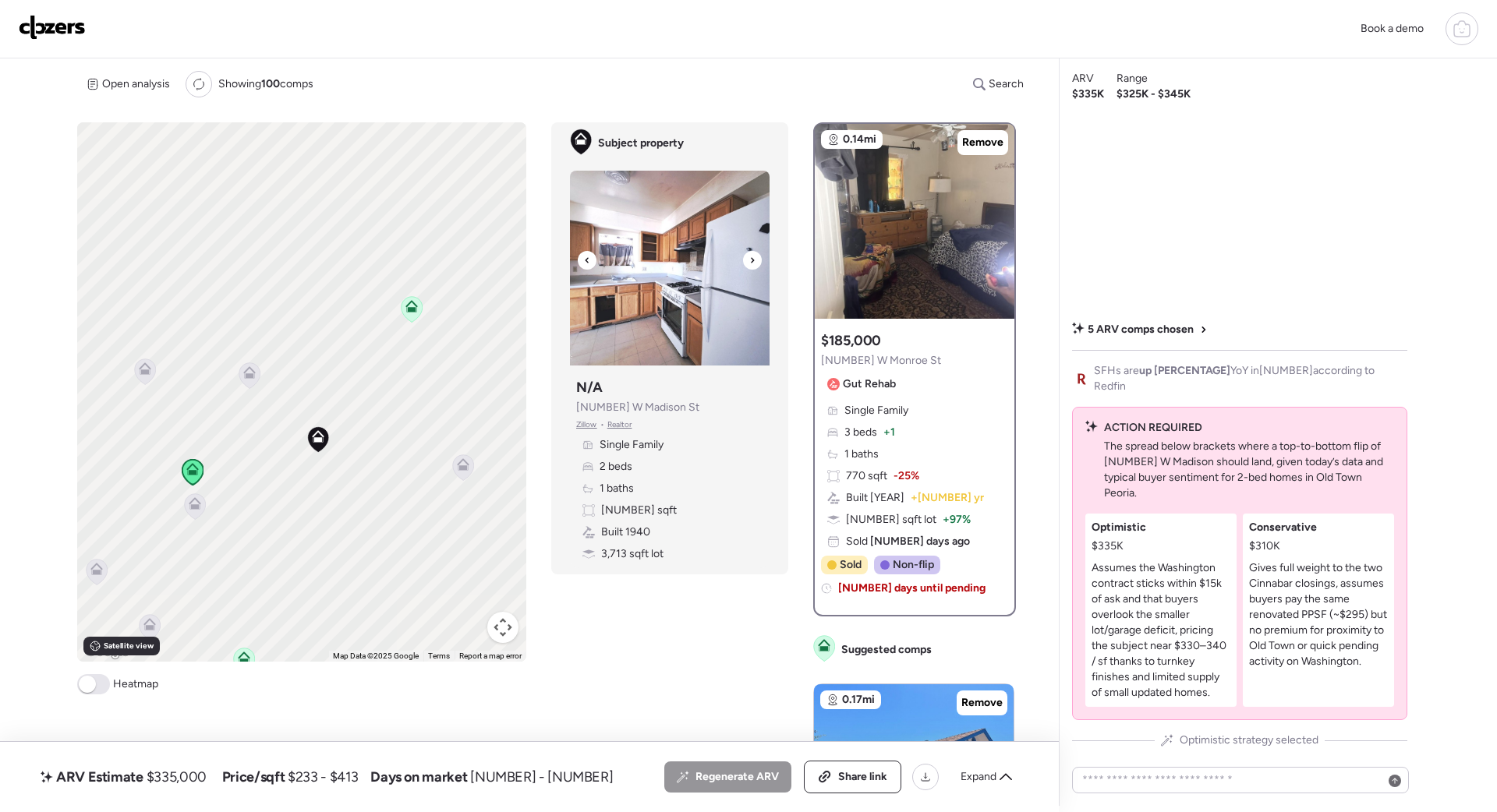 click 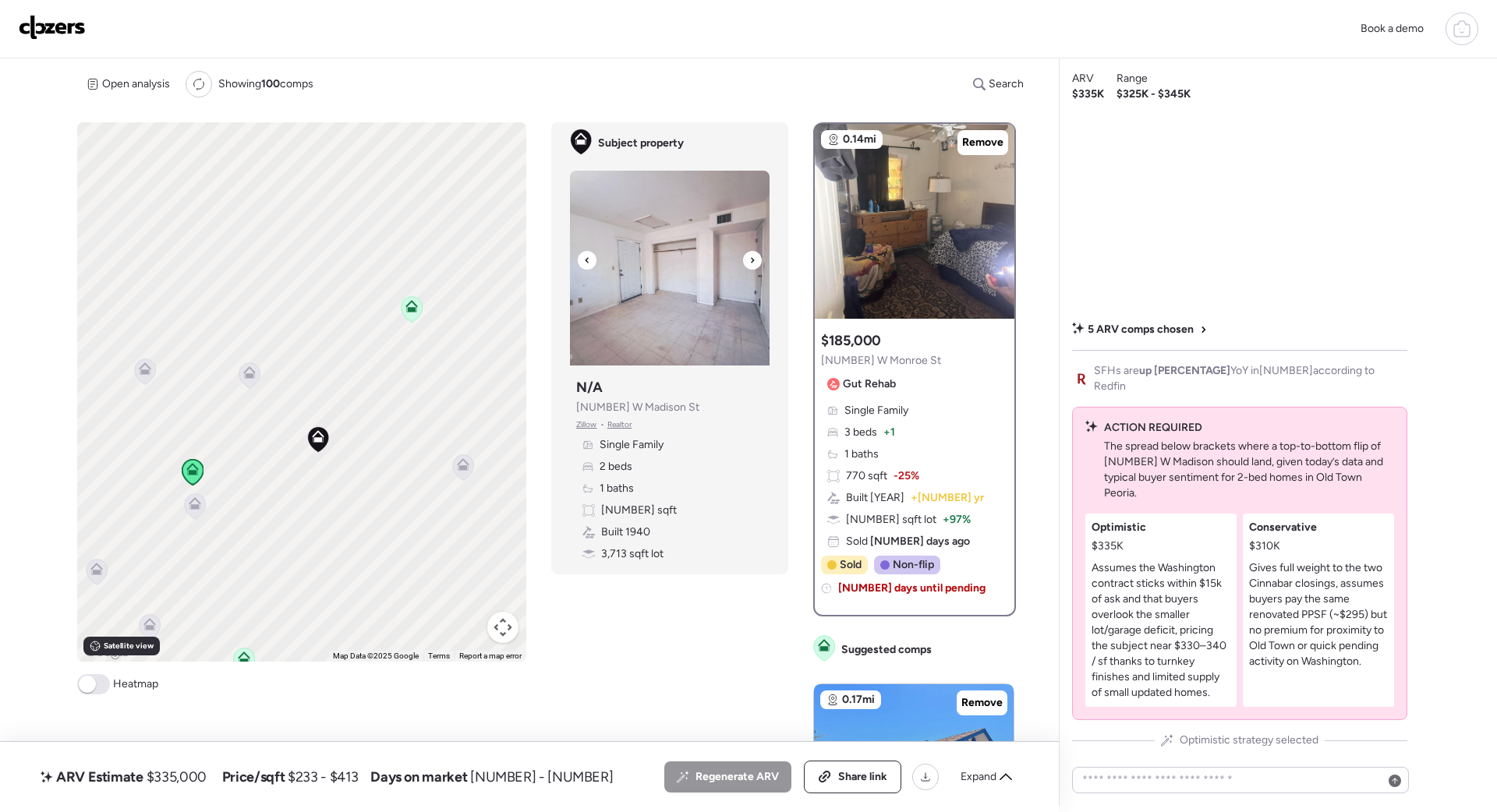 click 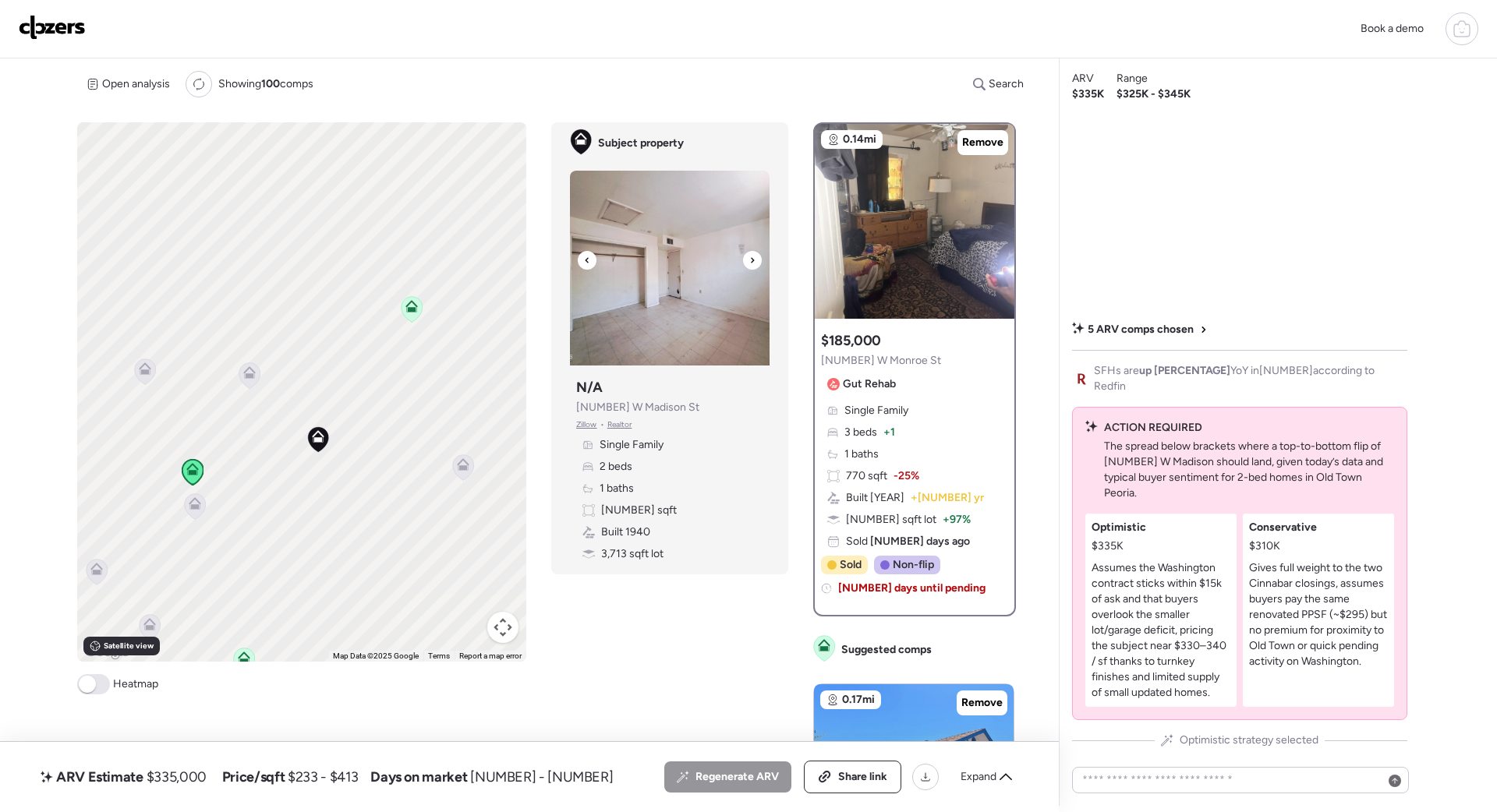 click 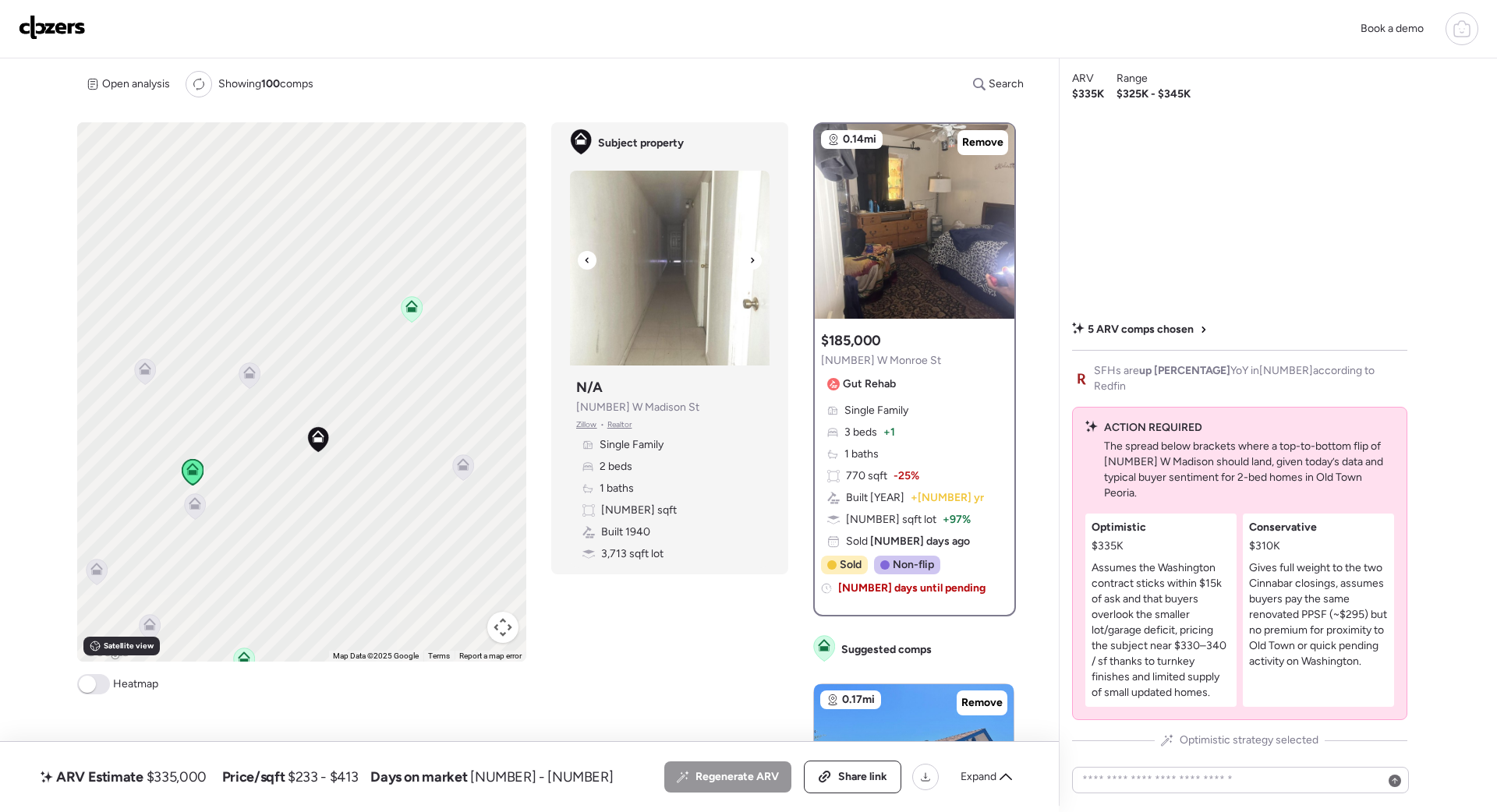 click 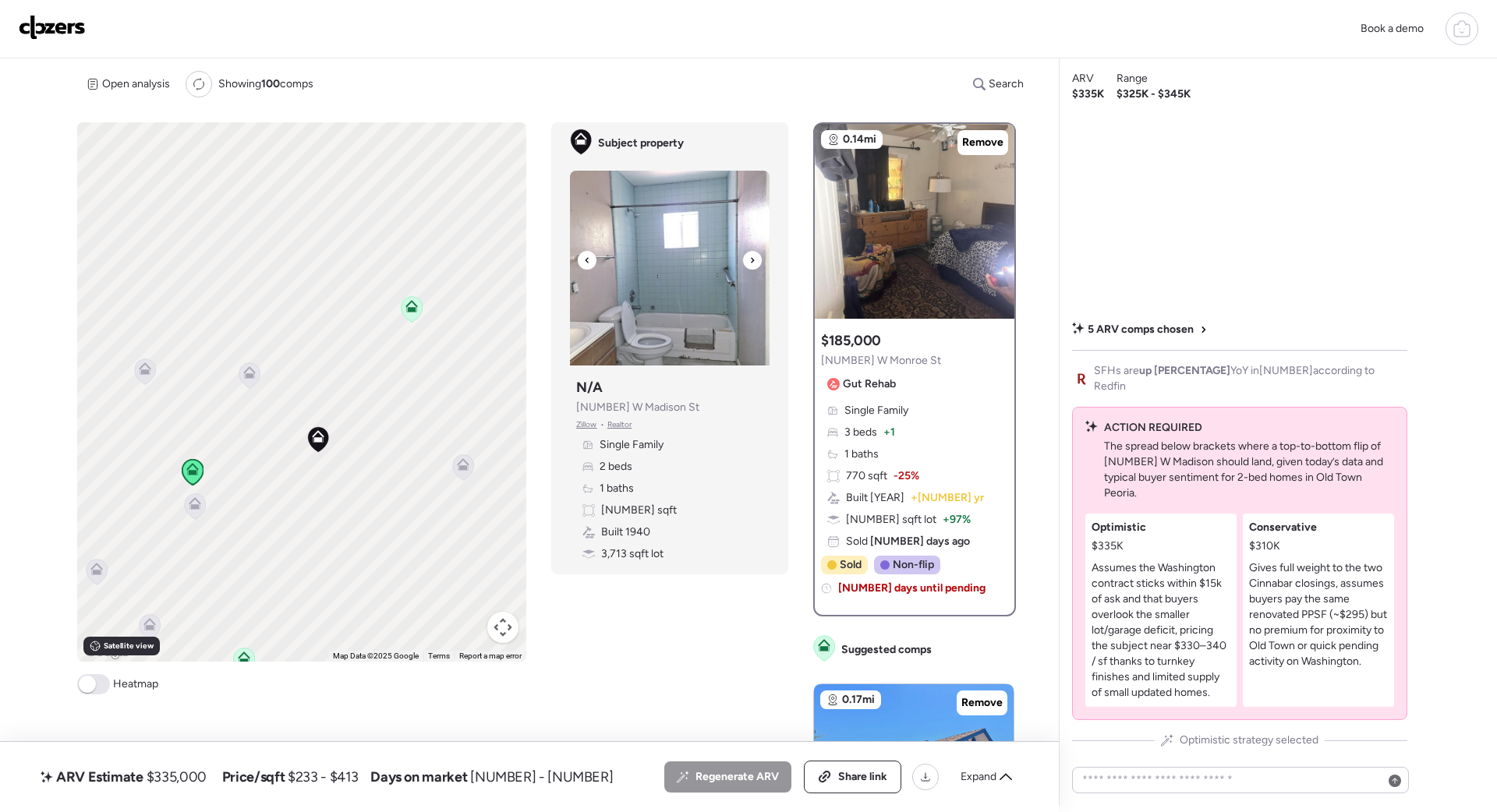 click 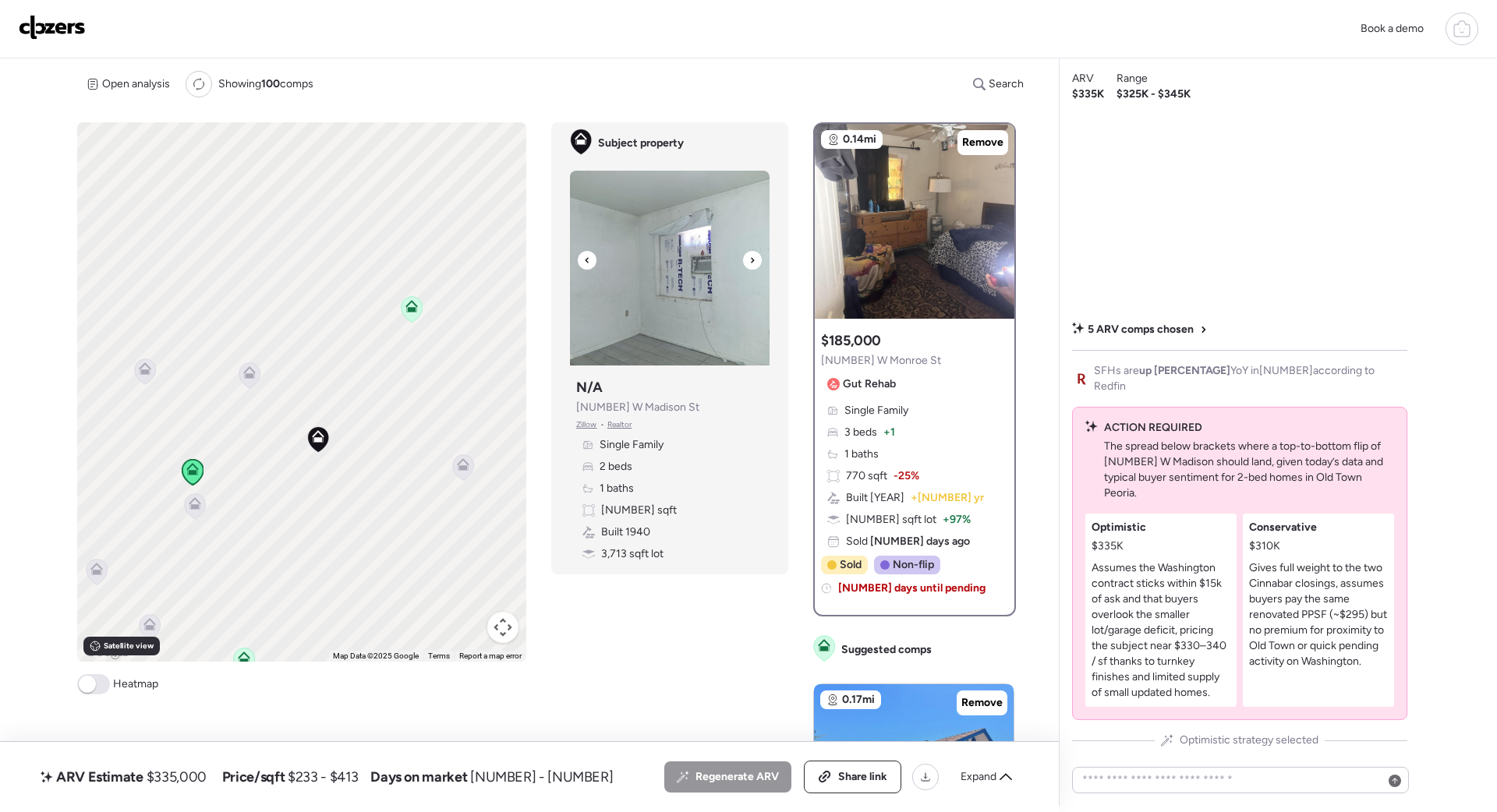 click 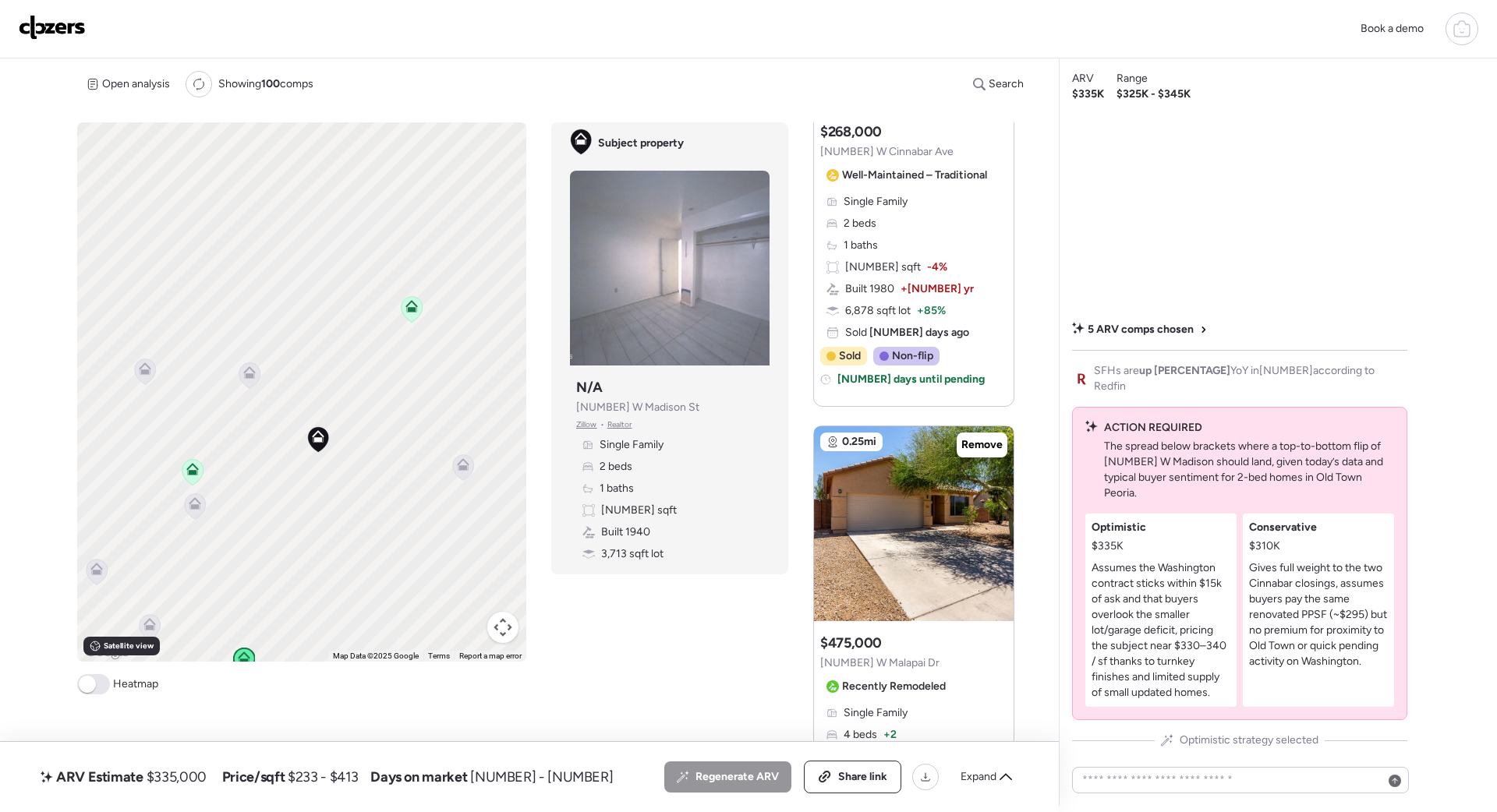 scroll, scrollTop: 1285, scrollLeft: 0, axis: vertical 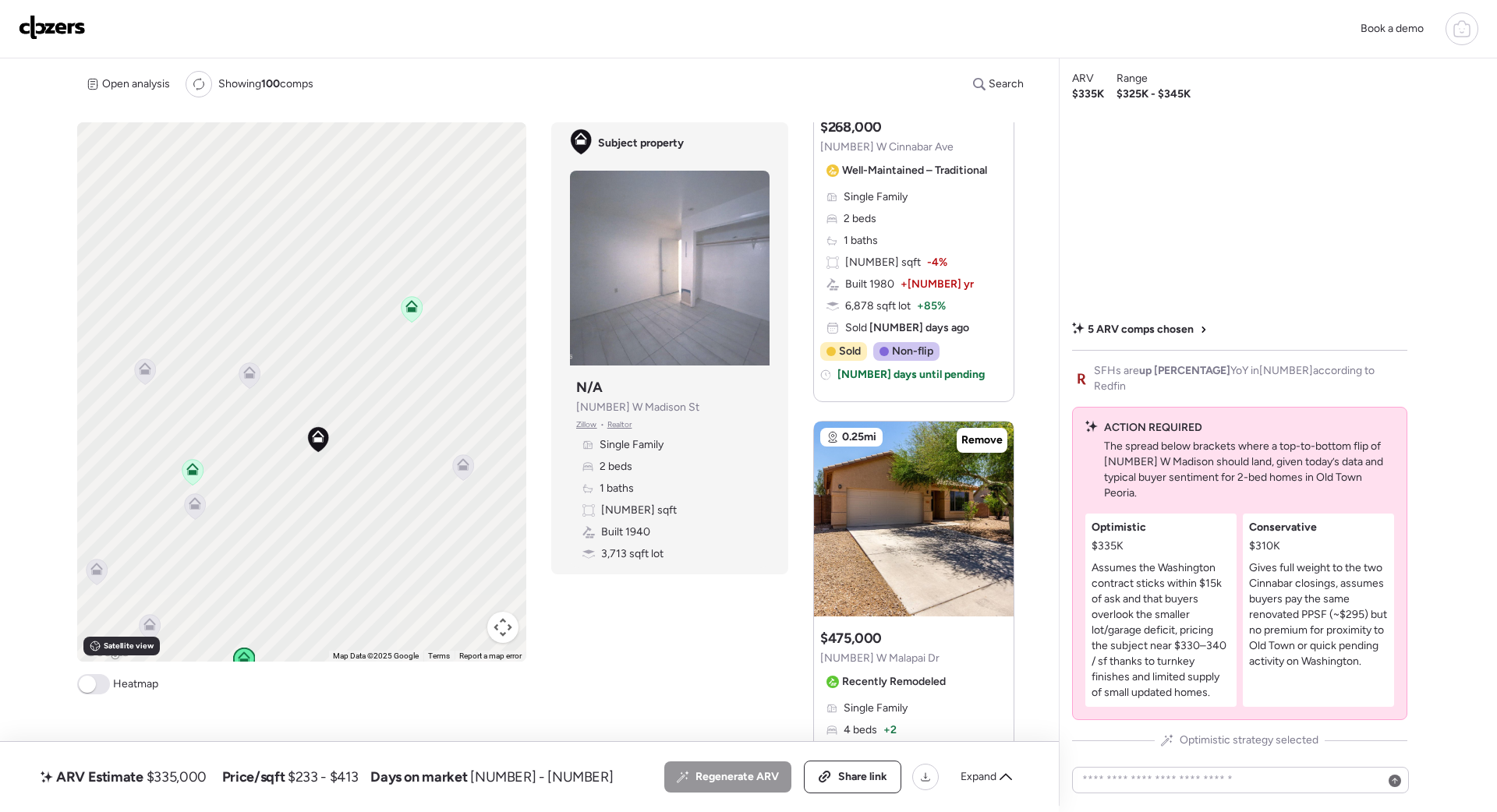click on "Suggested comp $[PRICE] [NUMBER] W Malapai Dr Recently Remodeled" at bounding box center (886, 662) 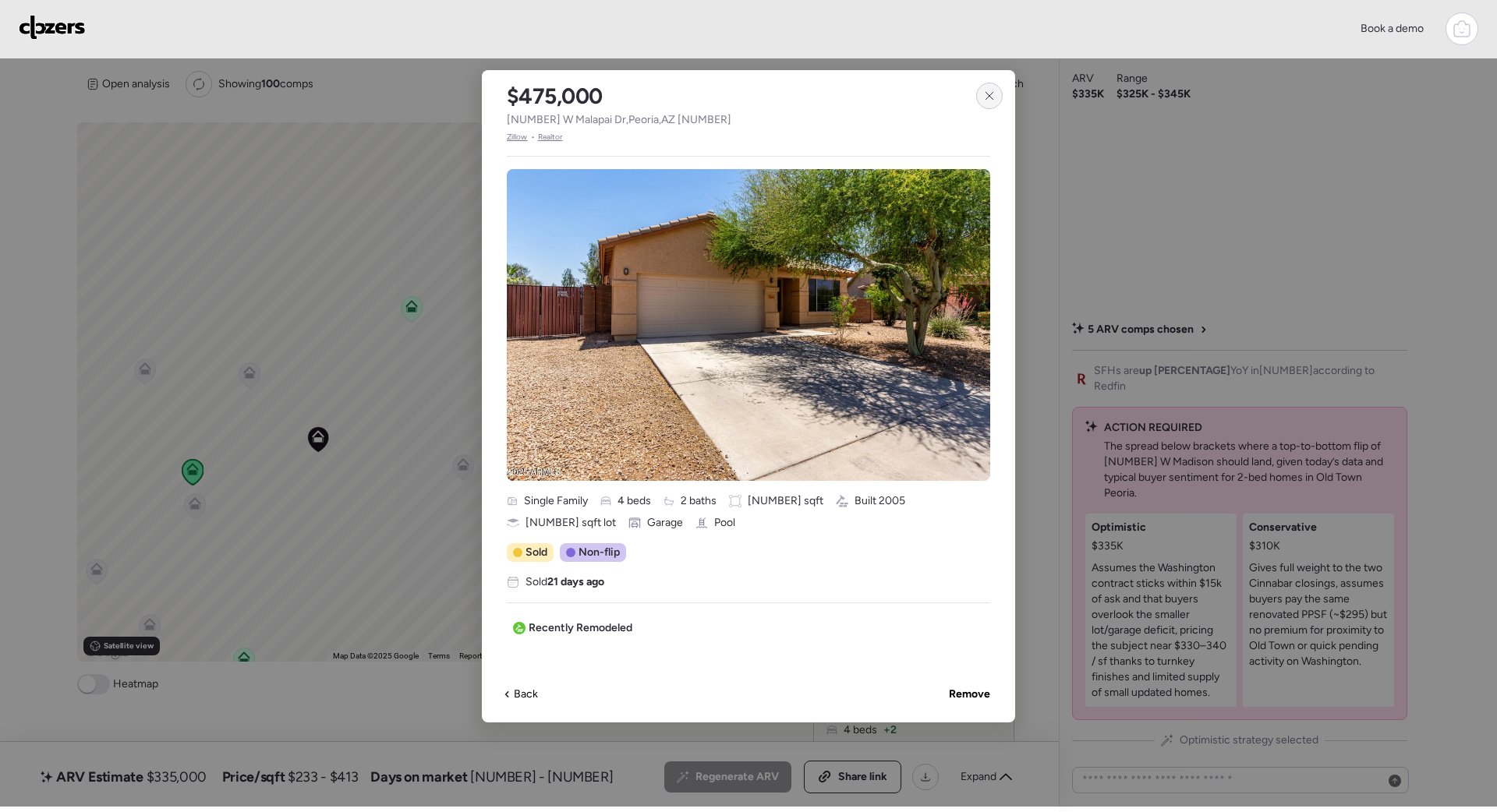 click 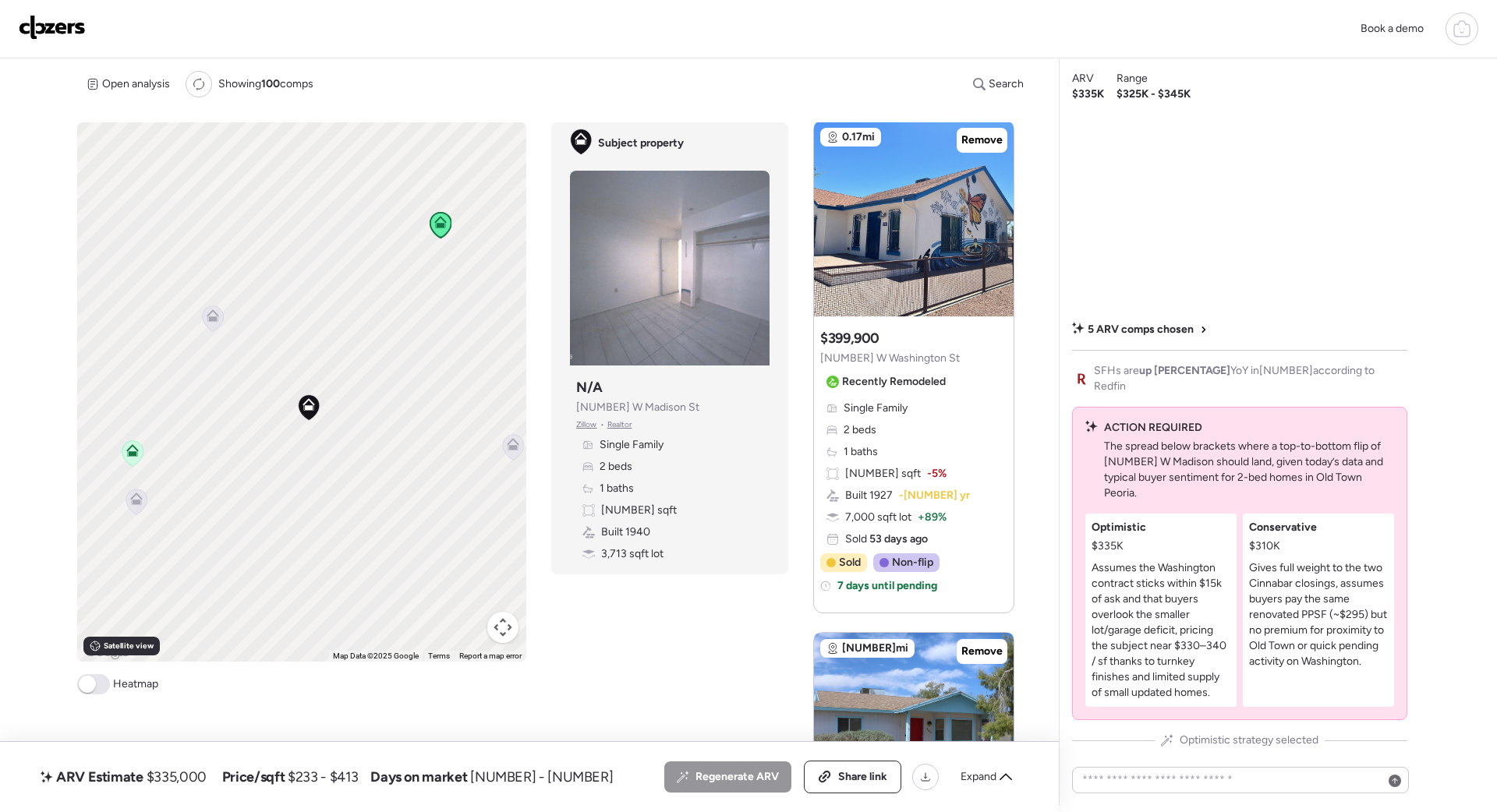scroll, scrollTop: 567, scrollLeft: 0, axis: vertical 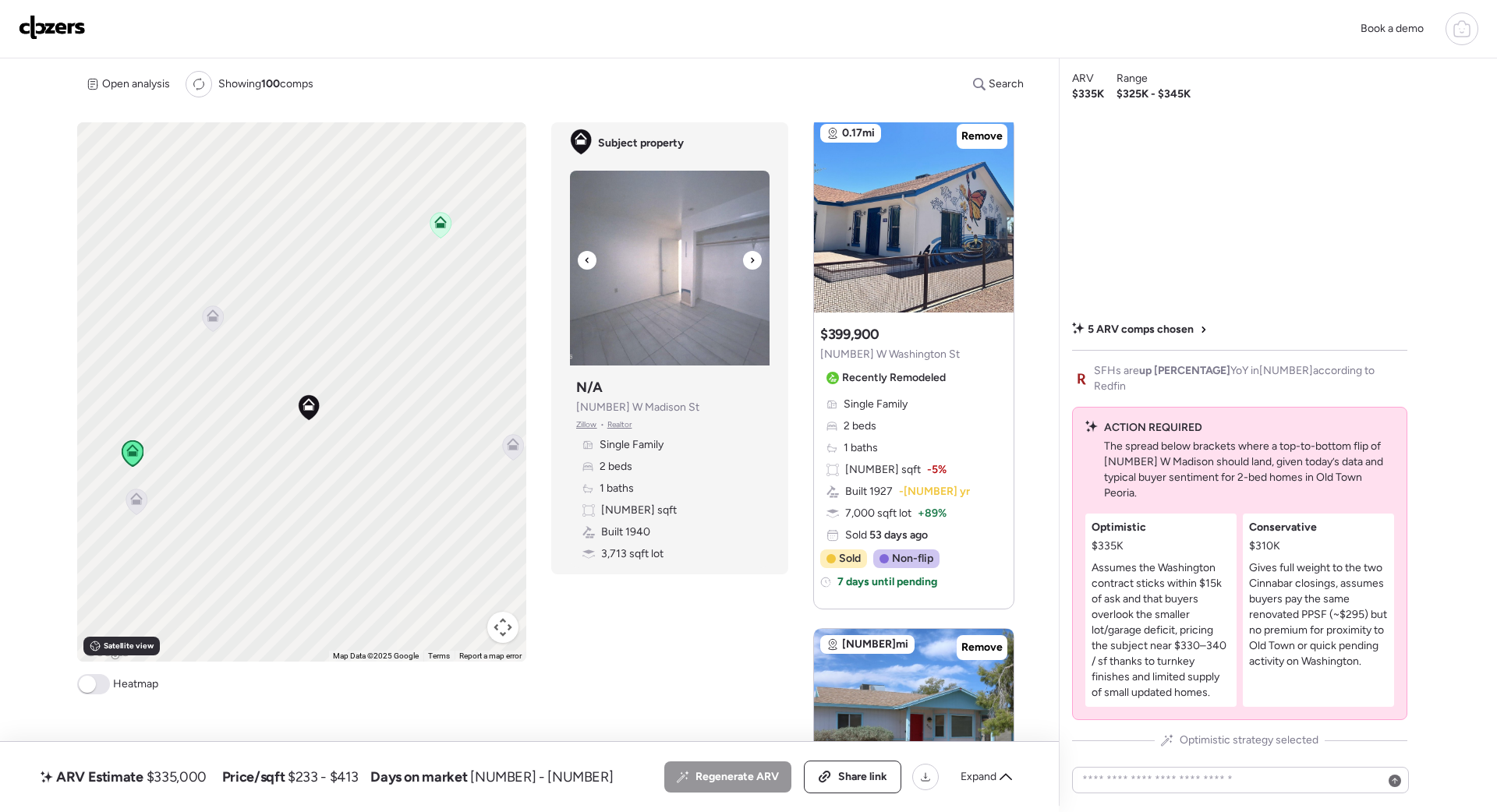 click at bounding box center (752, 260) 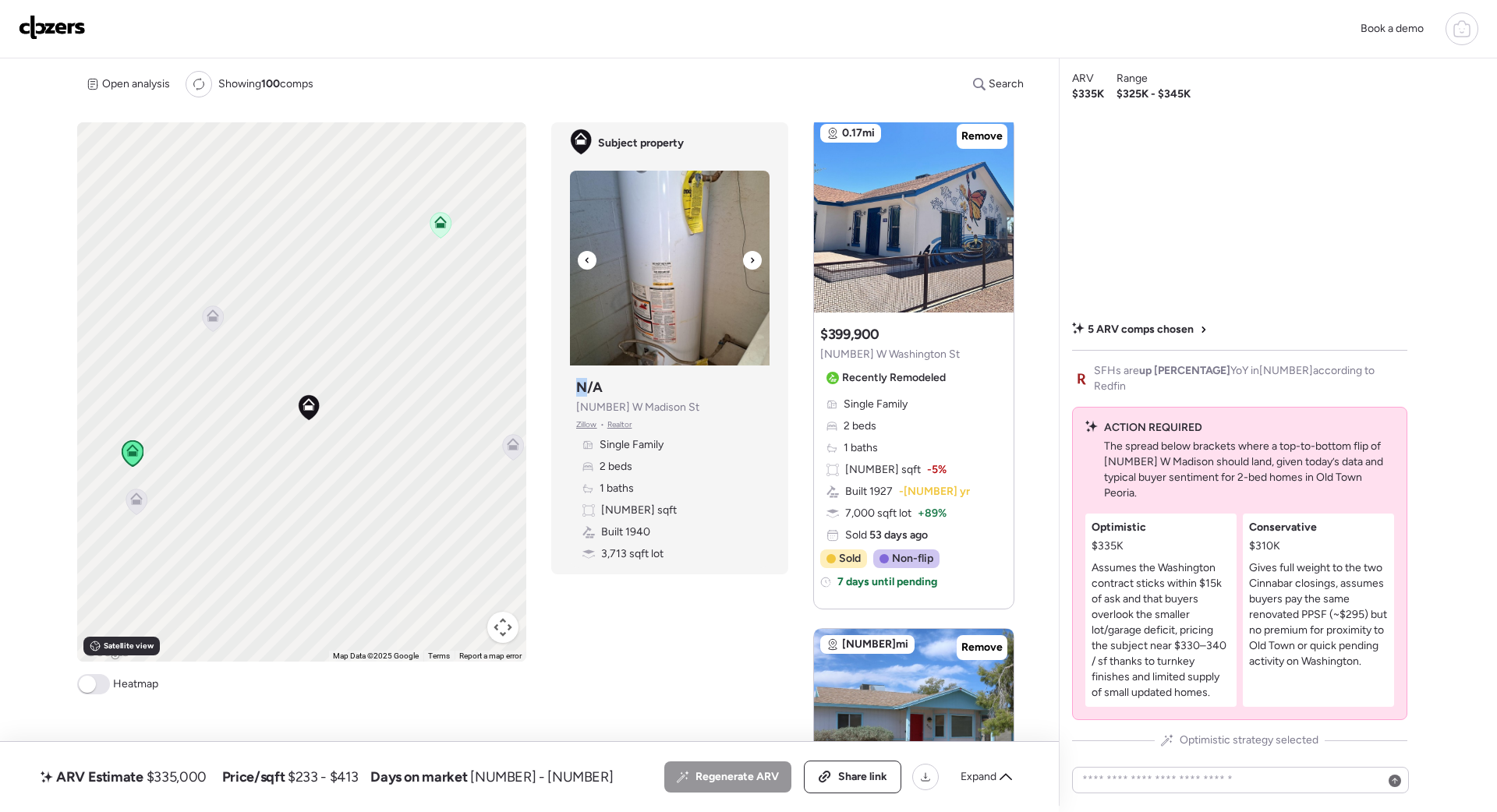 click at bounding box center (752, 260) 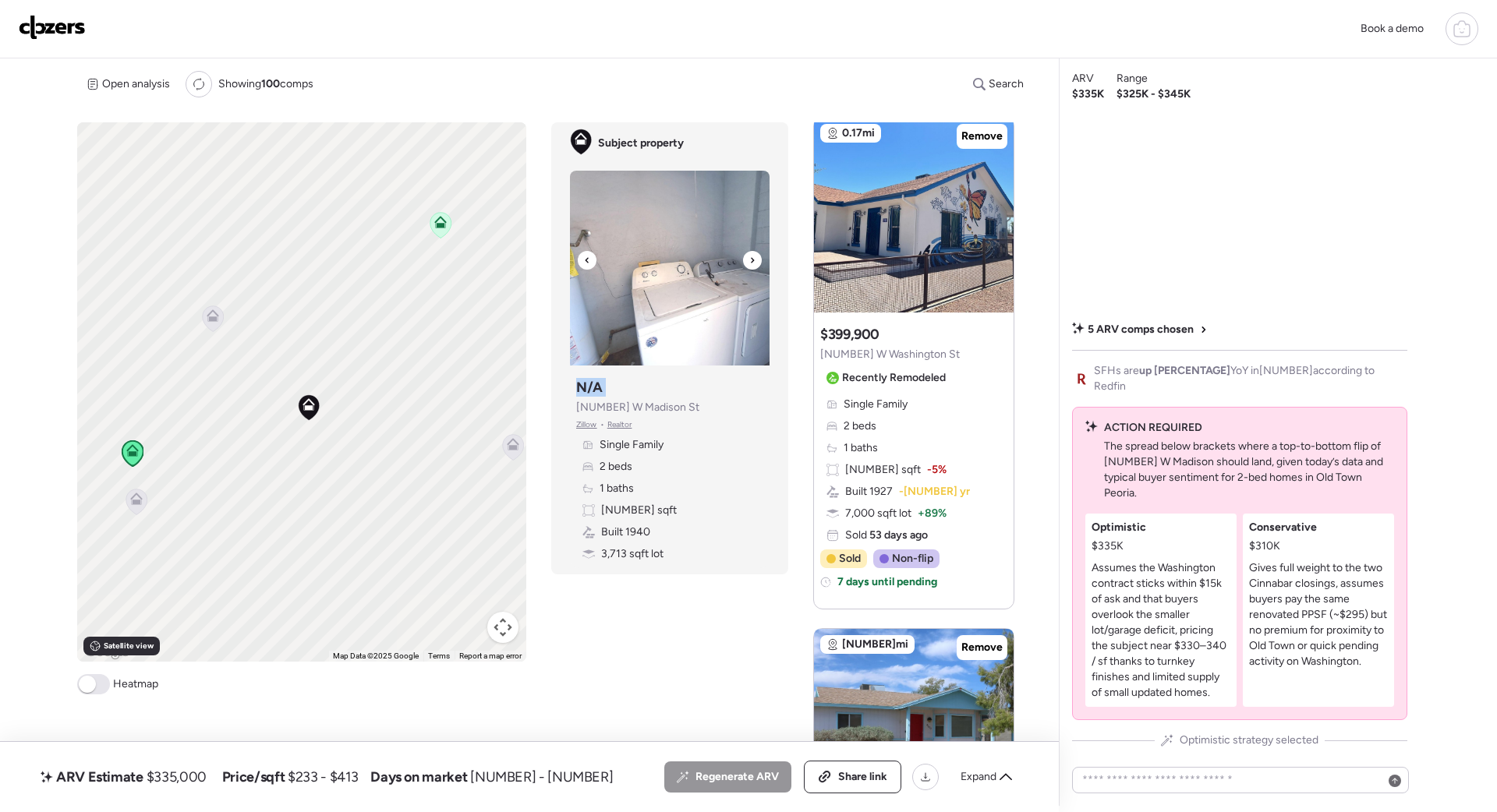 click at bounding box center (752, 260) 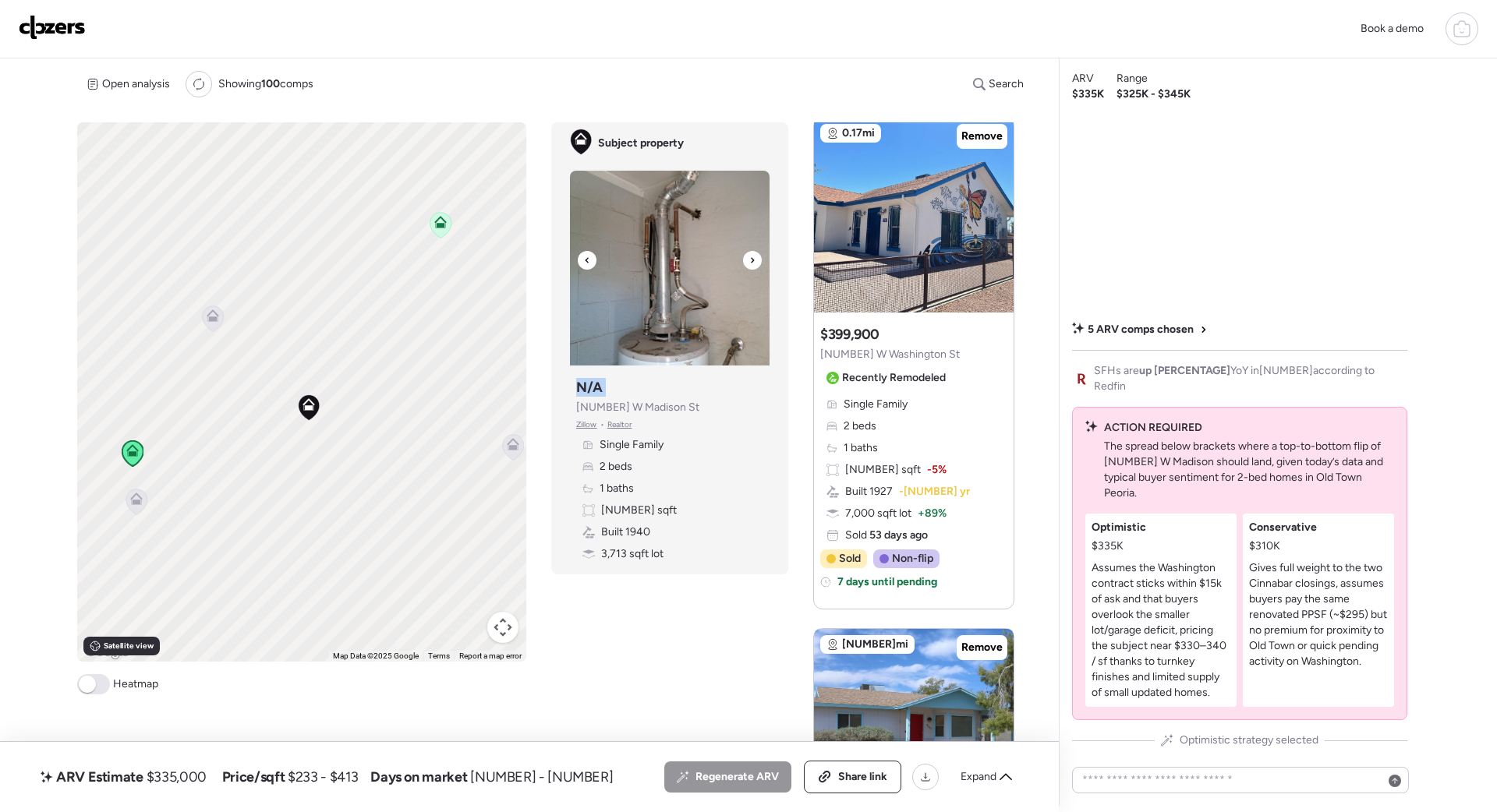 click at bounding box center [752, 260] 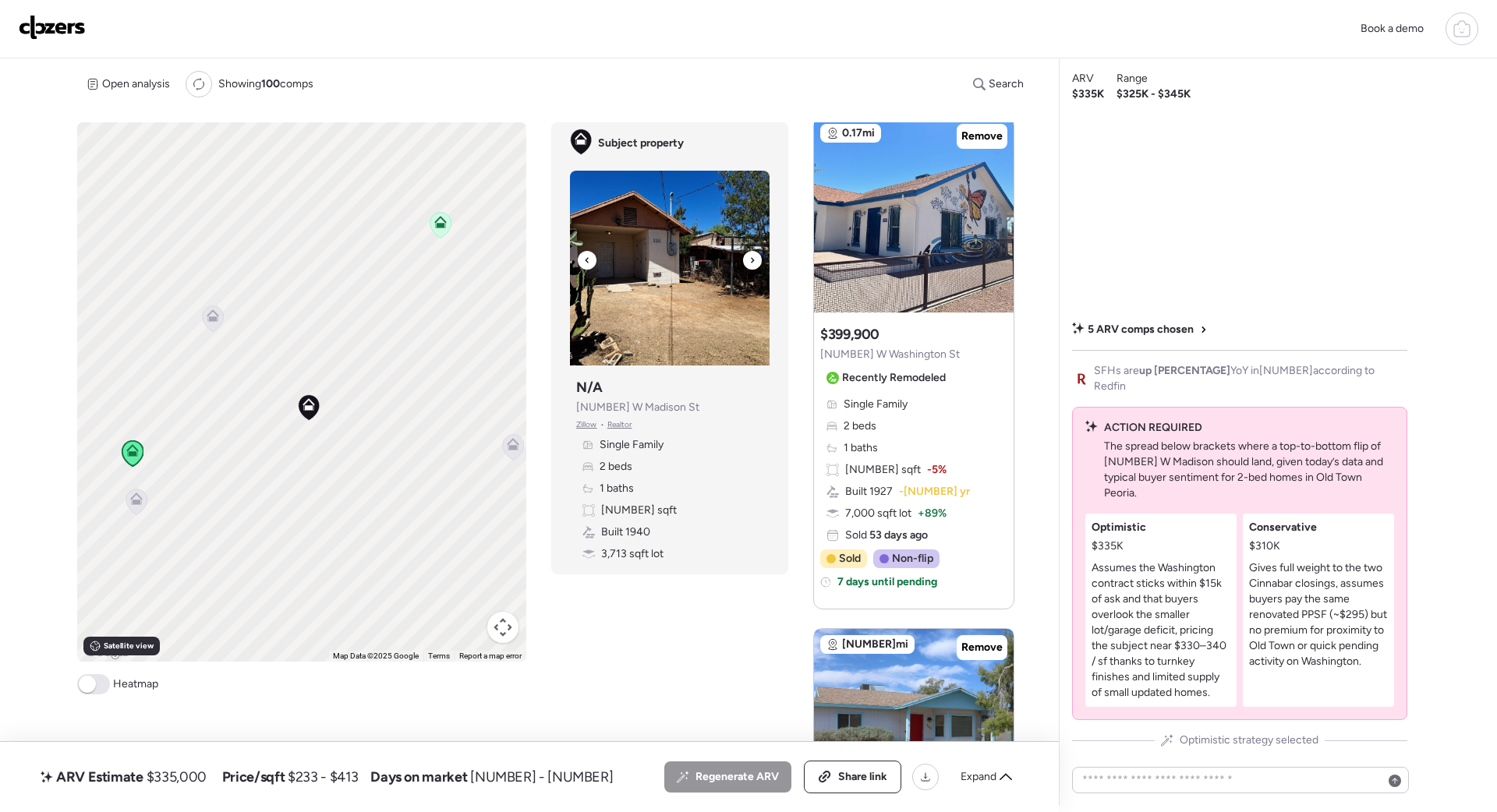 click at bounding box center [752, 260] 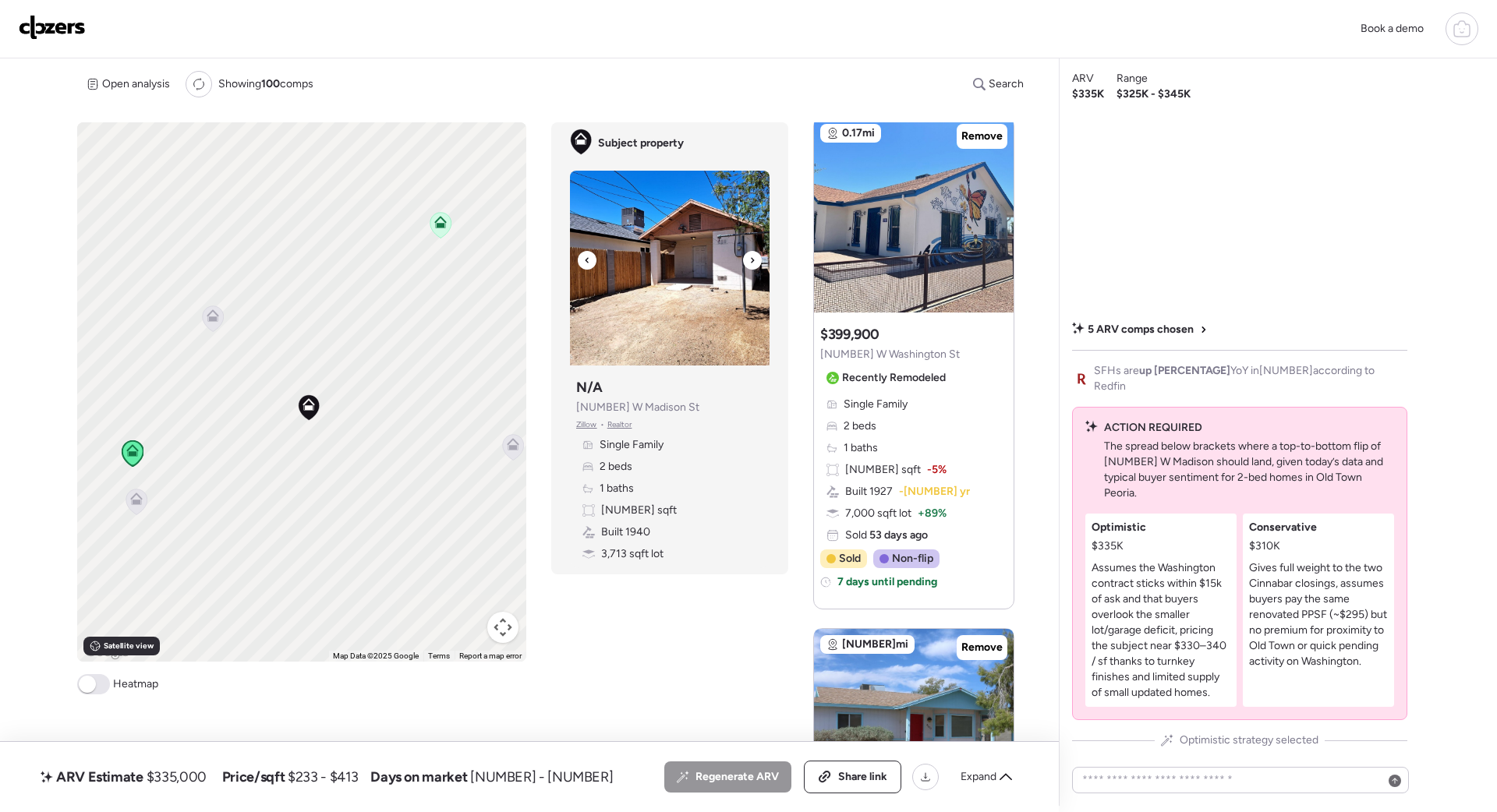 click at bounding box center [752, 260] 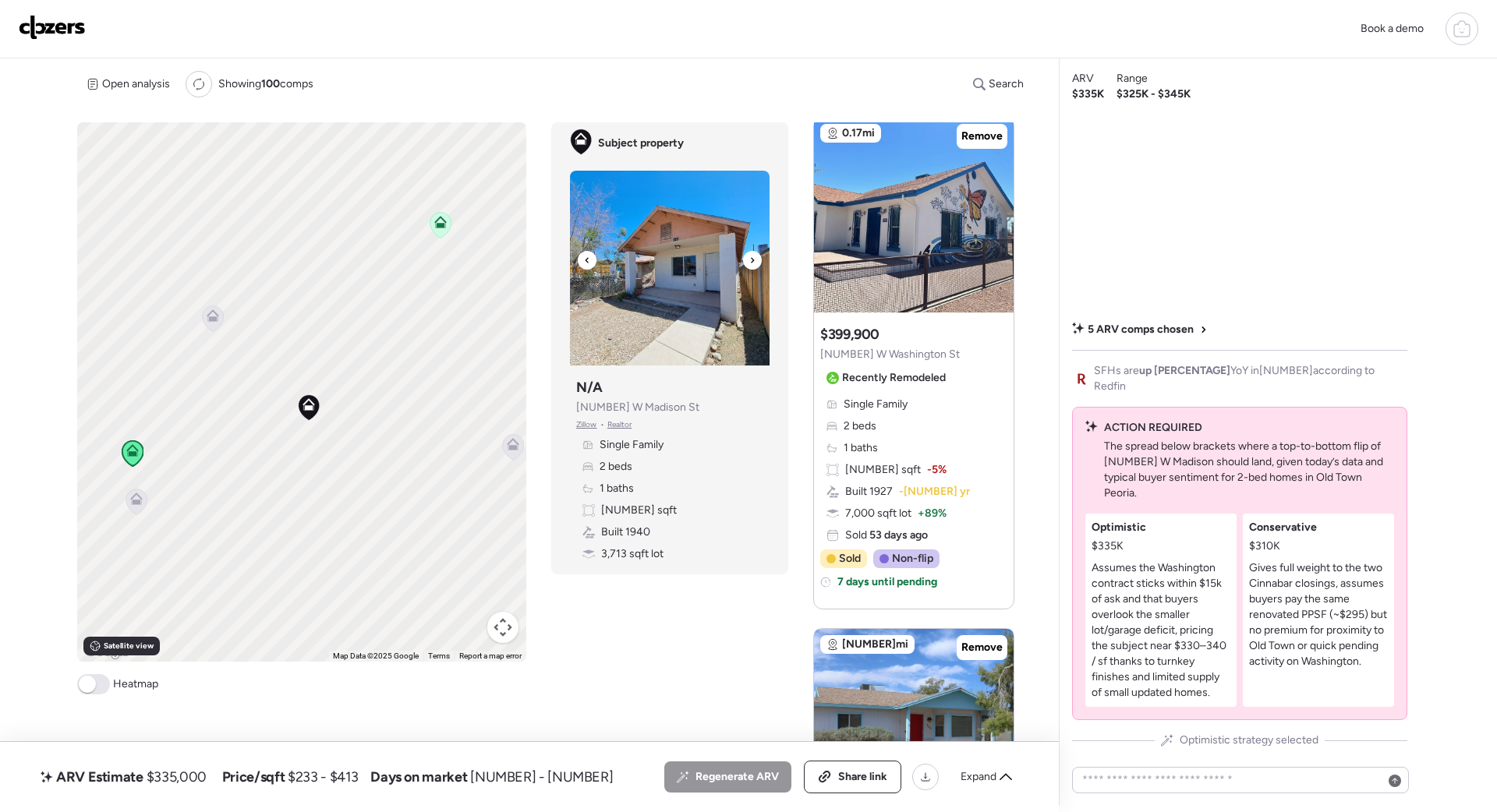 click at bounding box center [752, 260] 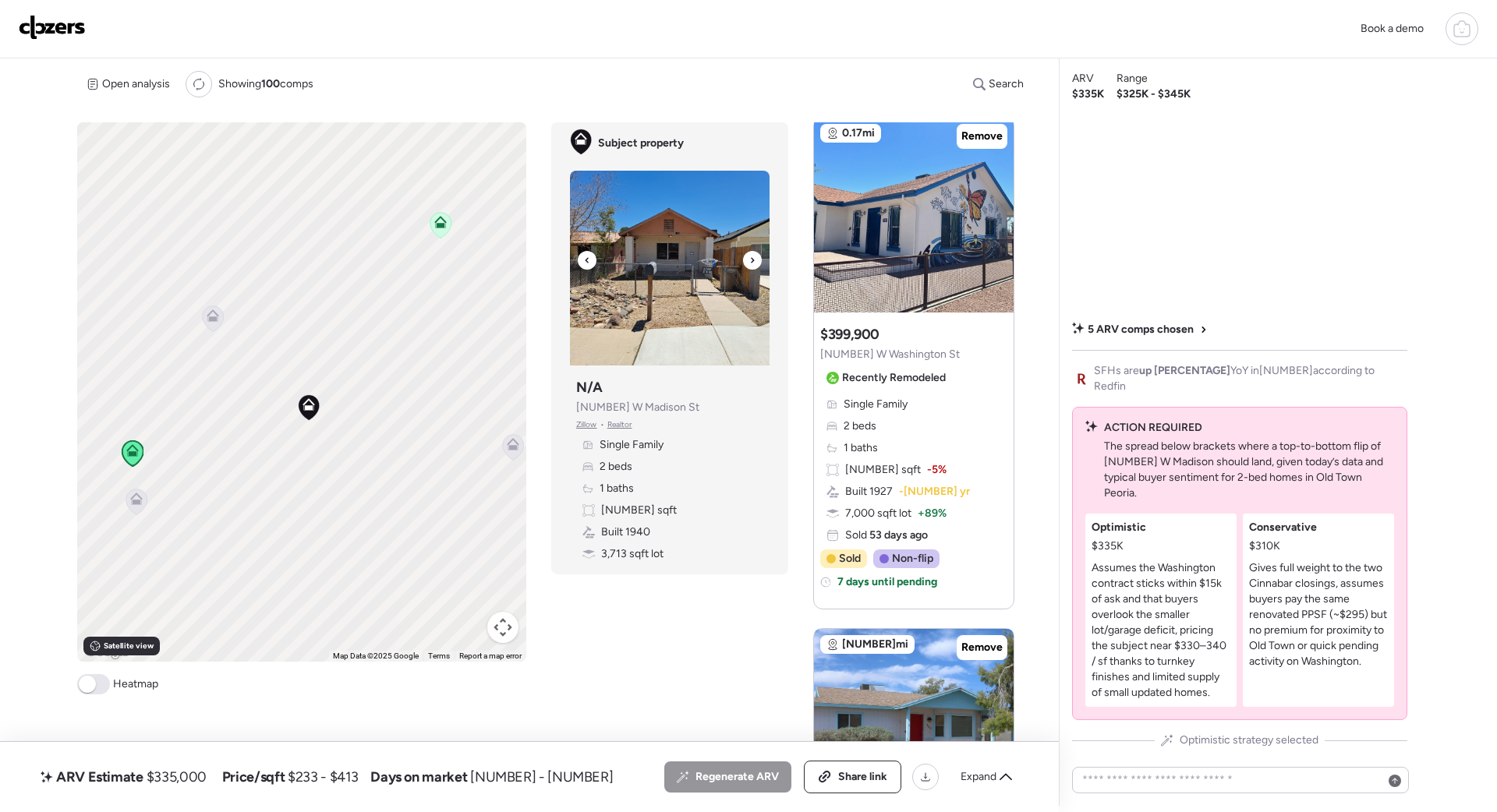 click at bounding box center [752, 260] 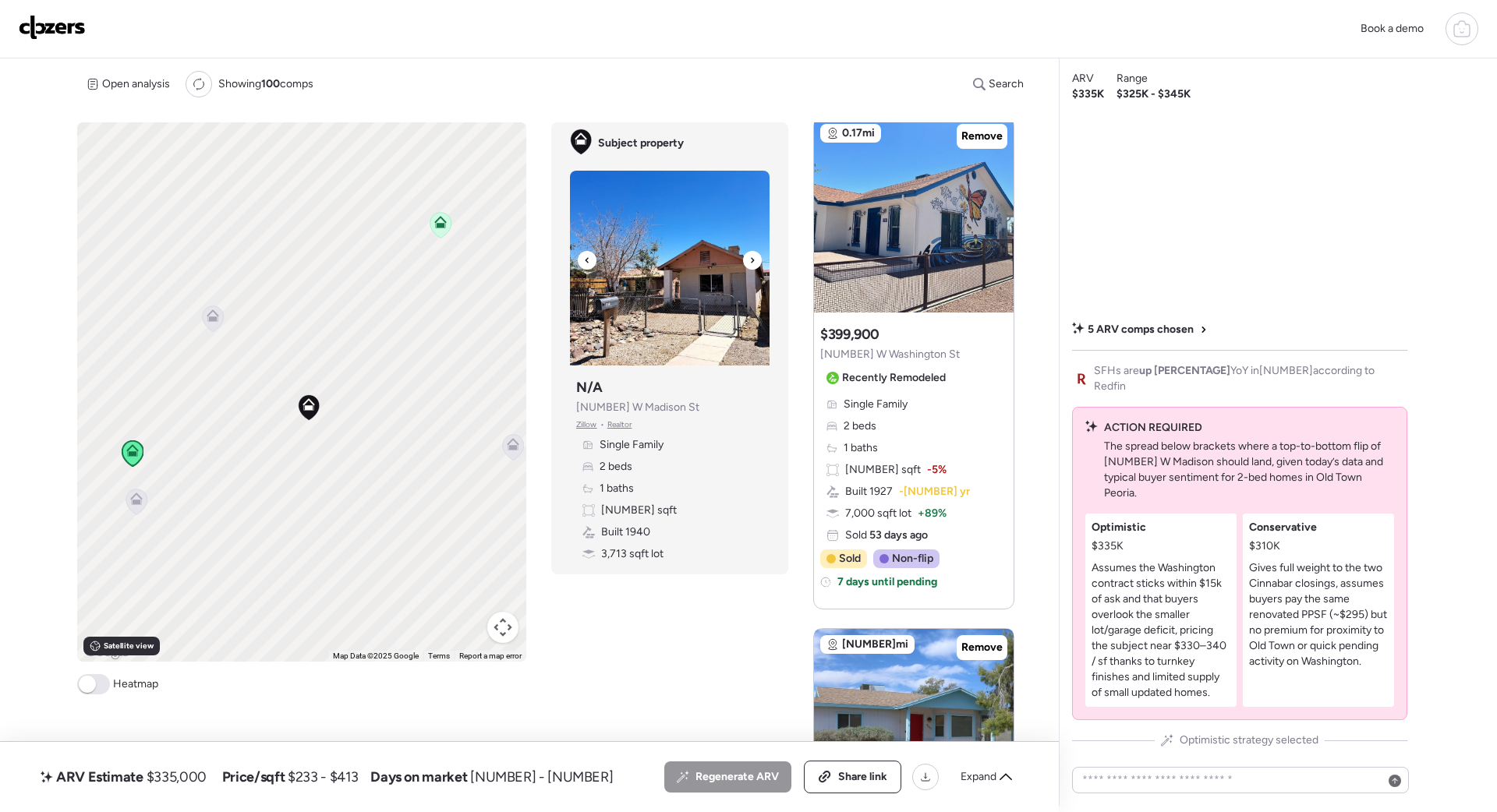click at bounding box center (752, 260) 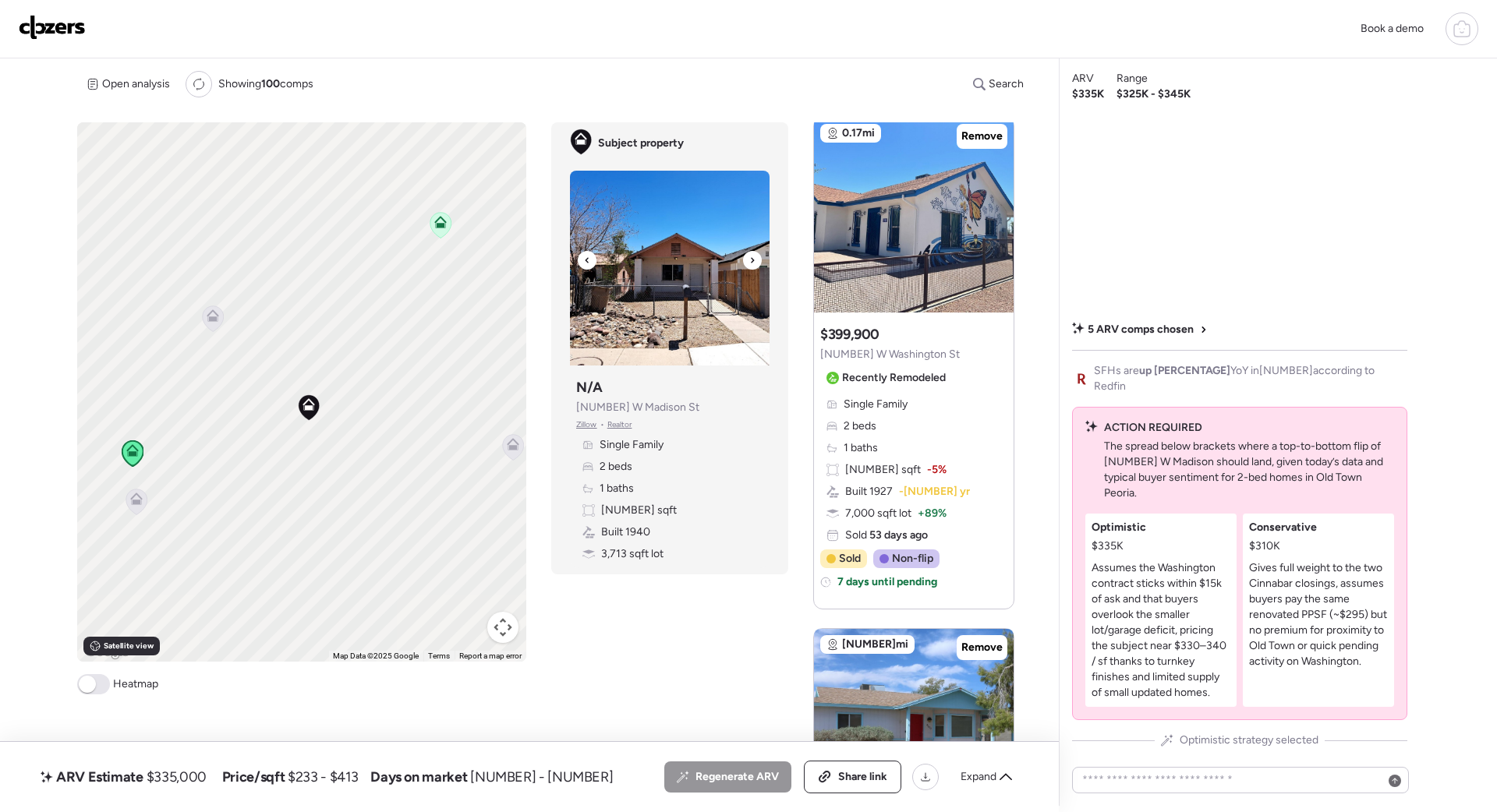 click at bounding box center (752, 260) 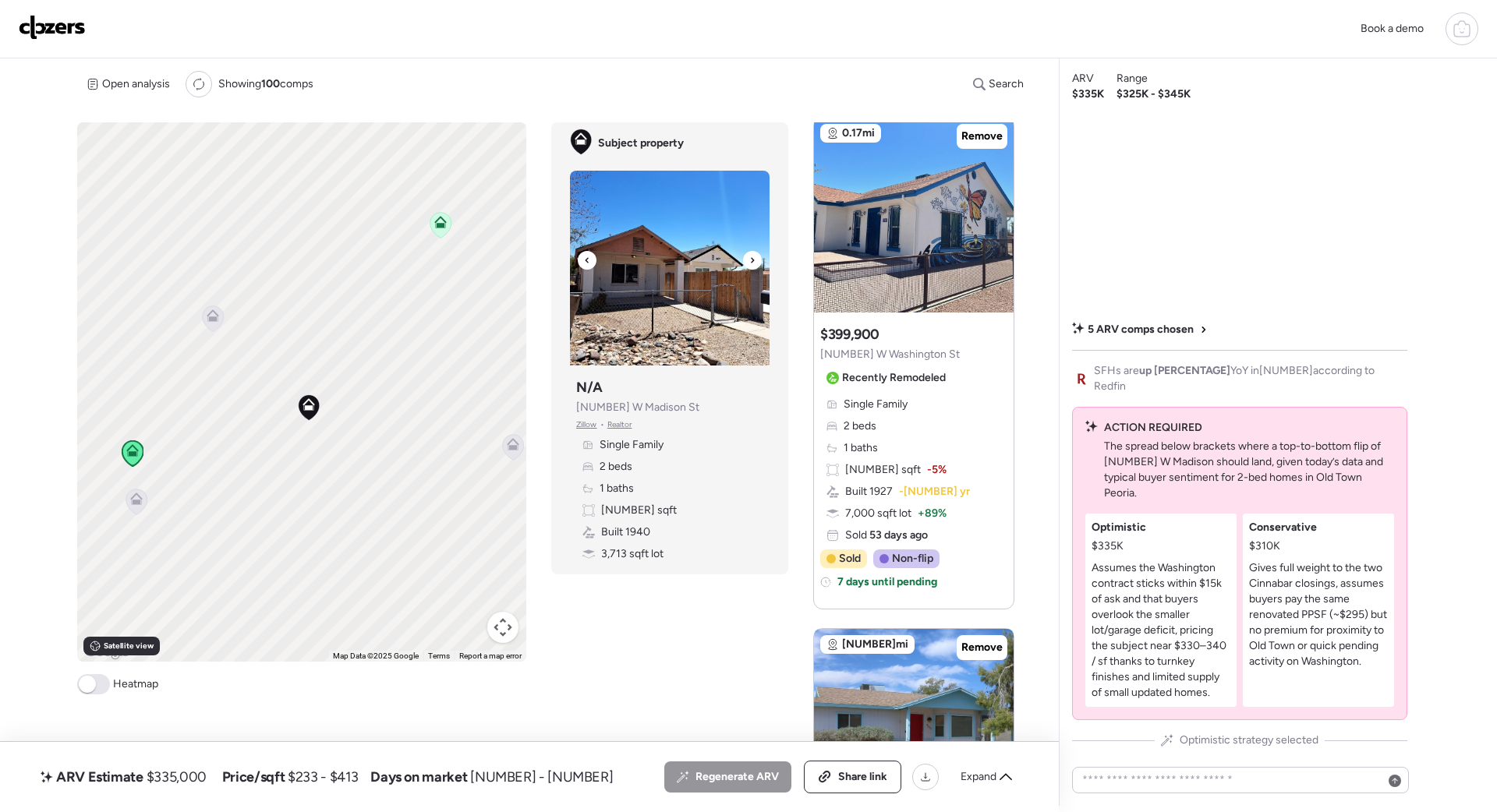 click at bounding box center [752, 260] 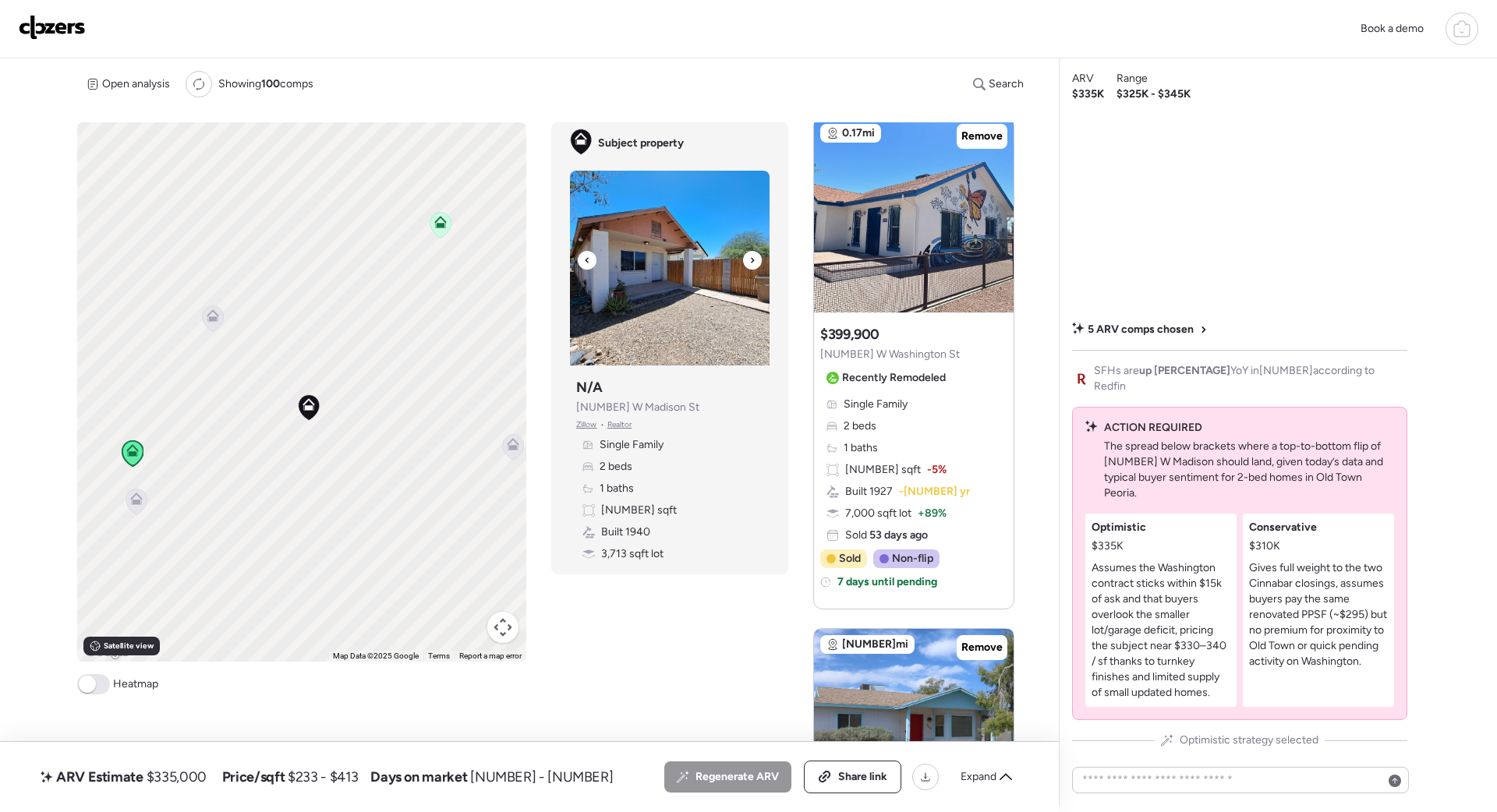 click at bounding box center [752, 260] 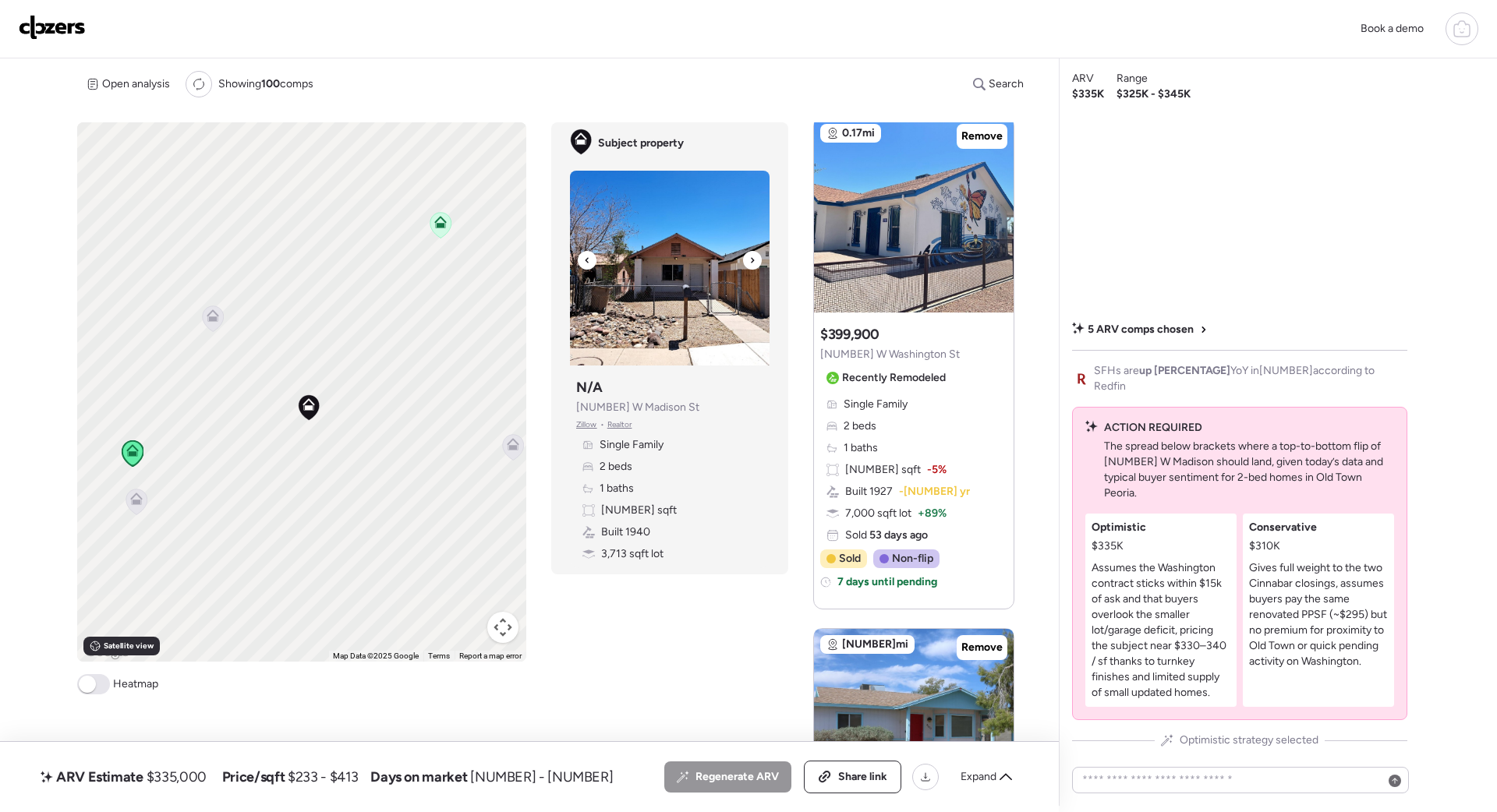 click at bounding box center [752, 260] 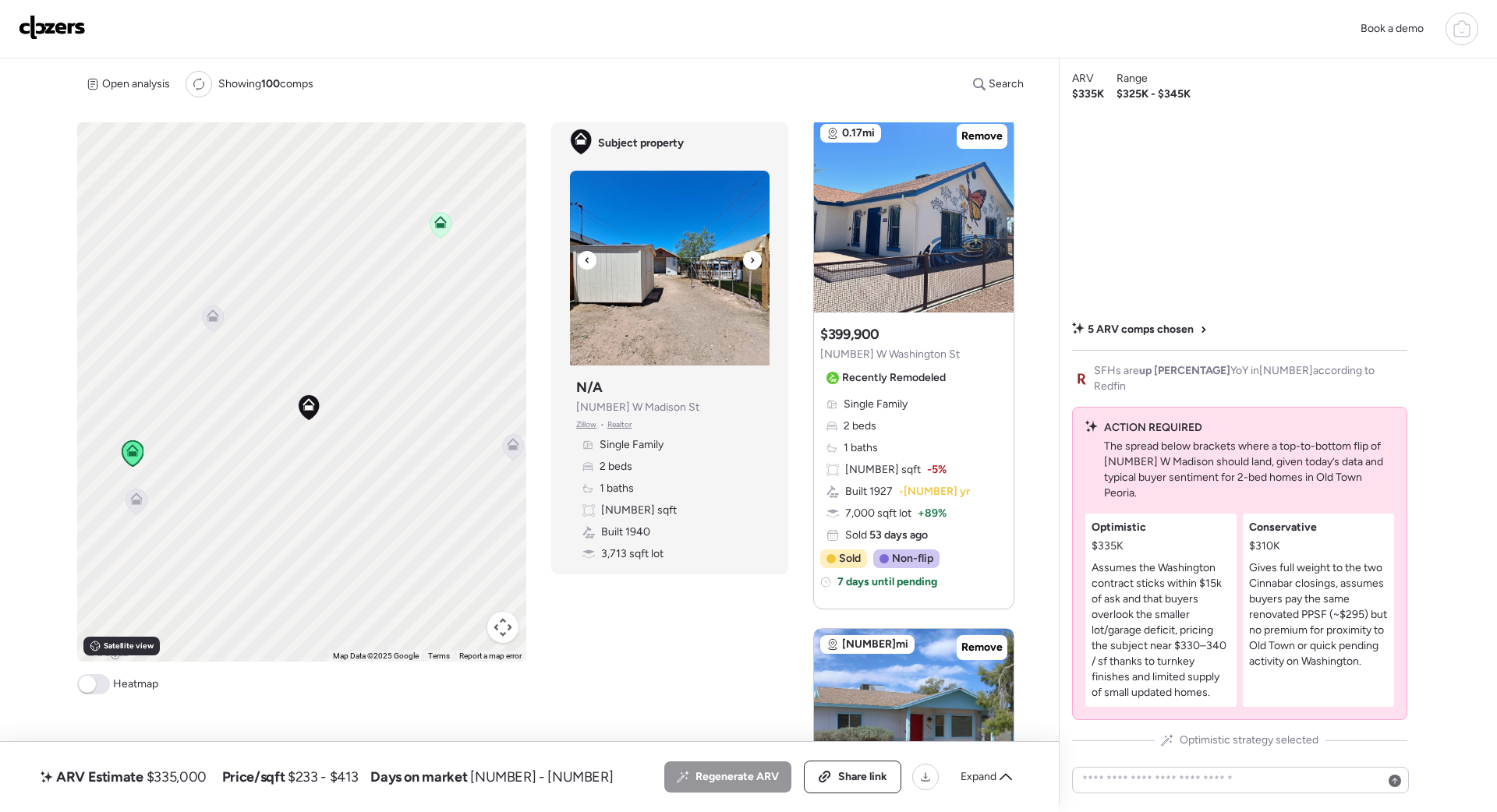 click at bounding box center [752, 260] 